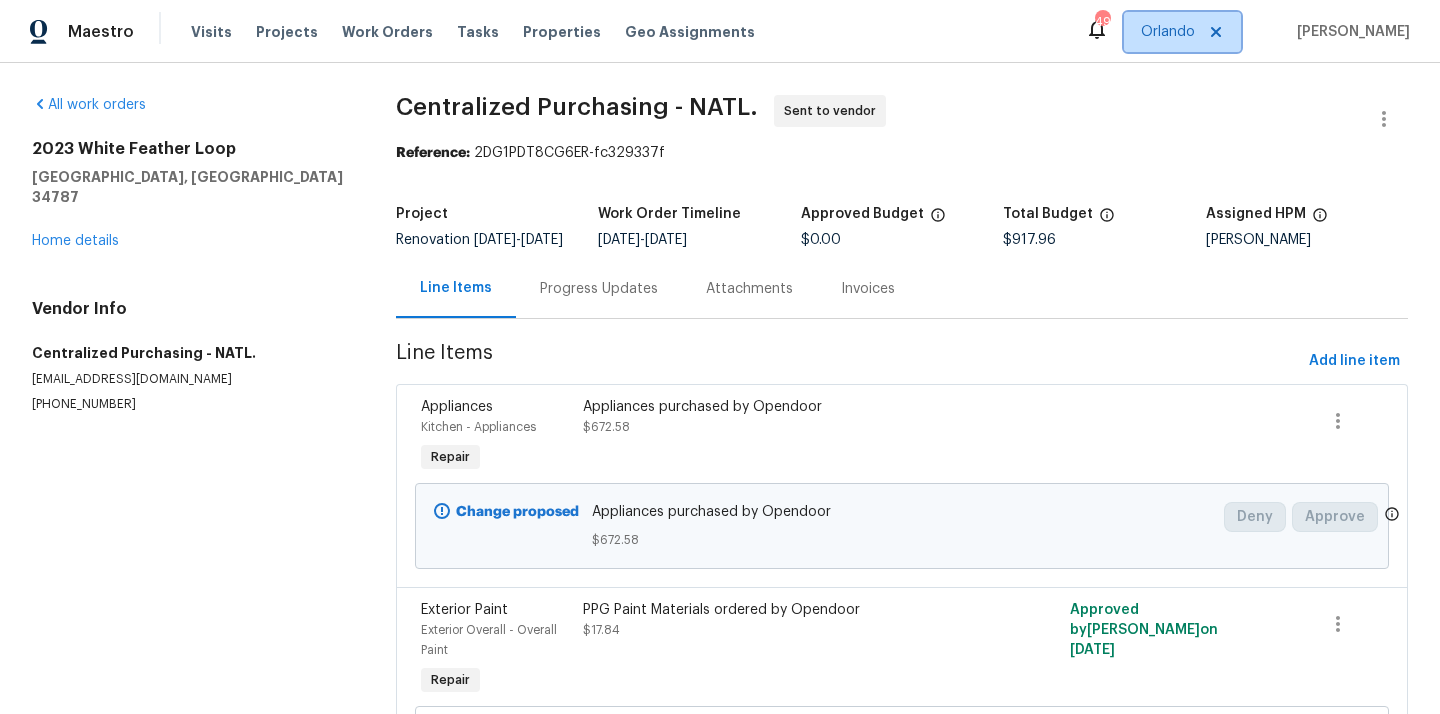 scroll, scrollTop: 0, scrollLeft: 0, axis: both 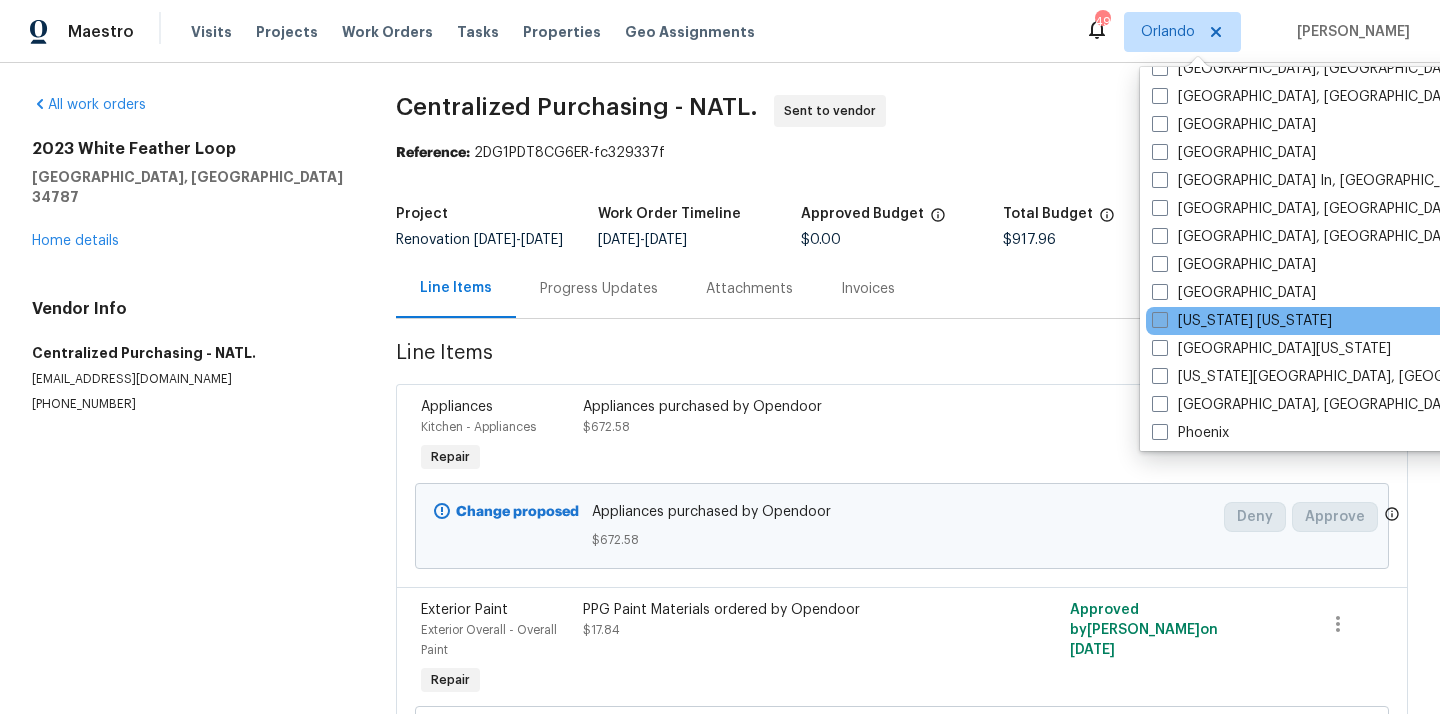 click on "[US_STATE] [US_STATE]" at bounding box center [1242, 321] 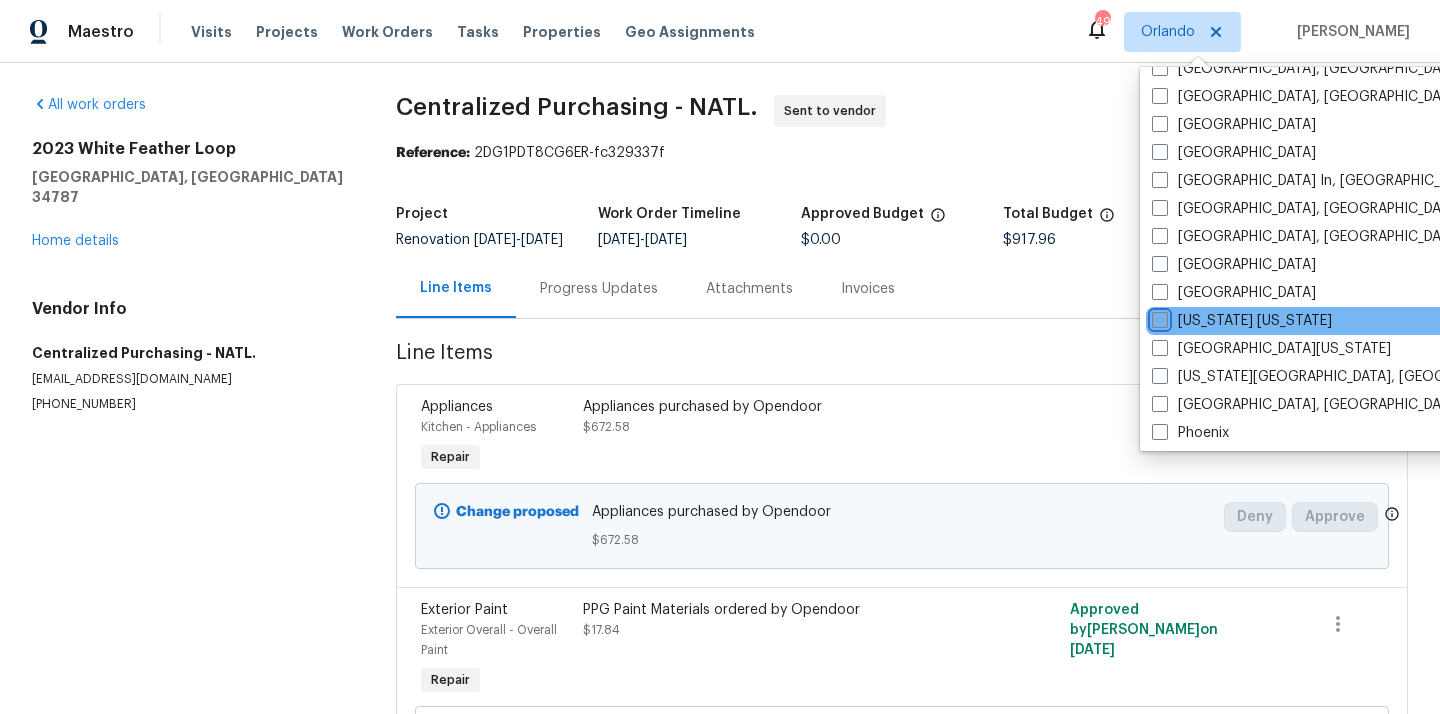 click on "[US_STATE] [US_STATE]" at bounding box center [1158, 317] 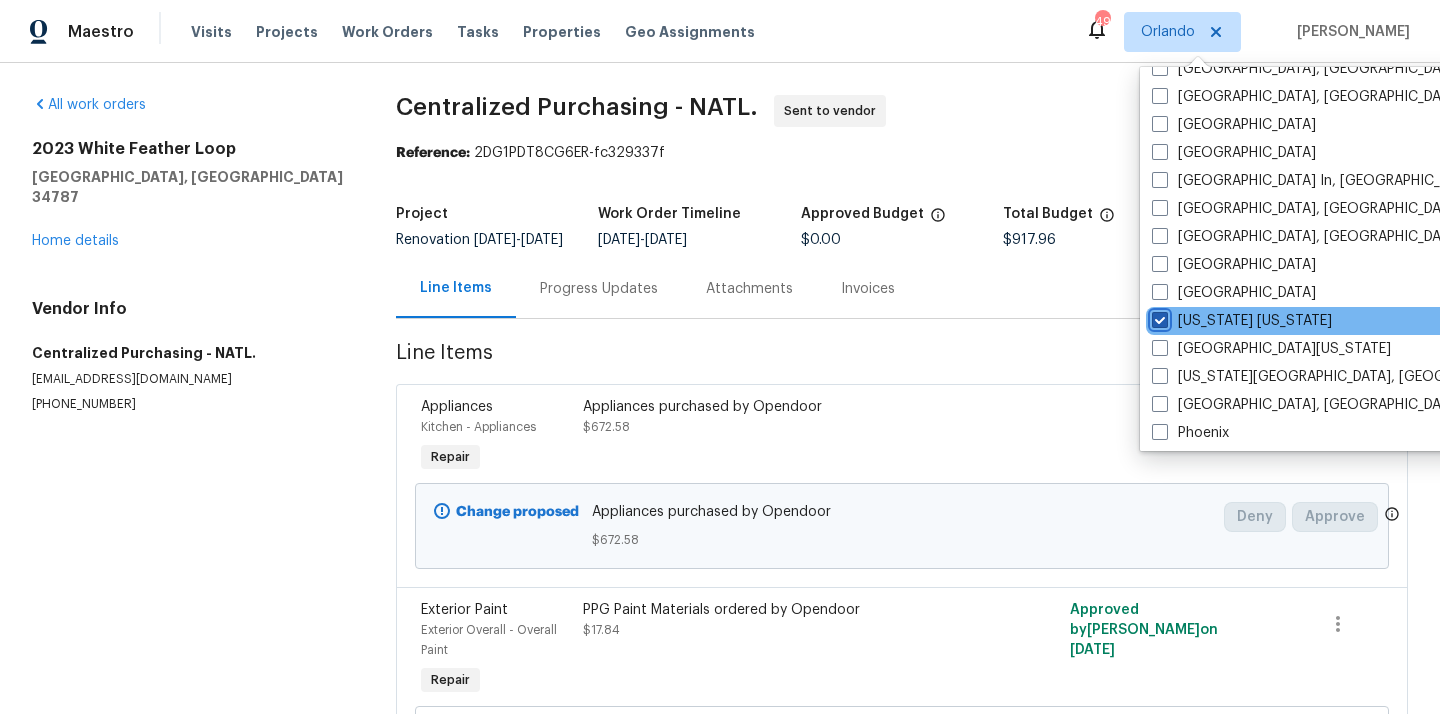 checkbox on "true" 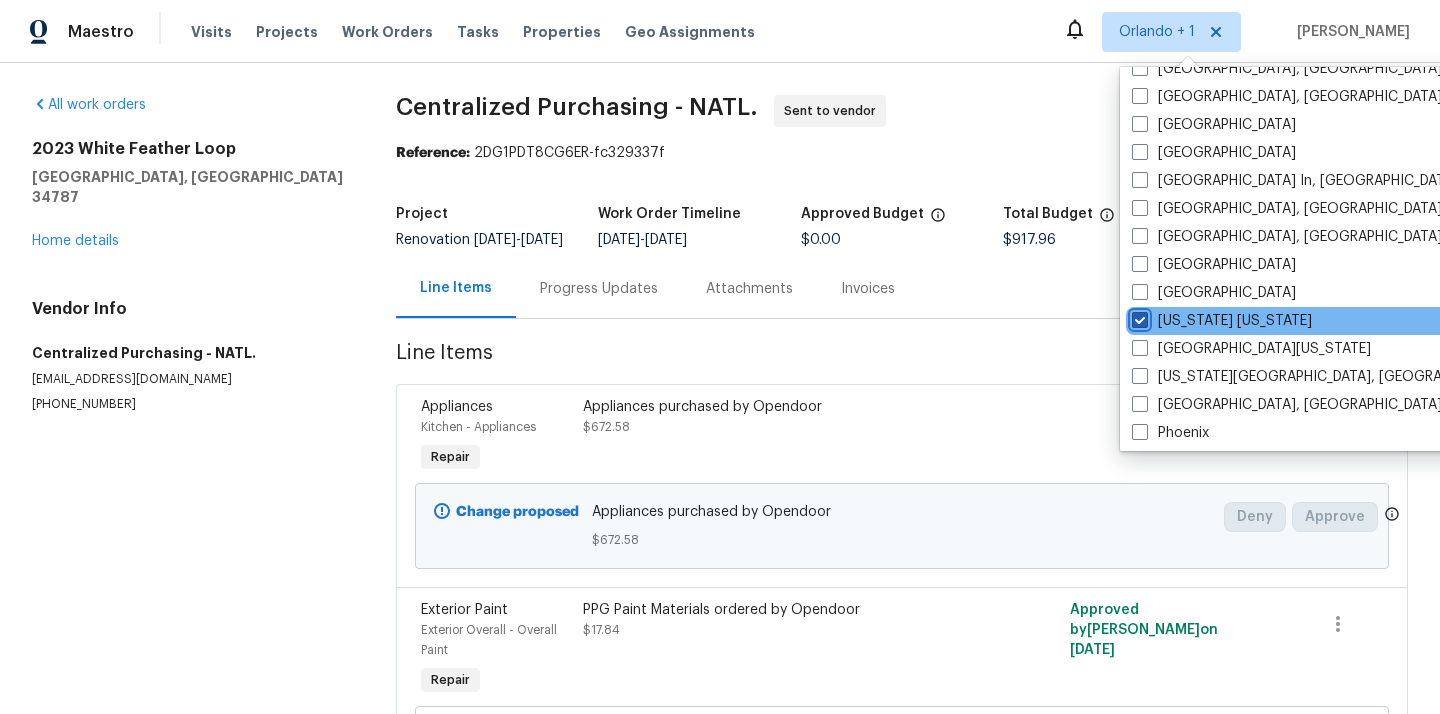 scroll, scrollTop: 0, scrollLeft: 0, axis: both 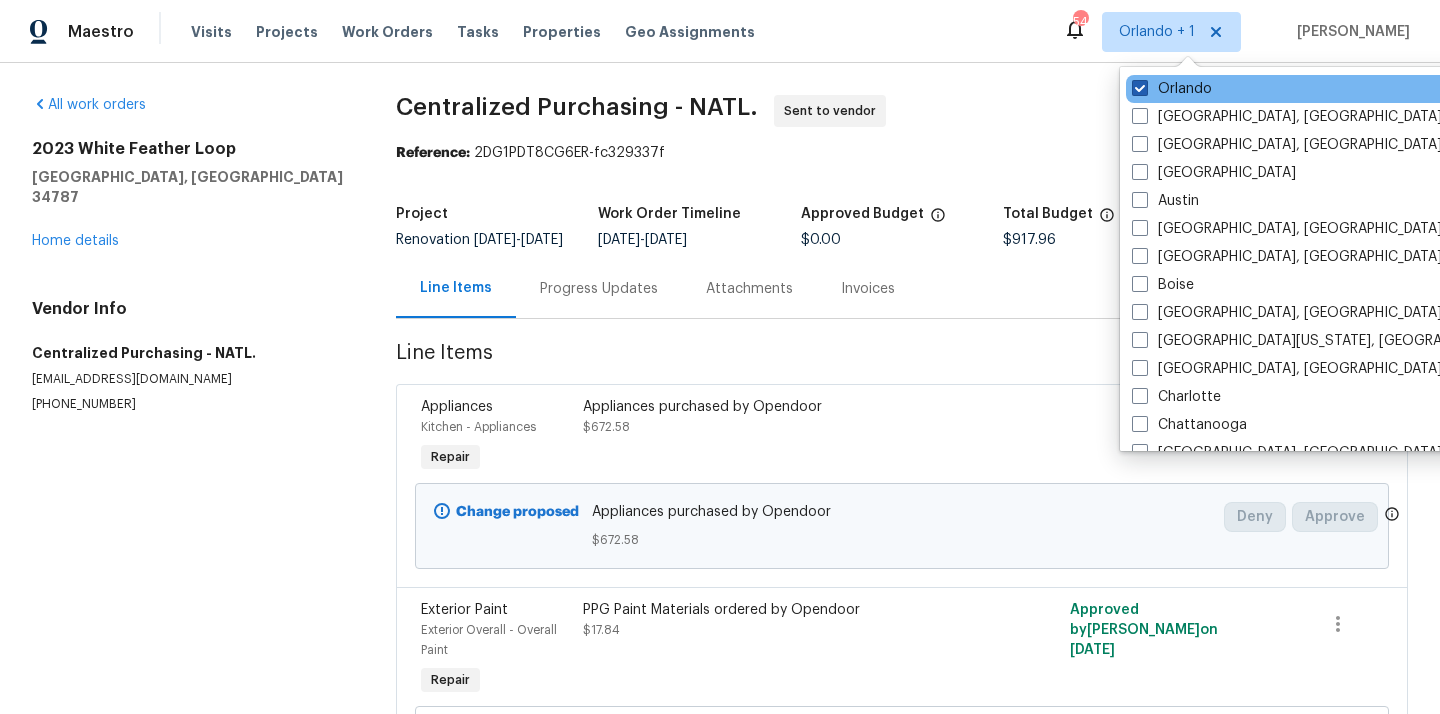 click on "Orlando" at bounding box center [1172, 89] 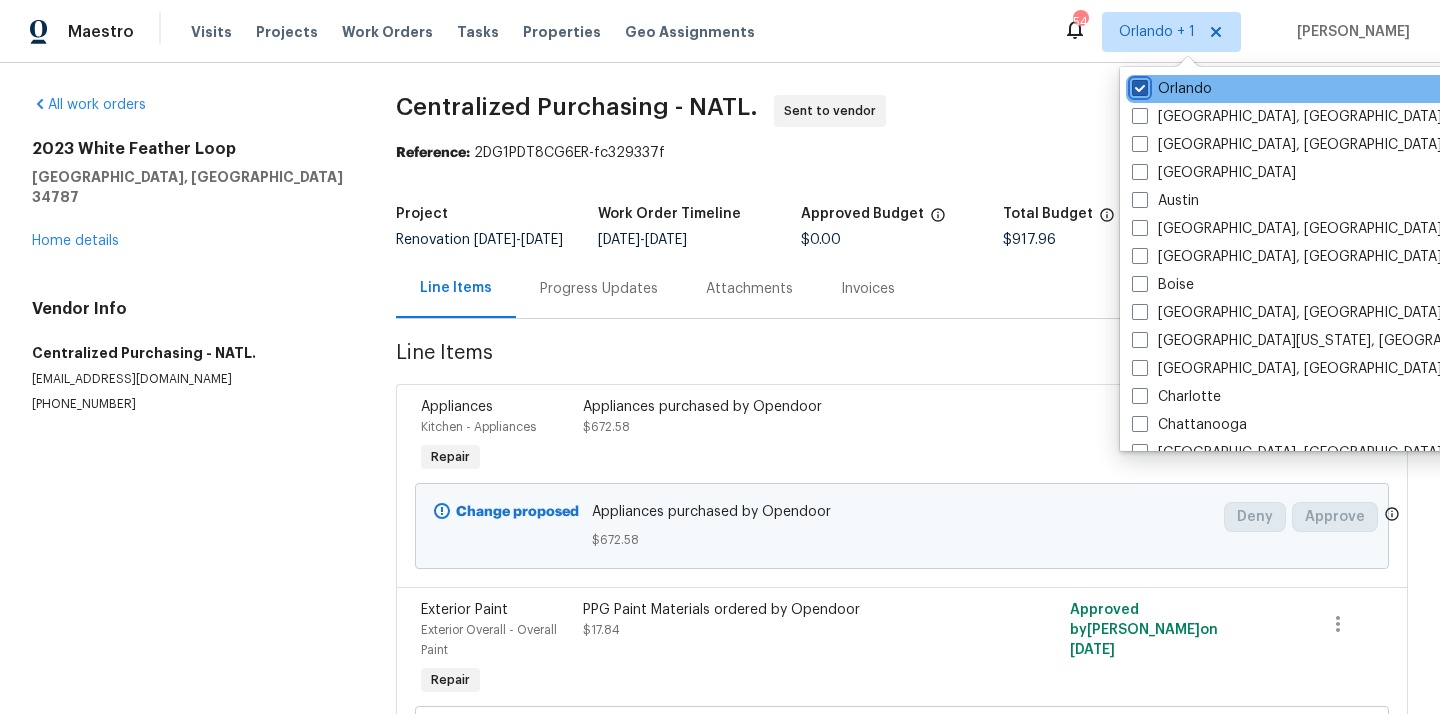 click on "Orlando" at bounding box center (1138, 85) 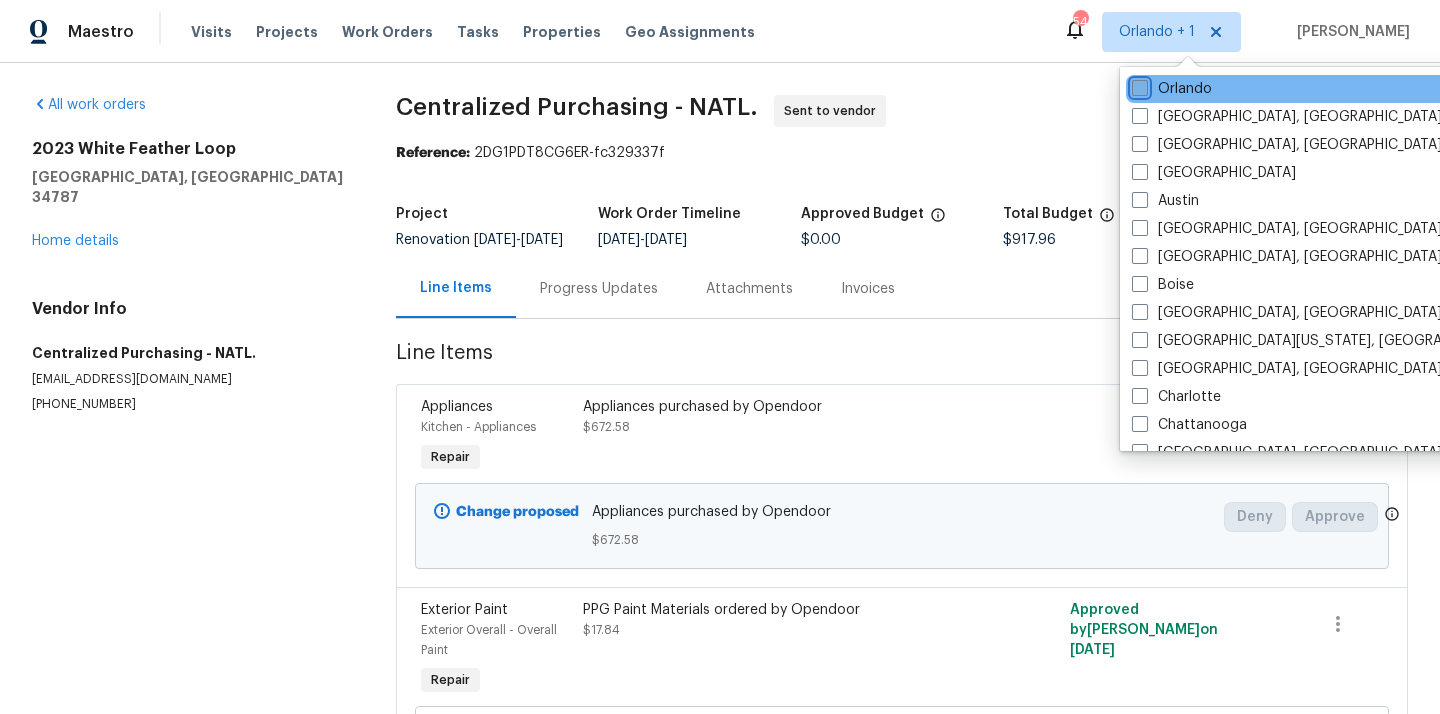 checkbox on "false" 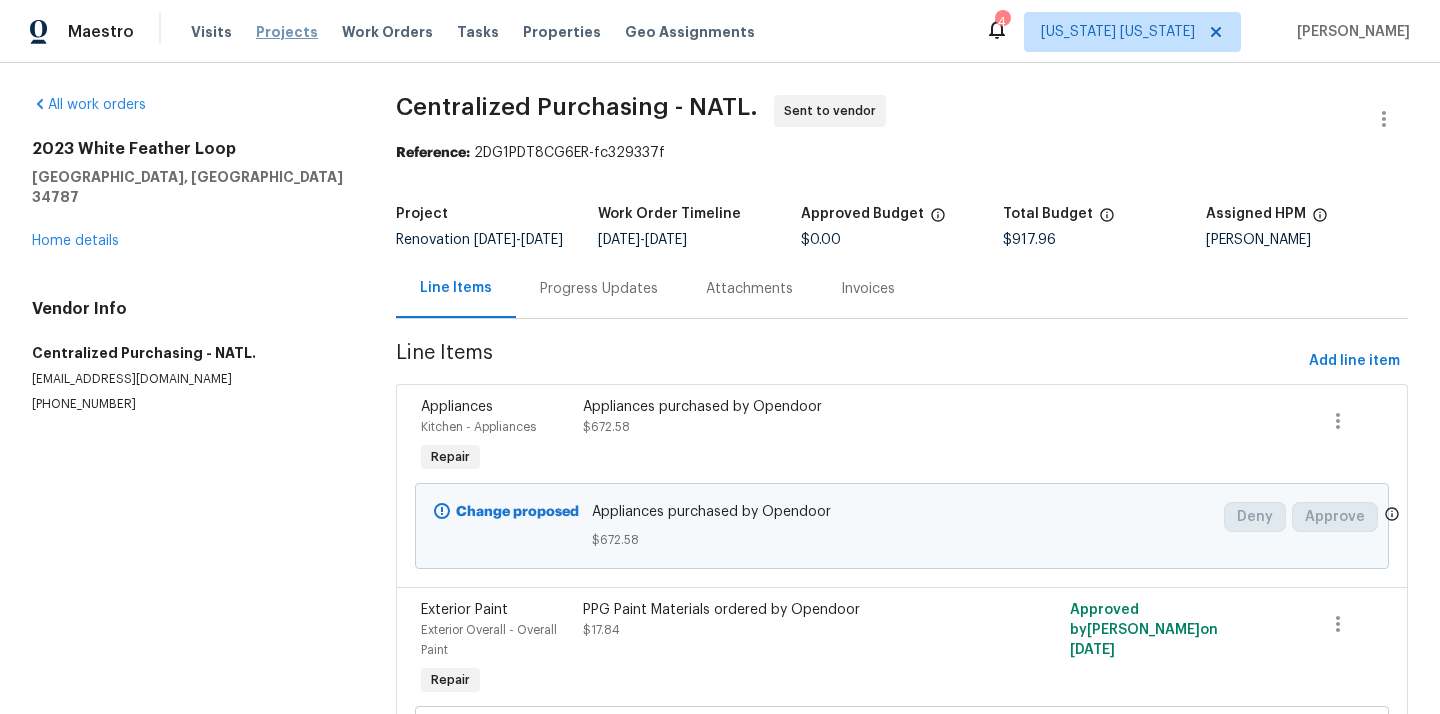 click on "Projects" at bounding box center (287, 32) 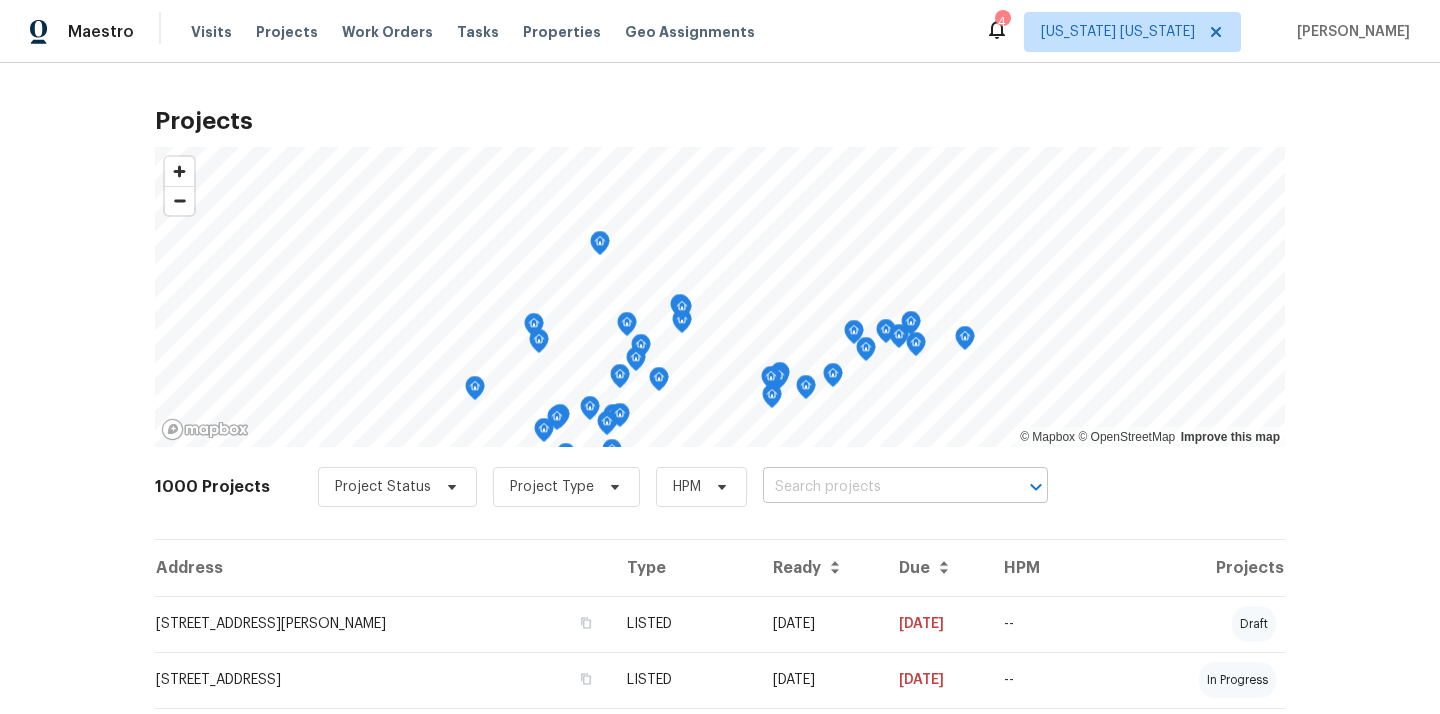 click at bounding box center (877, 487) 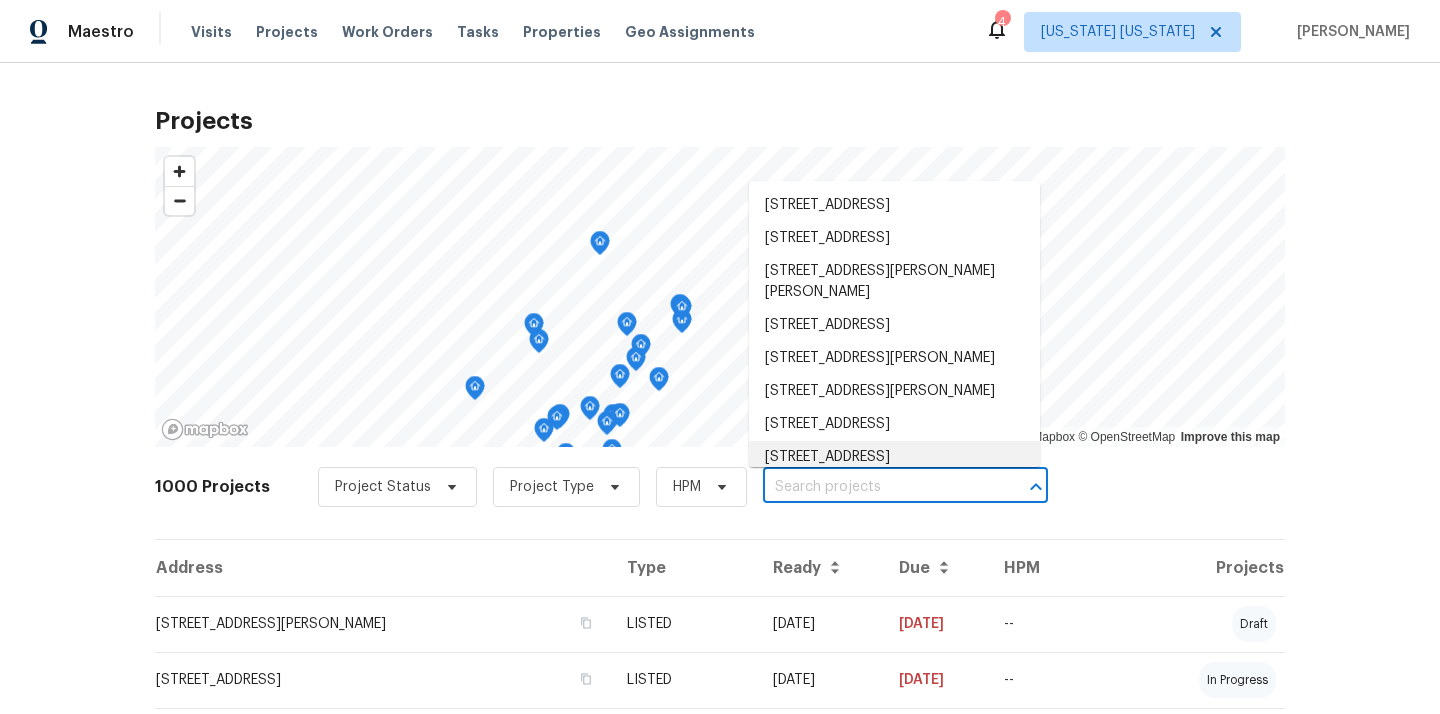 paste on "5 Lori Ln, Middle Island, NY 11953" 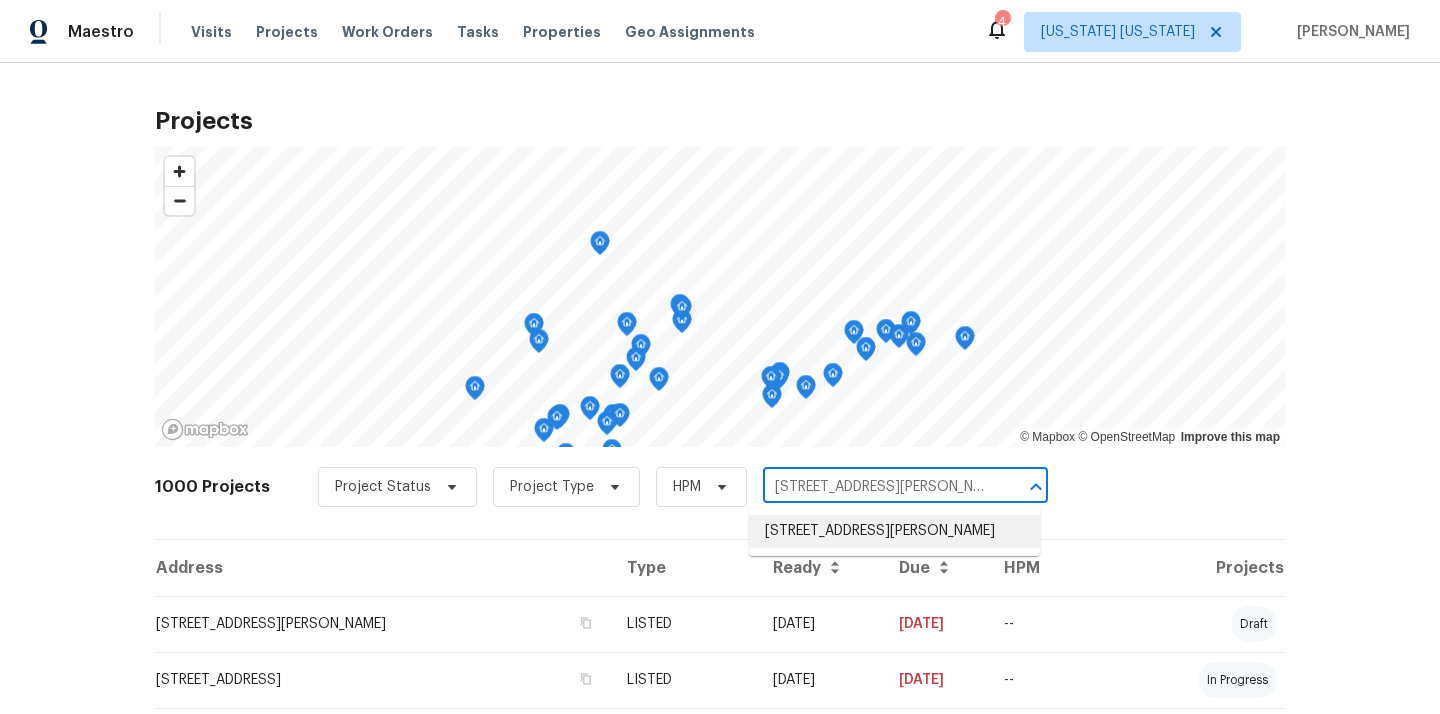 click on "5 Lori Ln, Middle Island, NY 11953" at bounding box center (894, 531) 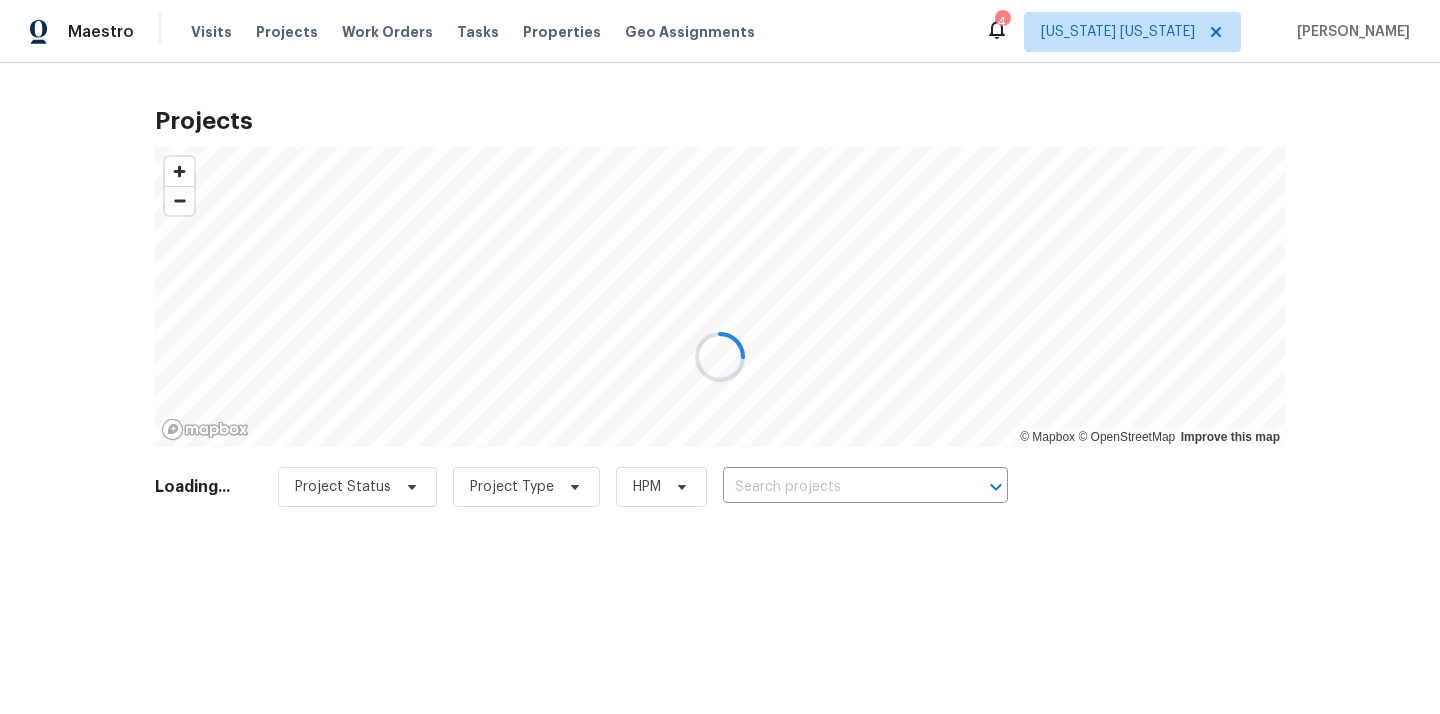 type on "5 Lori Ln, Middle Island, NY 11953" 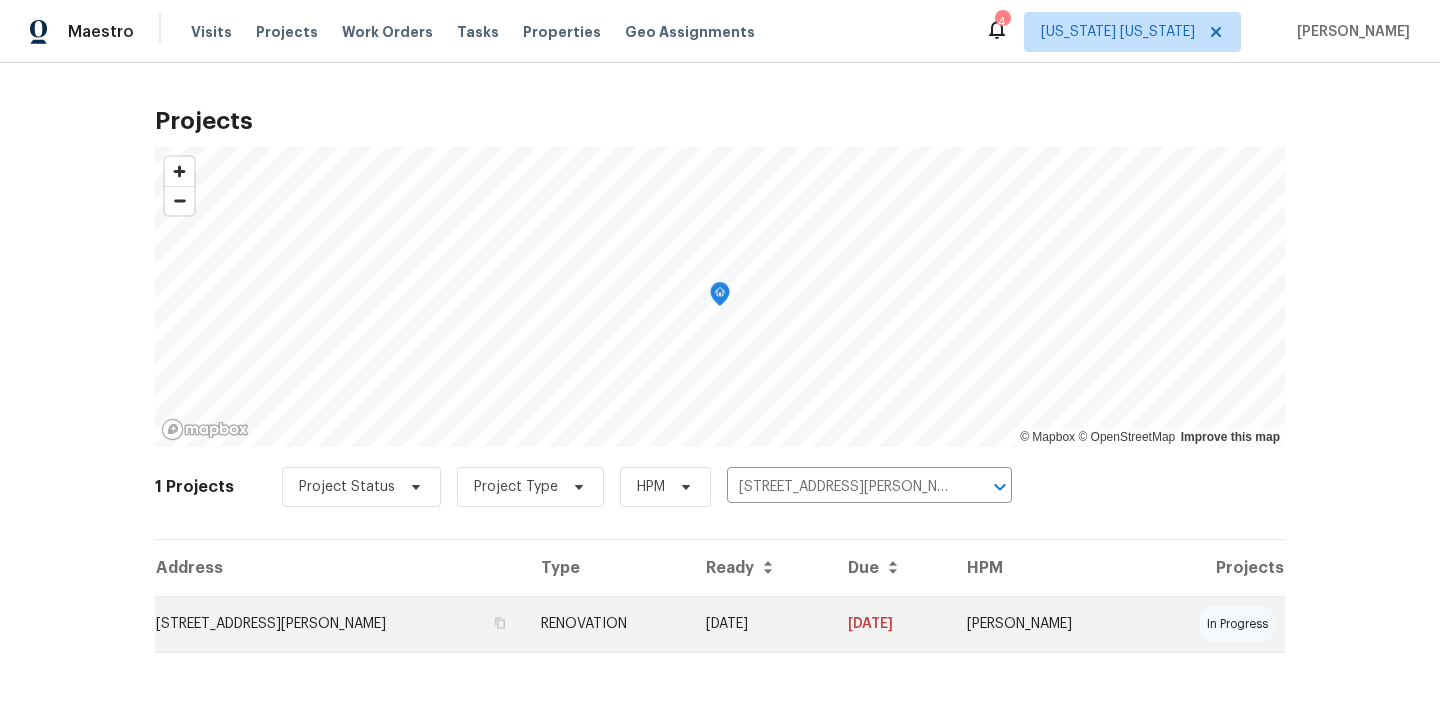 click on "5 Lori Ln, Middle Island, NY 11953" at bounding box center (340, 624) 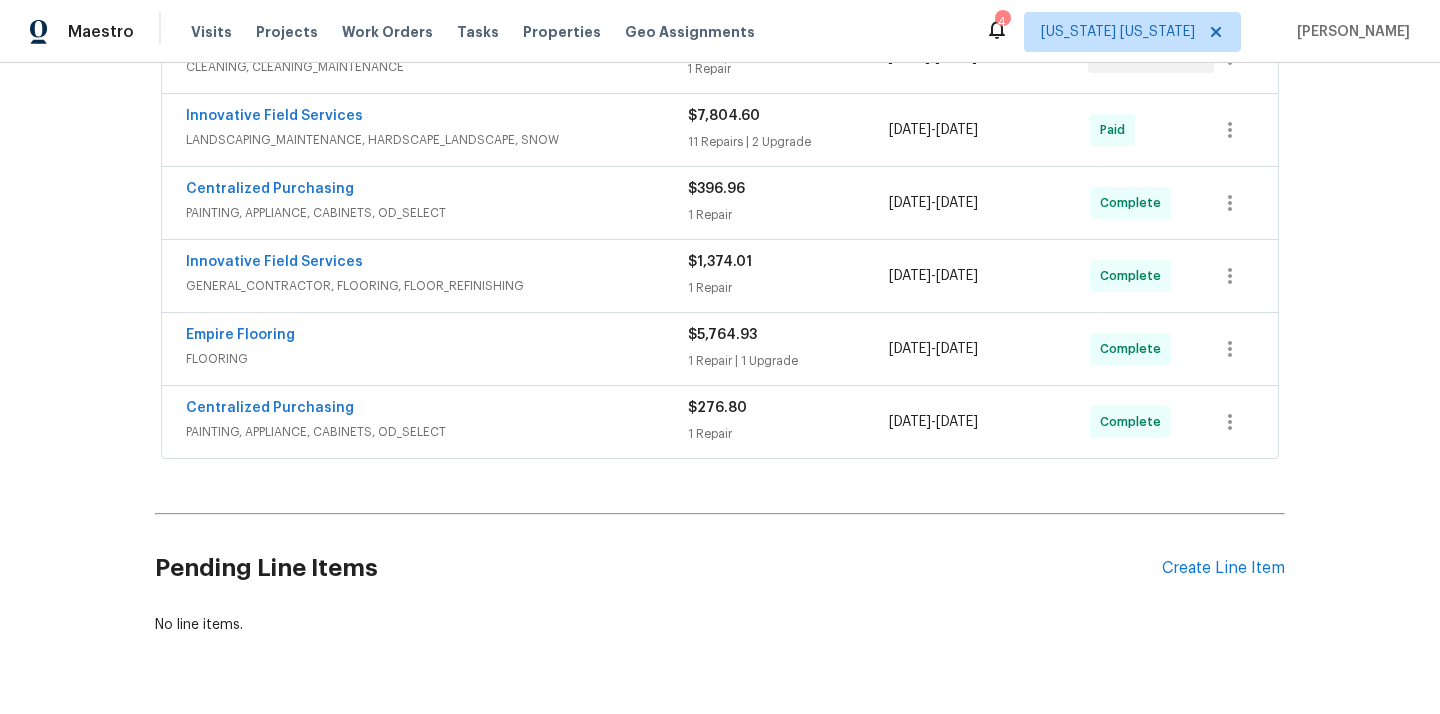 scroll, scrollTop: 556, scrollLeft: 0, axis: vertical 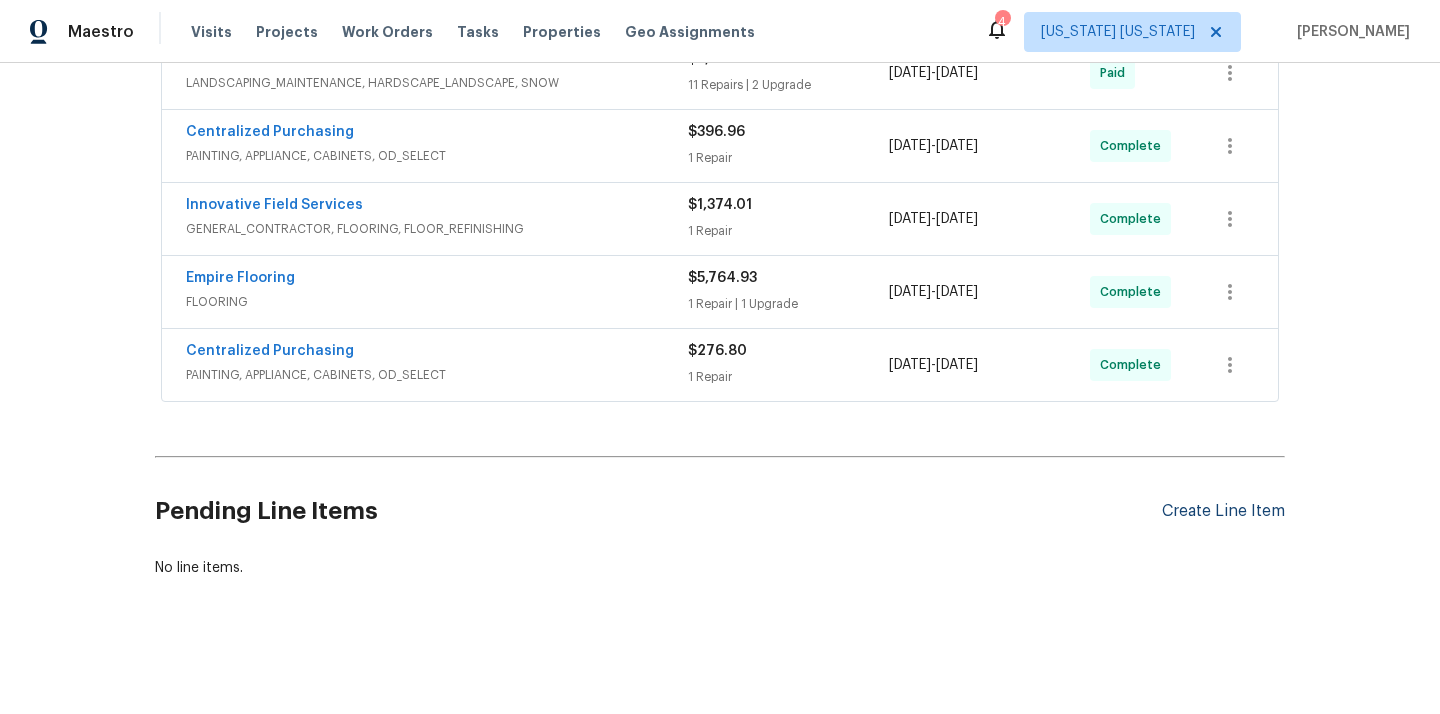click on "Create Line Item" at bounding box center [1223, 511] 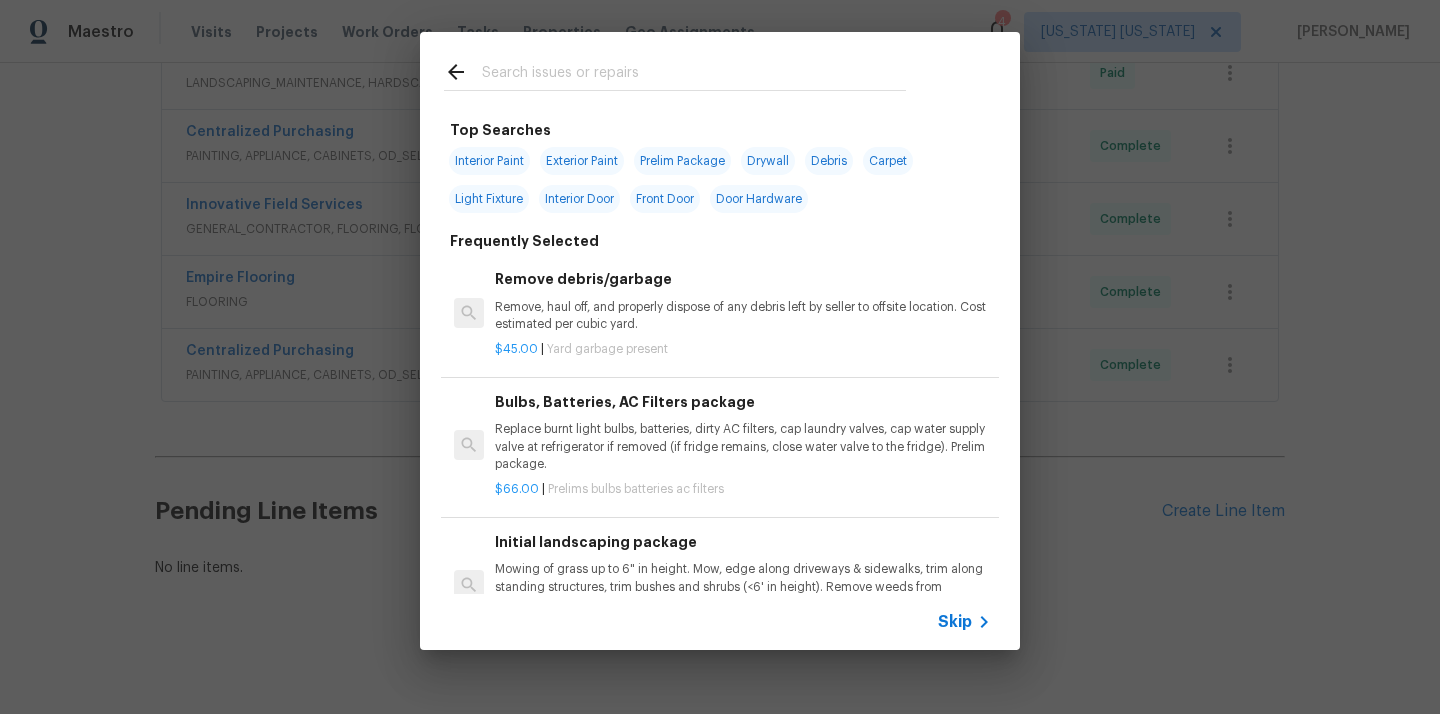 click at bounding box center (694, 75) 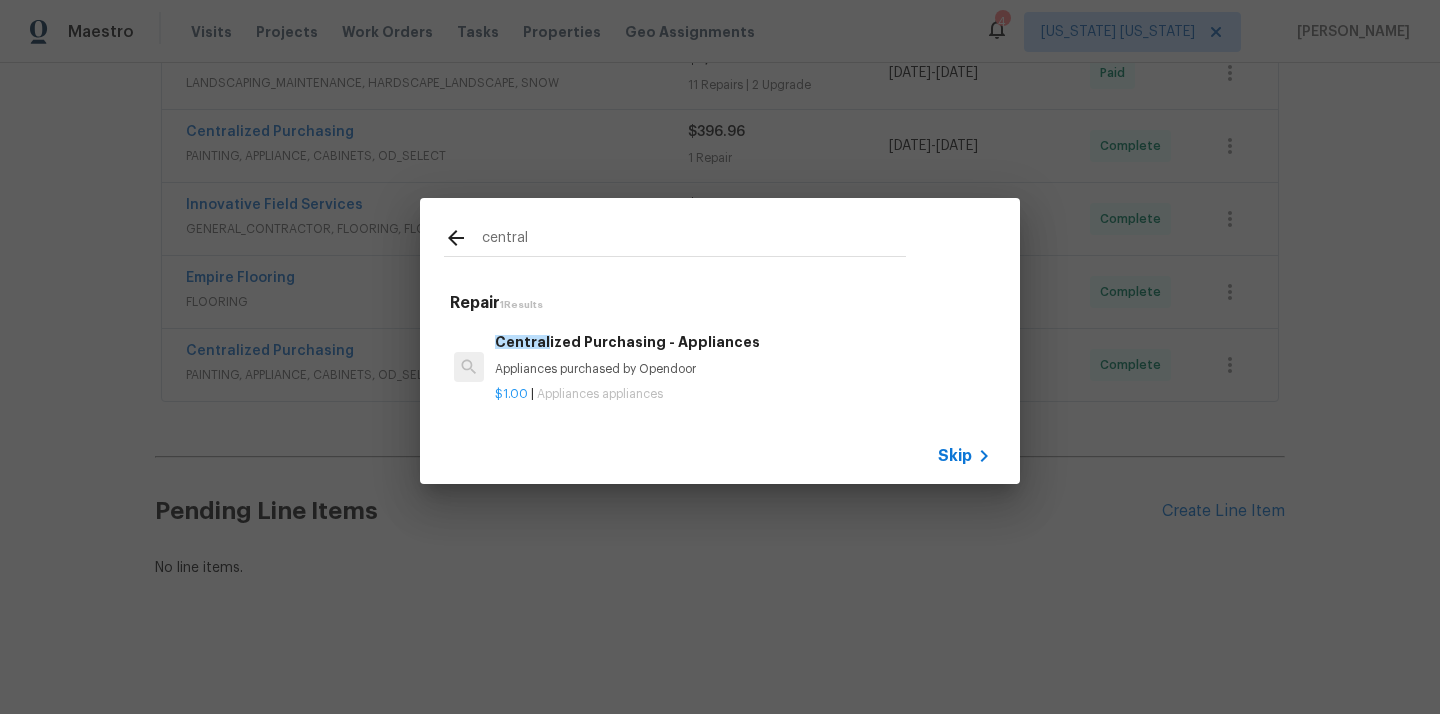 type on "central" 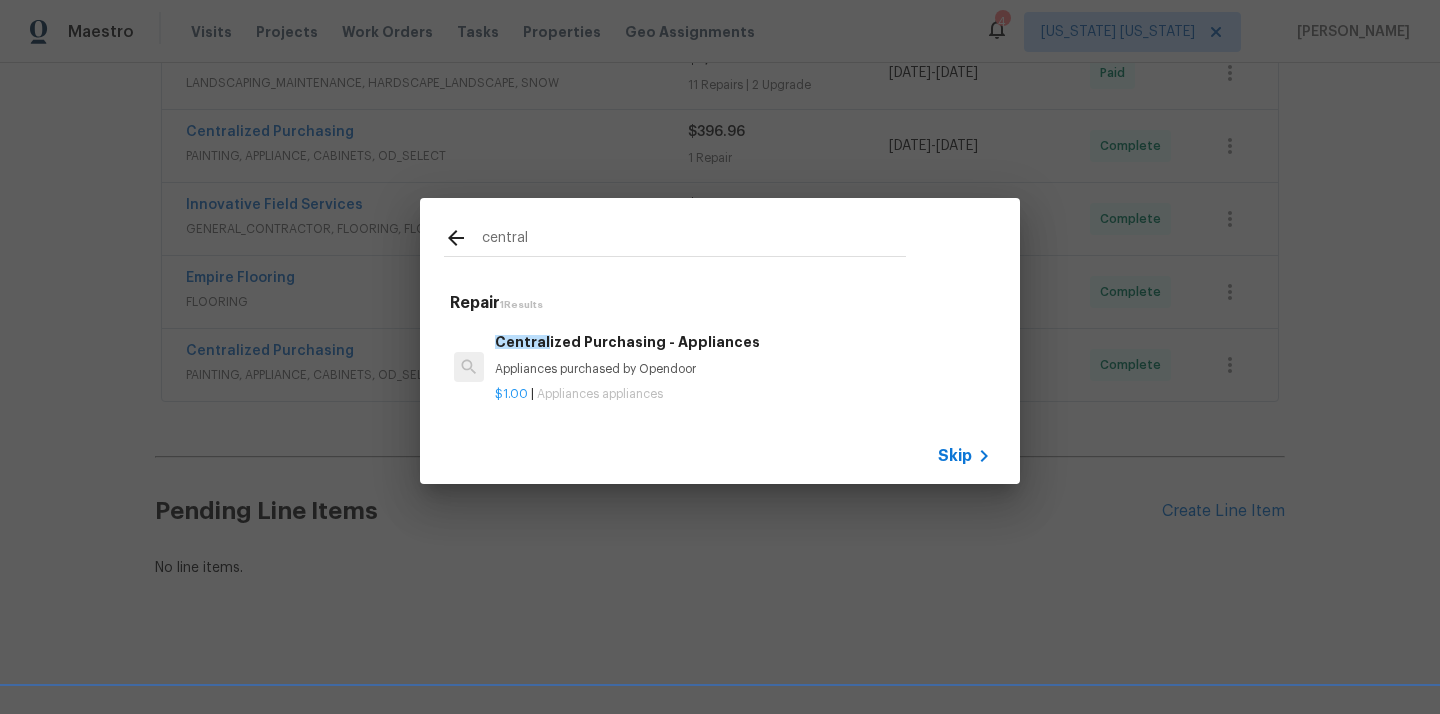 click on "Appliances purchased by Opendoor" at bounding box center [743, 369] 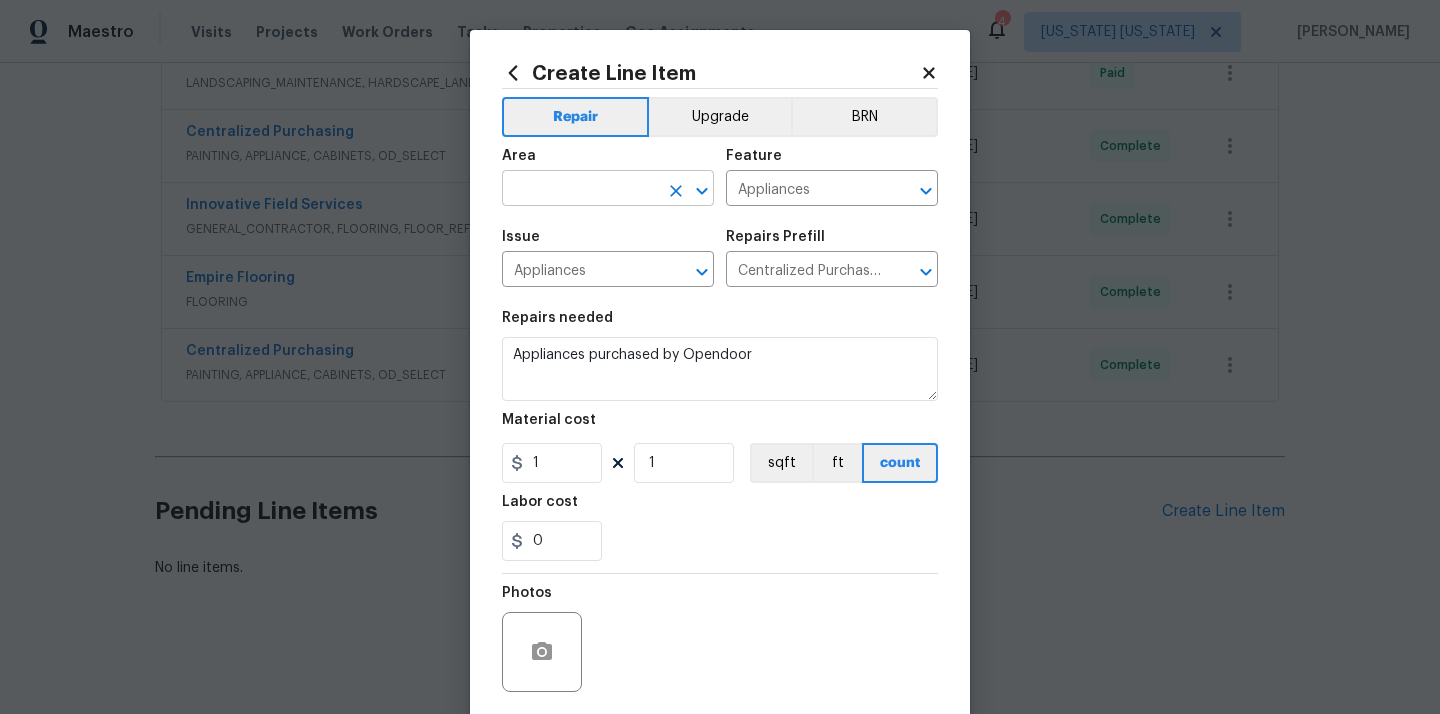 click at bounding box center [580, 190] 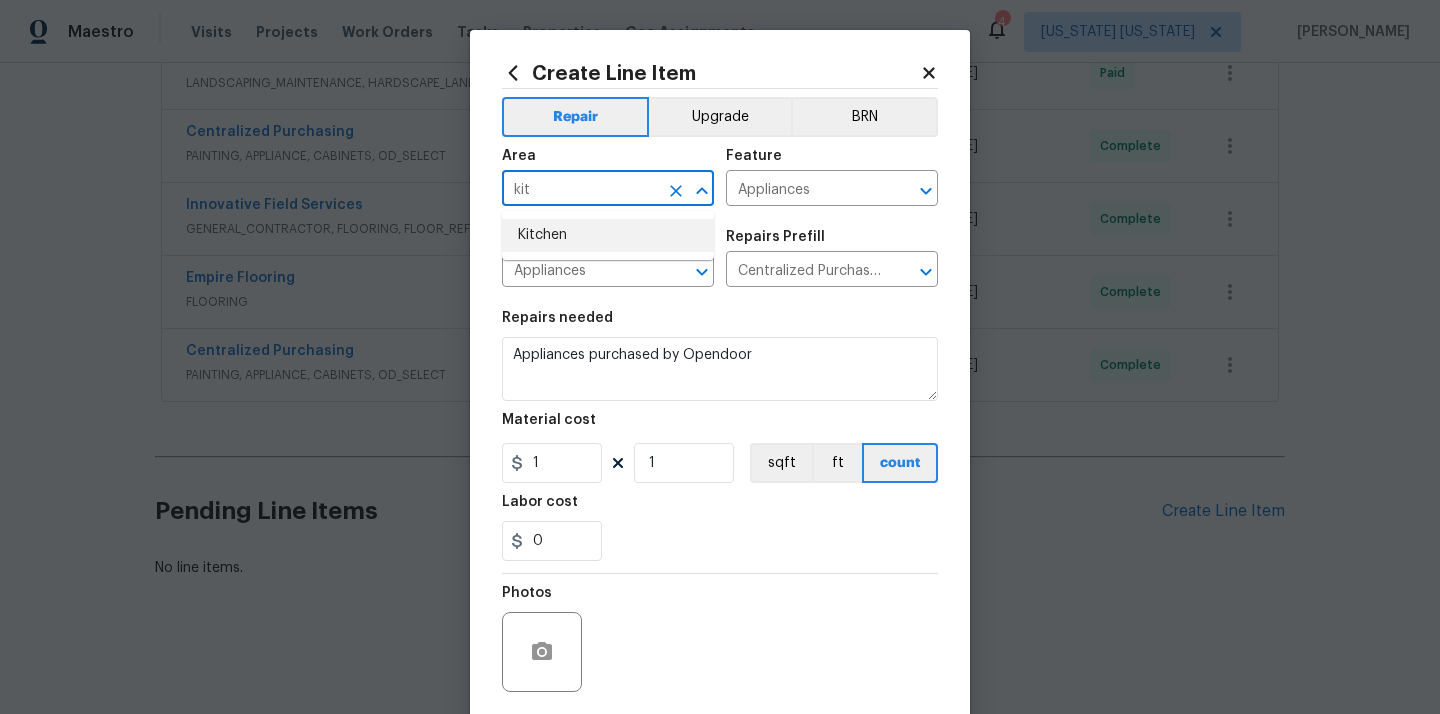 click on "Kitchen" at bounding box center [608, 235] 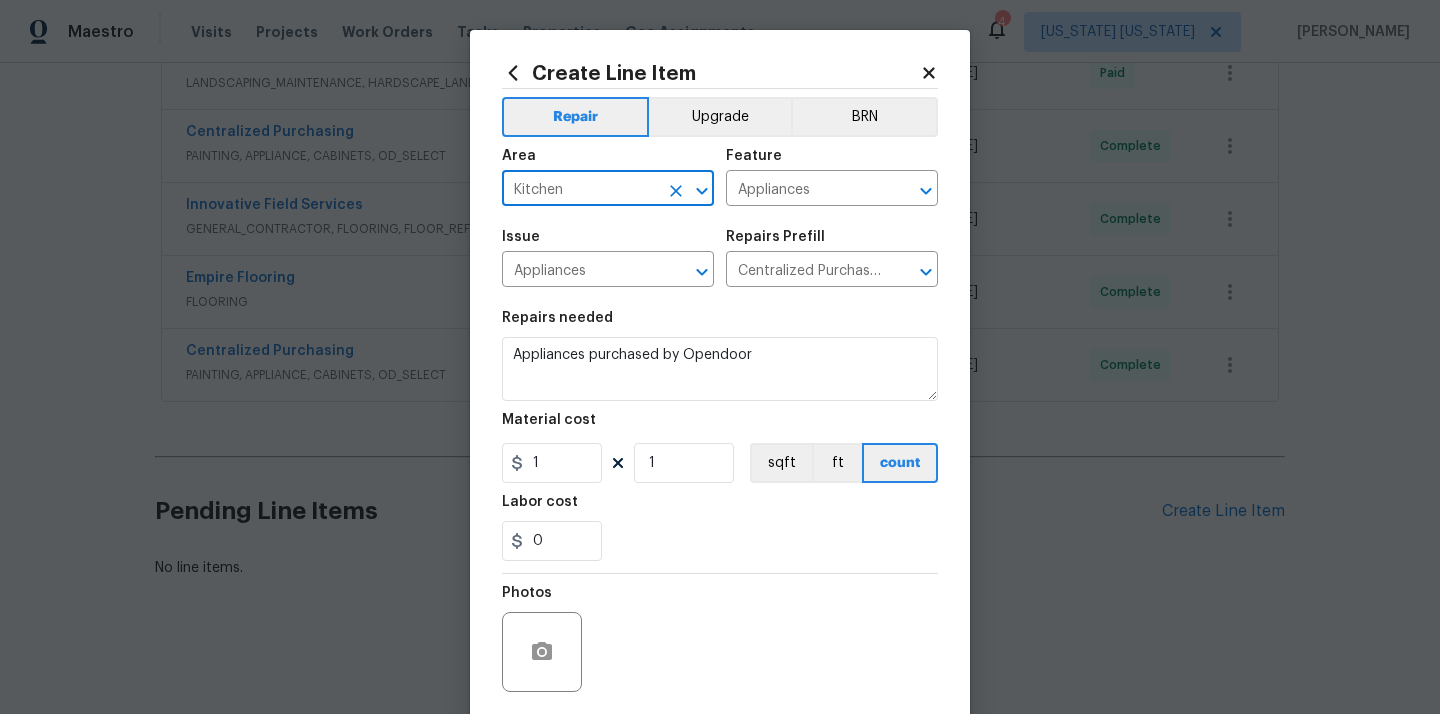 type on "Kitchen" 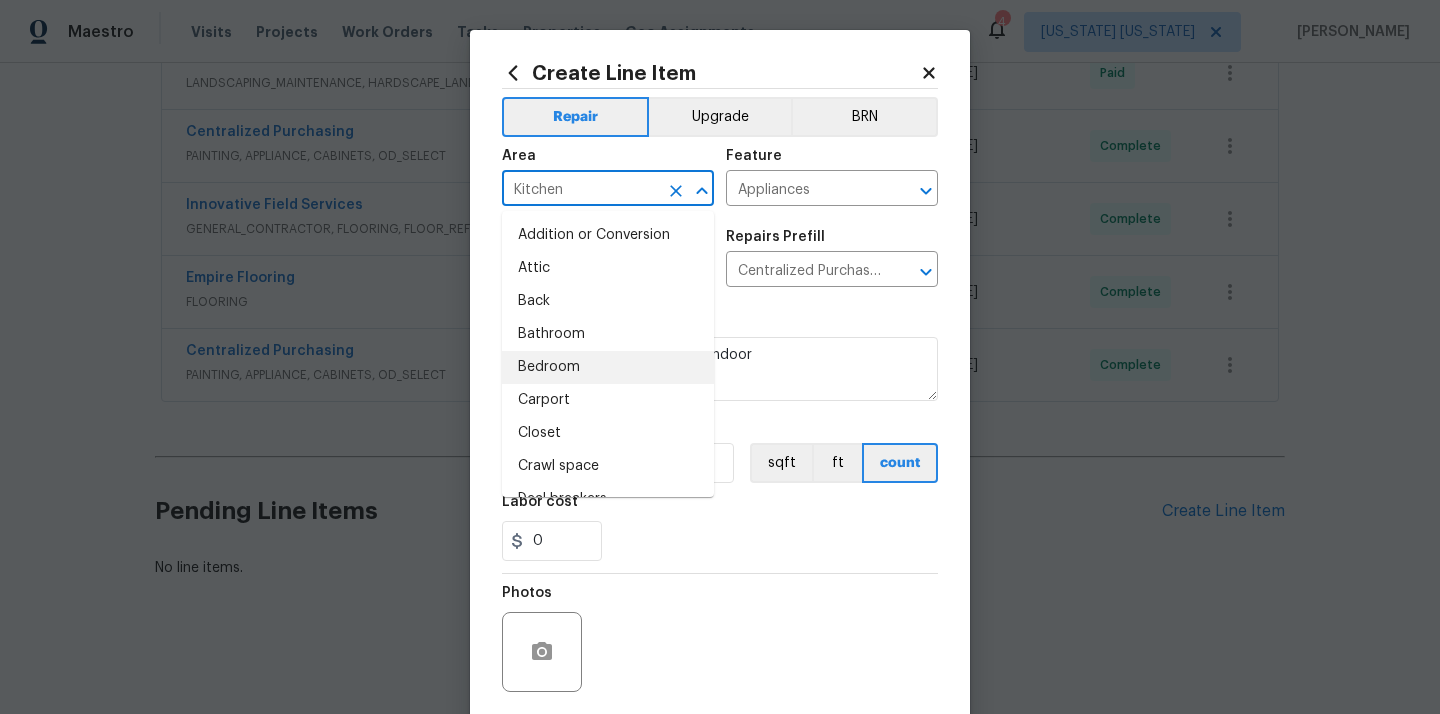 click on "Repairs needed Appliances purchased by Opendoor Material cost 1 1 sqft ft count Labor cost 0" at bounding box center [720, 436] 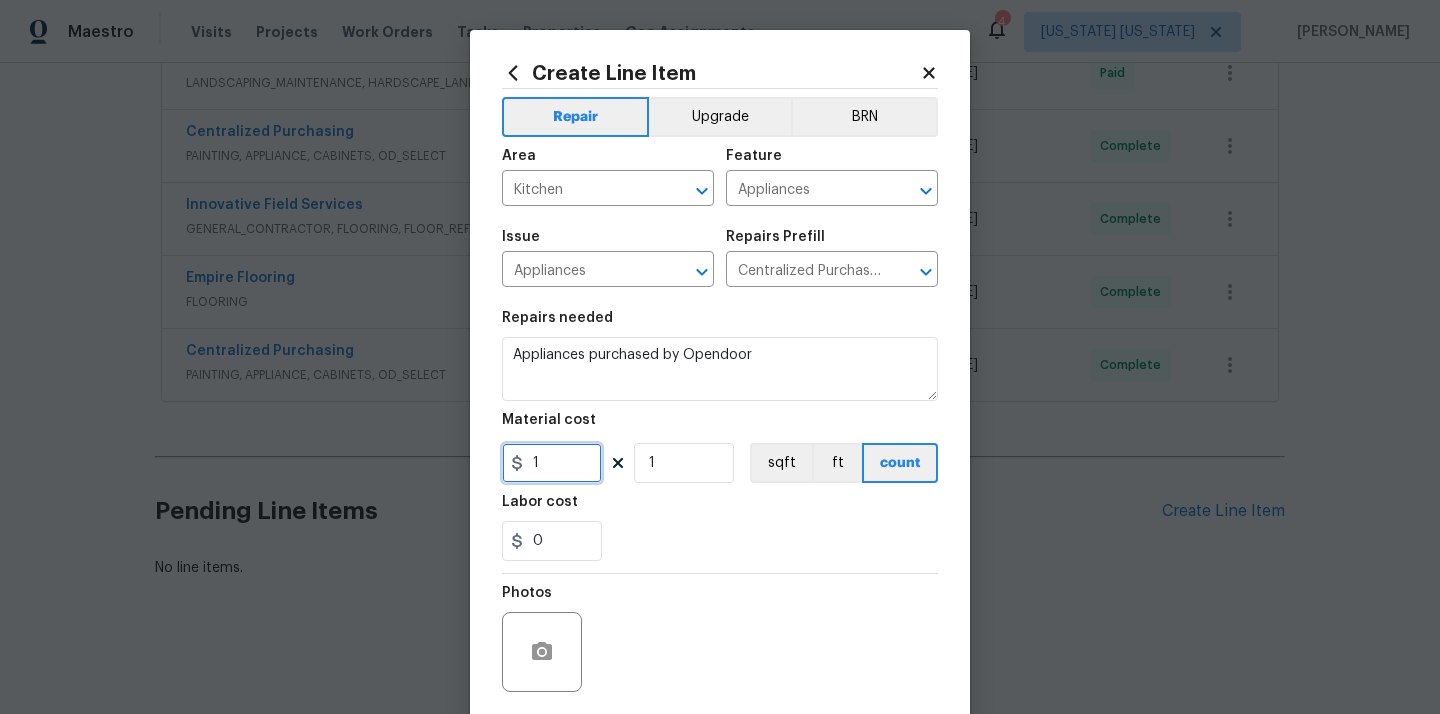 drag, startPoint x: 554, startPoint y: 476, endPoint x: 490, endPoint y: 469, distance: 64.381676 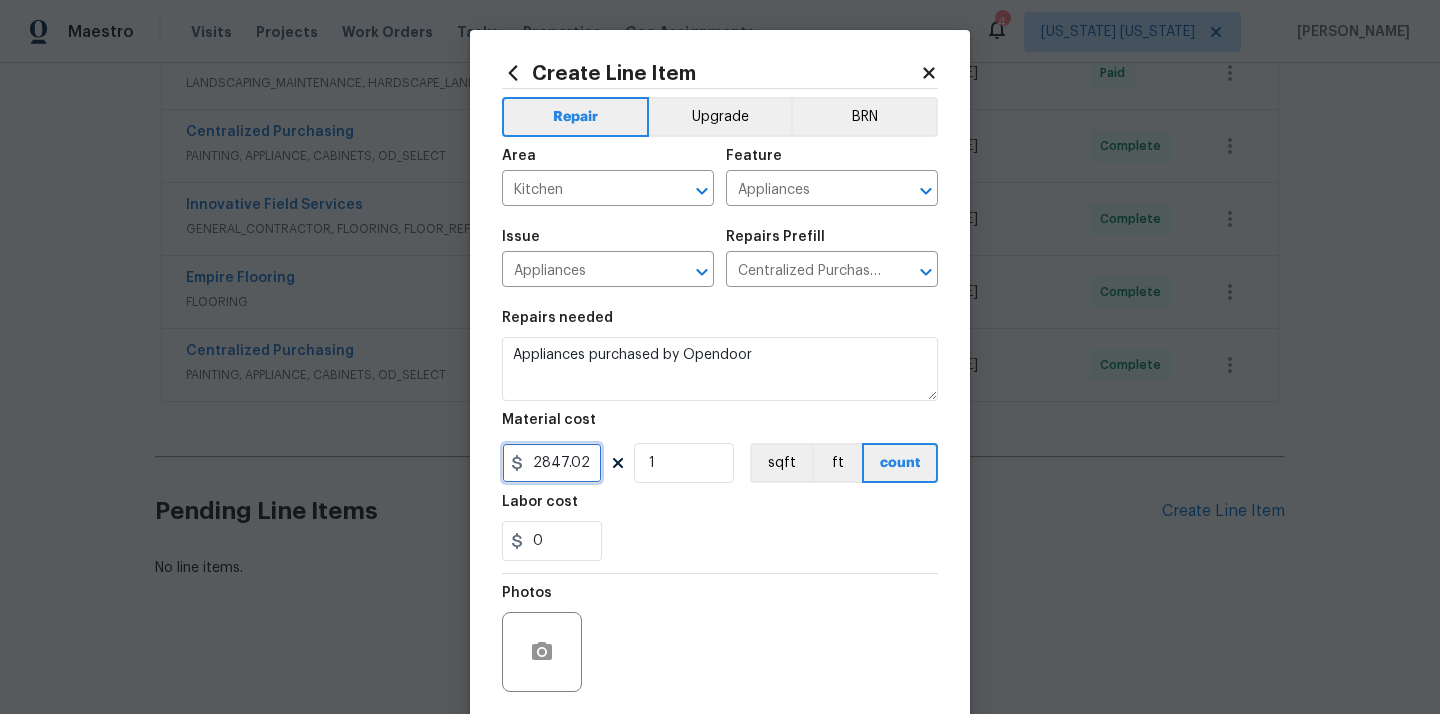 type on "2847.02" 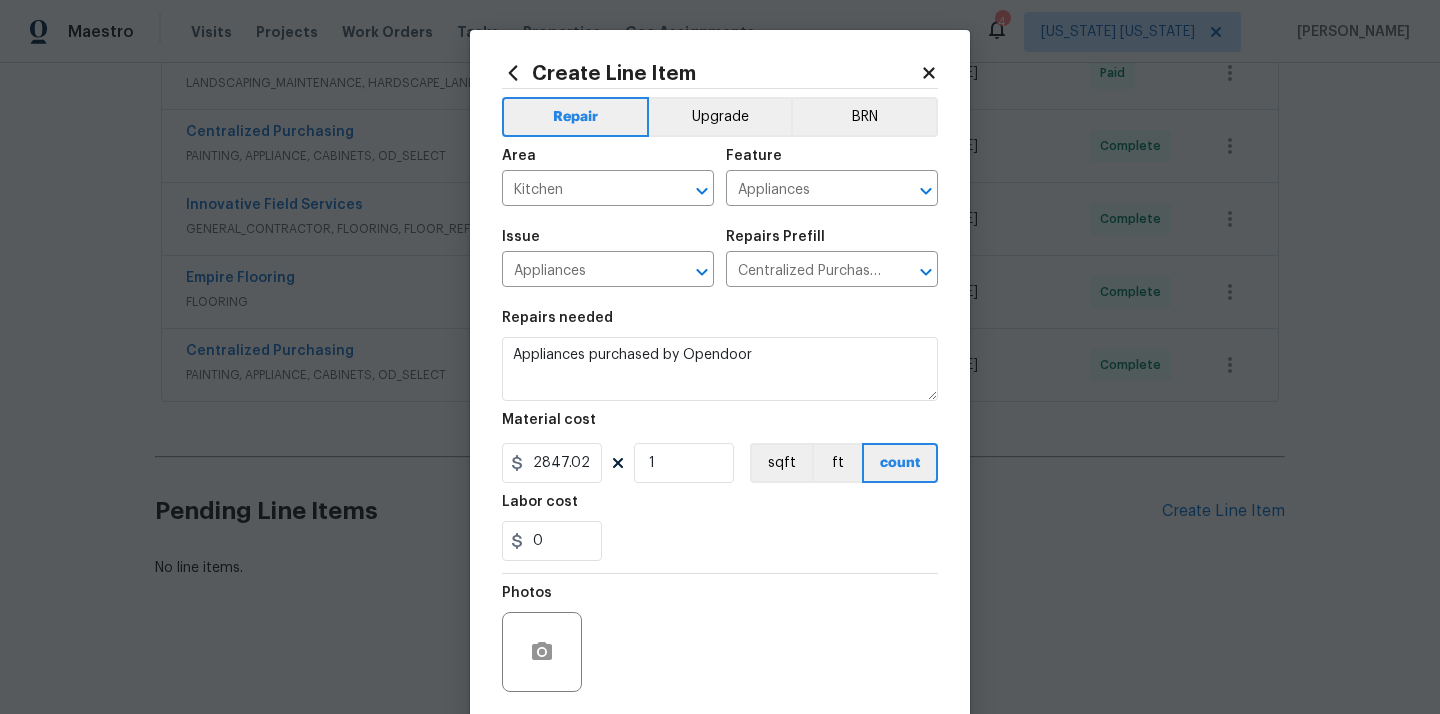 click on "0" at bounding box center [720, 541] 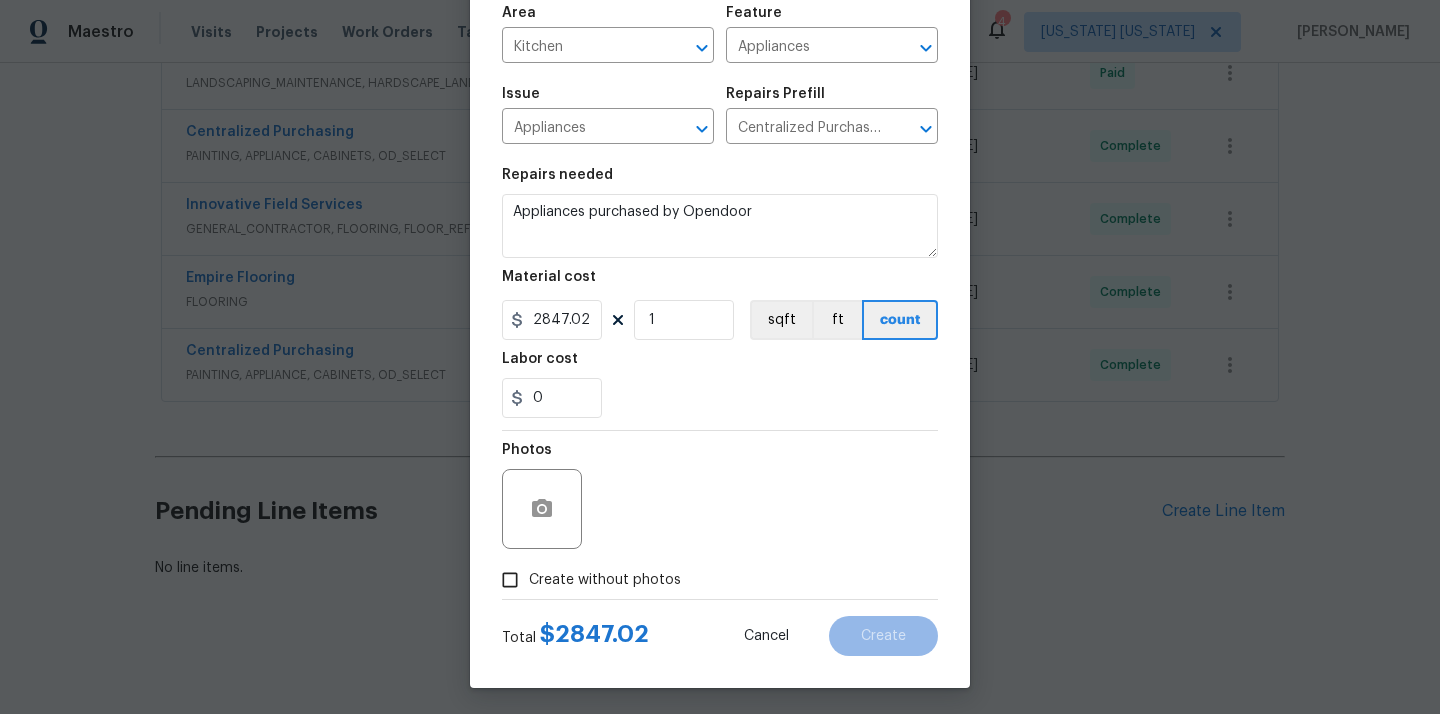 scroll, scrollTop: 148, scrollLeft: 0, axis: vertical 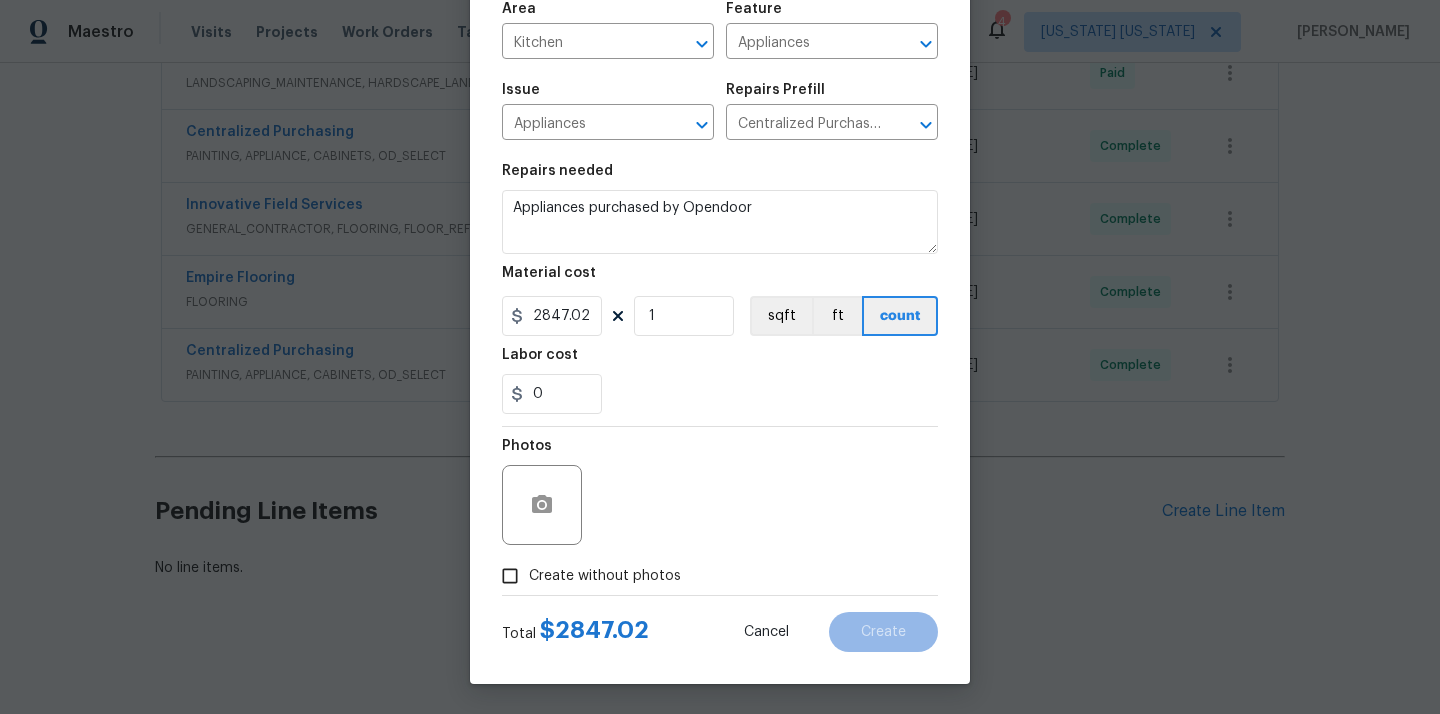 click on "Create without photos" at bounding box center [605, 576] 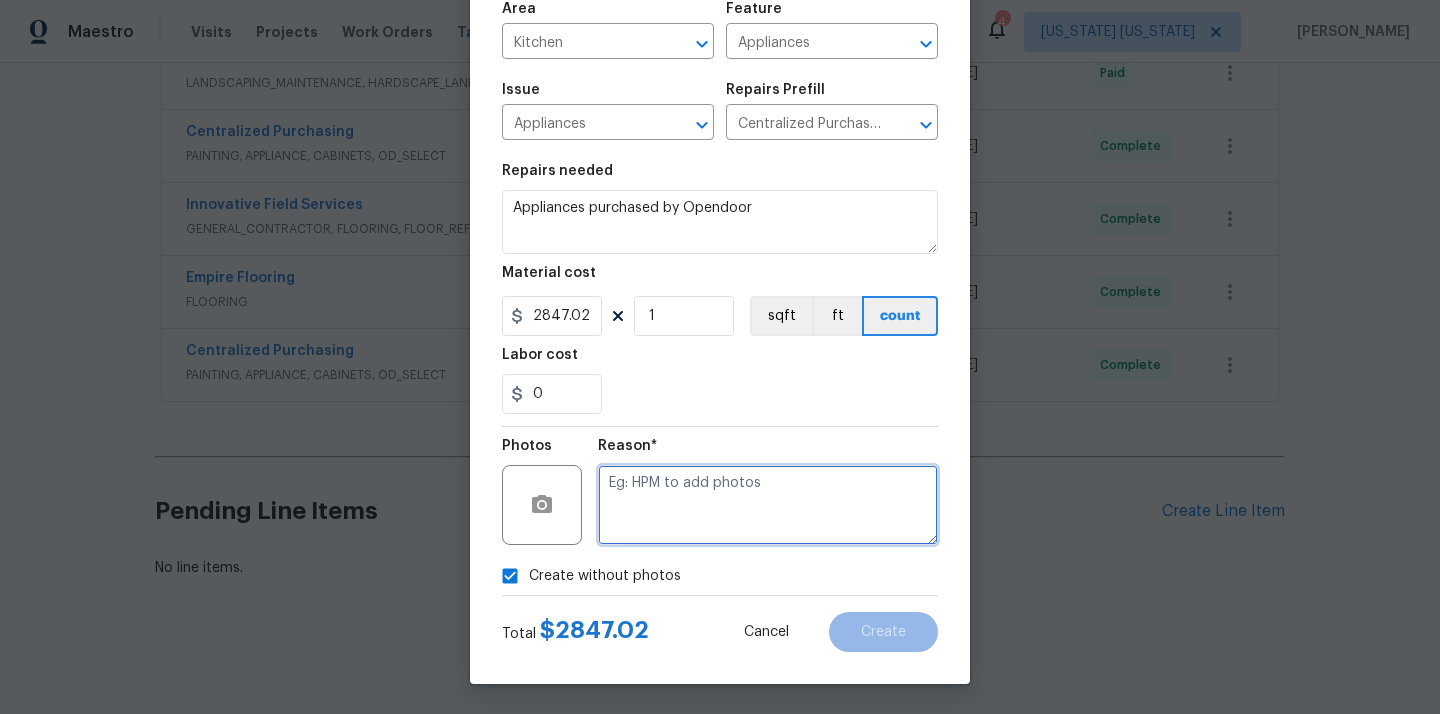 click at bounding box center (768, 505) 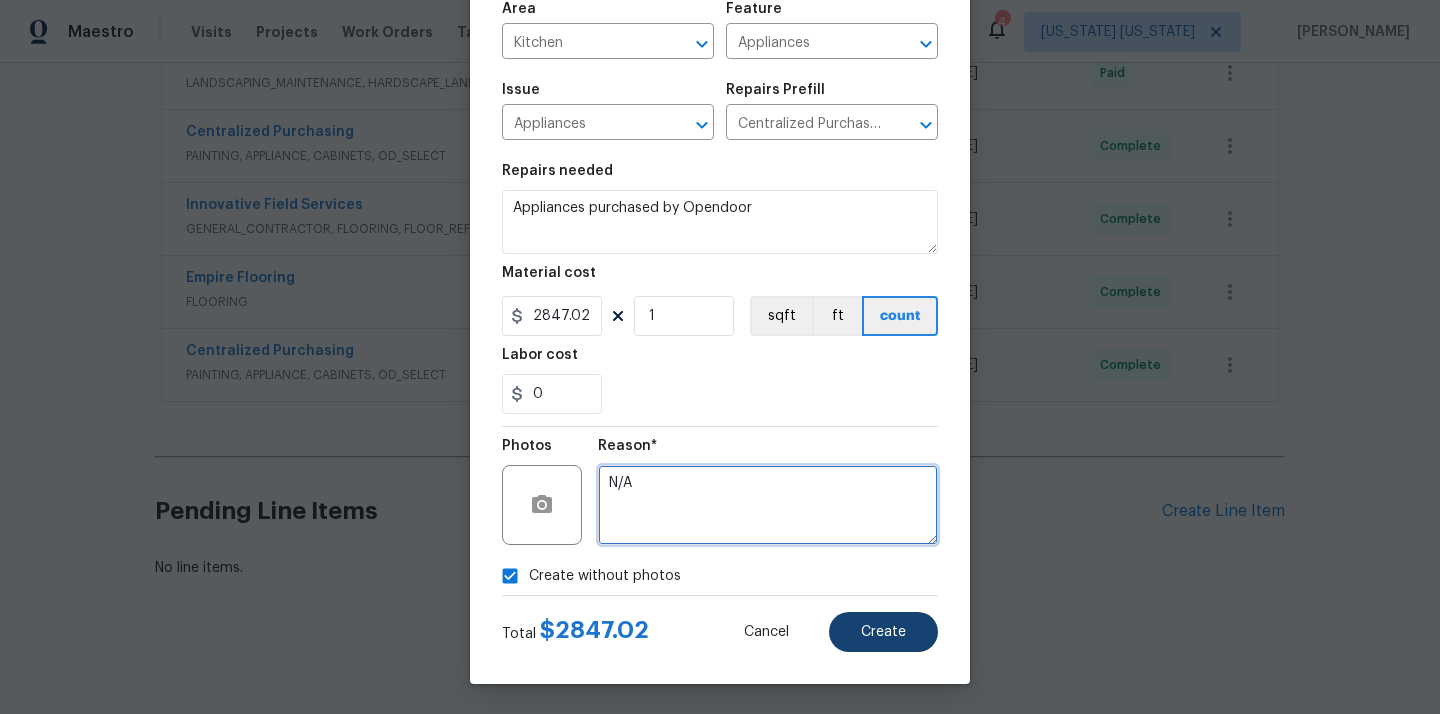 type on "N/A" 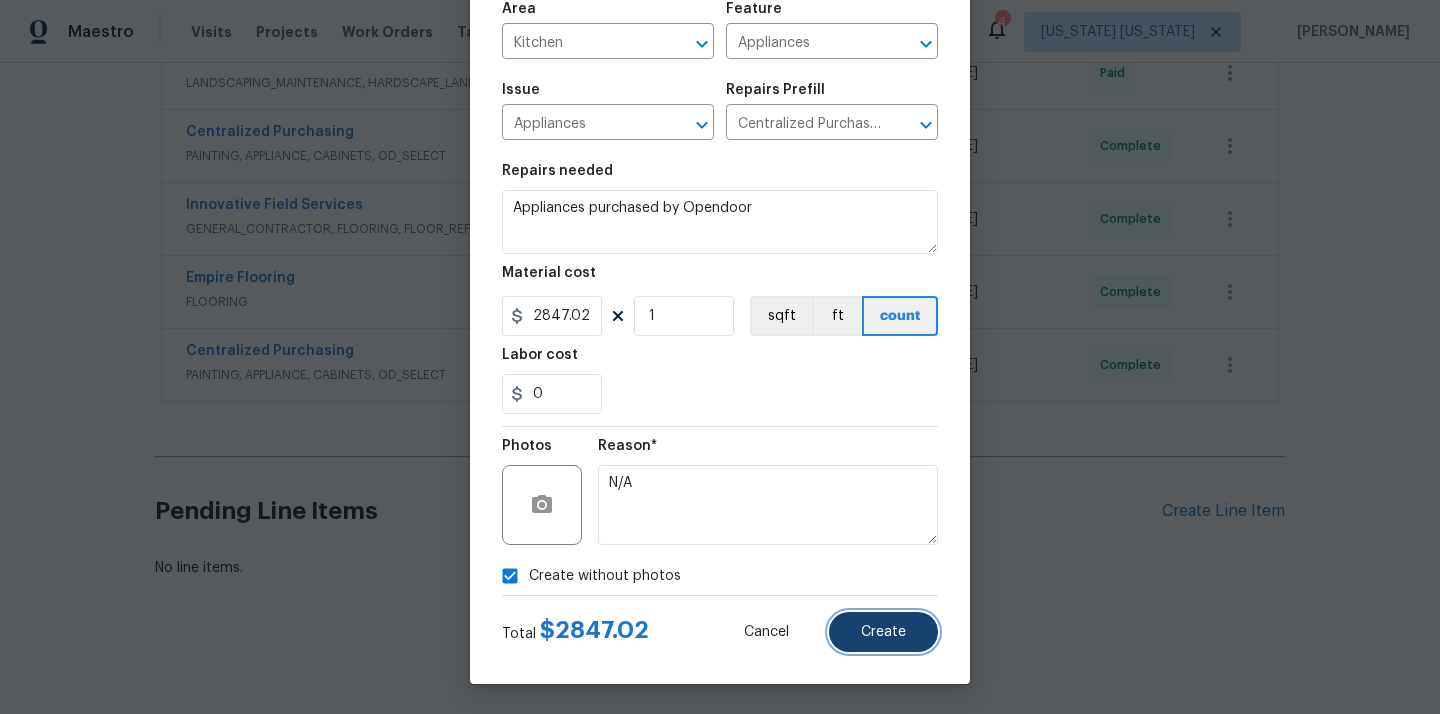 click on "Create" at bounding box center (883, 632) 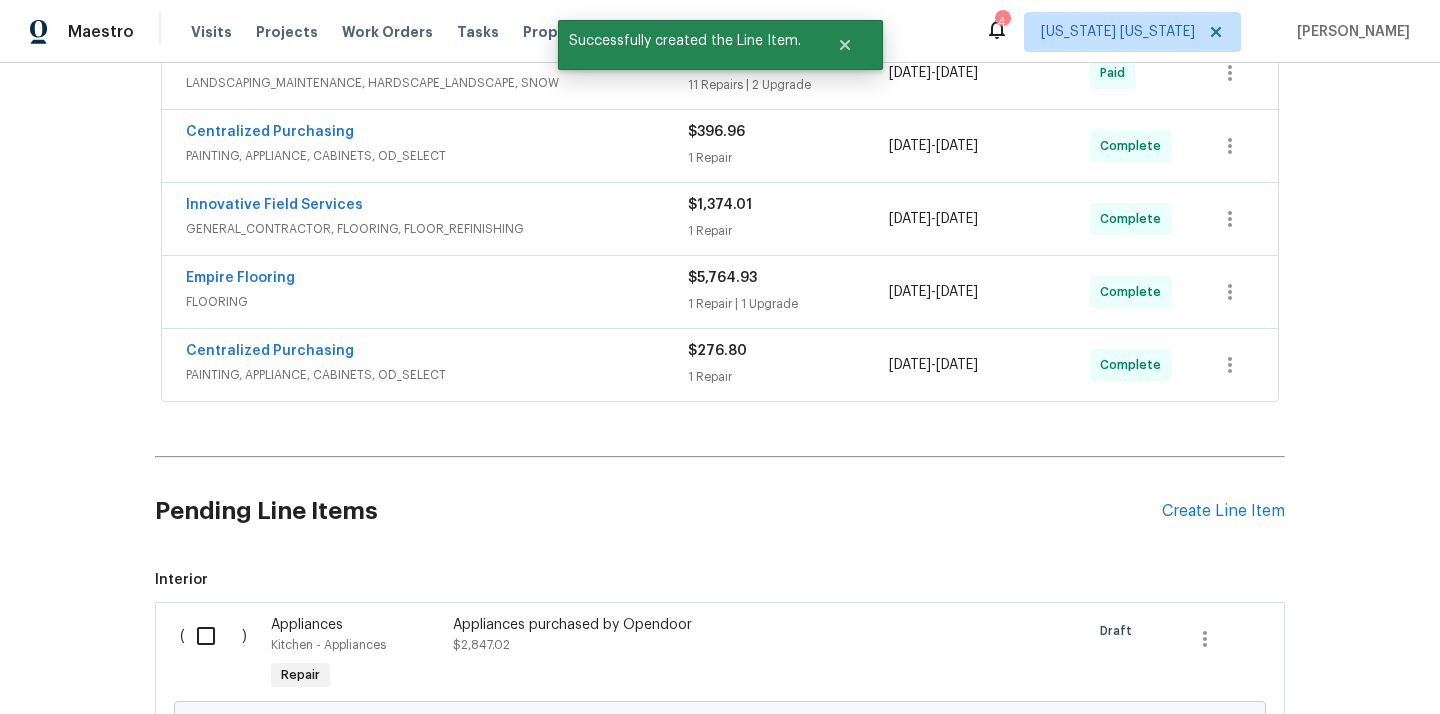 click at bounding box center [213, 636] 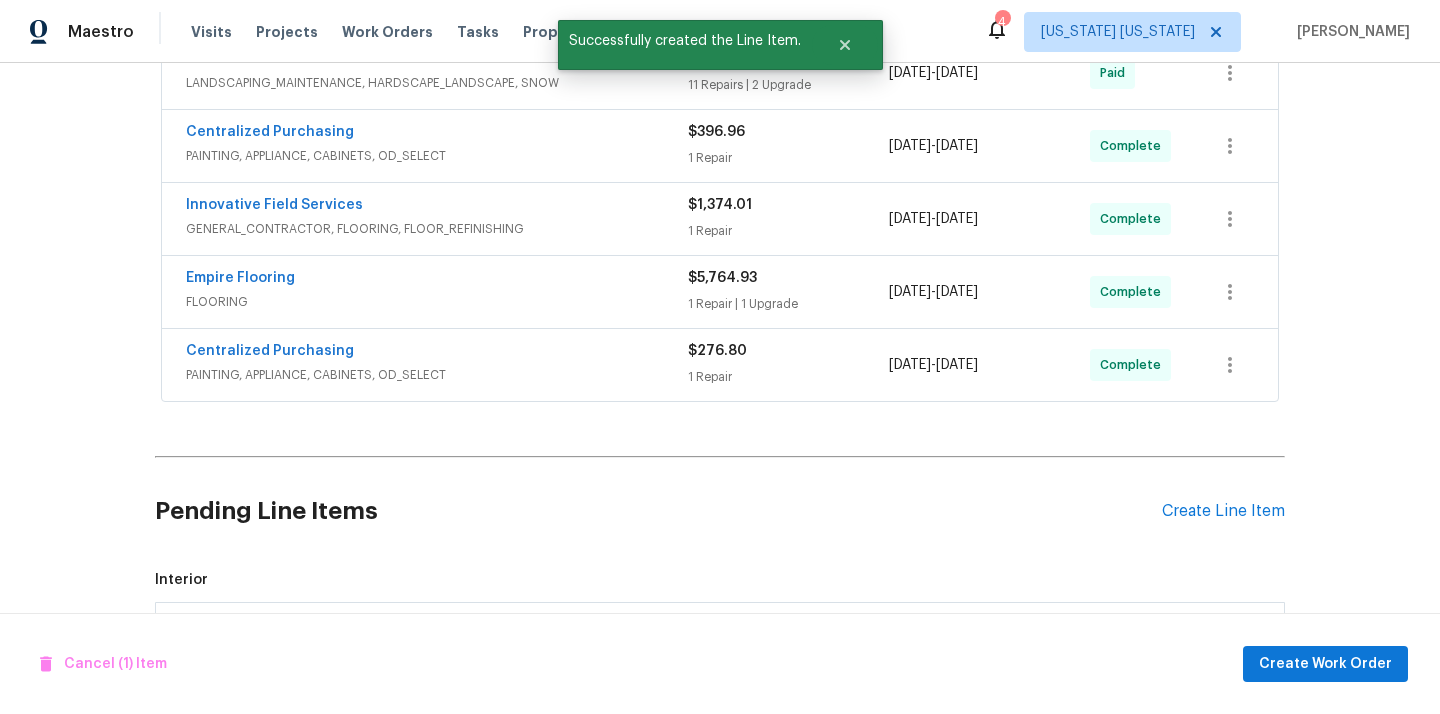 click on "Cancel (1) Item Create Work Order" at bounding box center [720, 664] 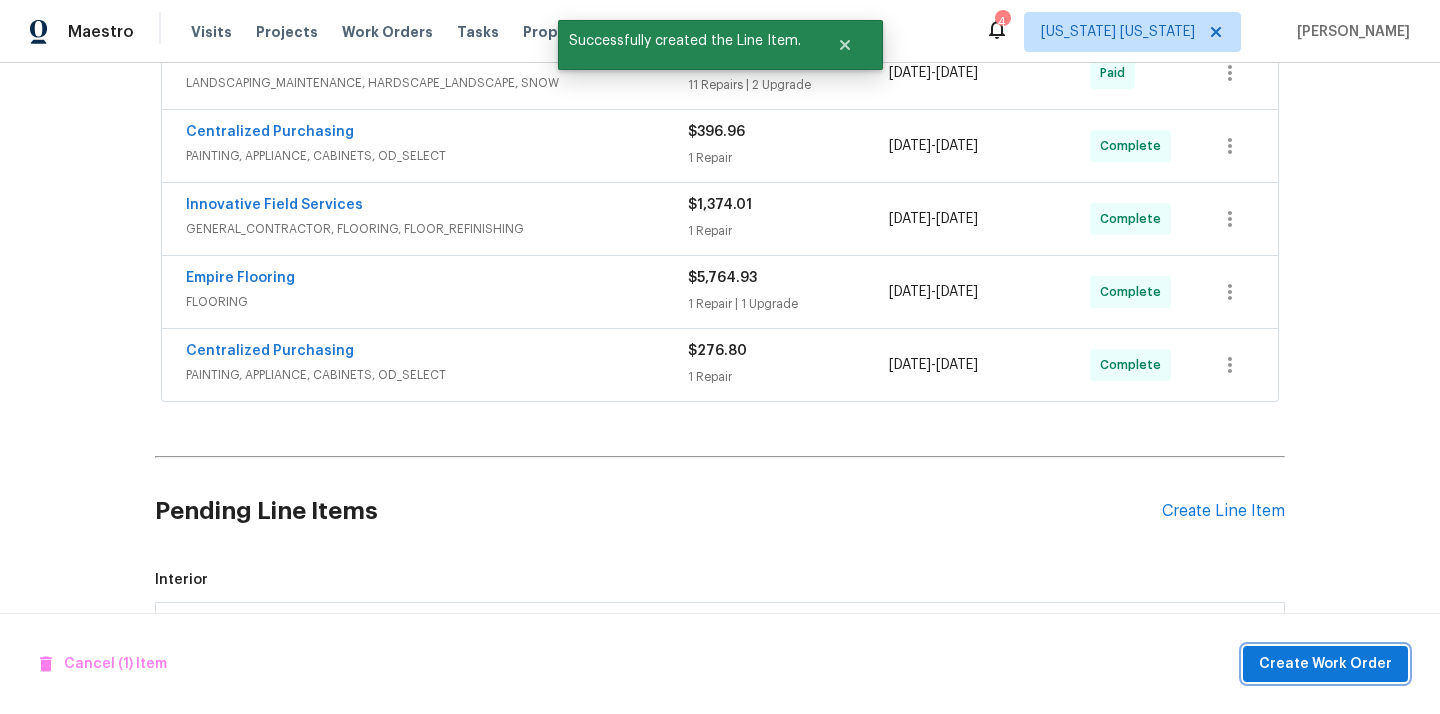 click on "Create Work Order" at bounding box center (1325, 664) 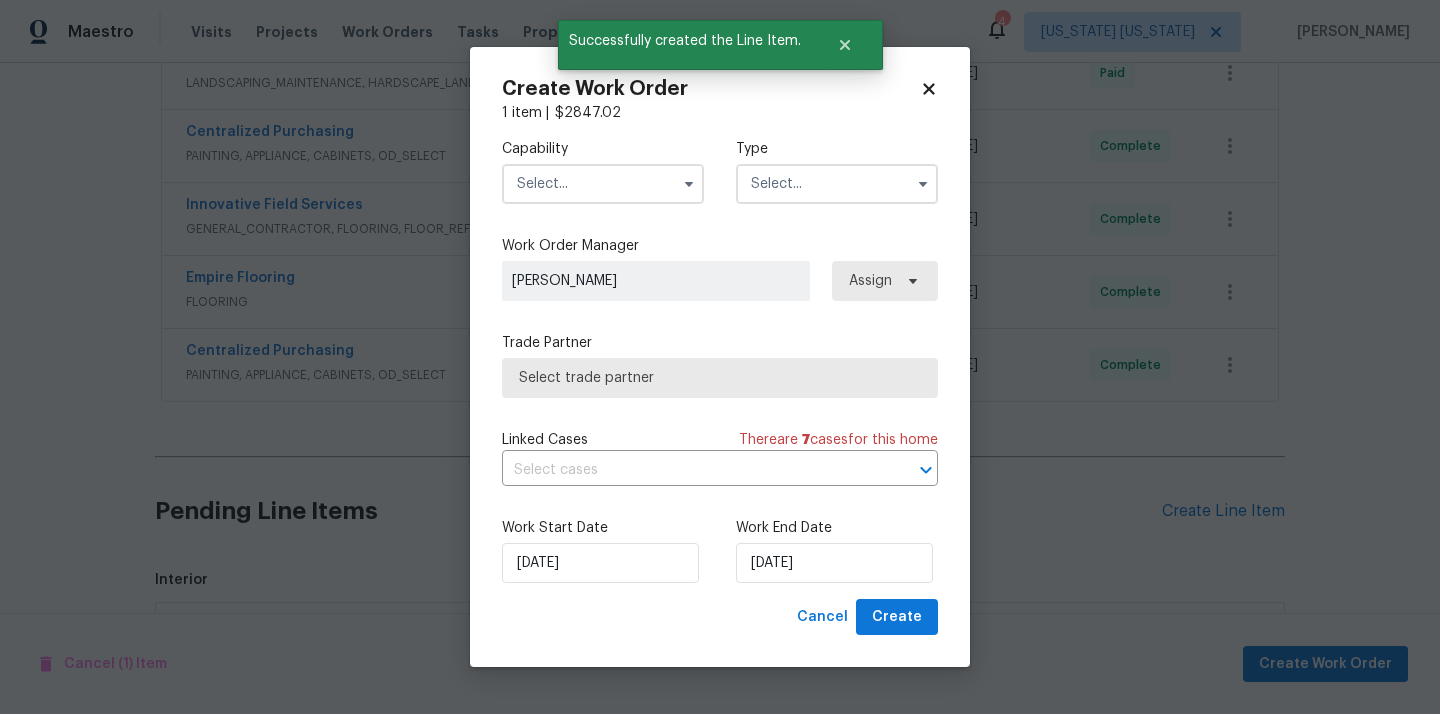 click at bounding box center [603, 184] 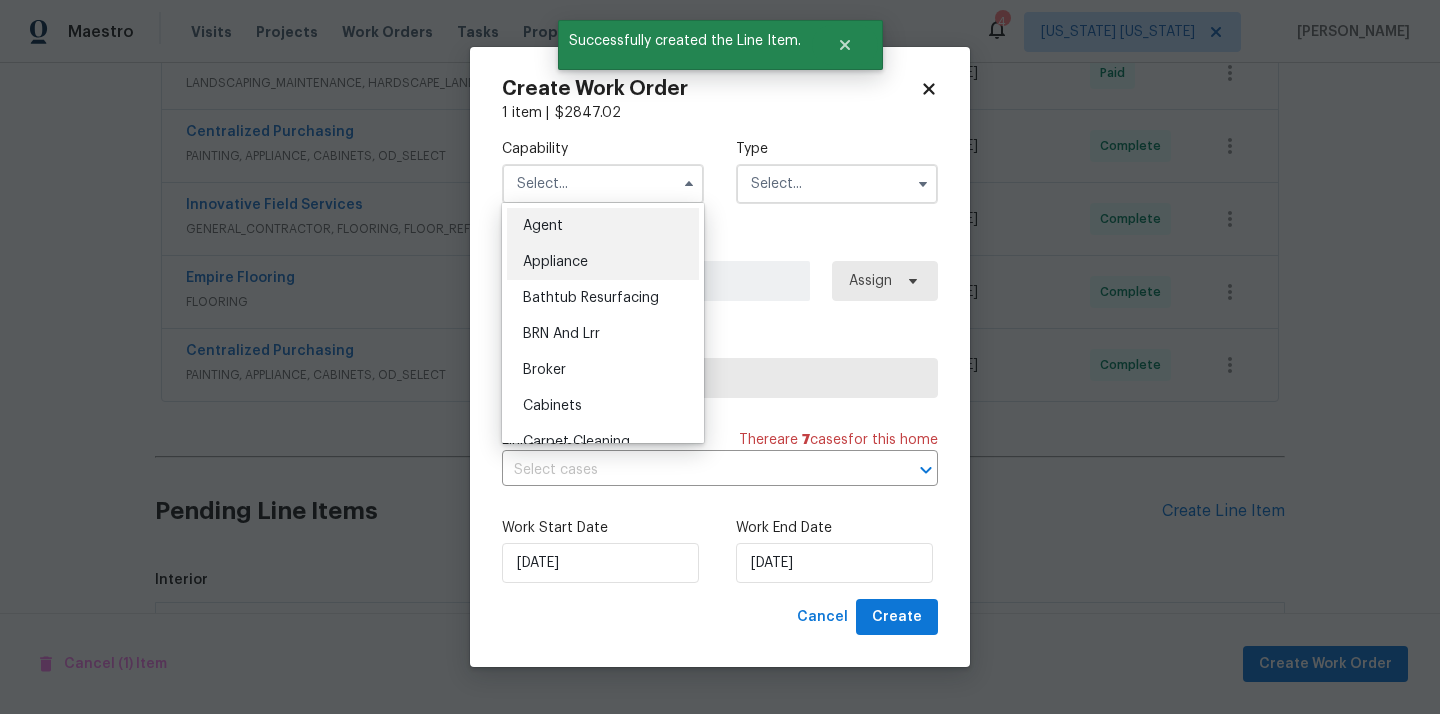 click on "Appliance" at bounding box center [555, 262] 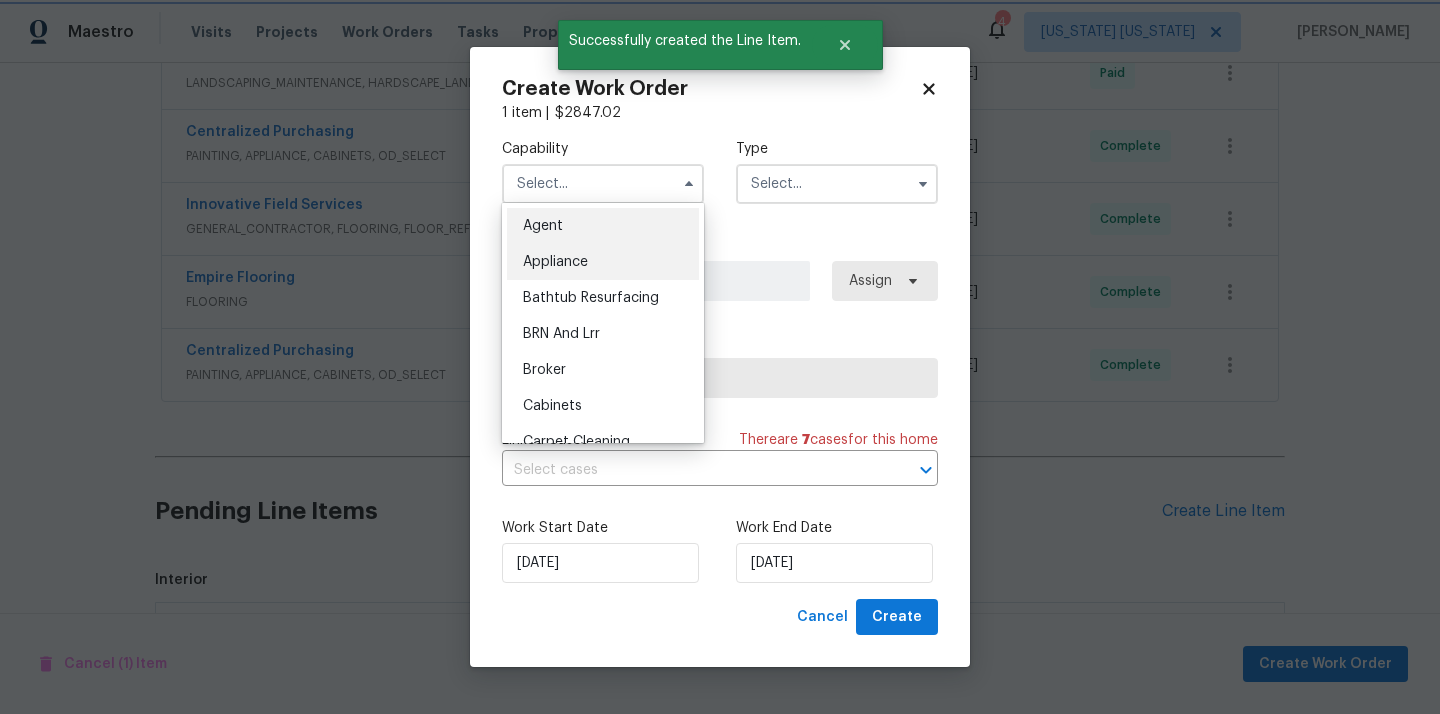 type on "Appliance" 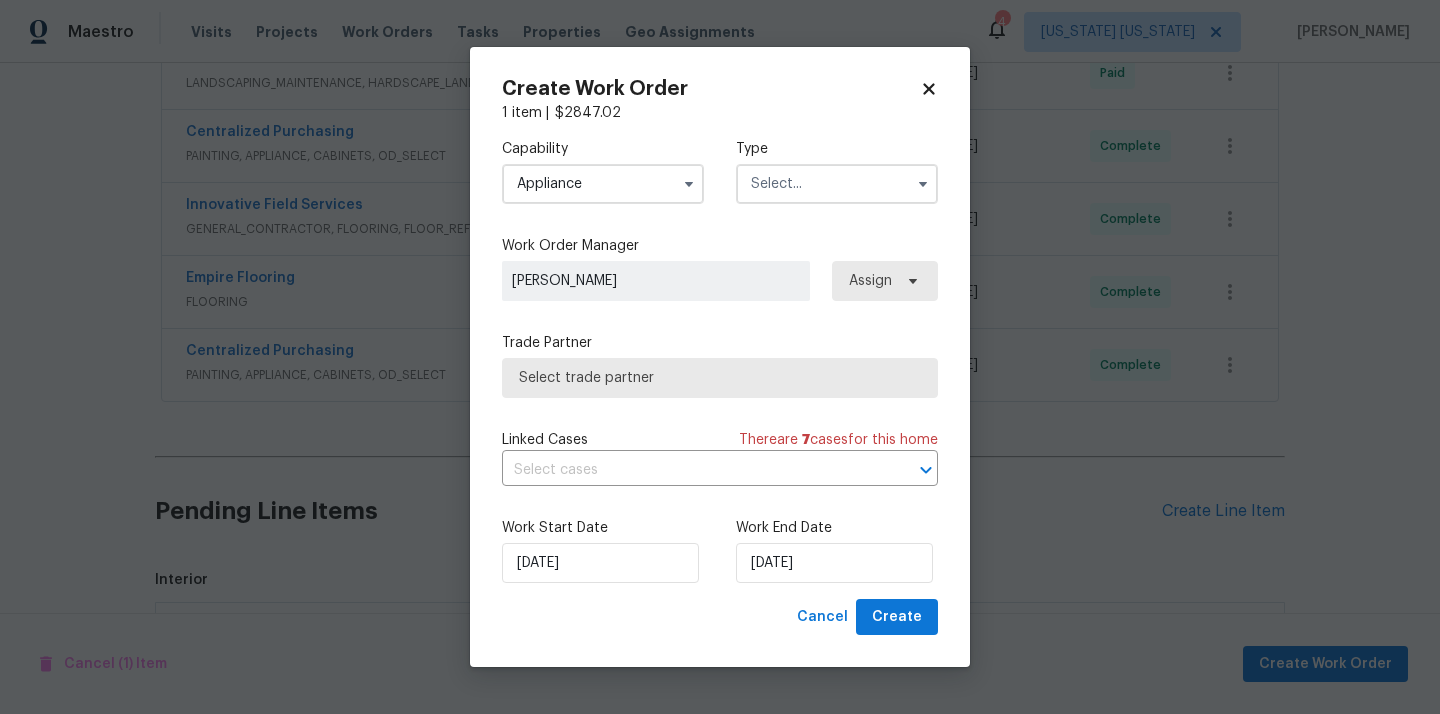 click at bounding box center (837, 184) 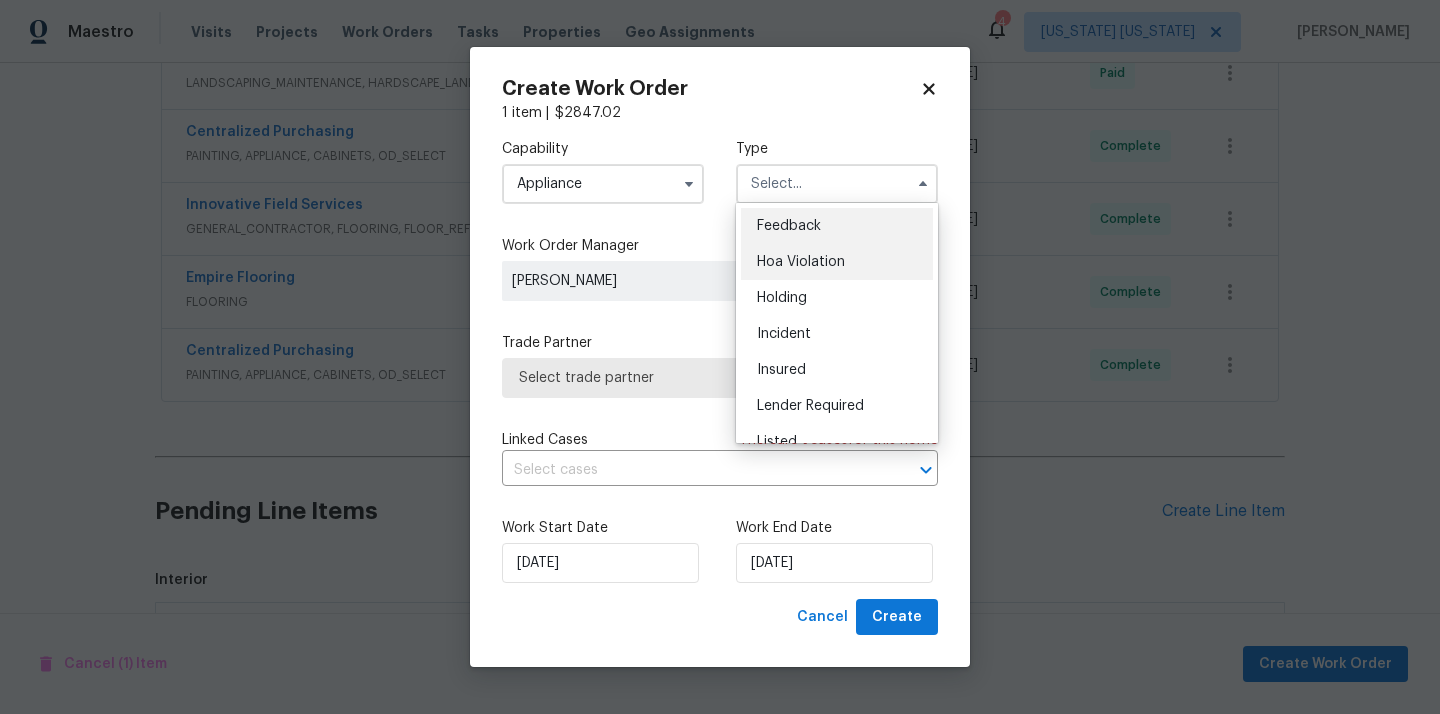 scroll, scrollTop: 454, scrollLeft: 0, axis: vertical 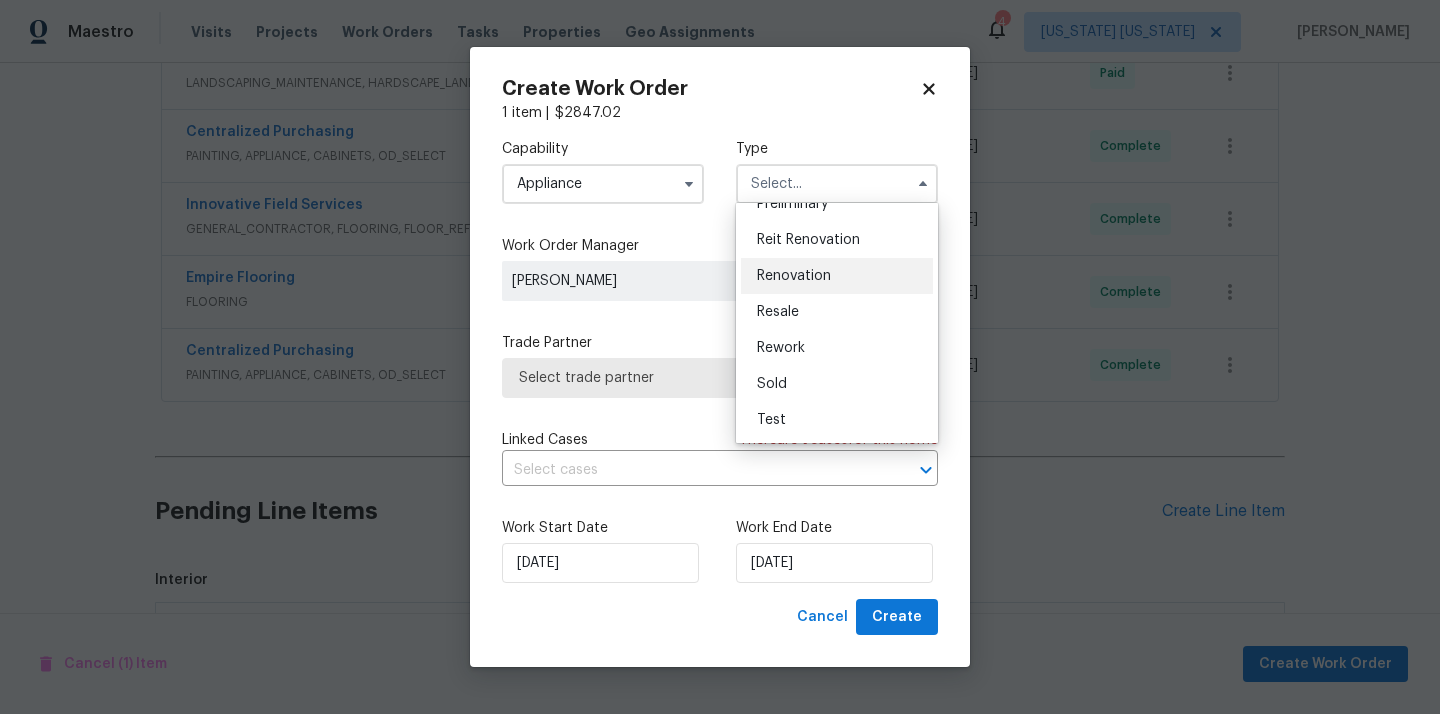click on "Renovation" at bounding box center [837, 276] 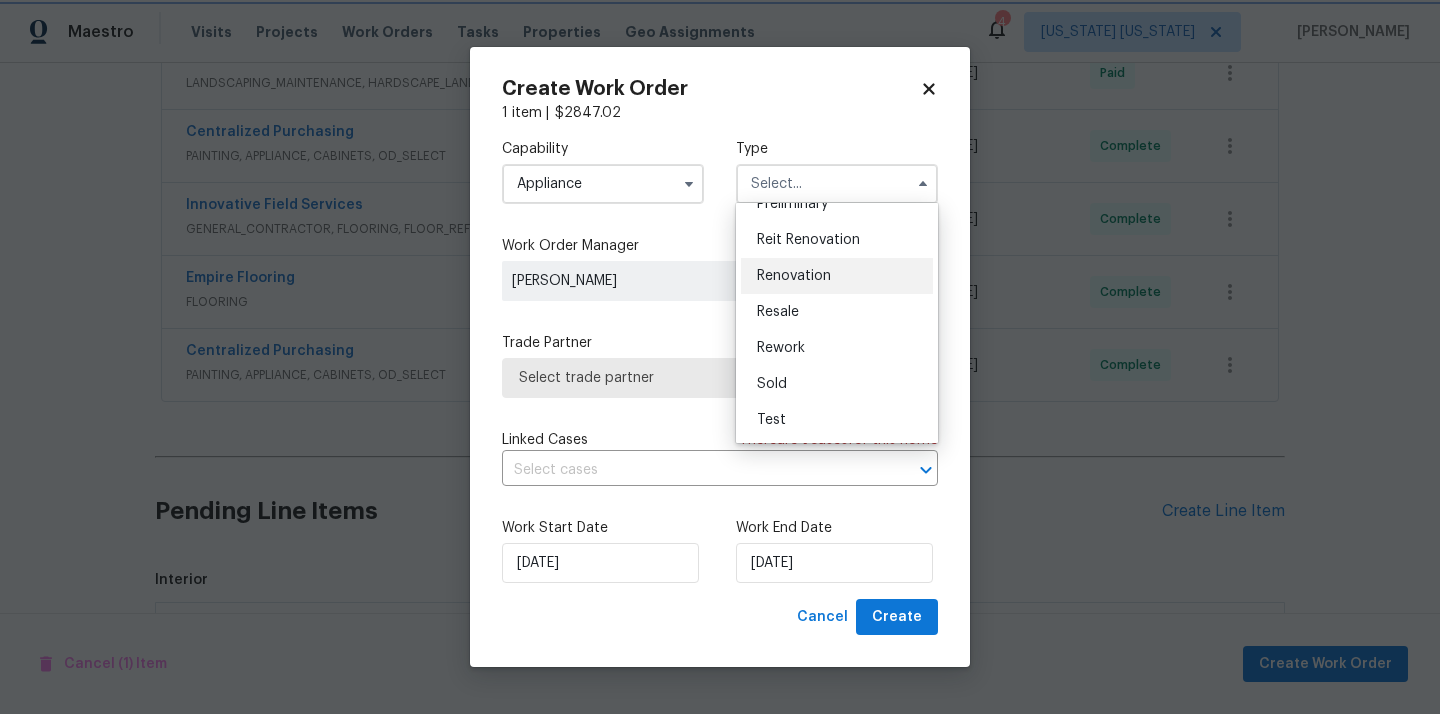 type on "Renovation" 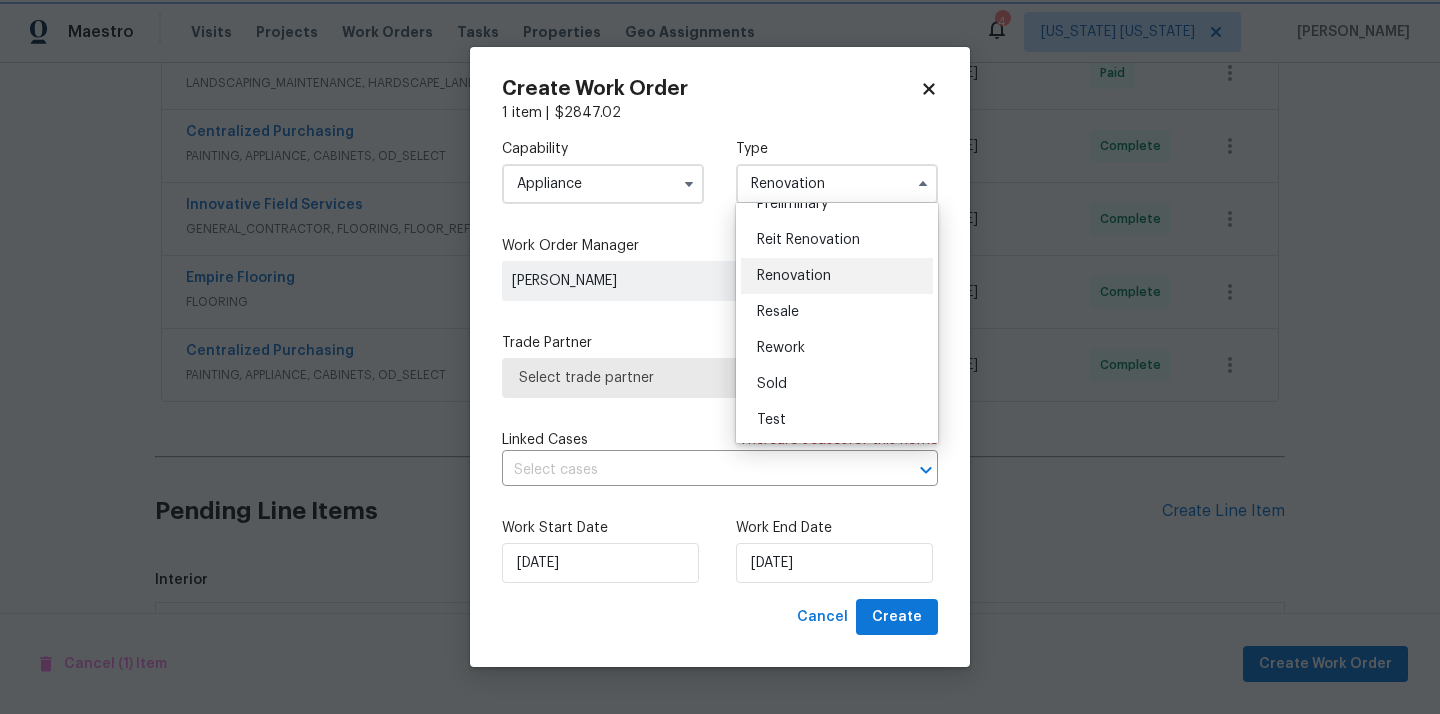 scroll, scrollTop: 0, scrollLeft: 0, axis: both 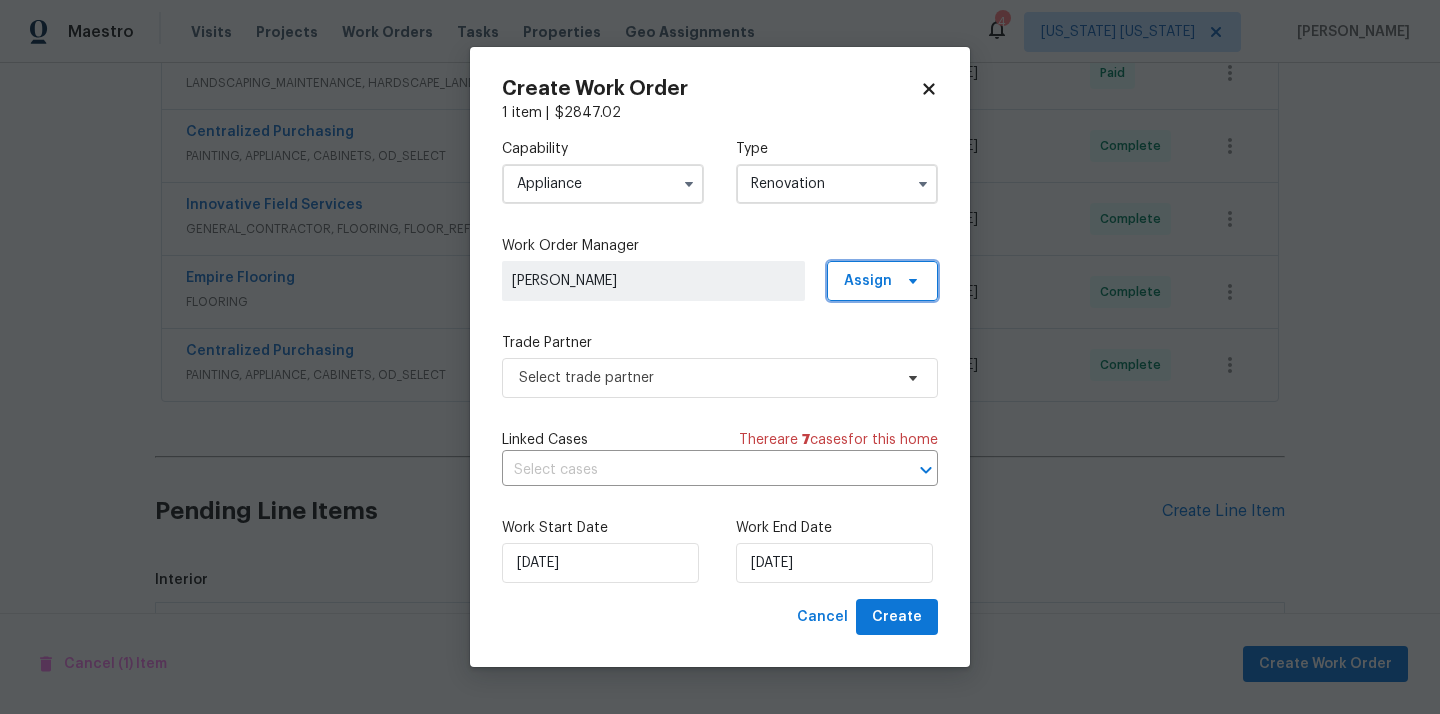 click on "Assign" at bounding box center (868, 281) 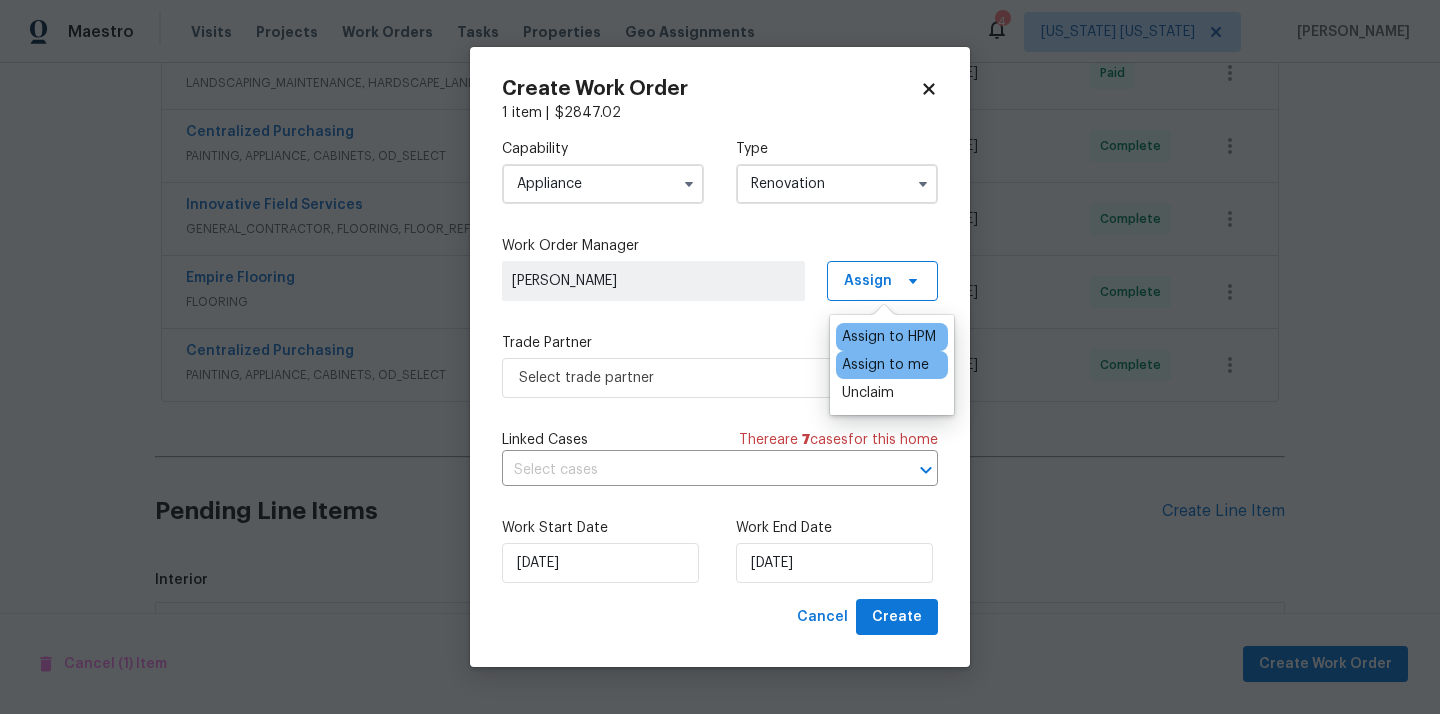 click on "Assign to me" at bounding box center (885, 365) 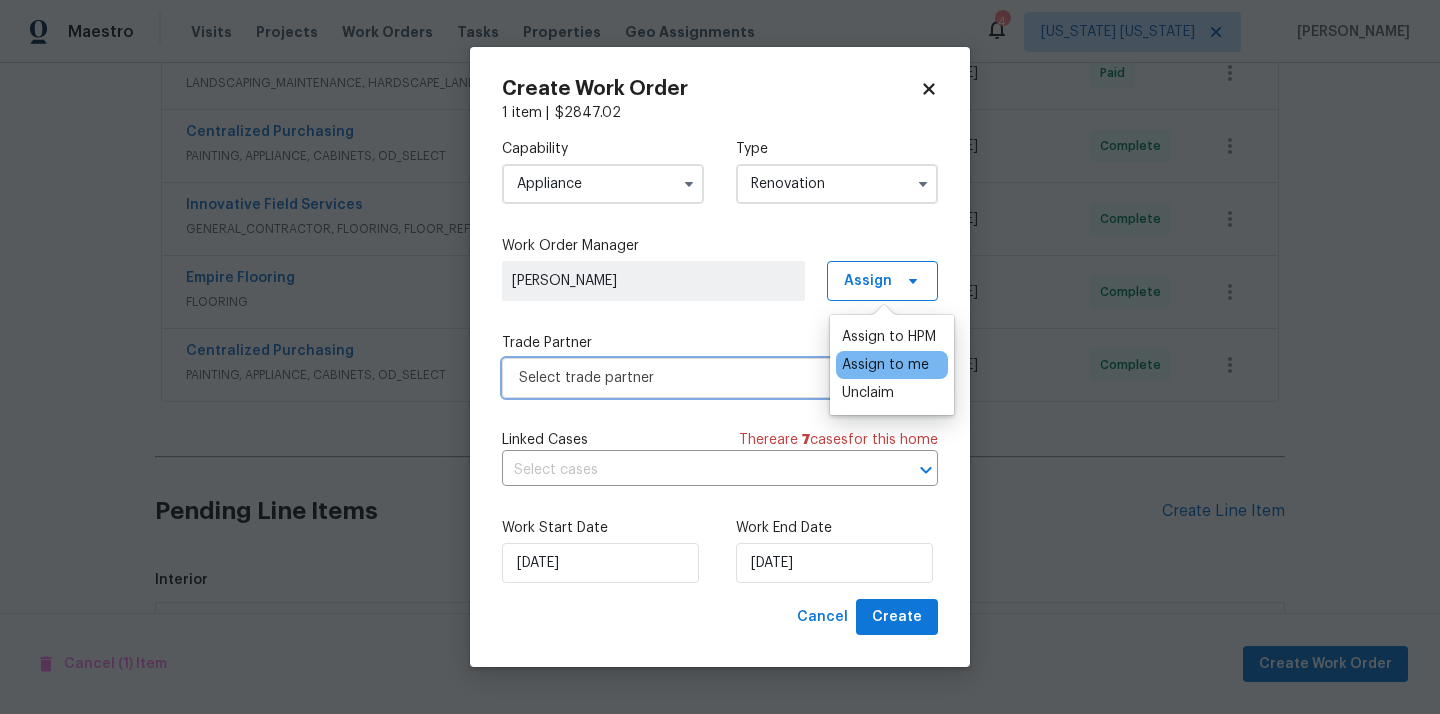 click on "Select trade partner" at bounding box center [705, 378] 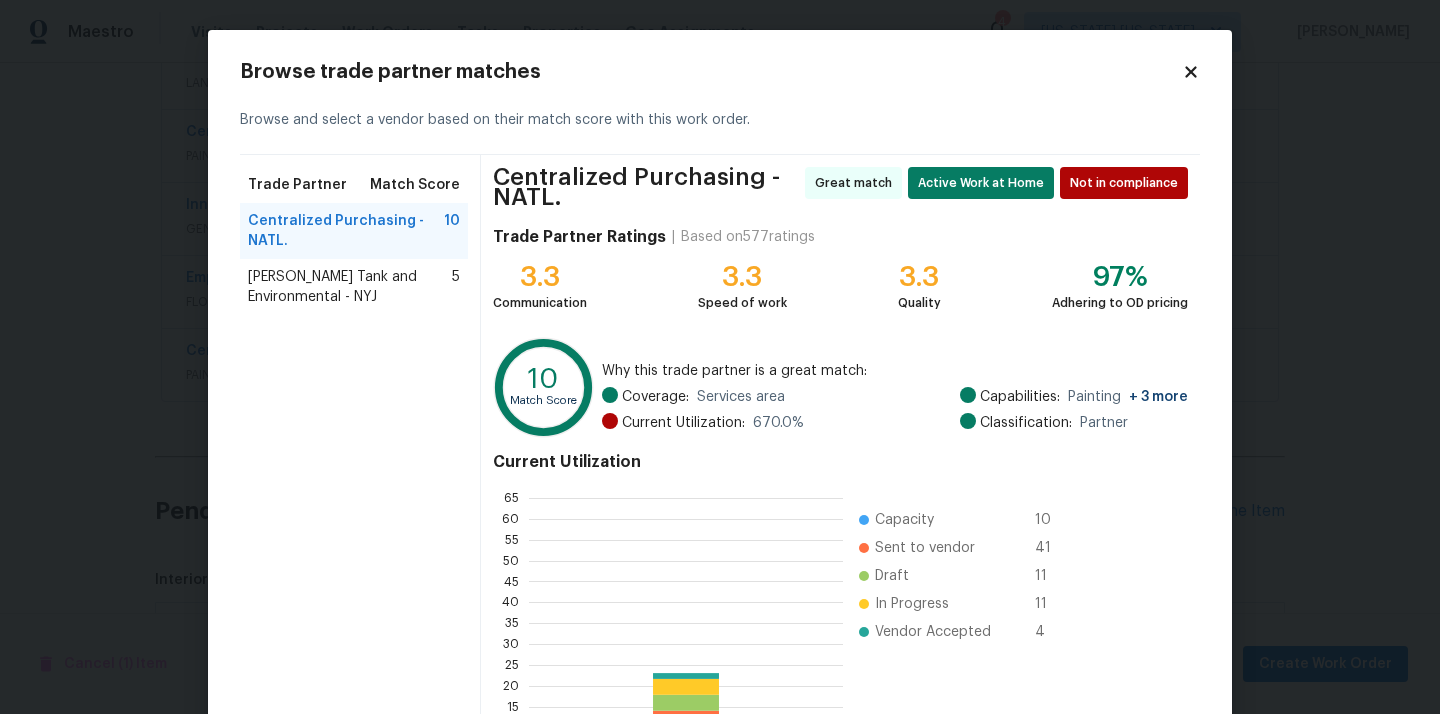 scroll, scrollTop: 2, scrollLeft: 1, axis: both 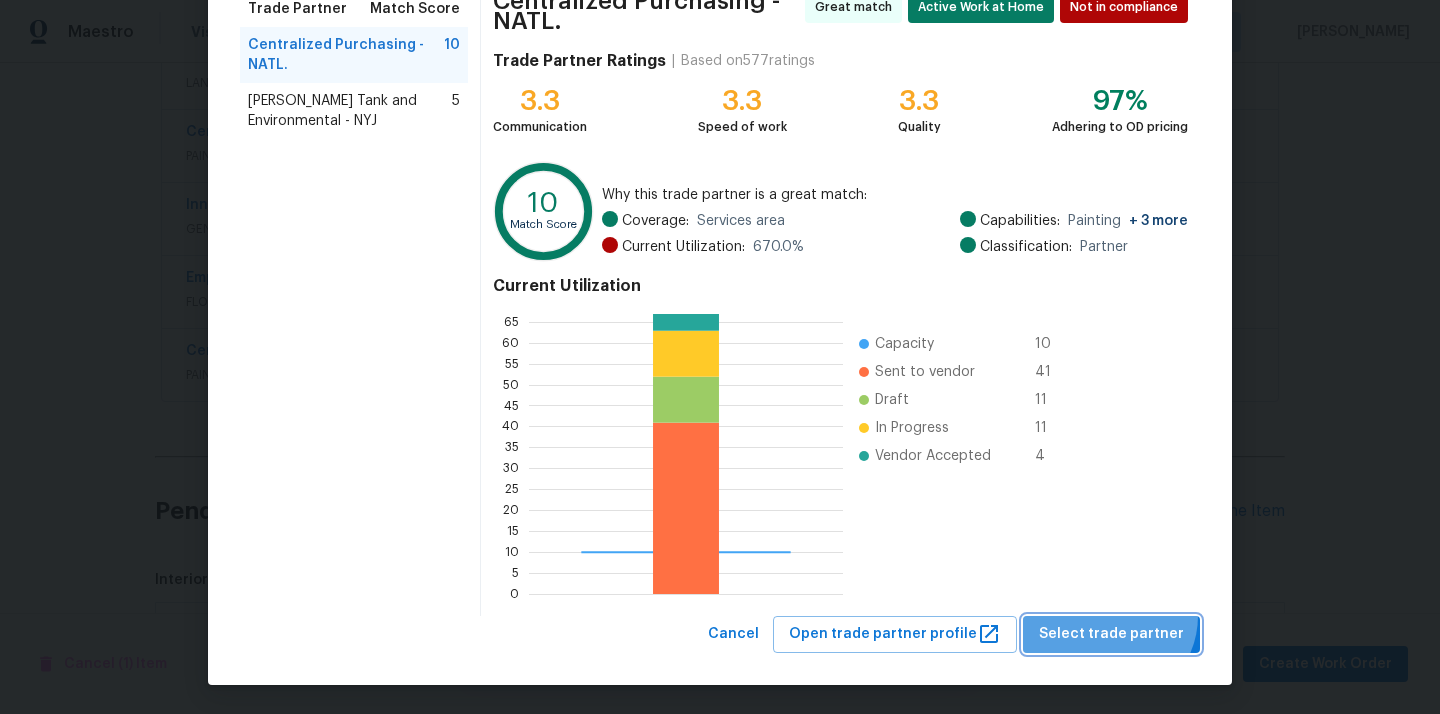 click on "Select trade partner" at bounding box center [1111, 634] 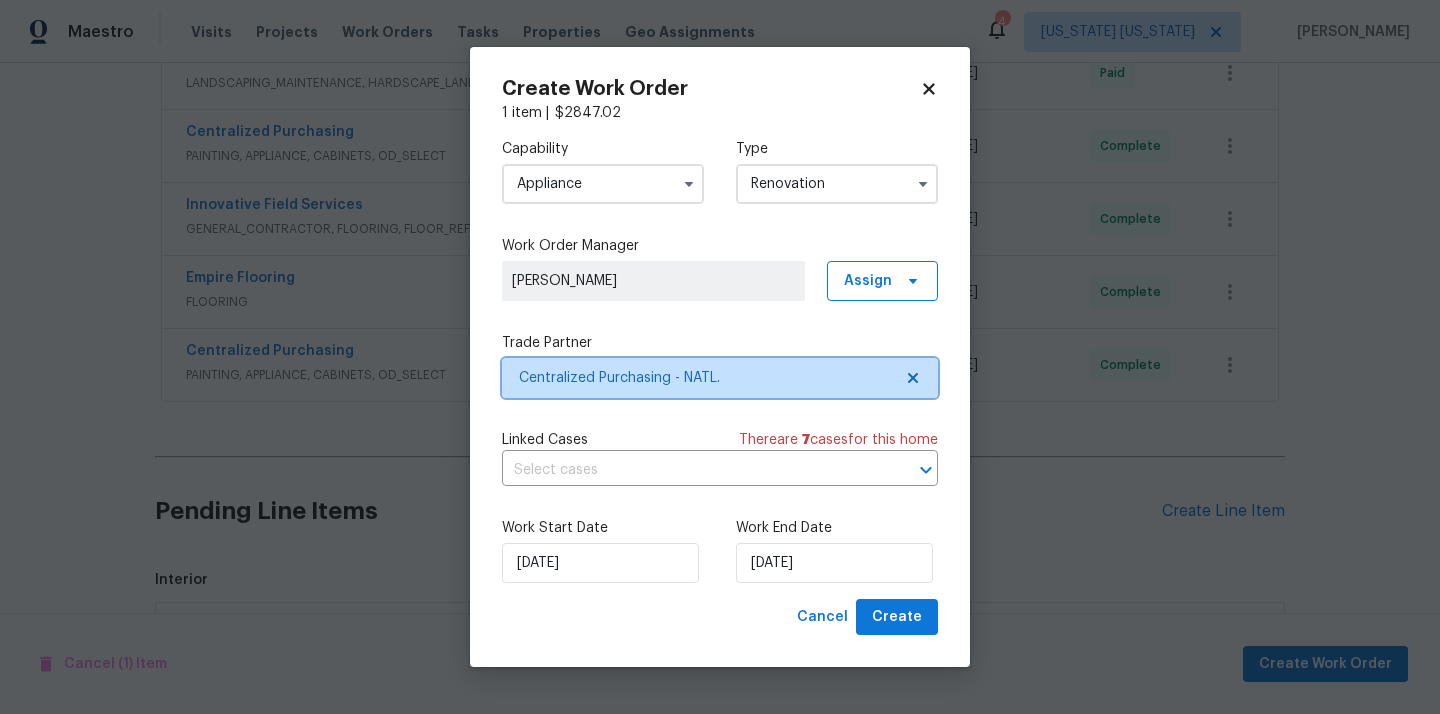 scroll, scrollTop: 0, scrollLeft: 0, axis: both 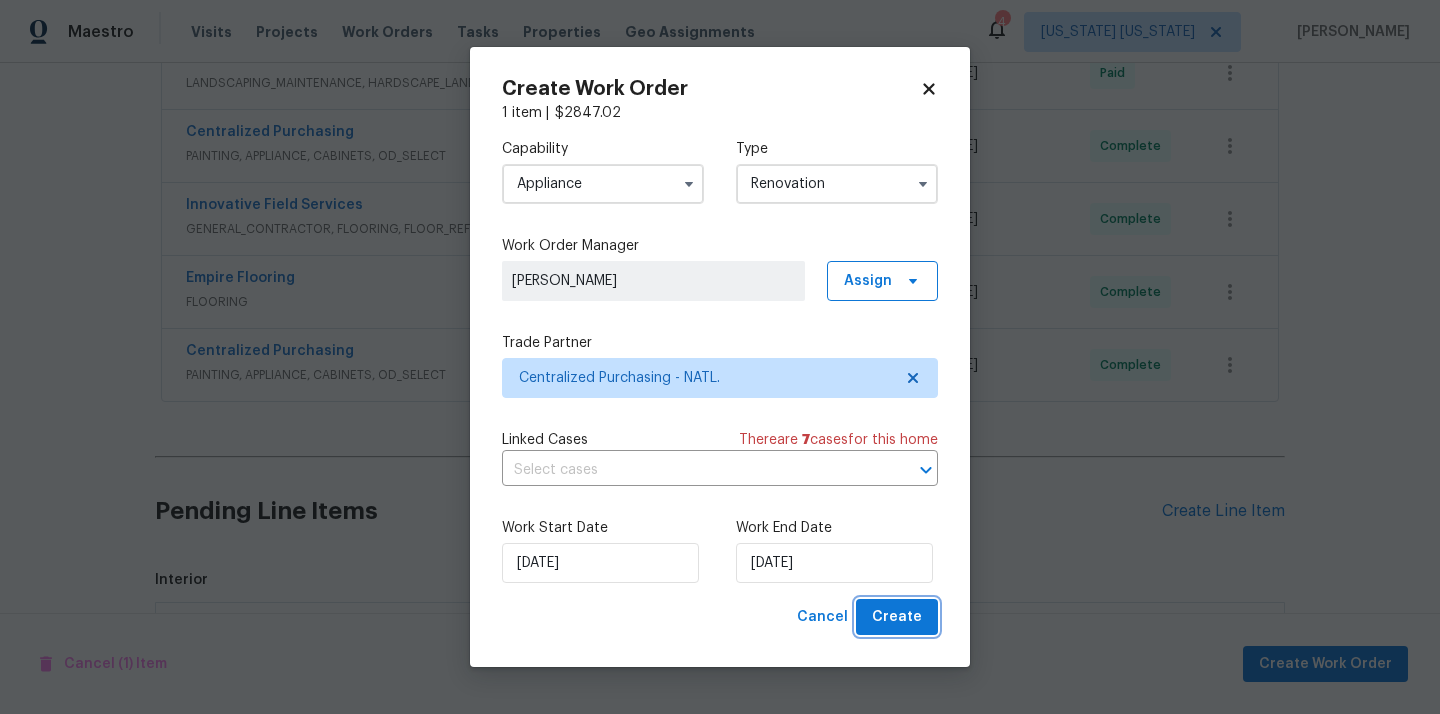 click on "Create" at bounding box center (897, 617) 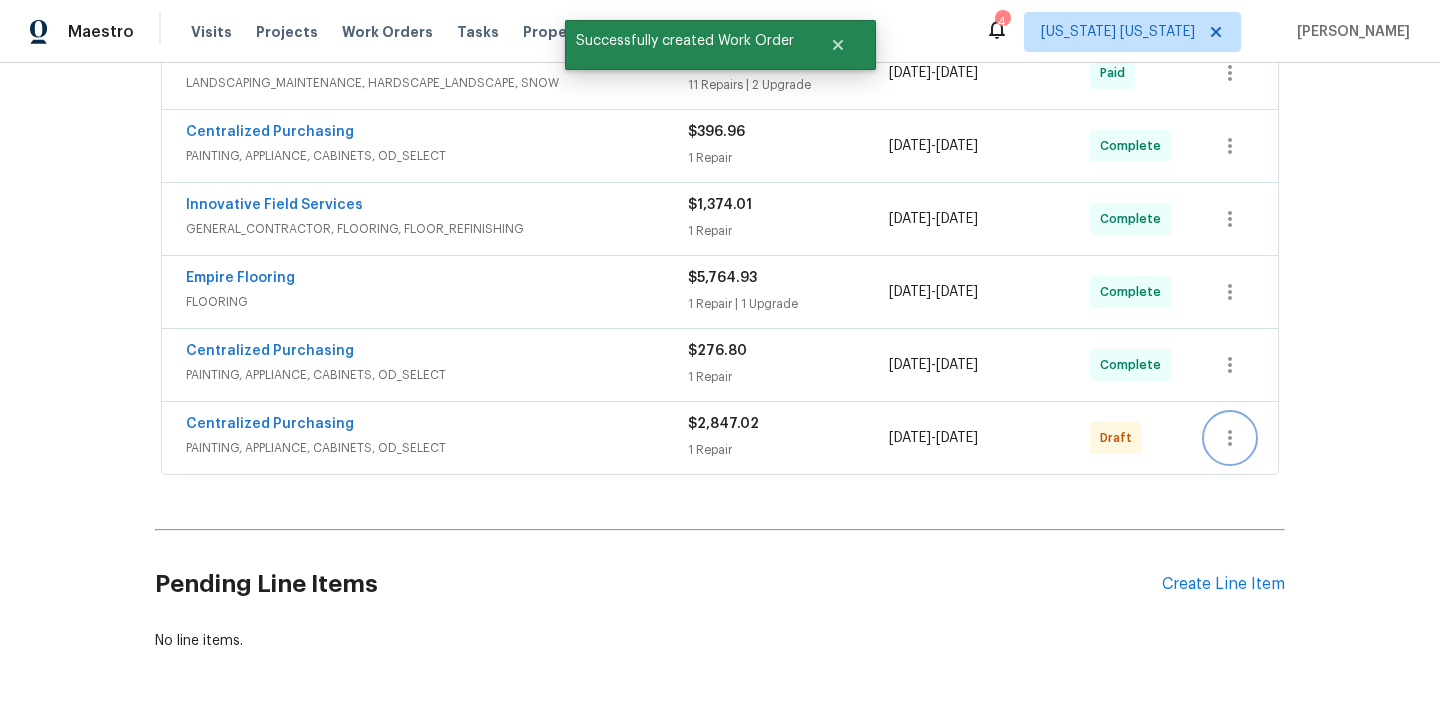 click at bounding box center [1230, 438] 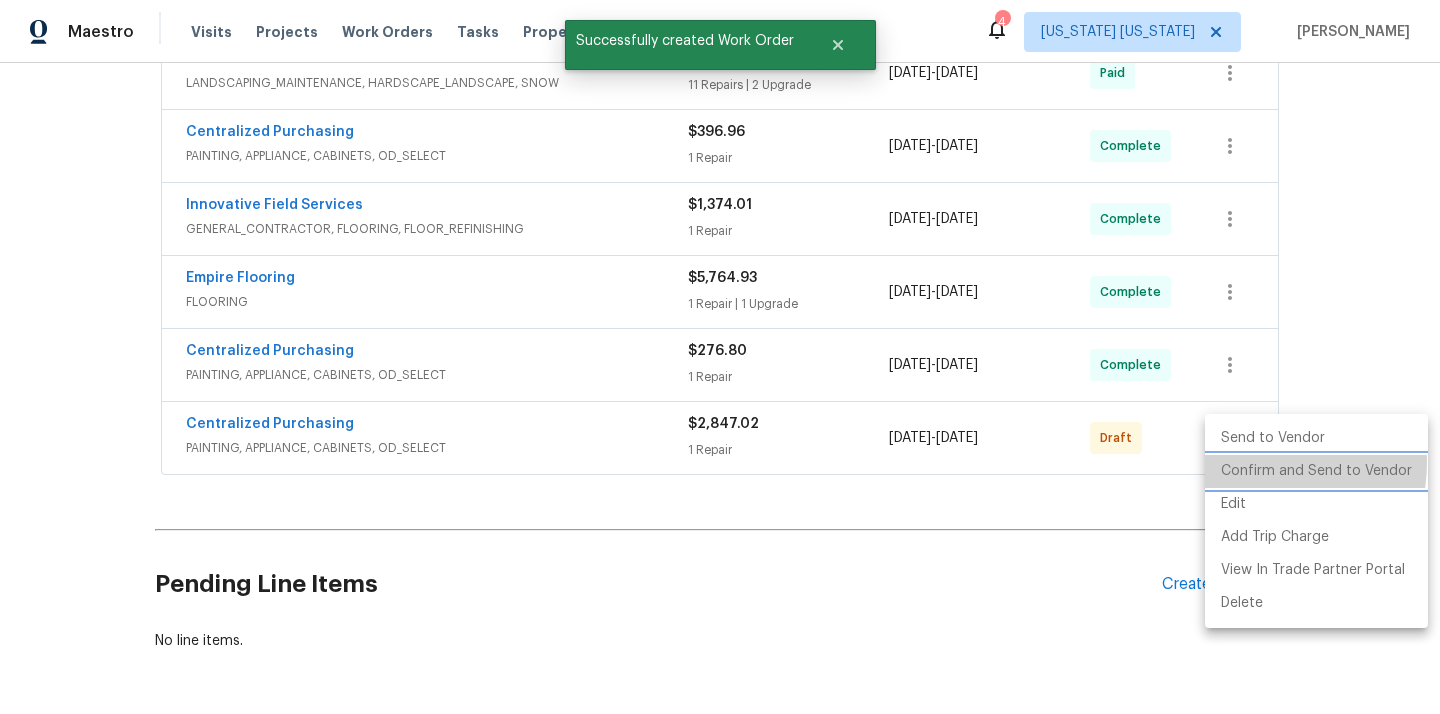 click on "Confirm and Send to Vendor" at bounding box center (1316, 471) 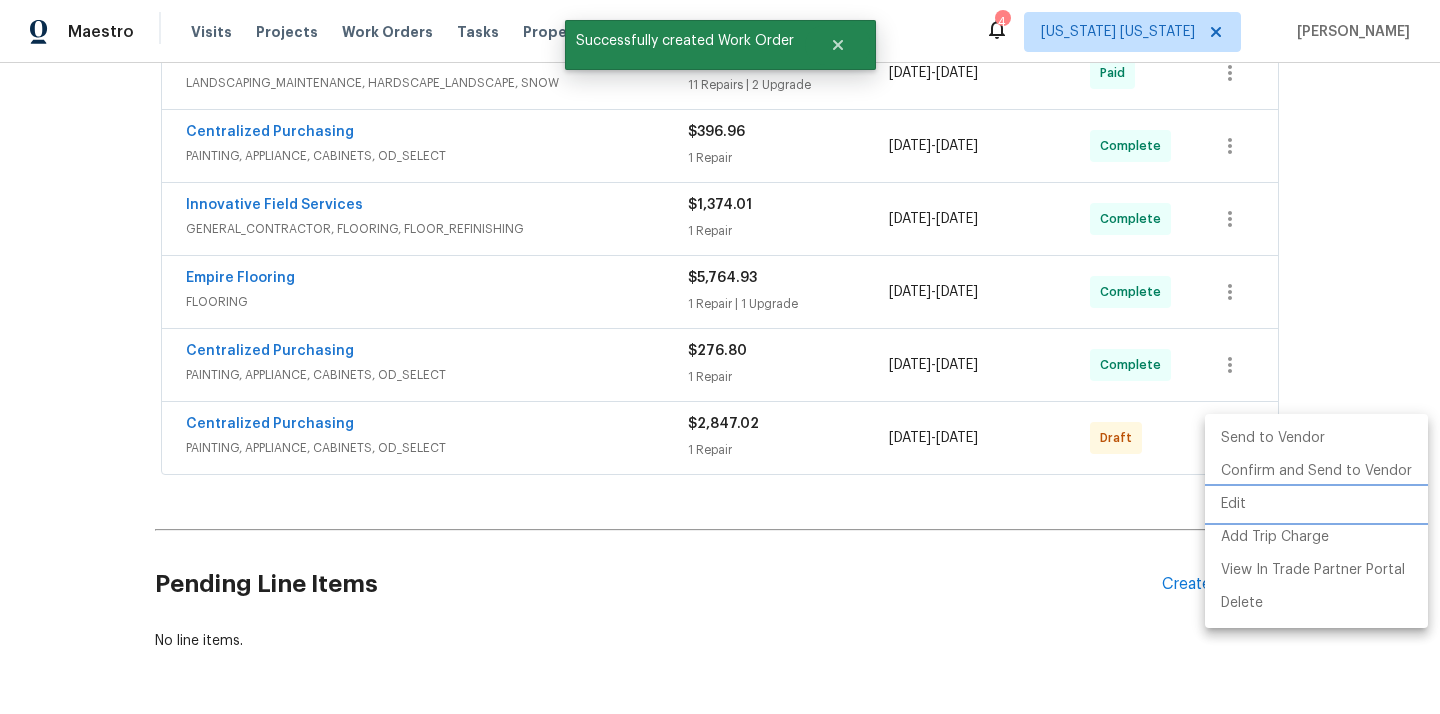 scroll, scrollTop: 191, scrollLeft: 0, axis: vertical 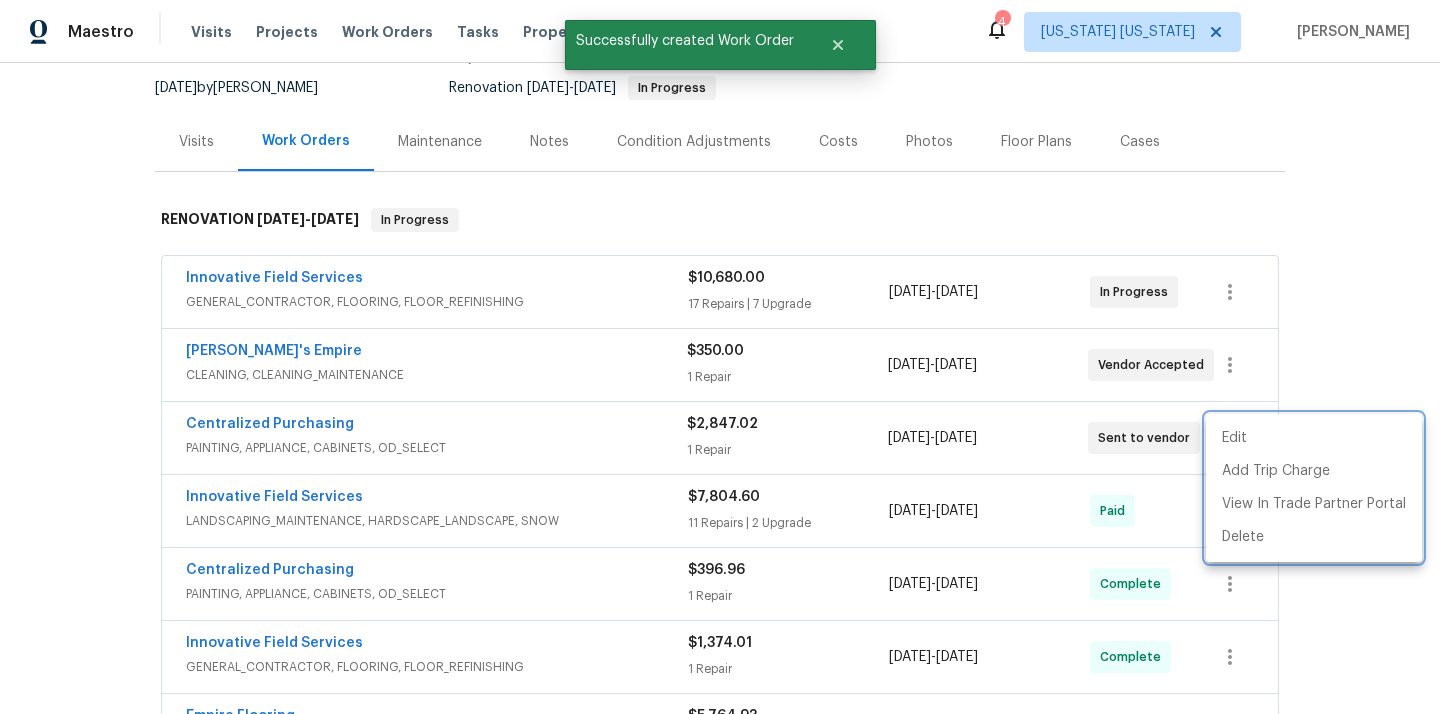 click at bounding box center (720, 357) 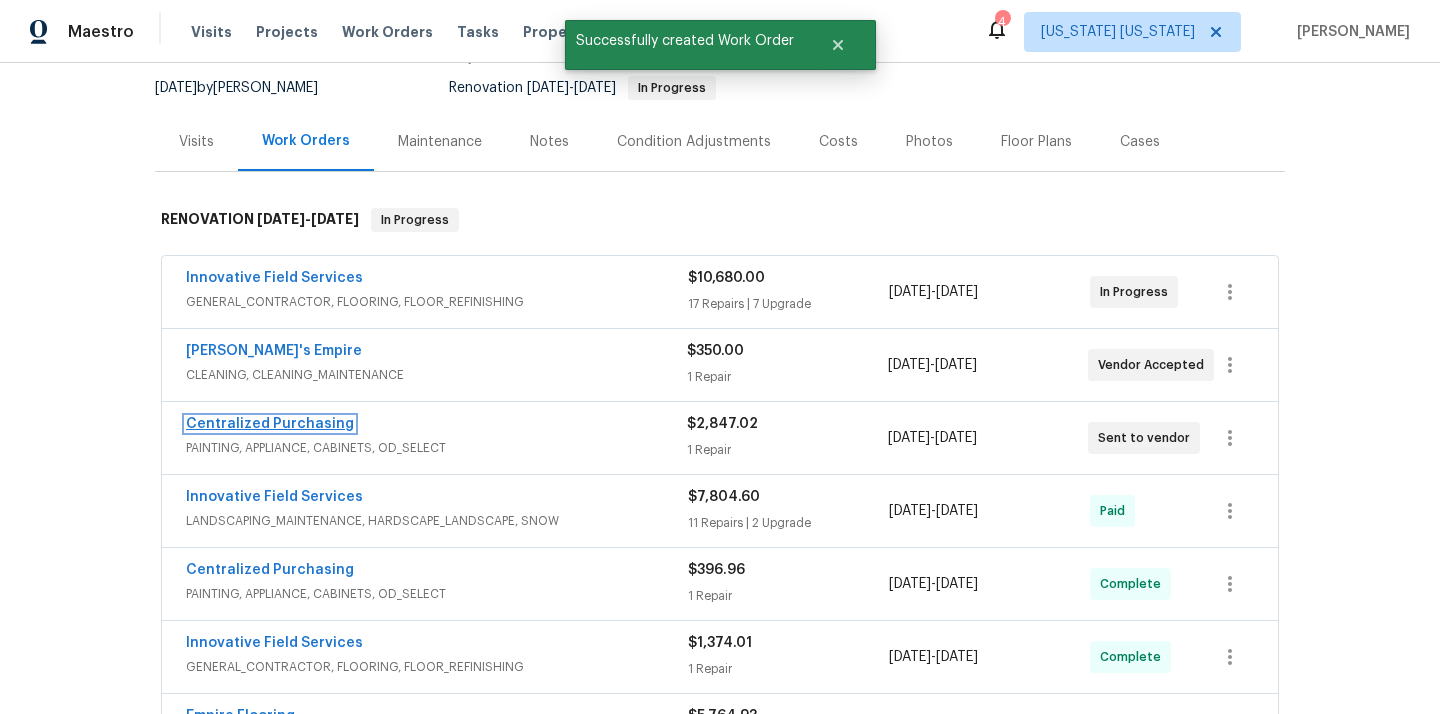 click on "Centralized Purchasing" at bounding box center [270, 424] 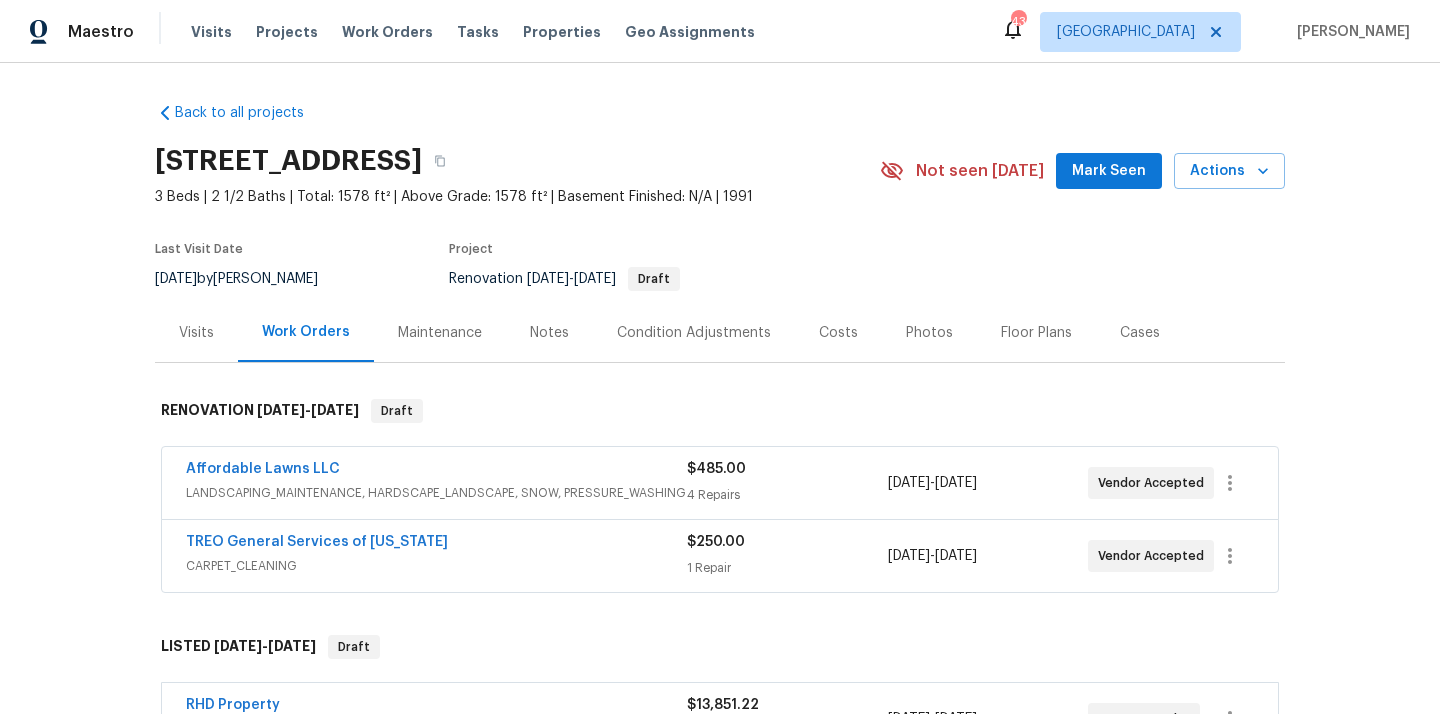 scroll, scrollTop: 0, scrollLeft: 0, axis: both 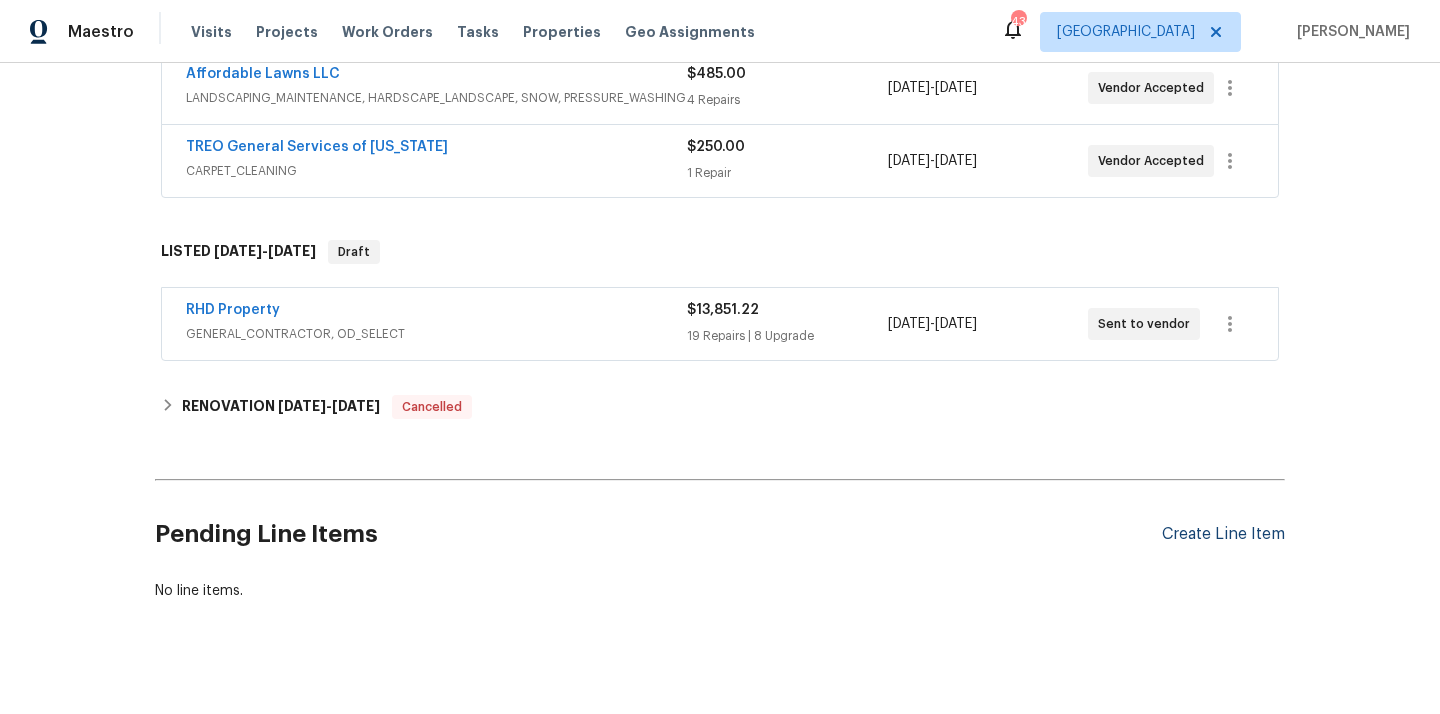 click on "Create Line Item" at bounding box center (1223, 534) 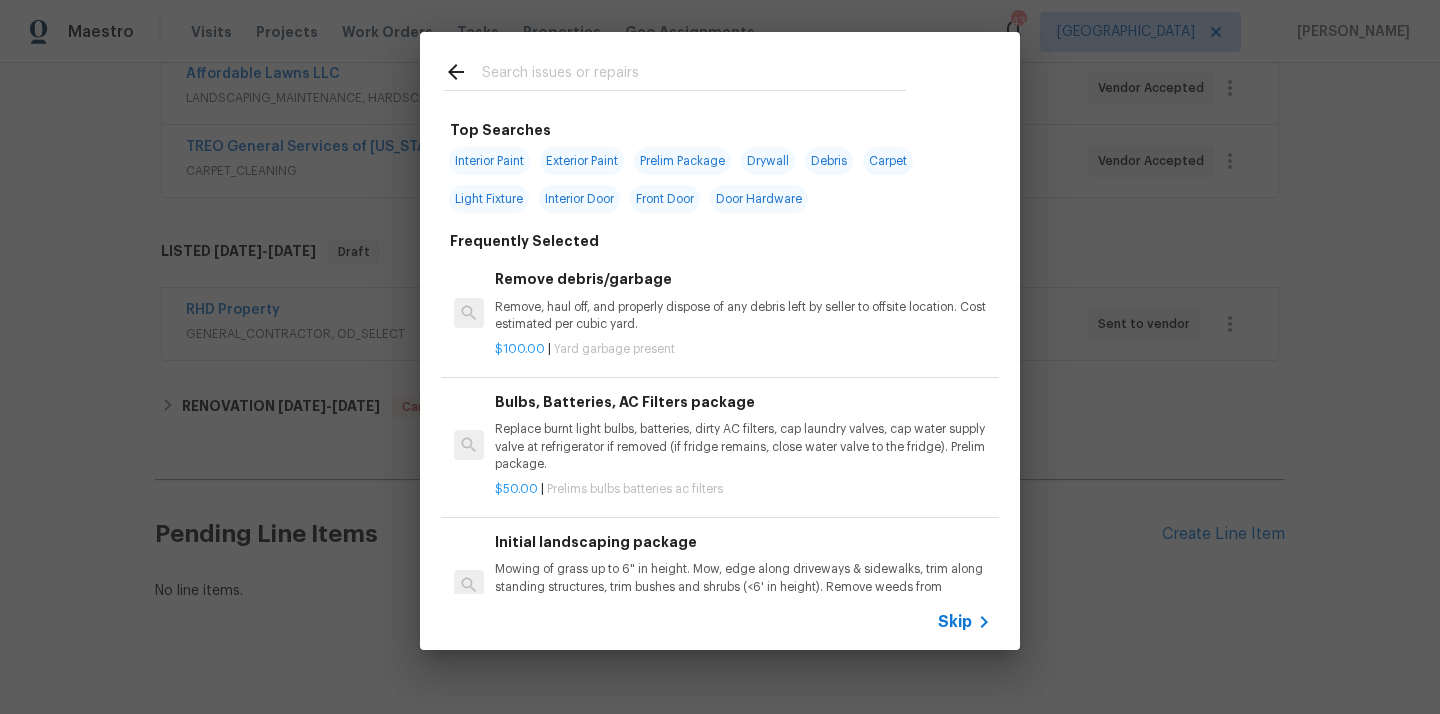 click at bounding box center [694, 75] 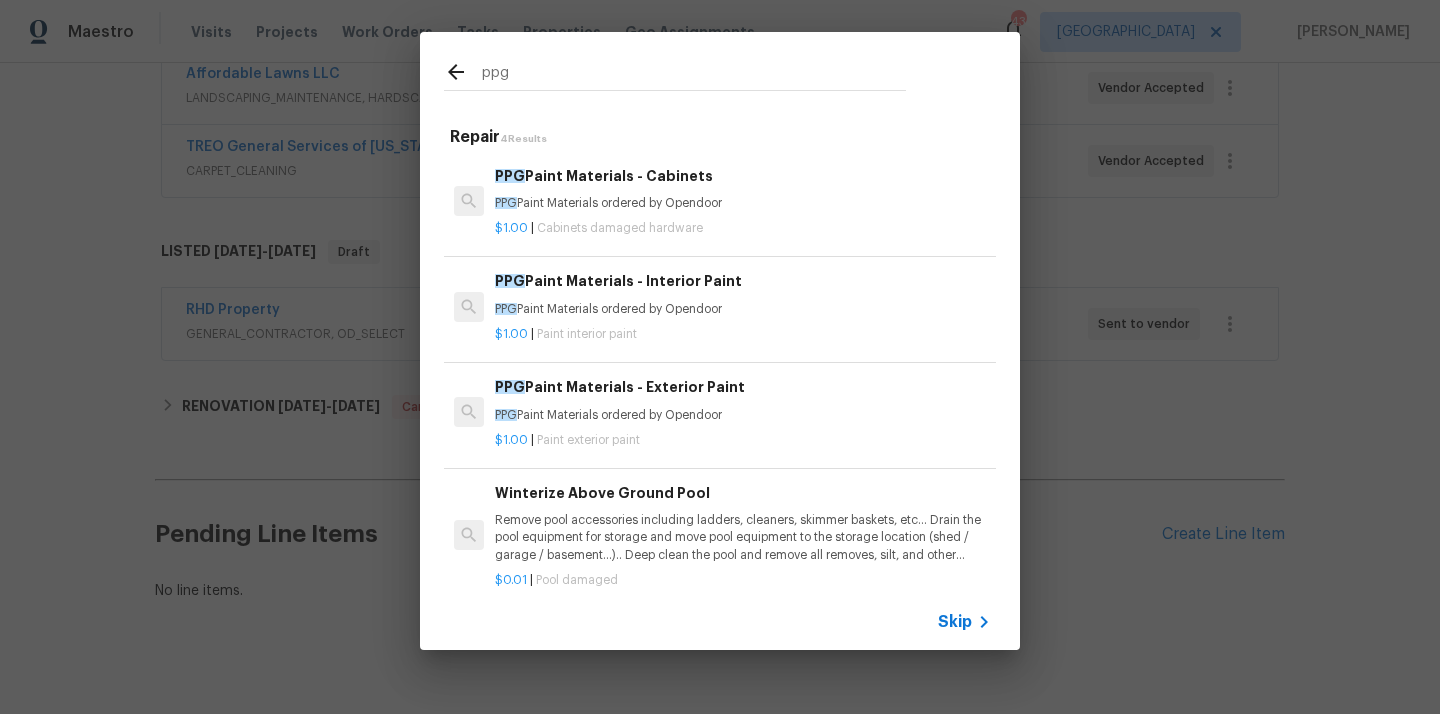 type on "ppg" 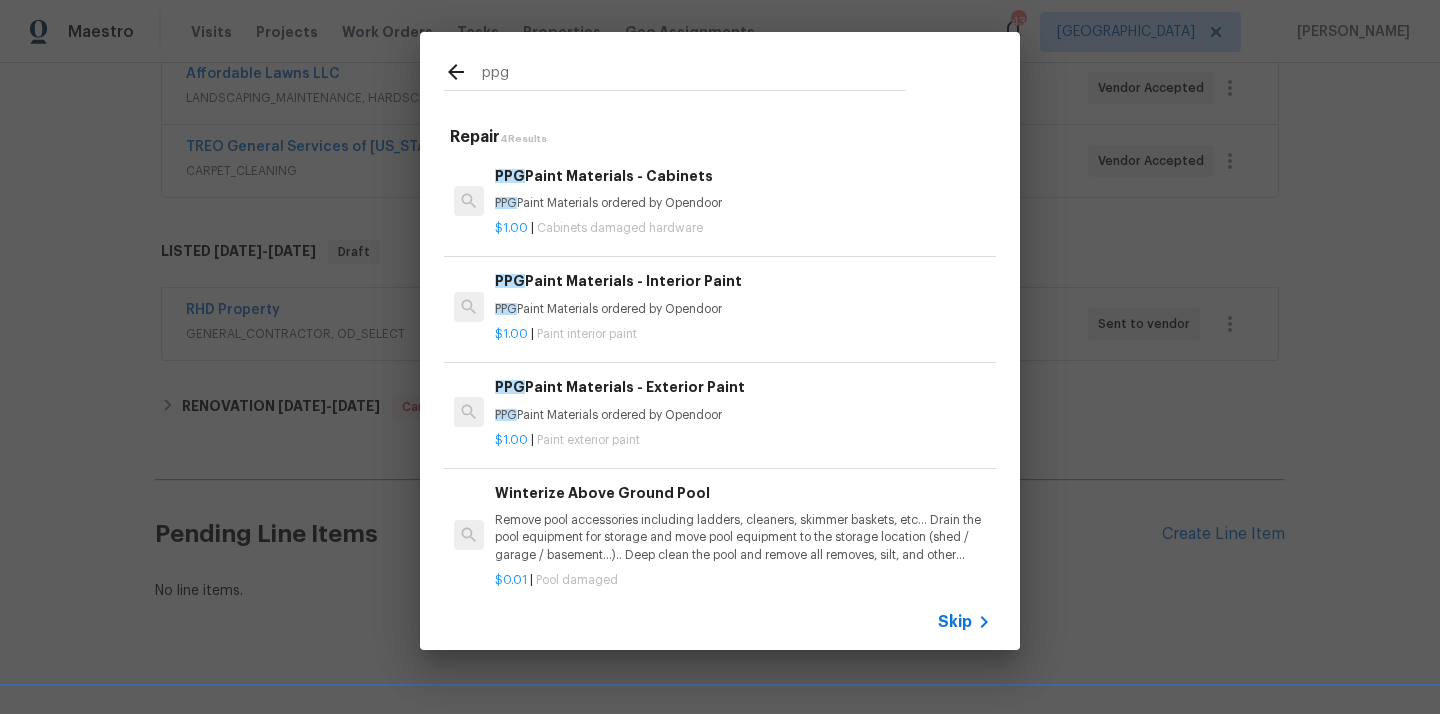click on "PPG  Paint Materials - Interior Paint PPG  Paint Materials ordered by Opendoor" at bounding box center [743, 294] 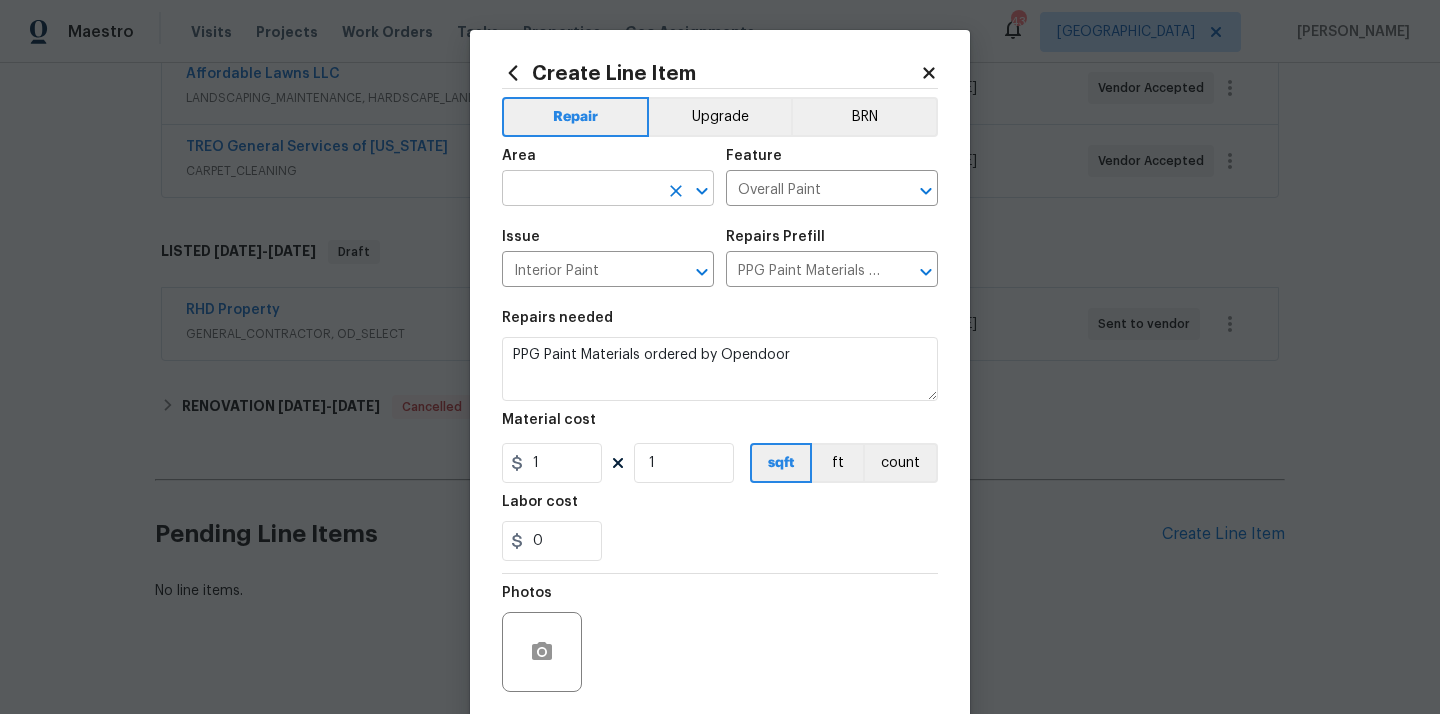 click at bounding box center (580, 190) 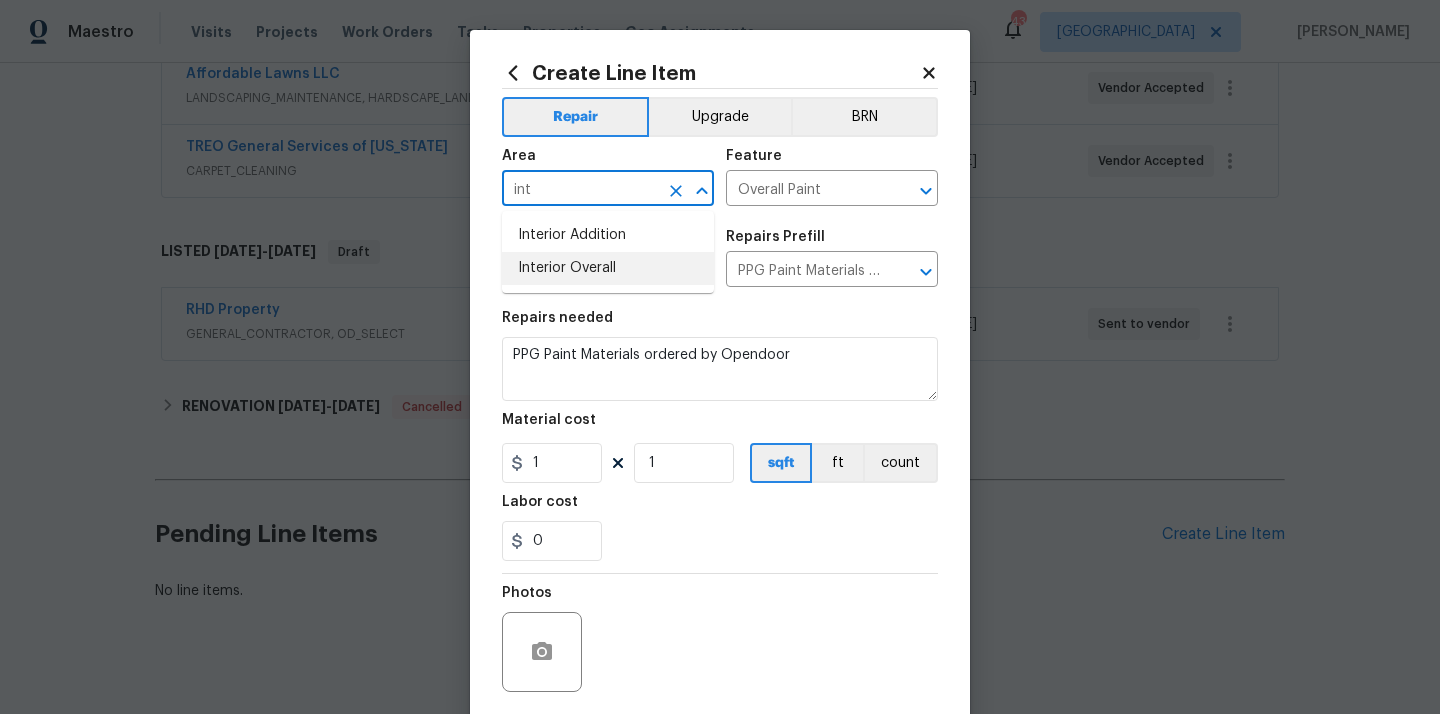 click on "Interior Overall" at bounding box center (608, 268) 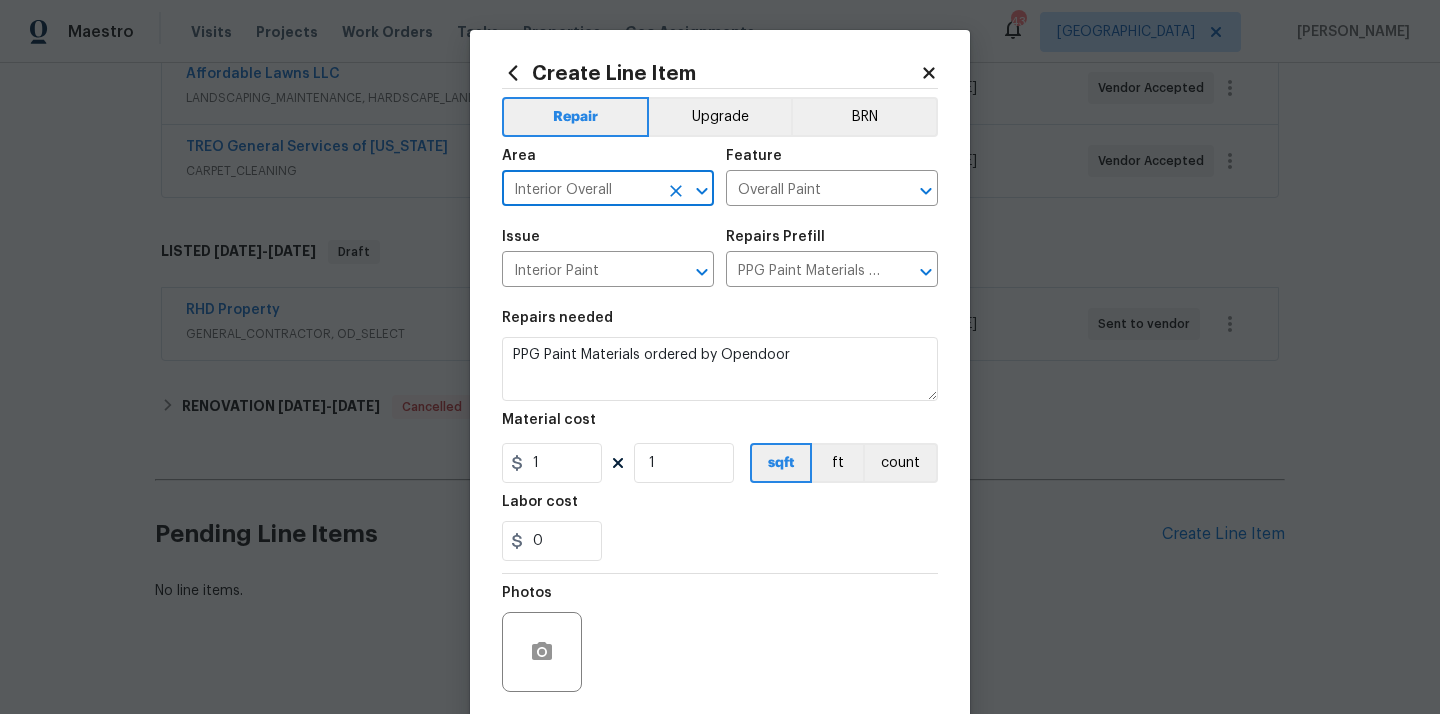 type on "Interior Overall" 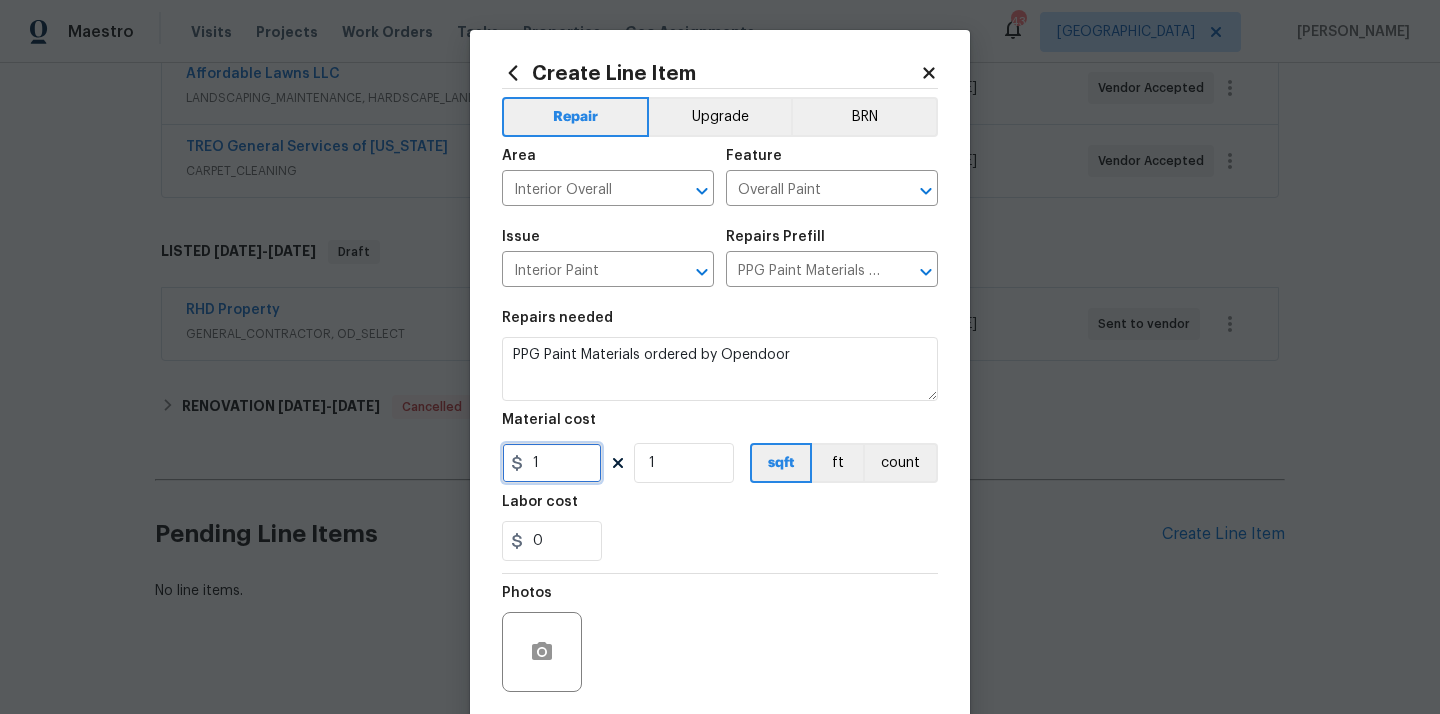 drag, startPoint x: 550, startPoint y: 472, endPoint x: 500, endPoint y: 462, distance: 50.990196 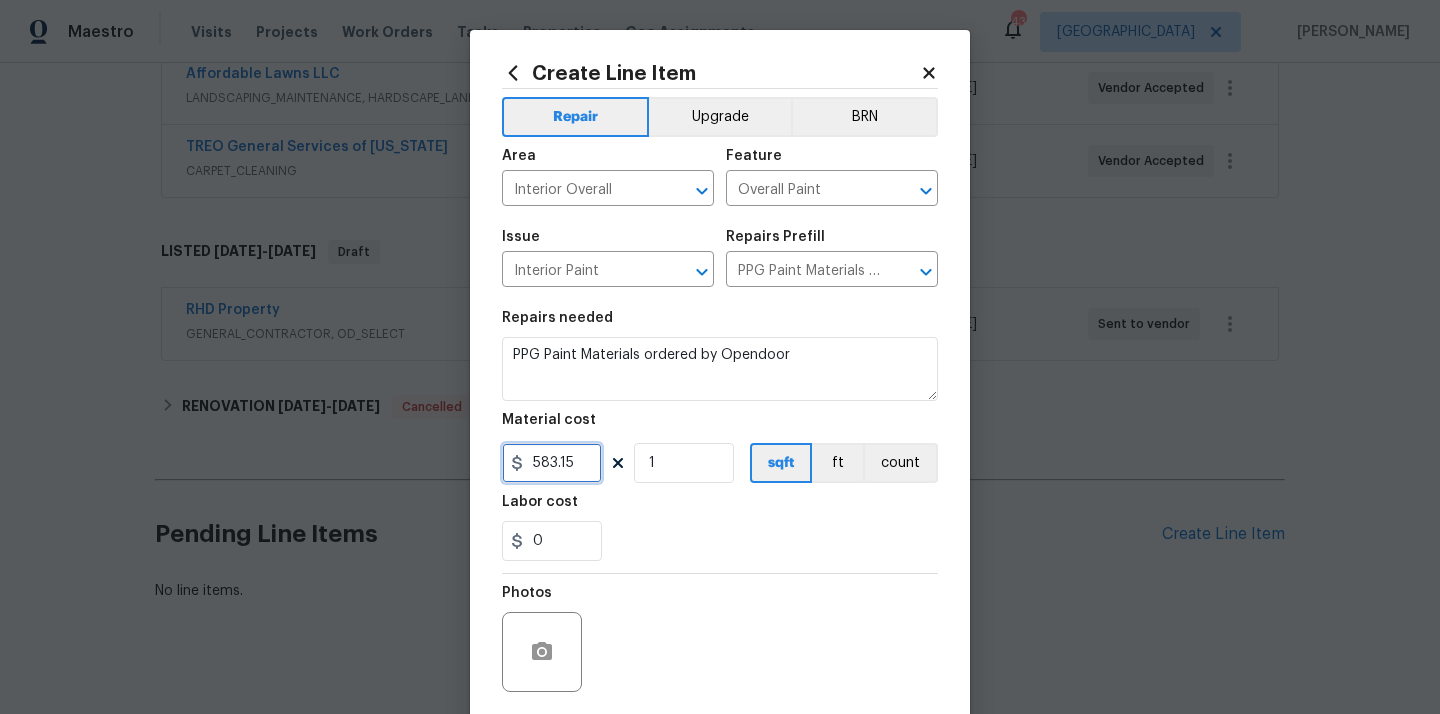 type on "583.15" 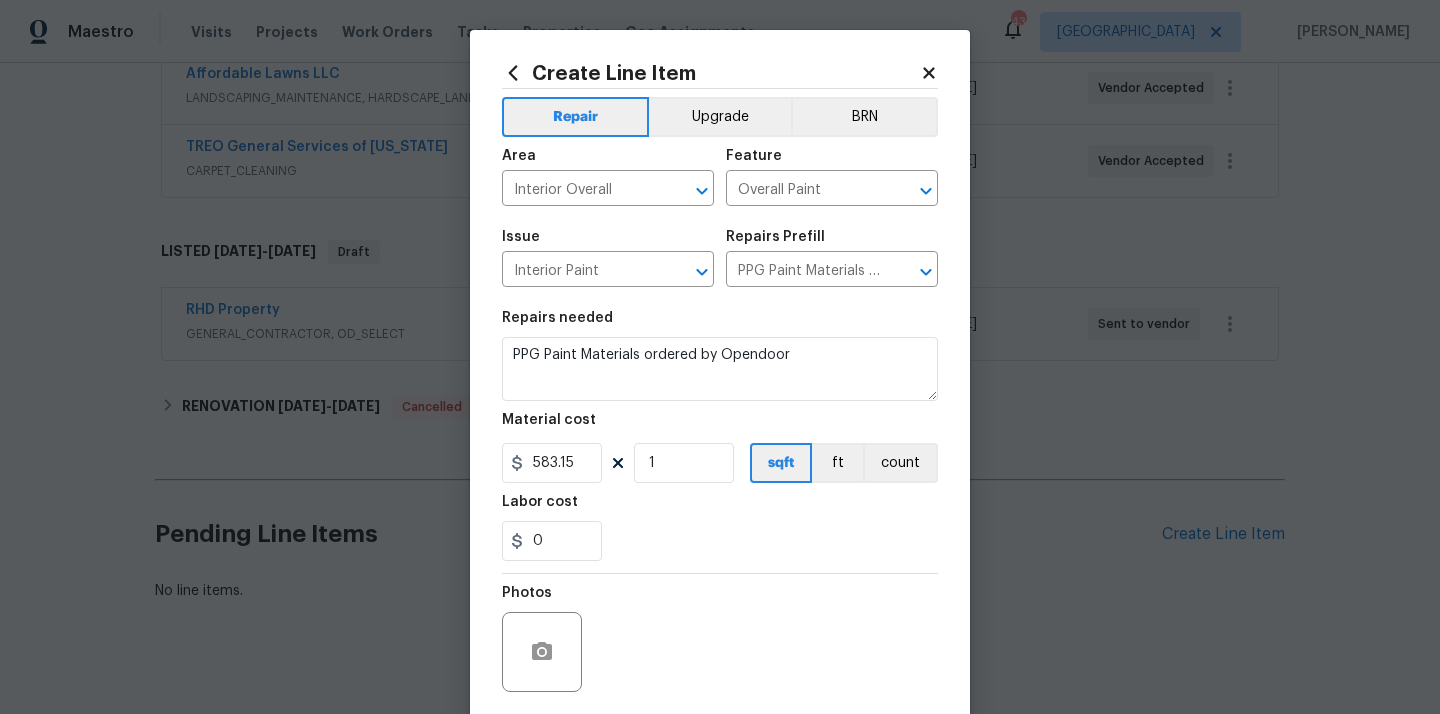 click on "0" at bounding box center (720, 541) 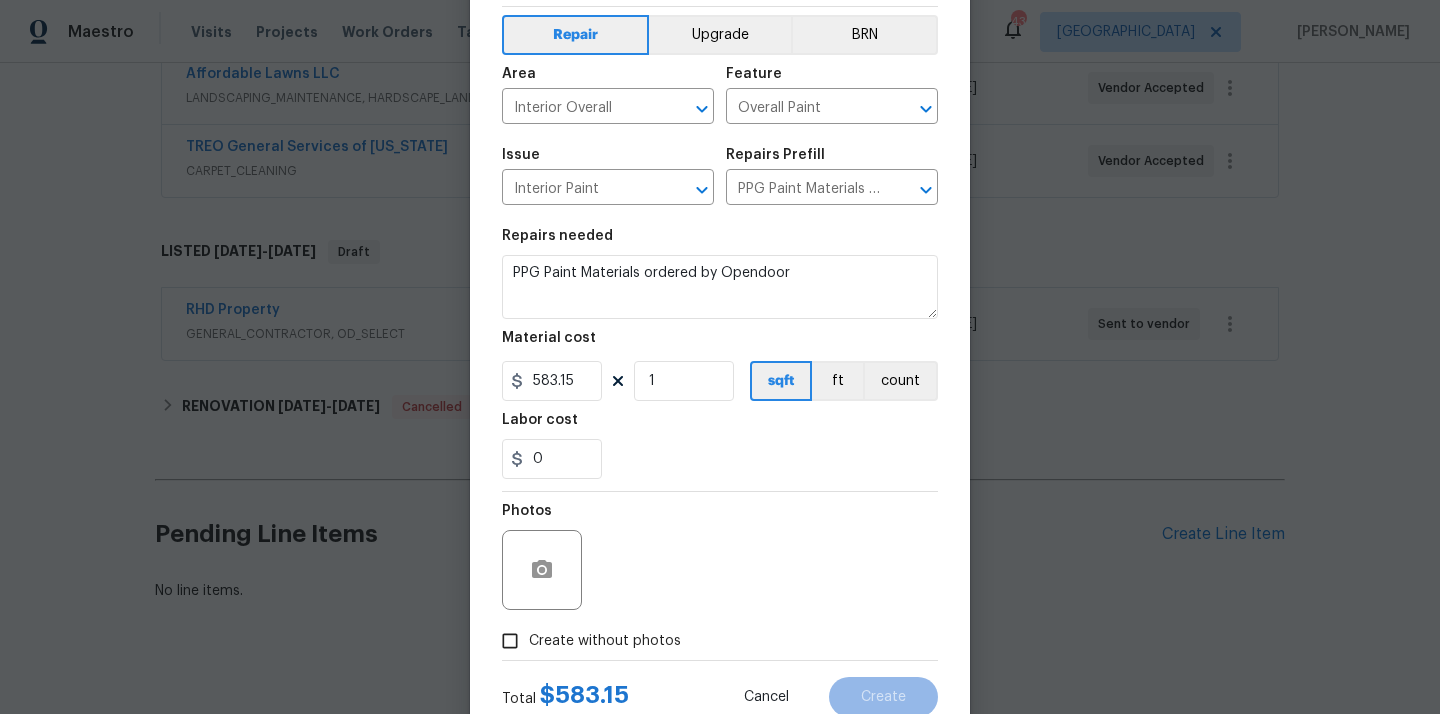 scroll, scrollTop: 148, scrollLeft: 0, axis: vertical 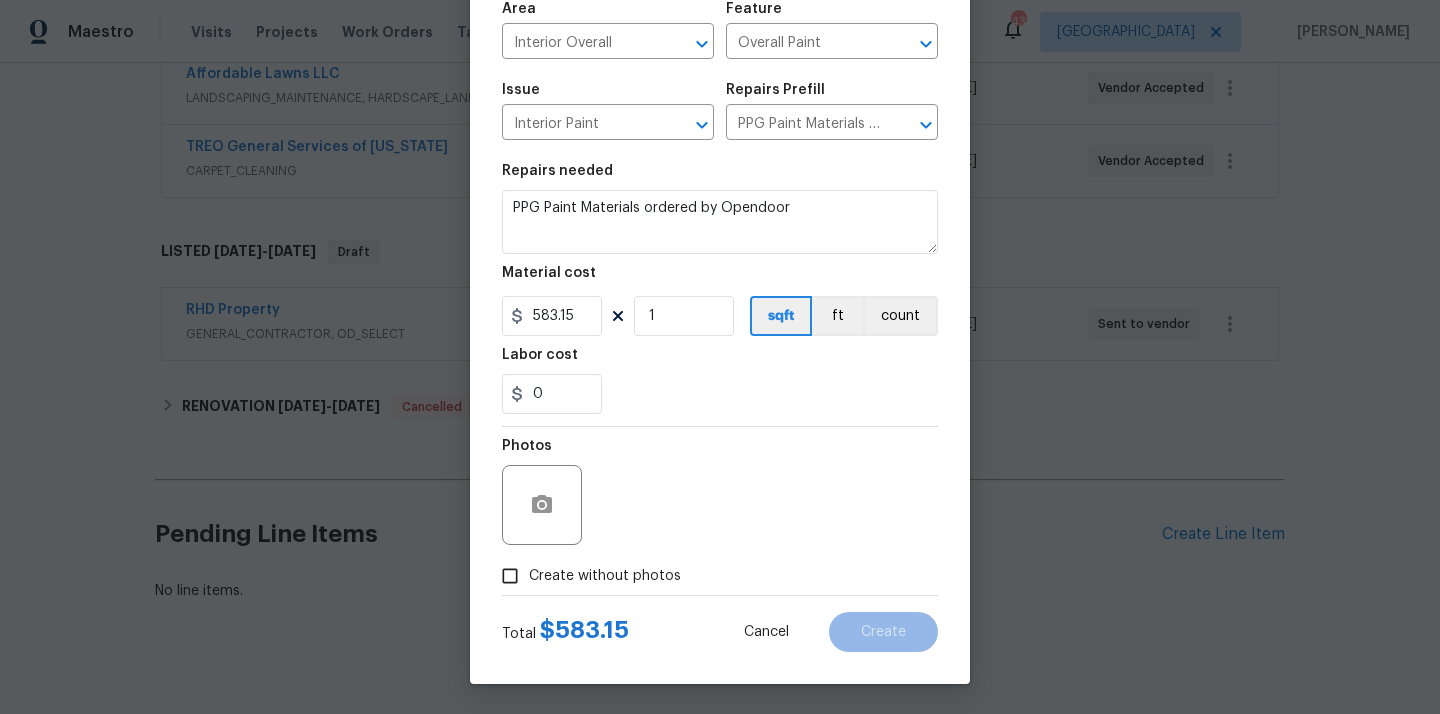 click on "Create without photos" at bounding box center [605, 576] 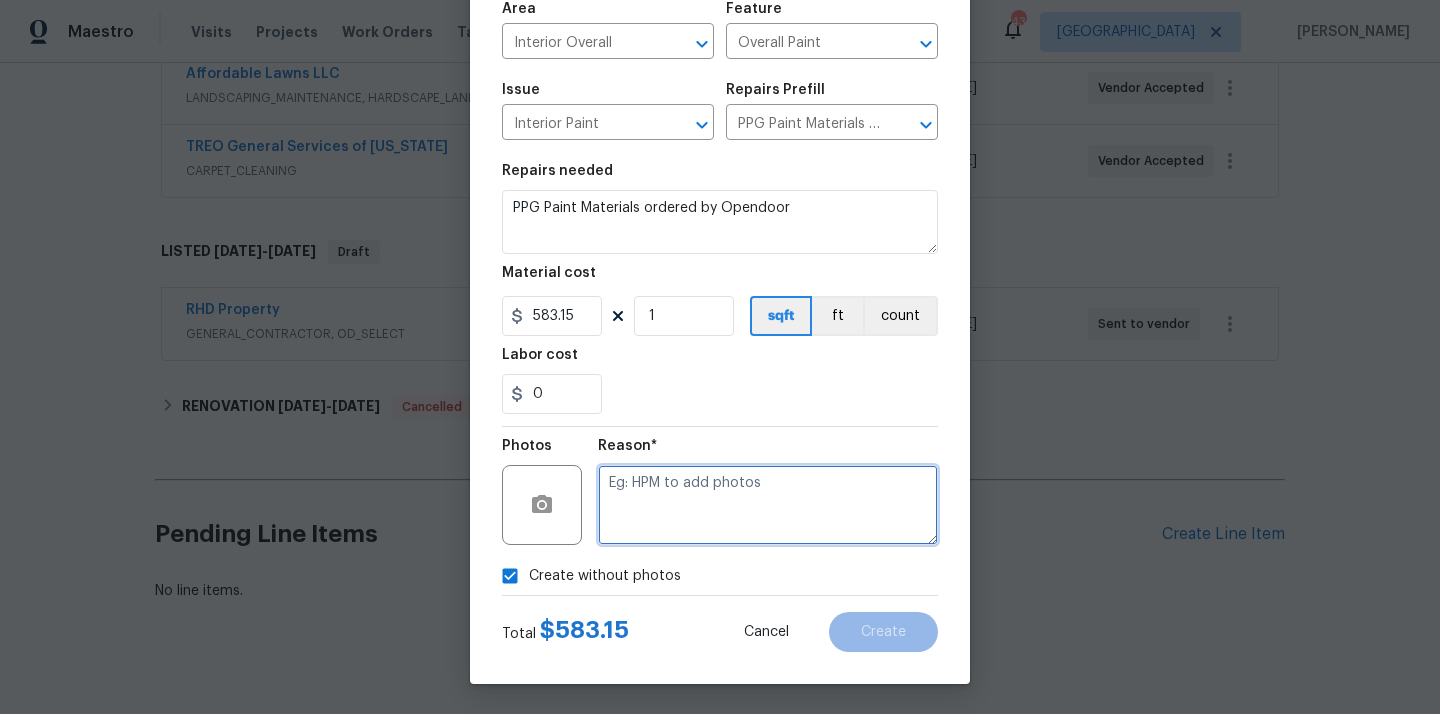 click at bounding box center [768, 505] 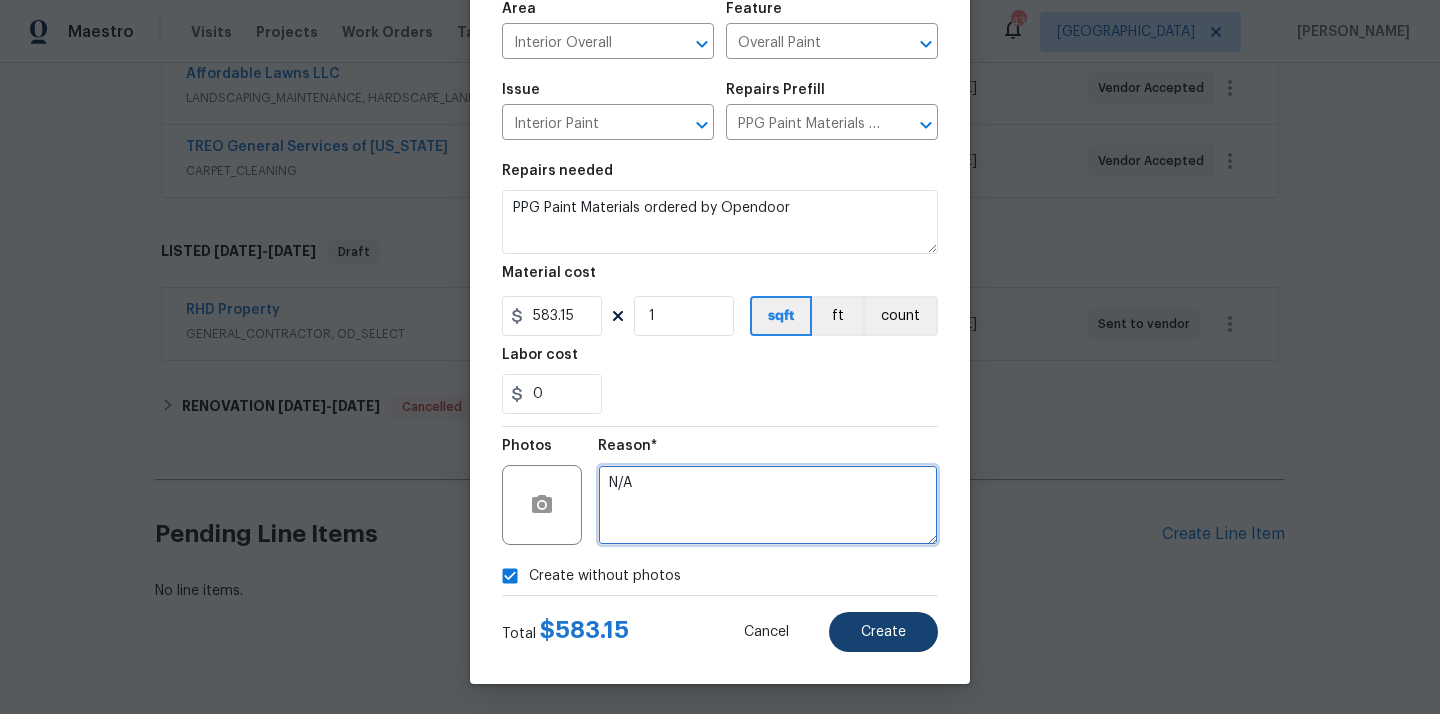 type on "N/A" 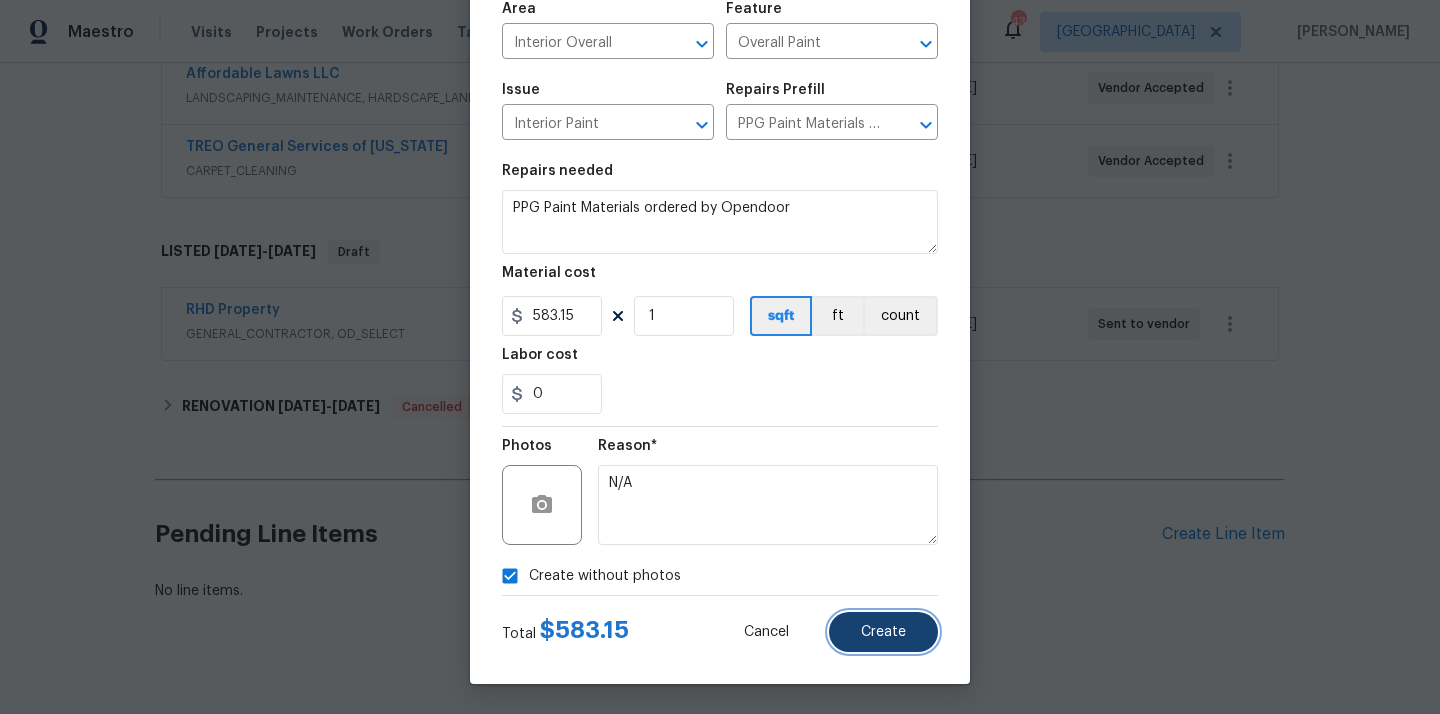 click on "Create" at bounding box center (883, 632) 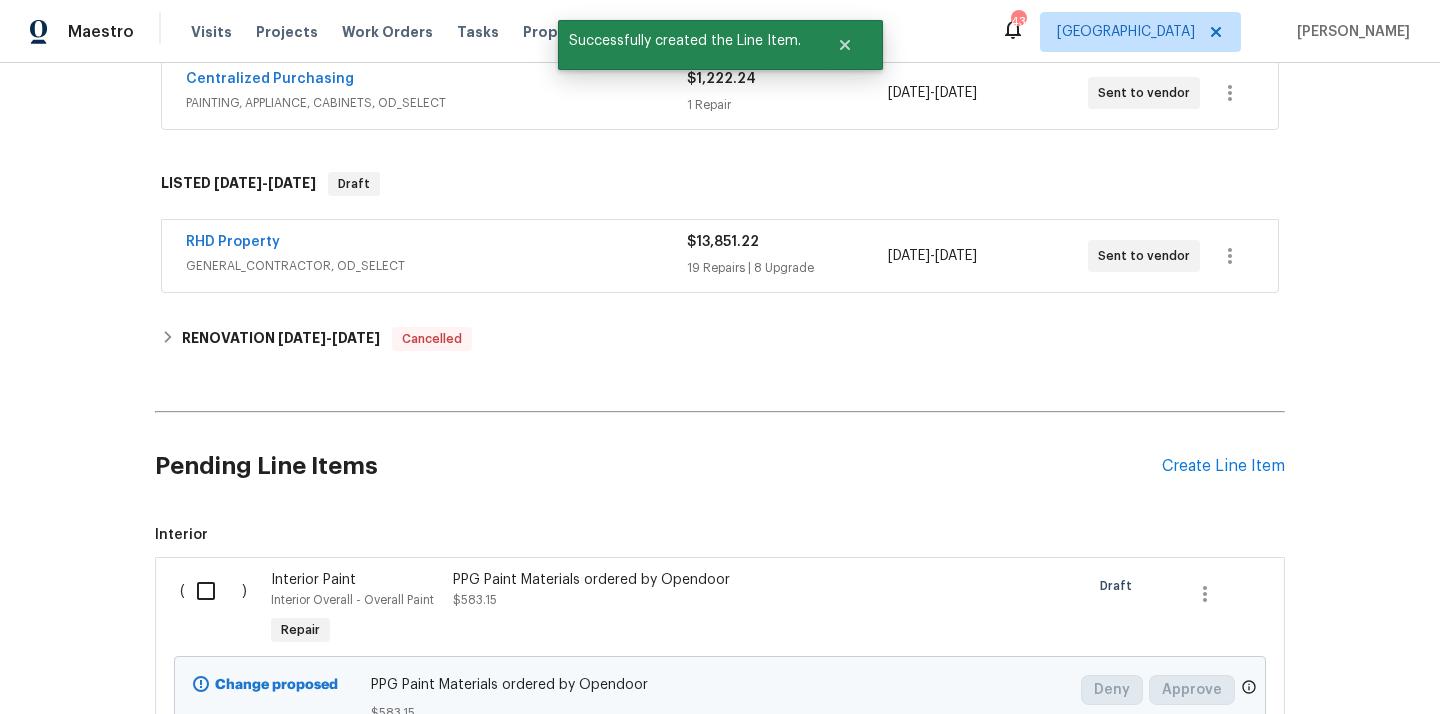 scroll, scrollTop: 597, scrollLeft: 0, axis: vertical 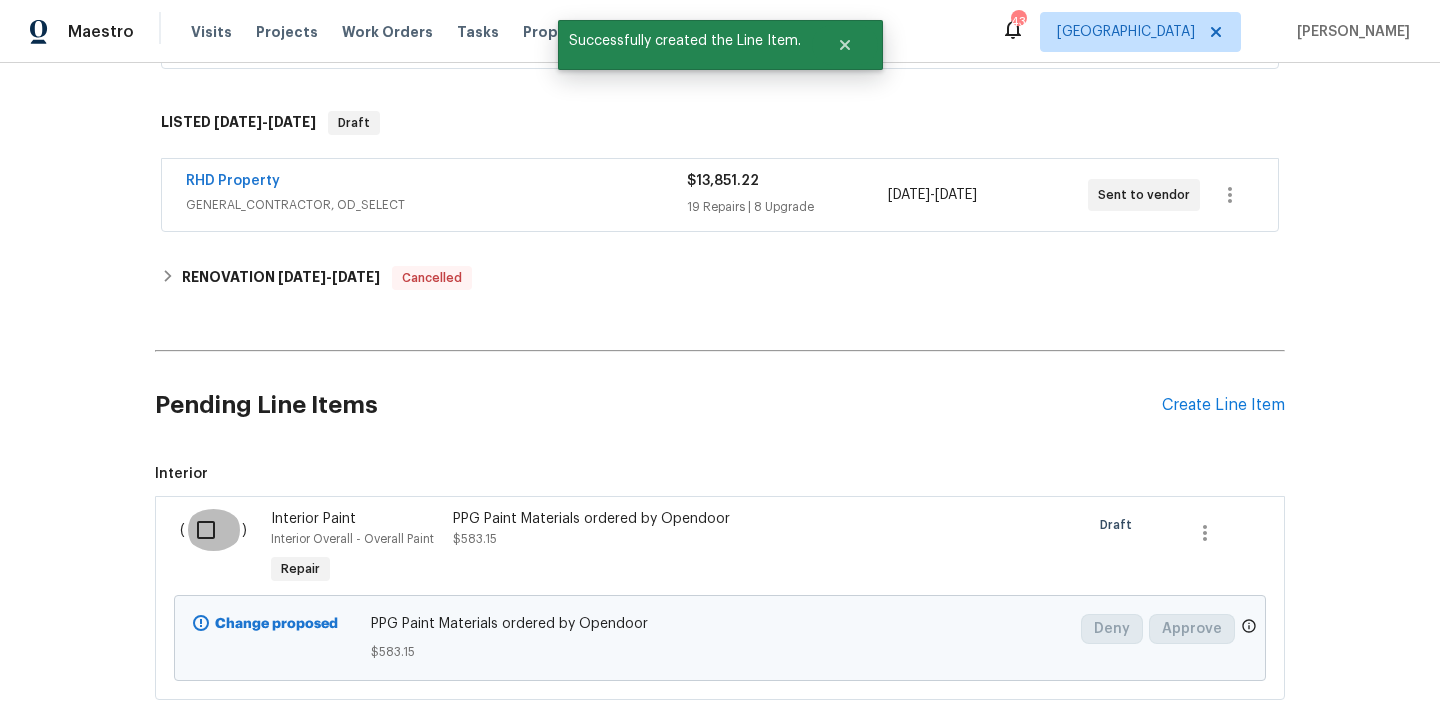 click at bounding box center (213, 530) 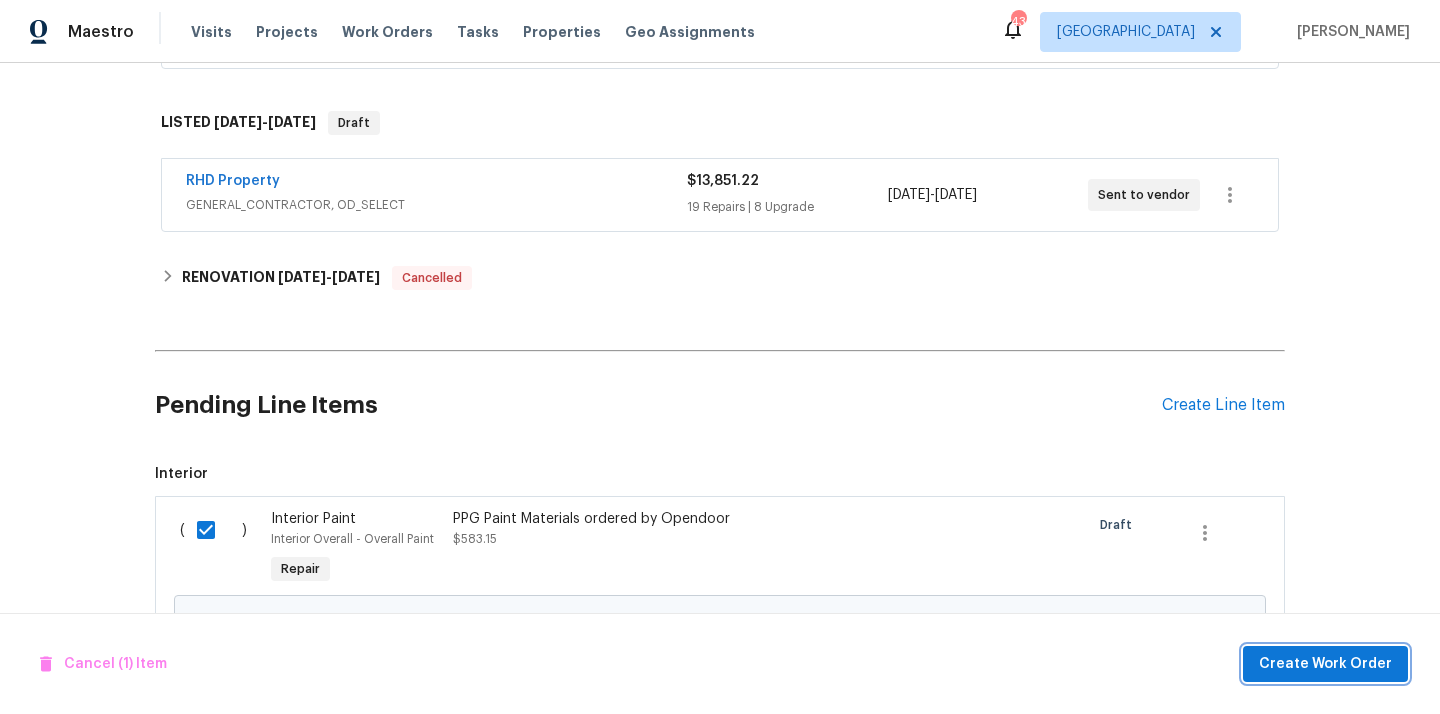 click on "Create Work Order" at bounding box center [1325, 664] 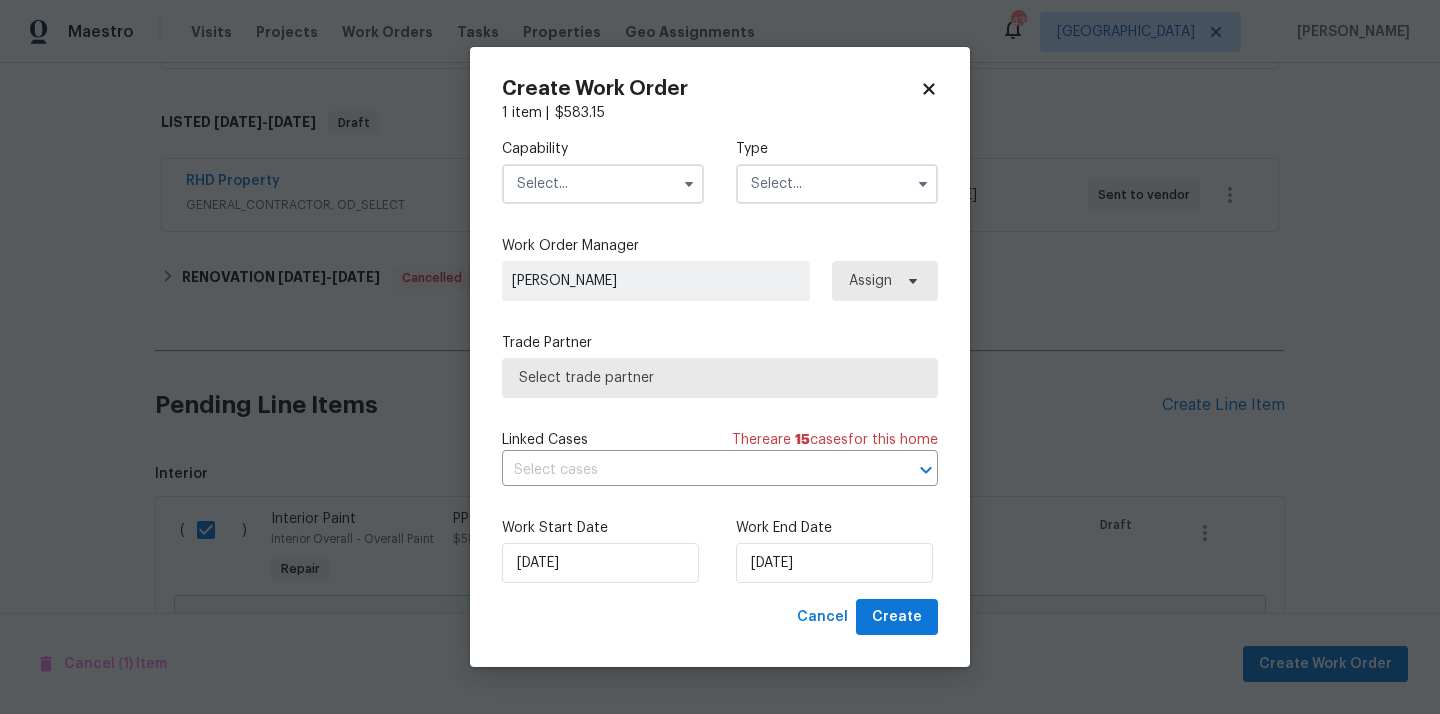 click at bounding box center (603, 184) 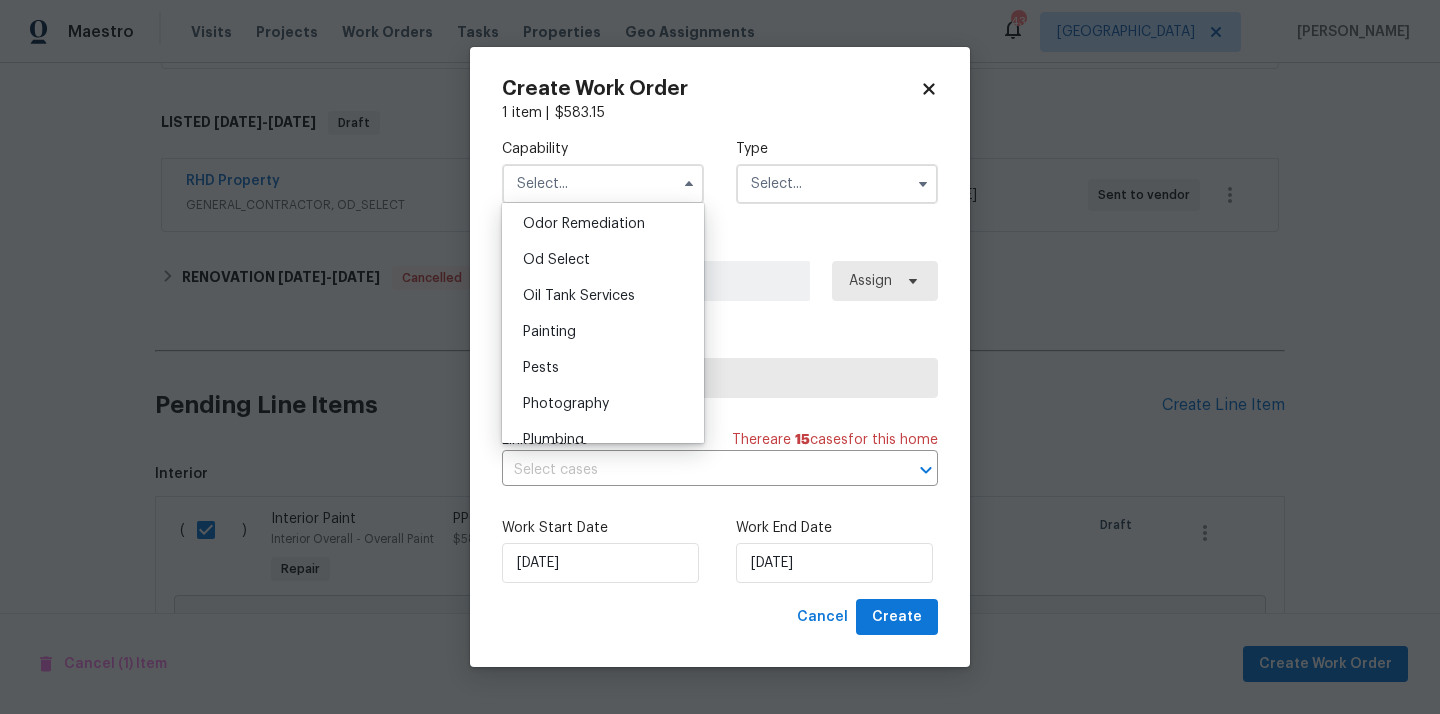 scroll, scrollTop: 1589, scrollLeft: 0, axis: vertical 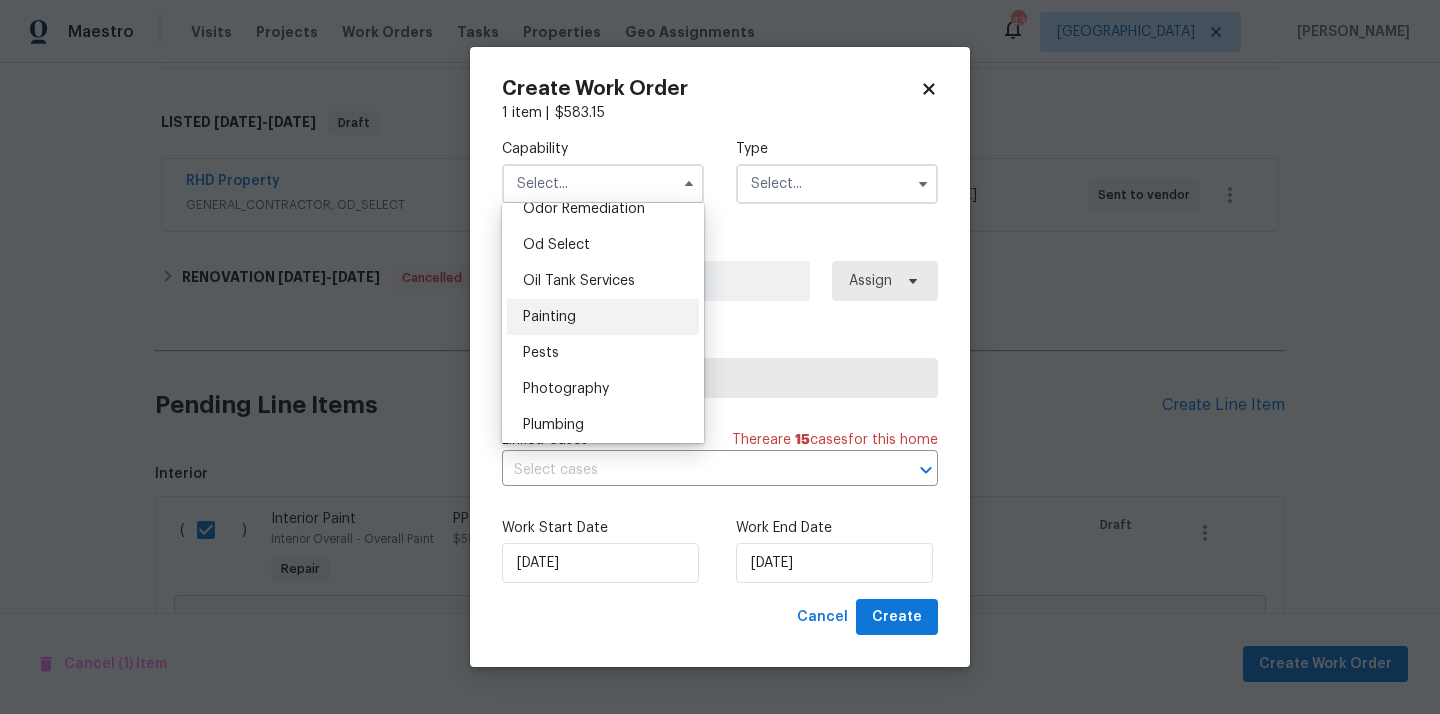 click on "Painting" at bounding box center (603, 317) 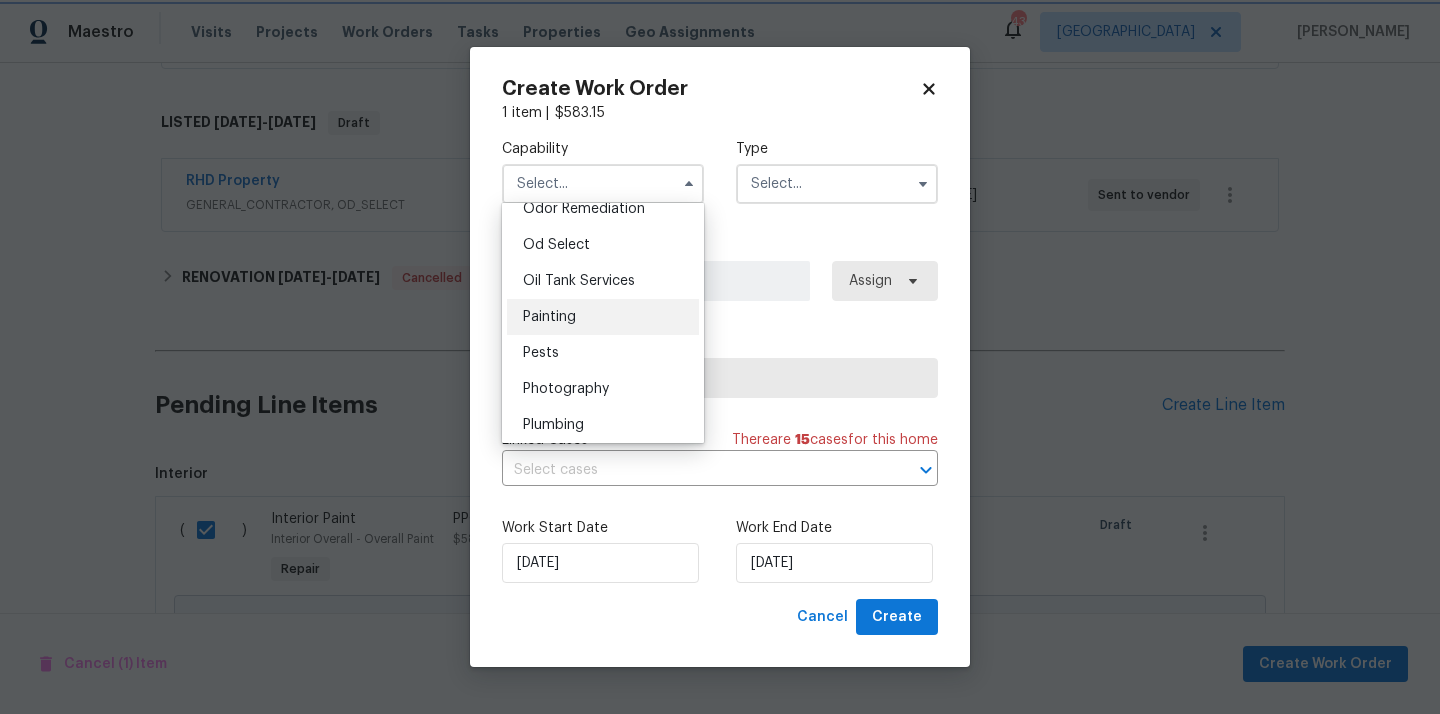 type on "Painting" 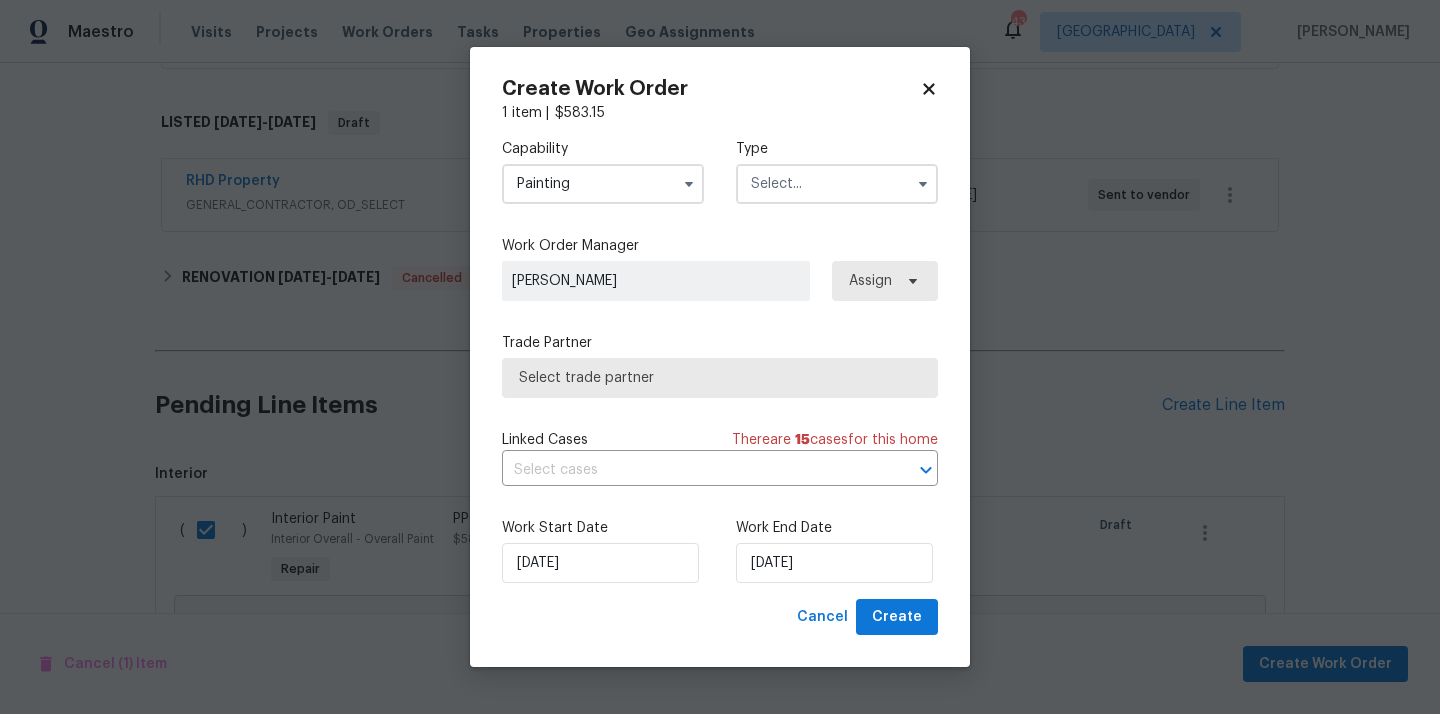 click on "Type" at bounding box center (837, 171) 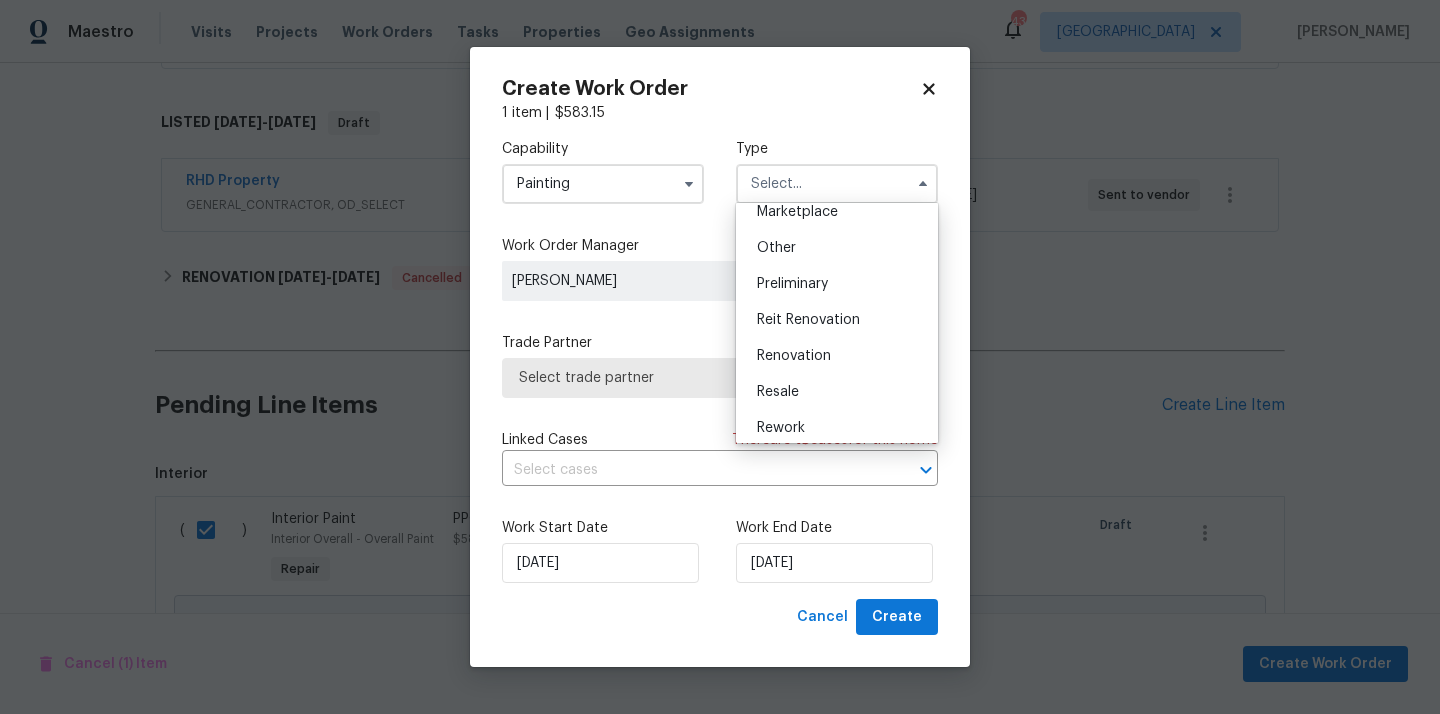 scroll, scrollTop: 454, scrollLeft: 0, axis: vertical 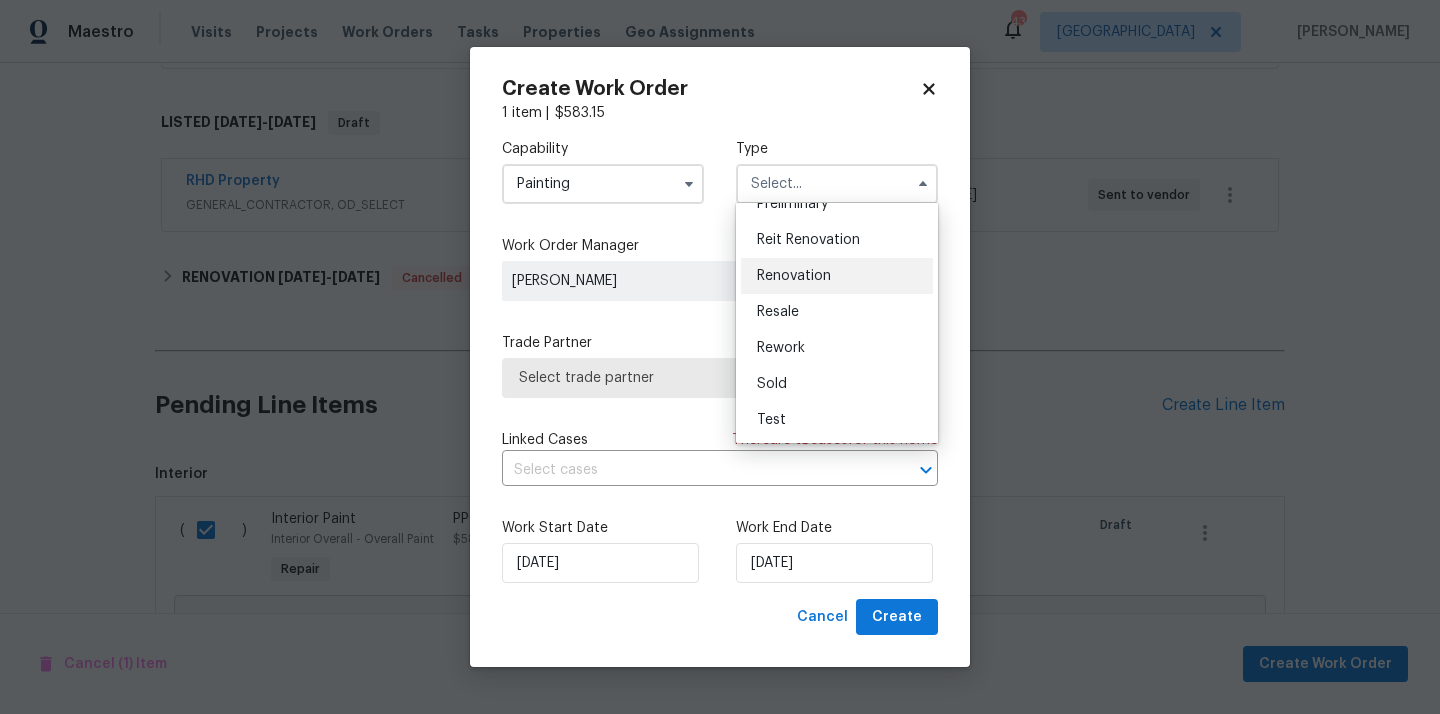 click on "Renovation" at bounding box center [794, 276] 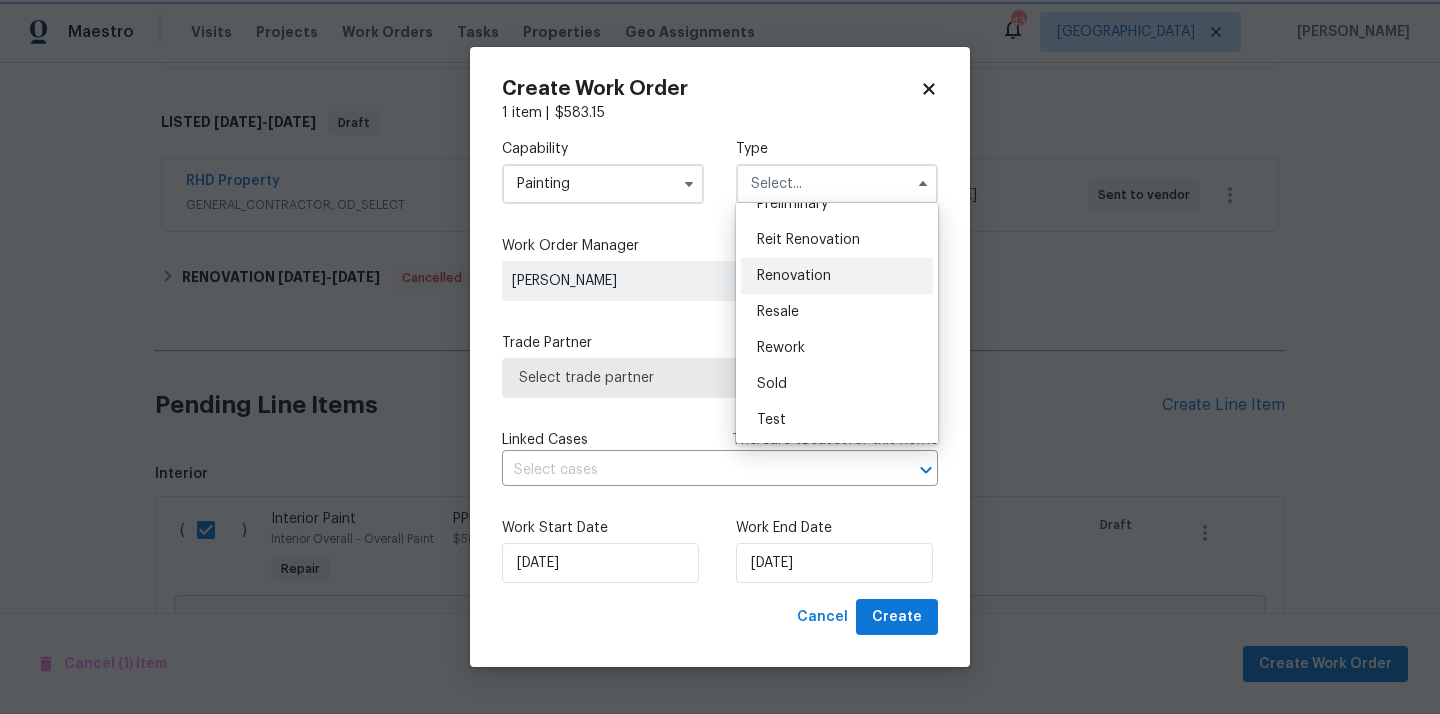 type on "Renovation" 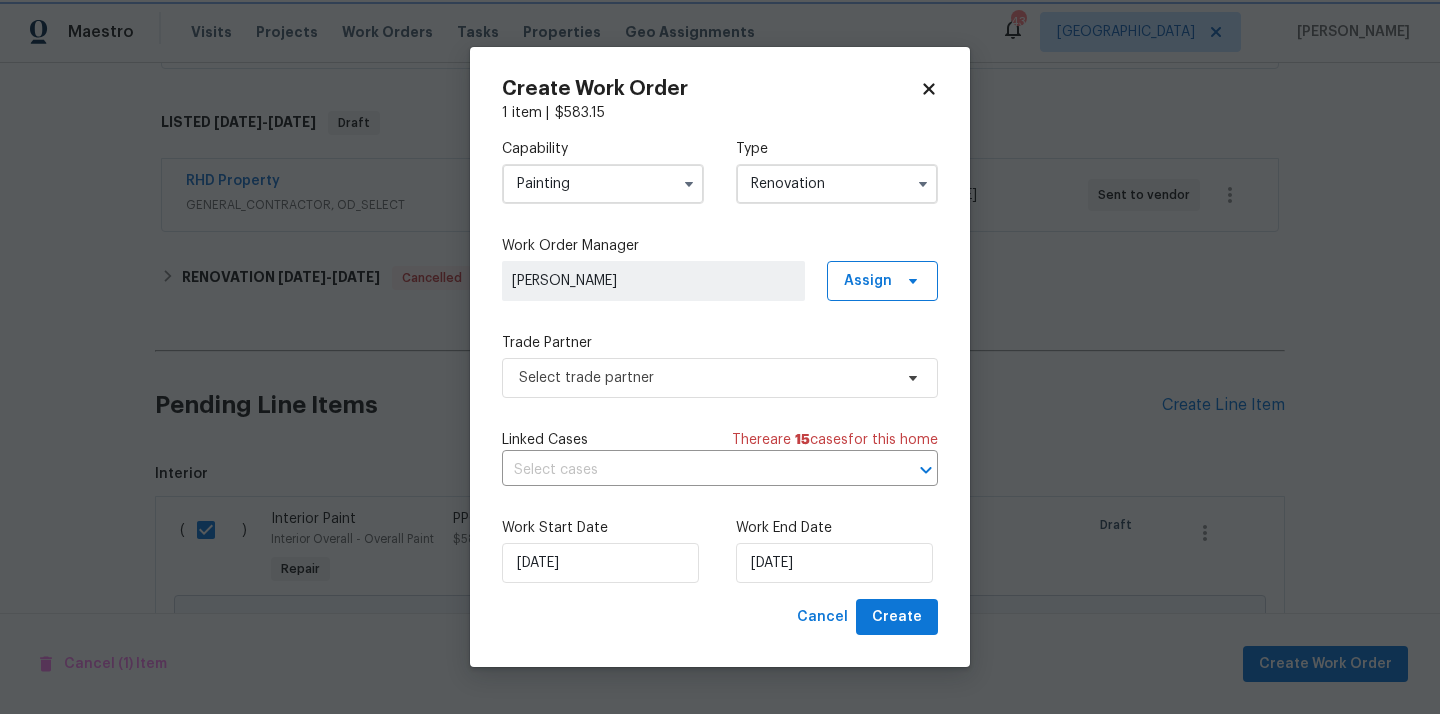 scroll, scrollTop: 0, scrollLeft: 0, axis: both 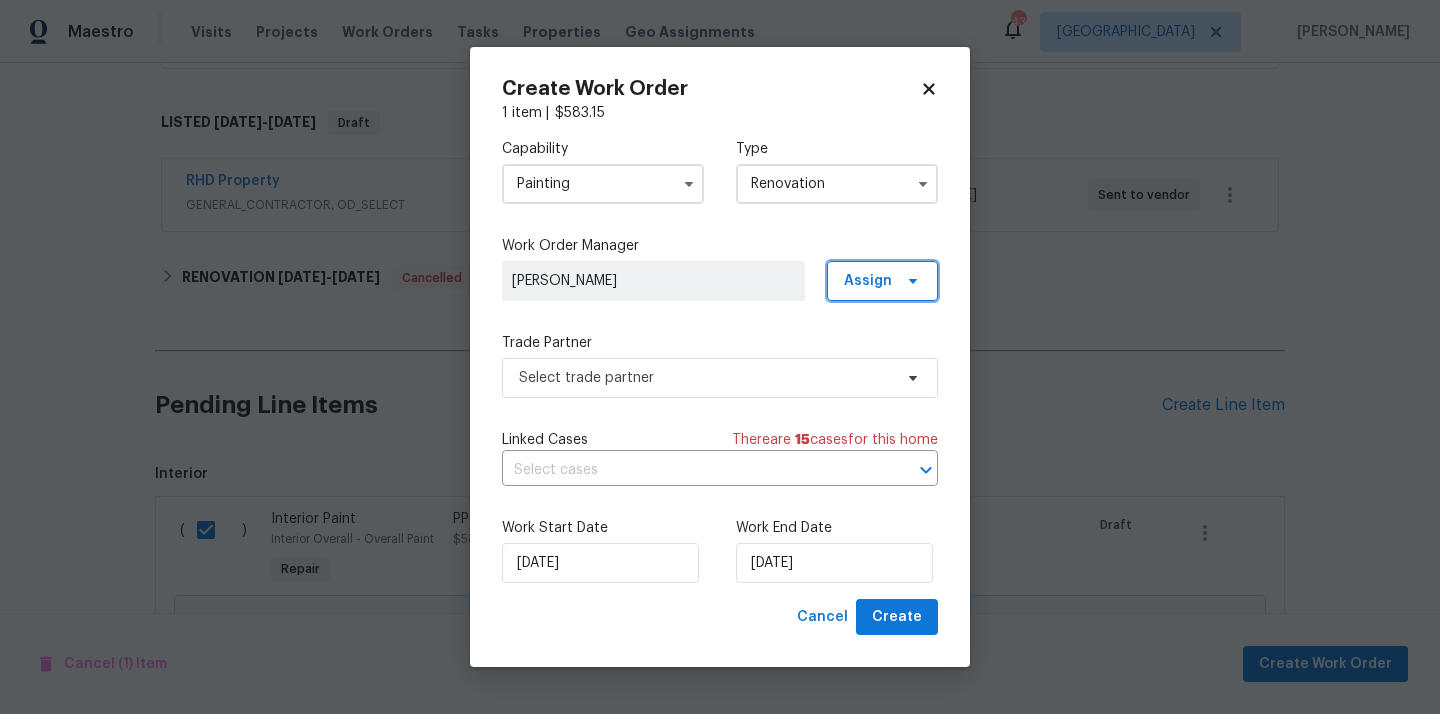 click on "Assign" at bounding box center (868, 281) 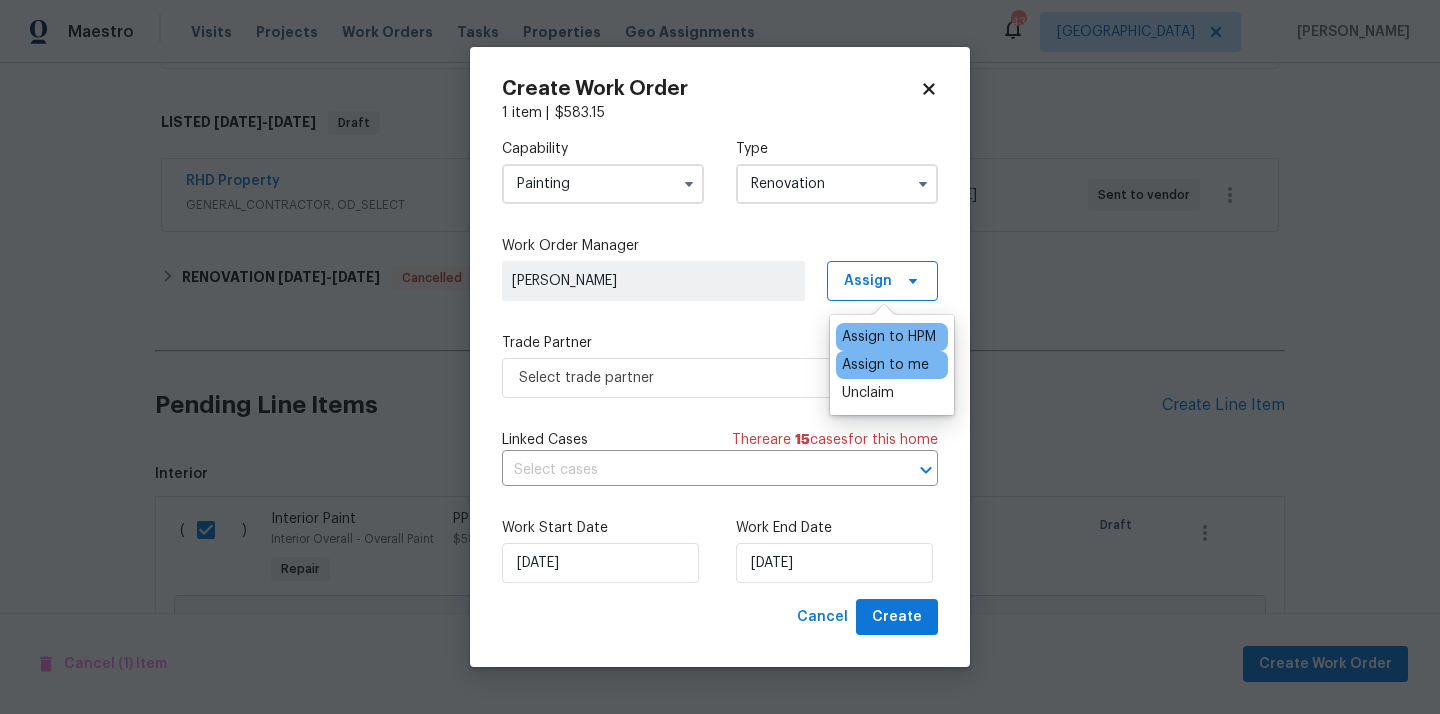 click on "Assign to me" at bounding box center [885, 365] 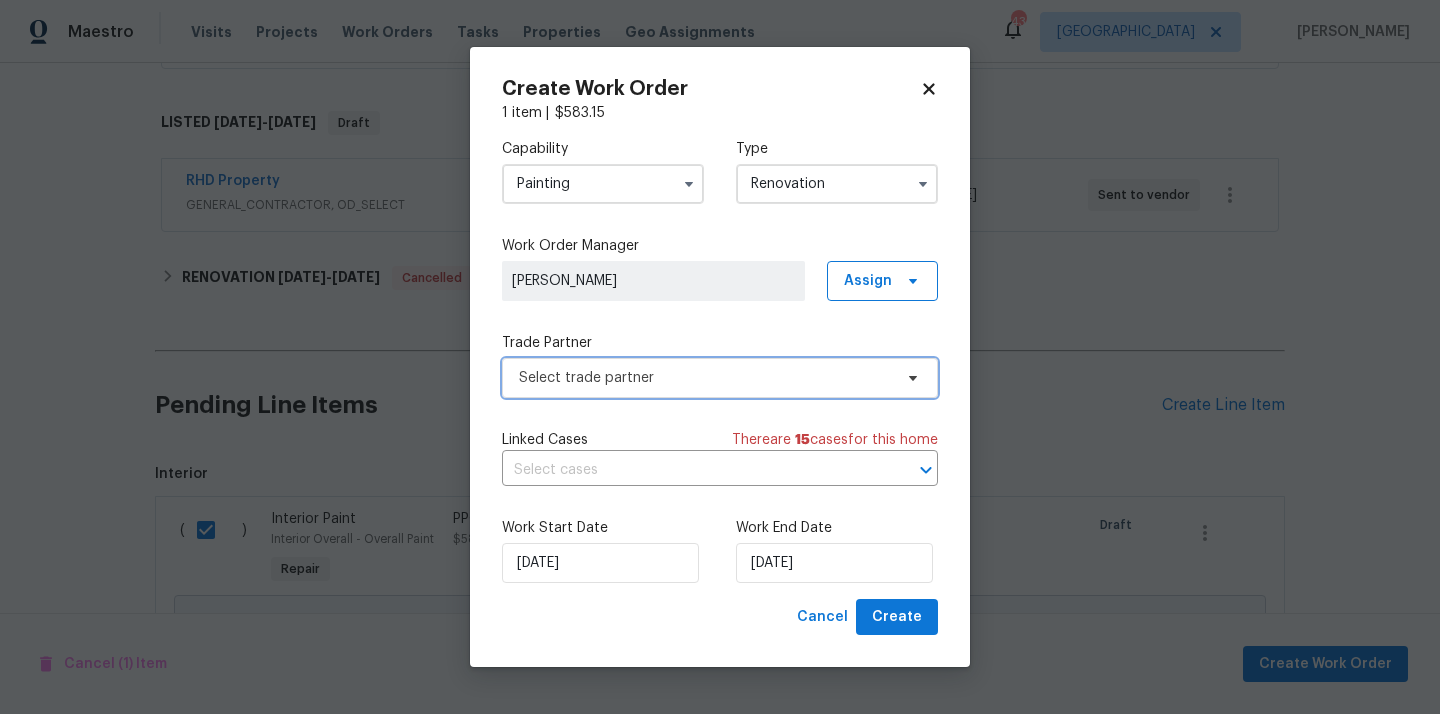 click on "Select trade partner" at bounding box center [720, 378] 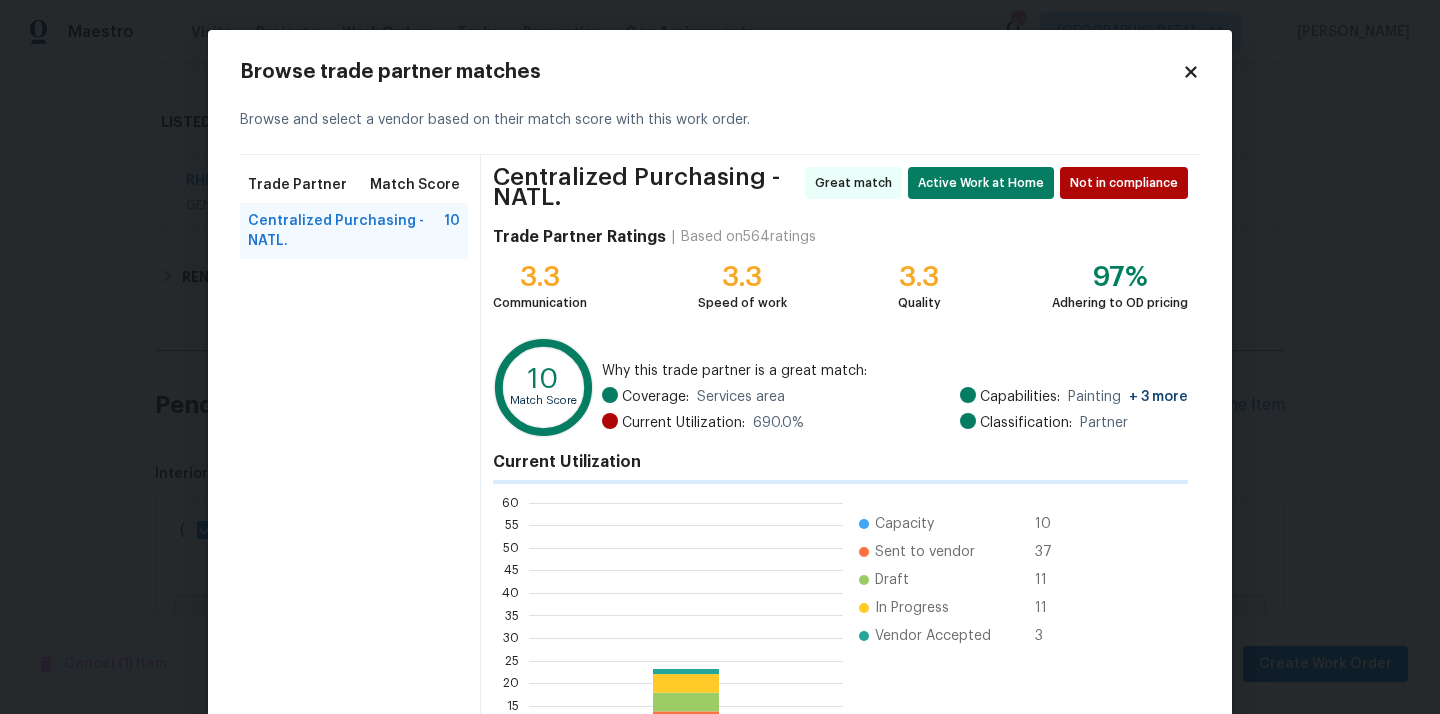 scroll, scrollTop: 2, scrollLeft: 1, axis: both 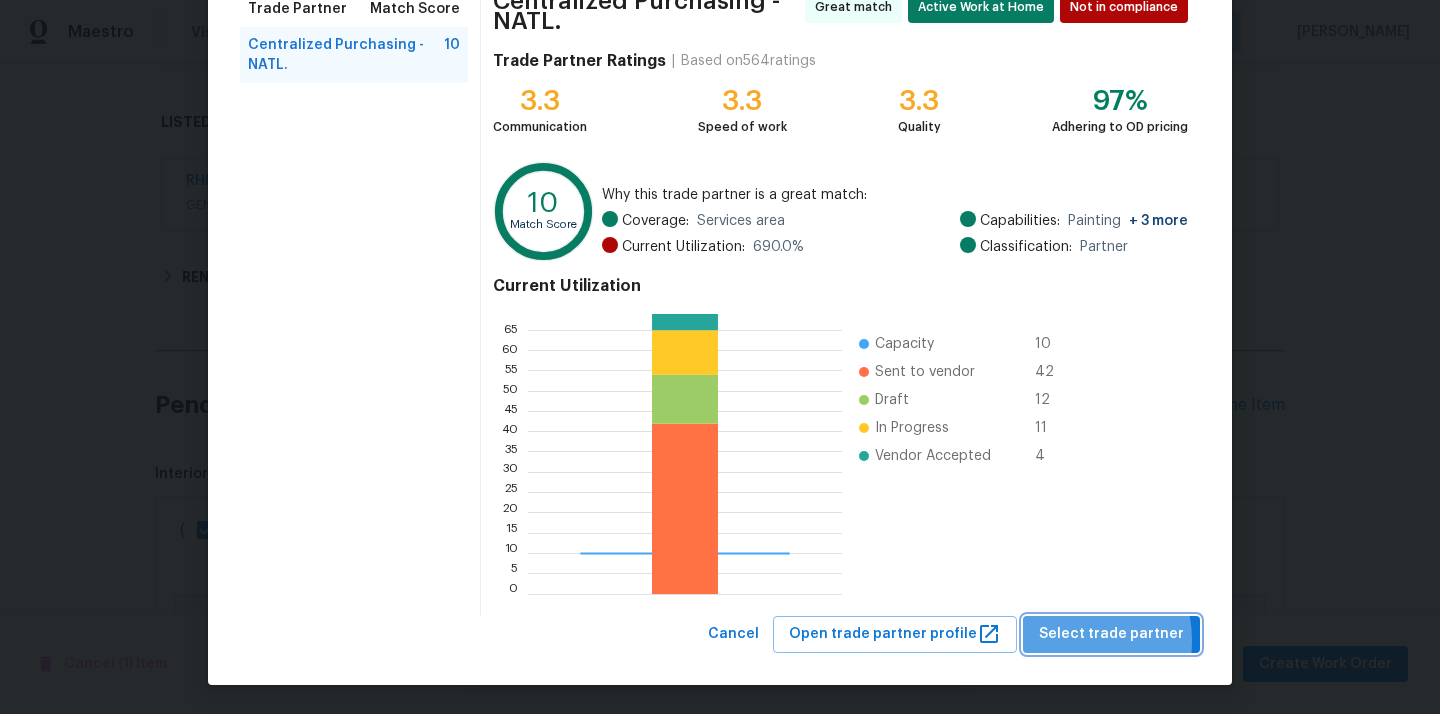 click on "Select trade partner" at bounding box center [1111, 634] 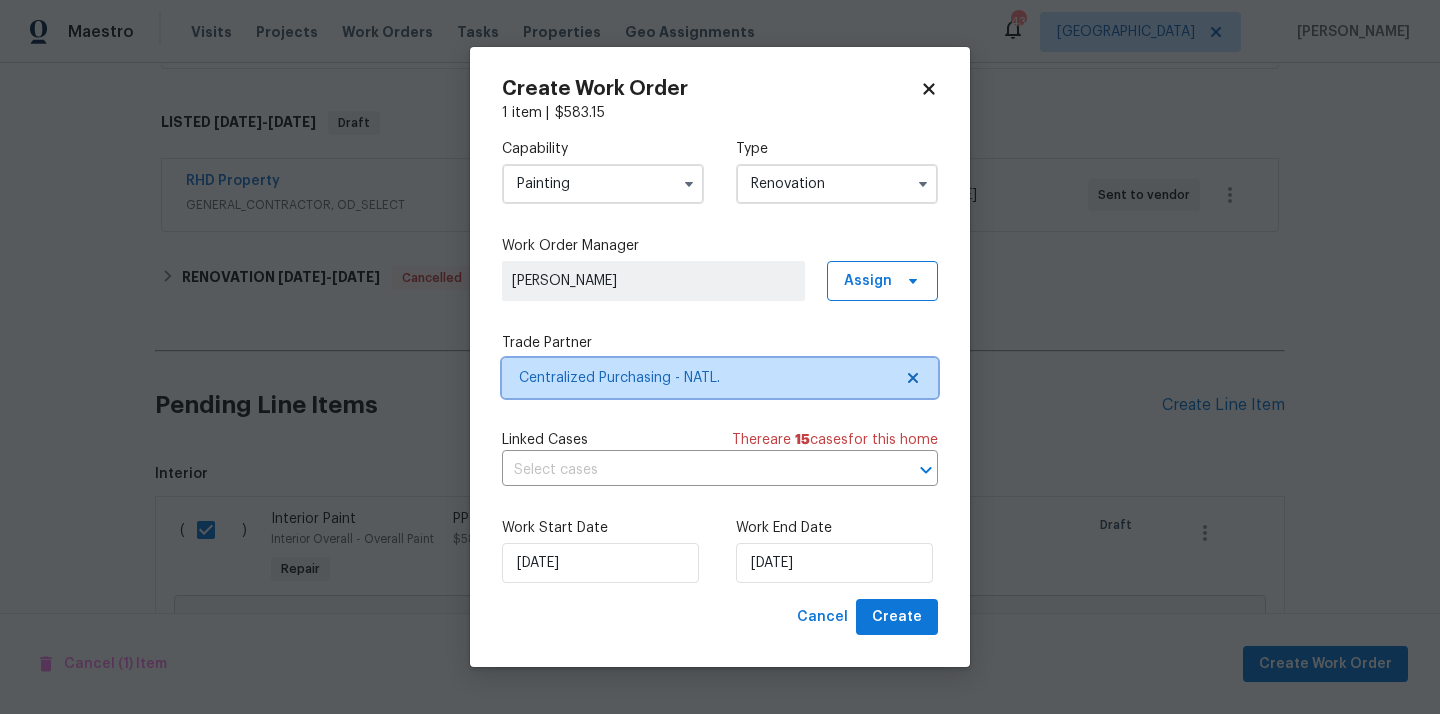 scroll, scrollTop: 0, scrollLeft: 0, axis: both 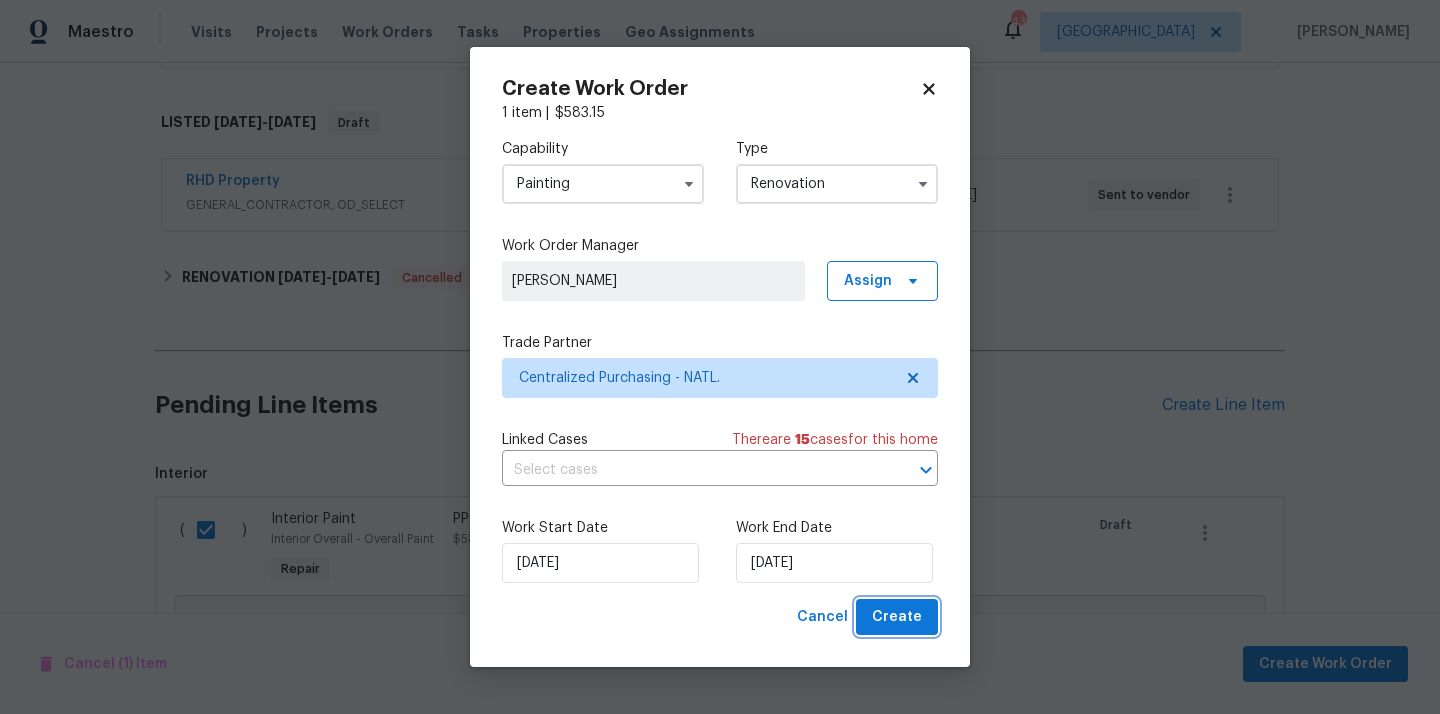 click on "Create" at bounding box center (897, 617) 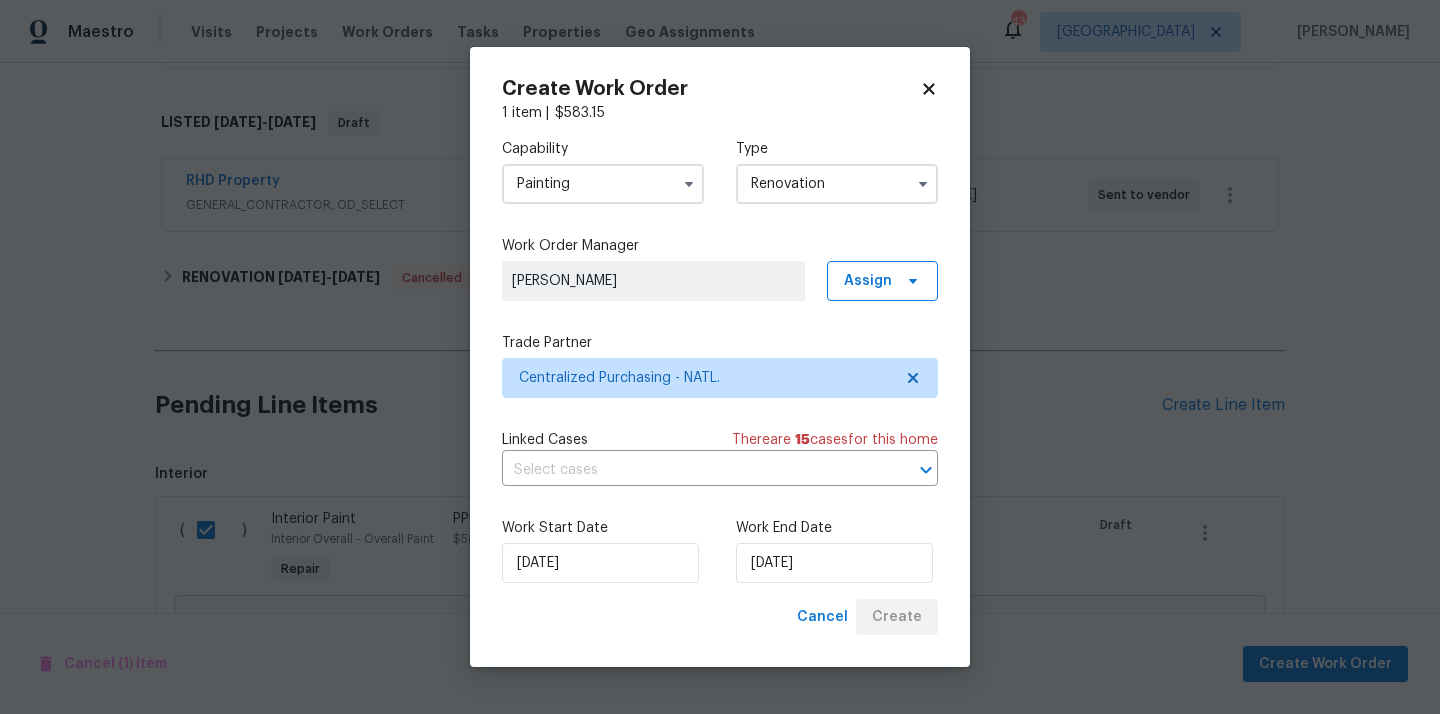 click on "Cancel Create" at bounding box center (863, 617) 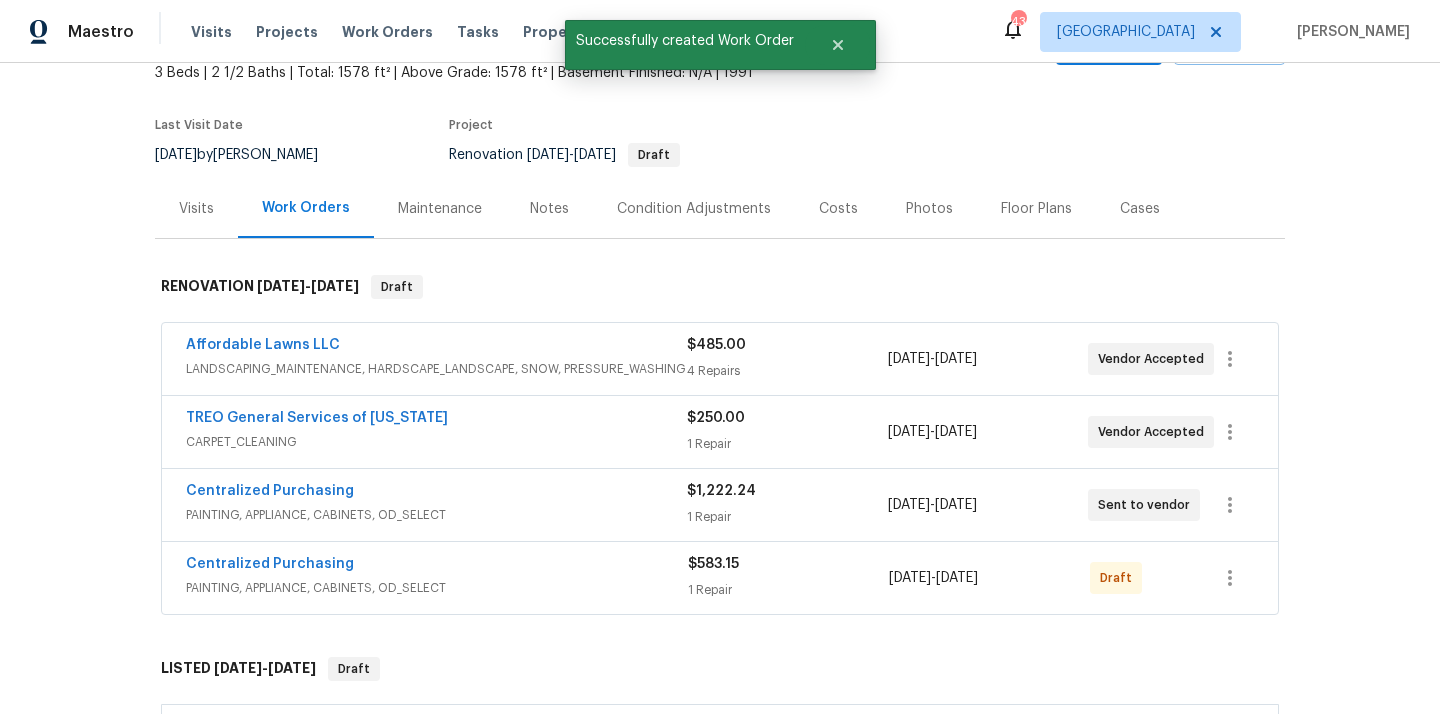 scroll, scrollTop: 137, scrollLeft: 0, axis: vertical 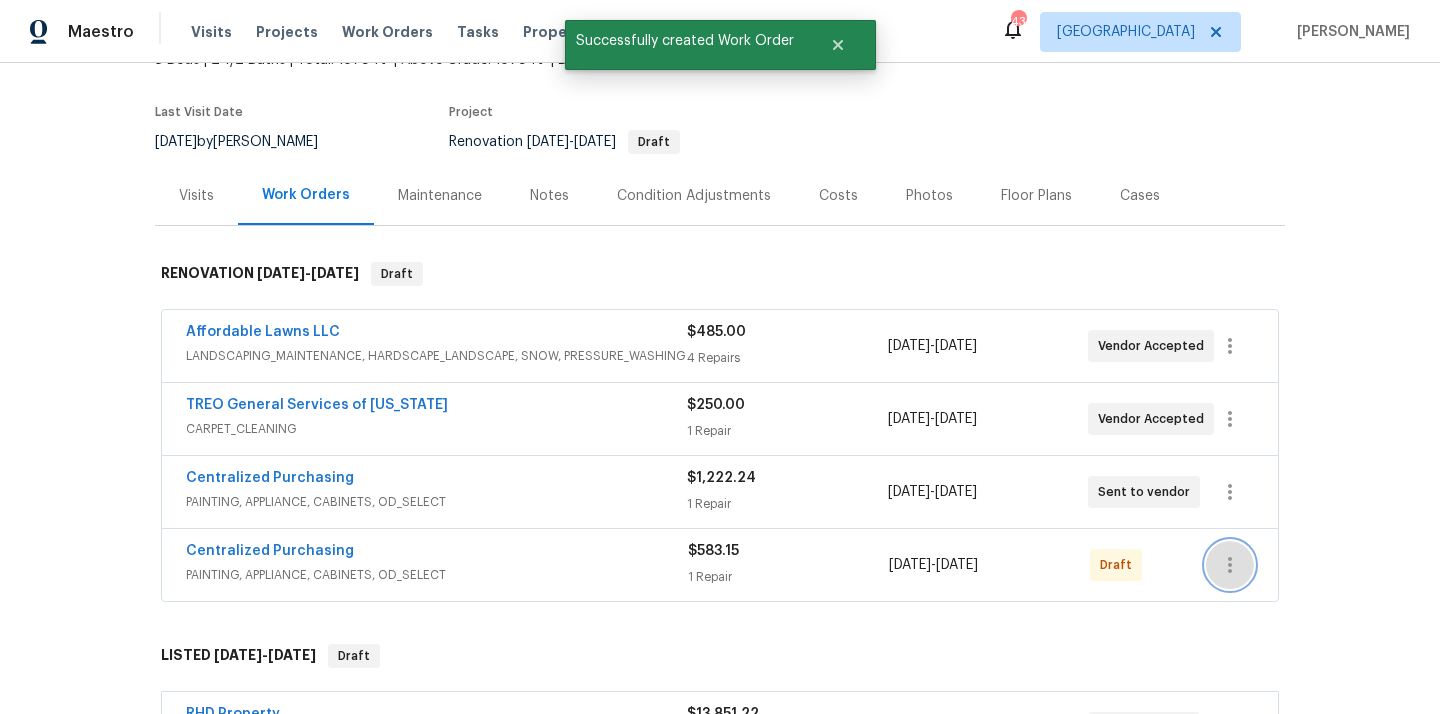 click at bounding box center [1230, 565] 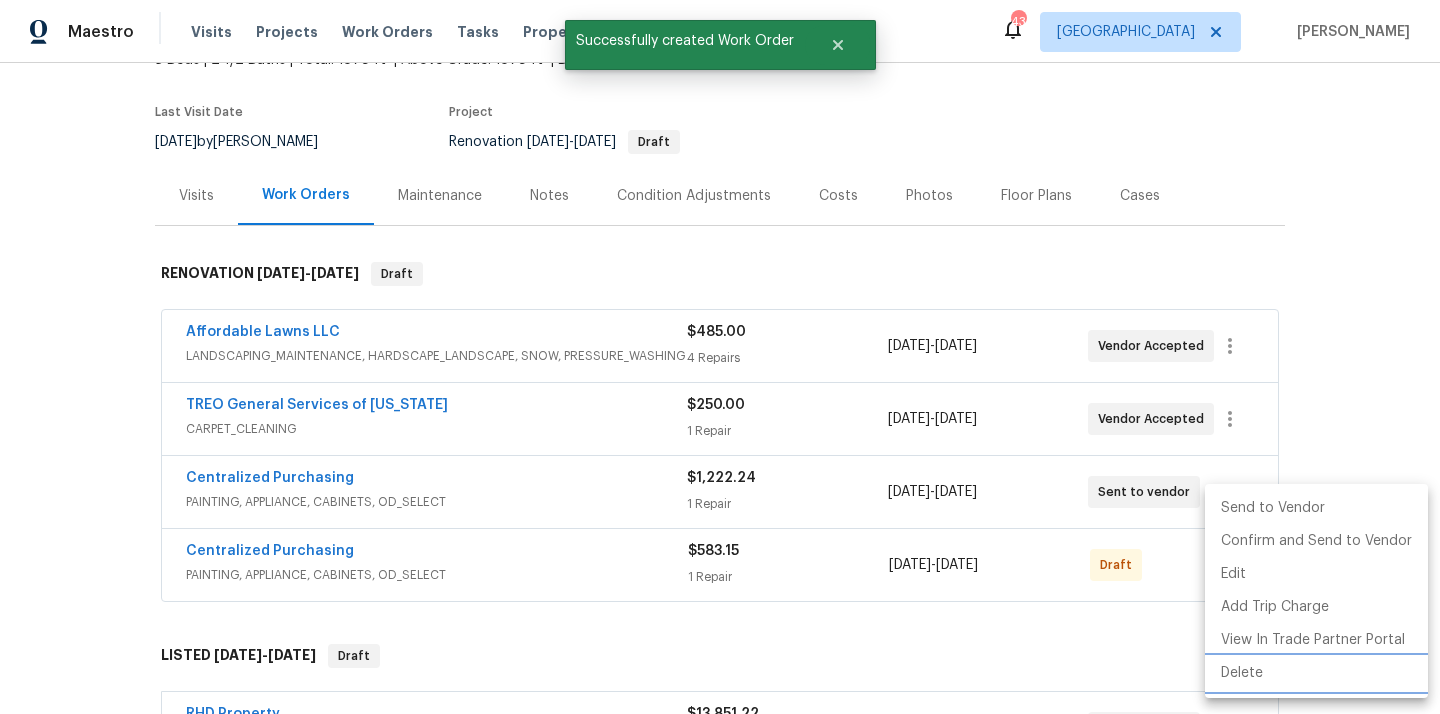 click on "Delete" at bounding box center (1316, 673) 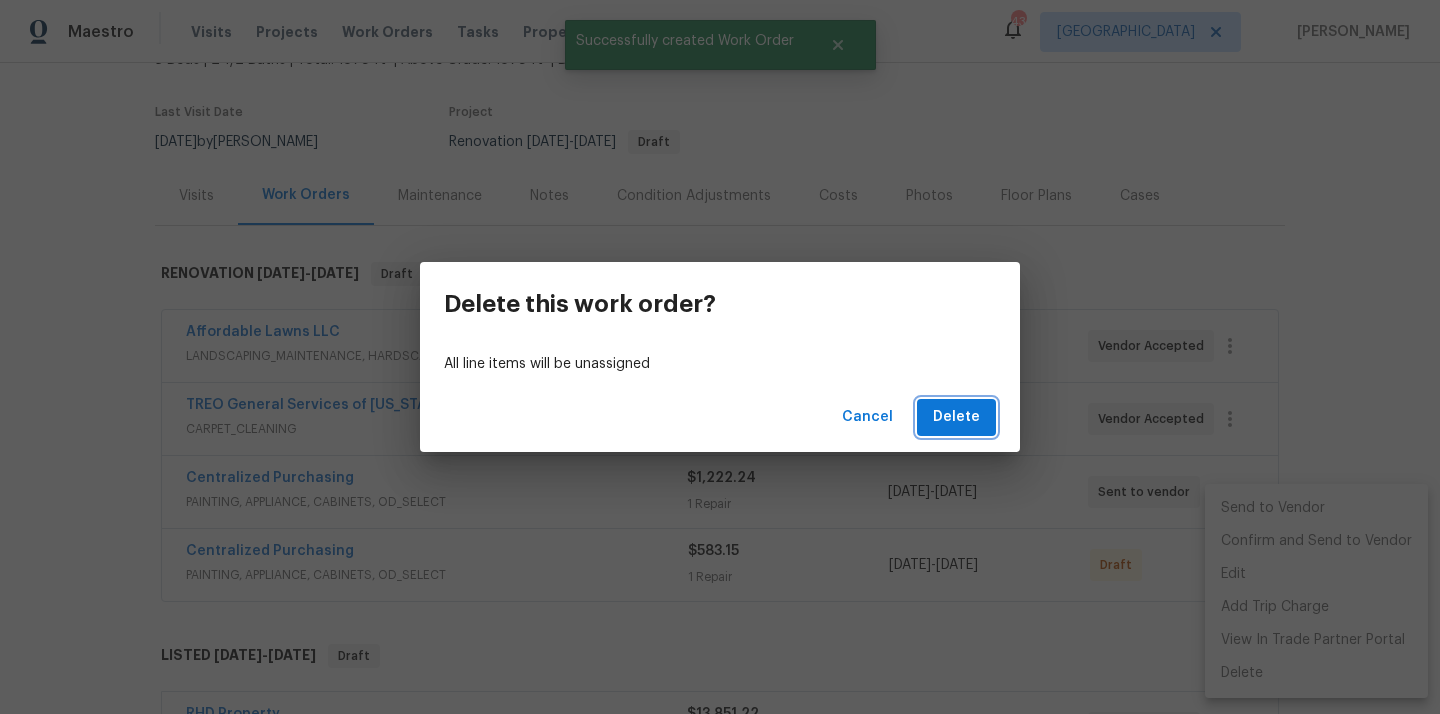 click on "Delete" at bounding box center [956, 417] 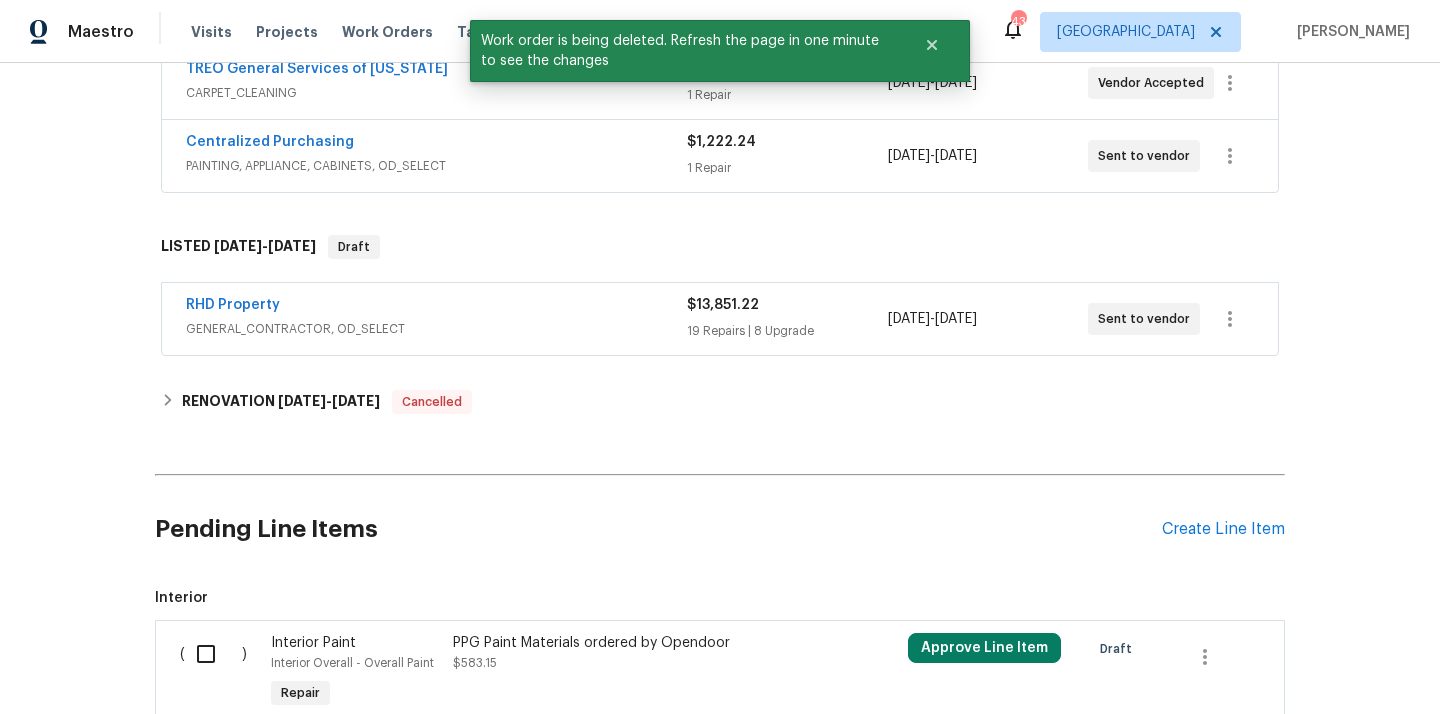 scroll, scrollTop: 608, scrollLeft: 0, axis: vertical 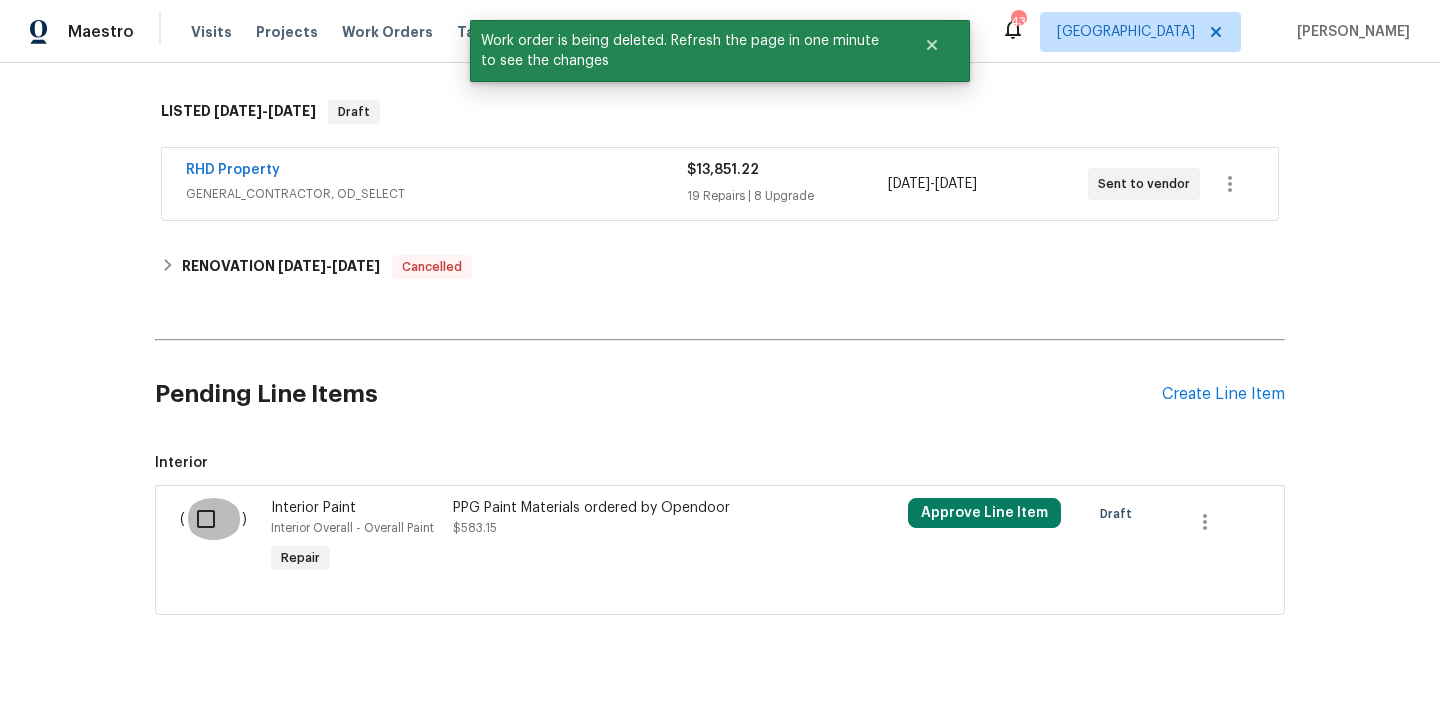 click at bounding box center [213, 519] 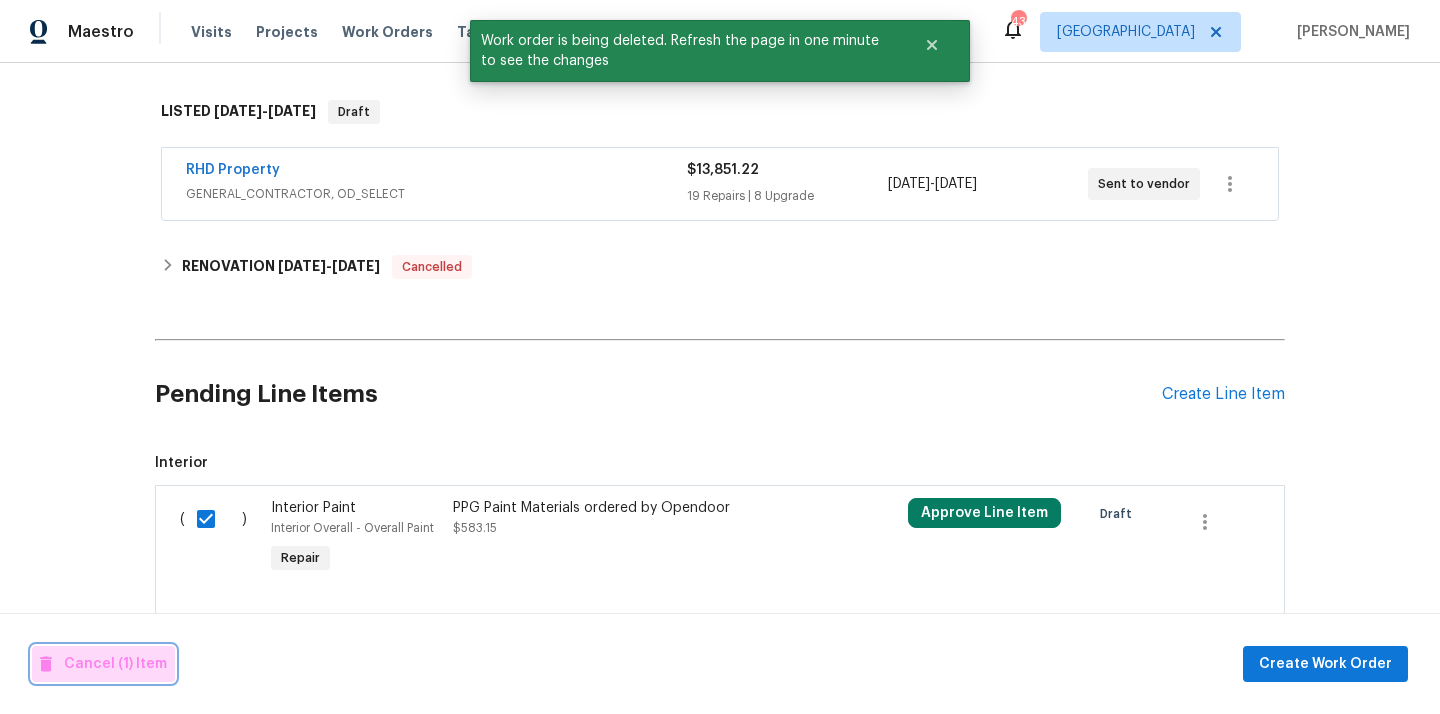 click on "Cancel (1) Item" at bounding box center [103, 664] 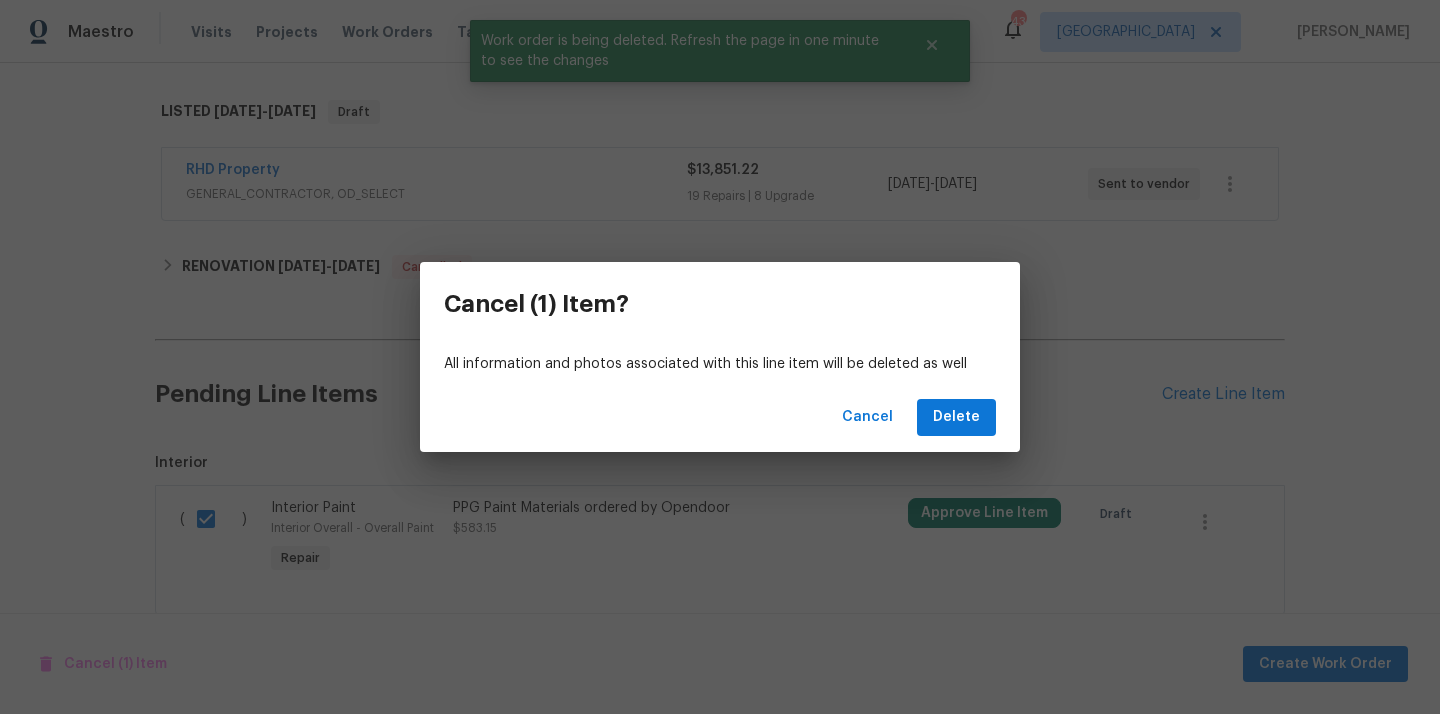 click on "Cancel Delete" at bounding box center [720, 417] 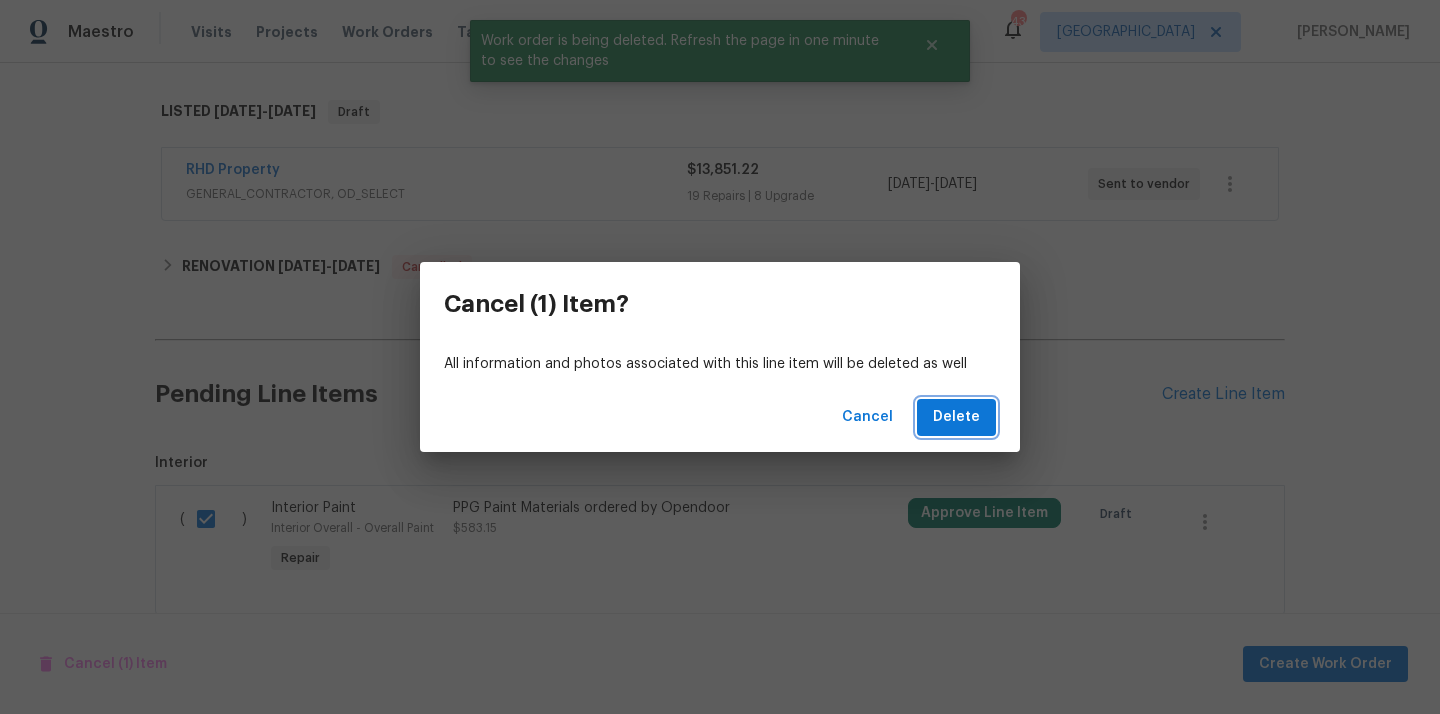 click on "Delete" at bounding box center (956, 417) 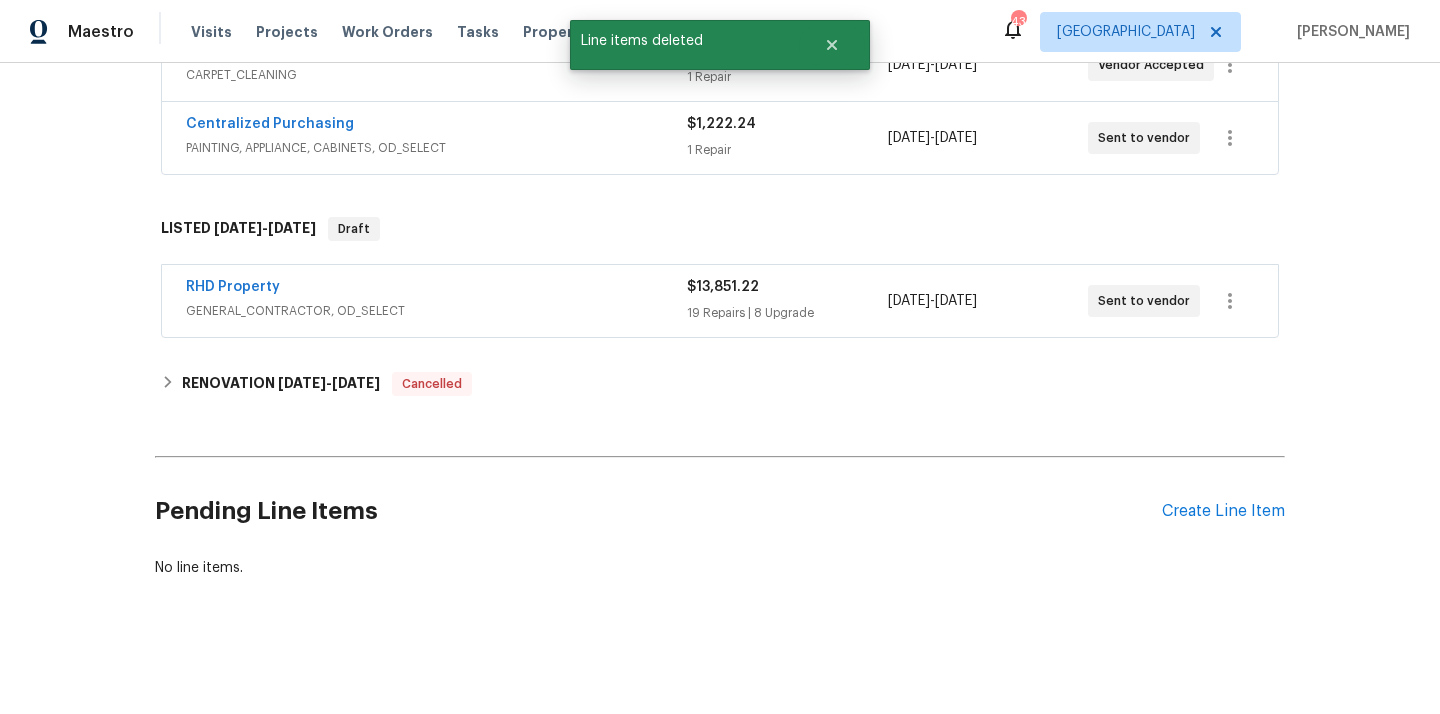 scroll, scrollTop: 237, scrollLeft: 0, axis: vertical 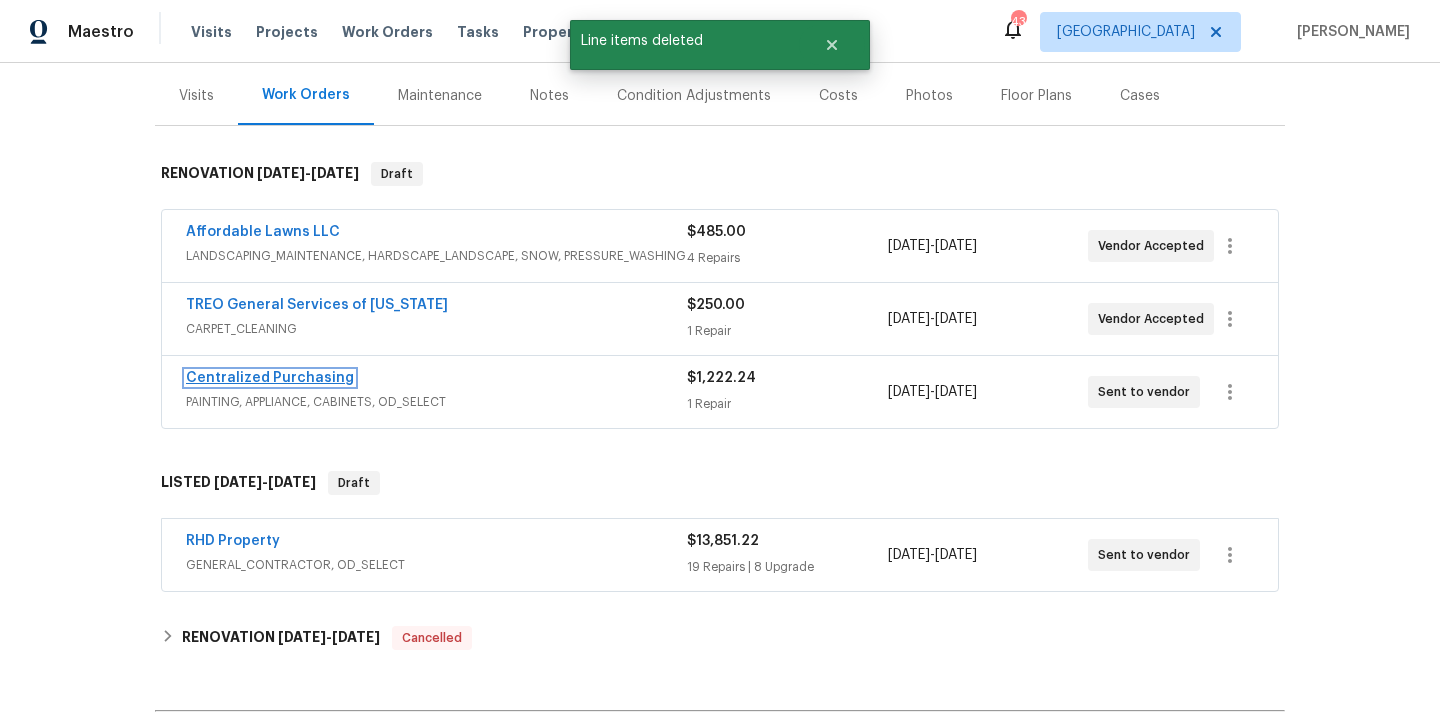 click on "Centralized Purchasing" at bounding box center [270, 378] 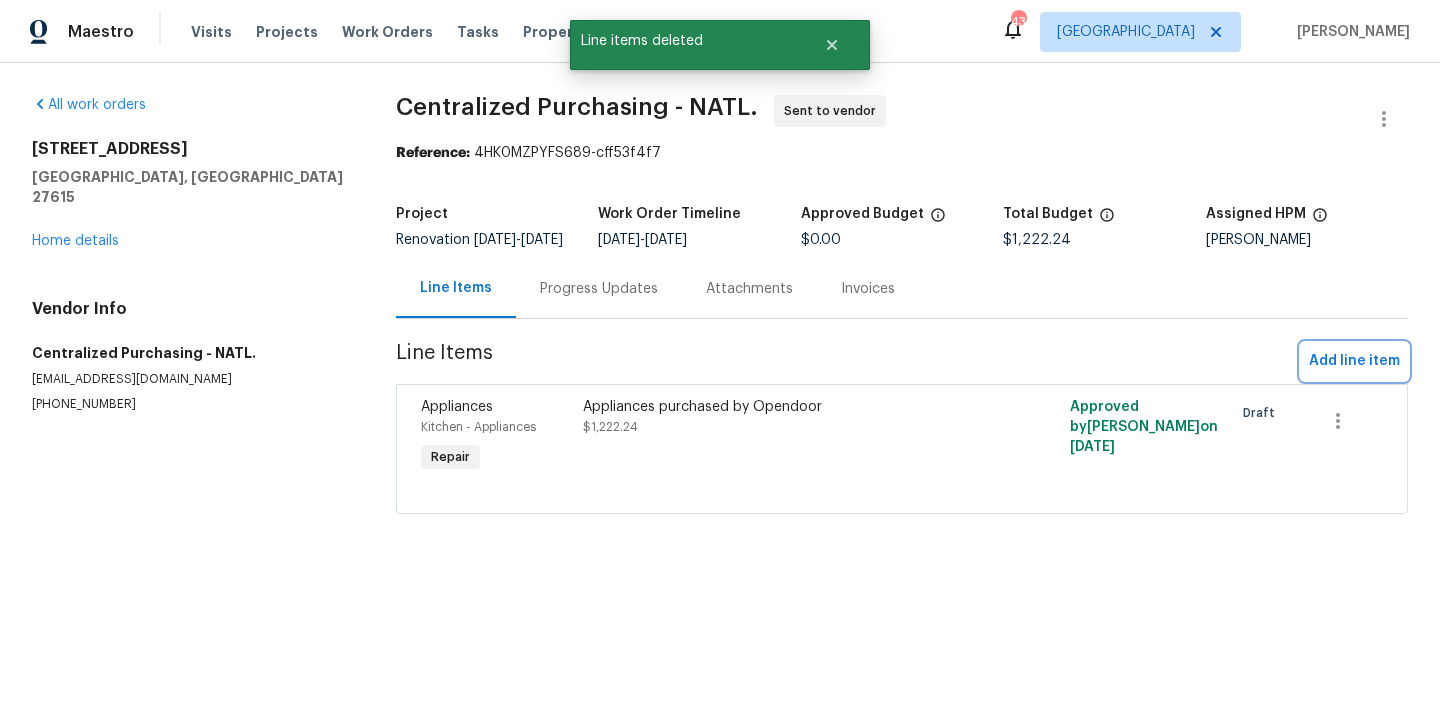 click on "Add line item" at bounding box center (1354, 361) 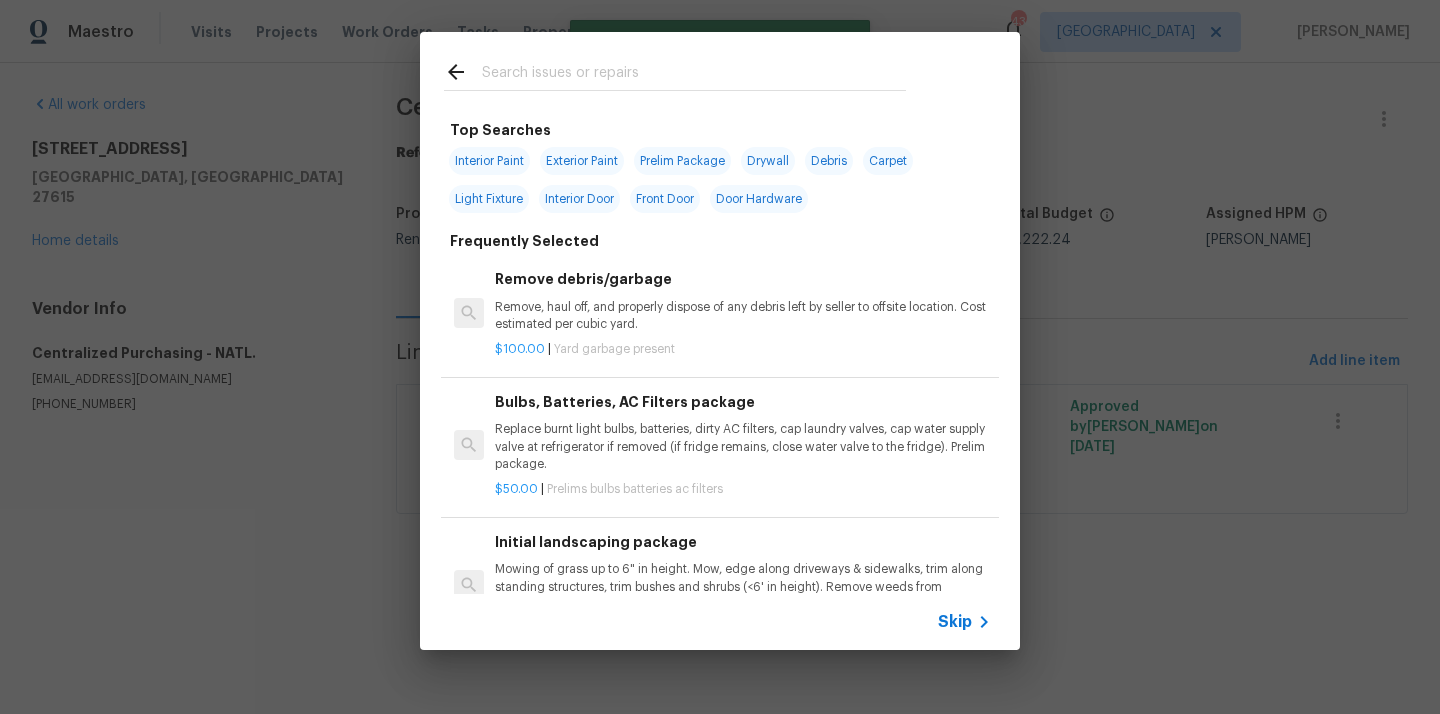 click at bounding box center [675, 90] 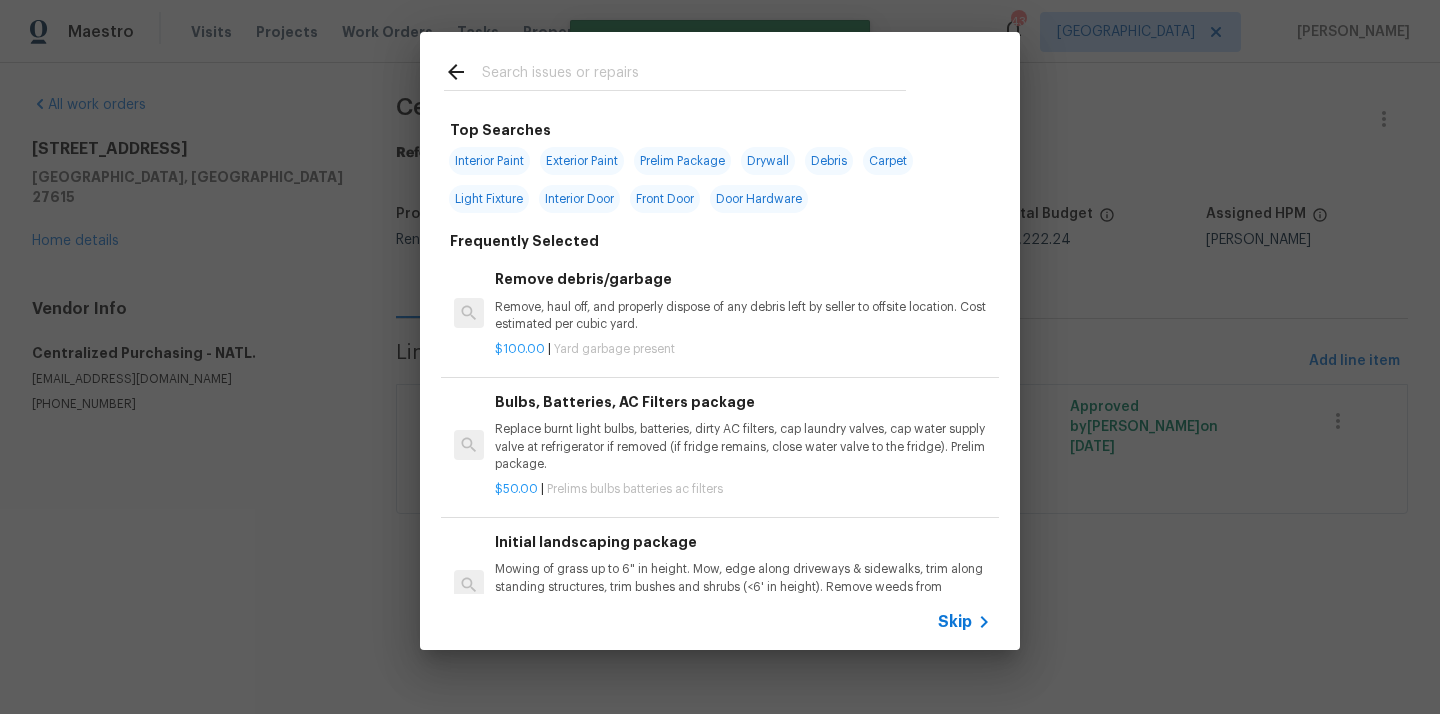 click at bounding box center (694, 75) 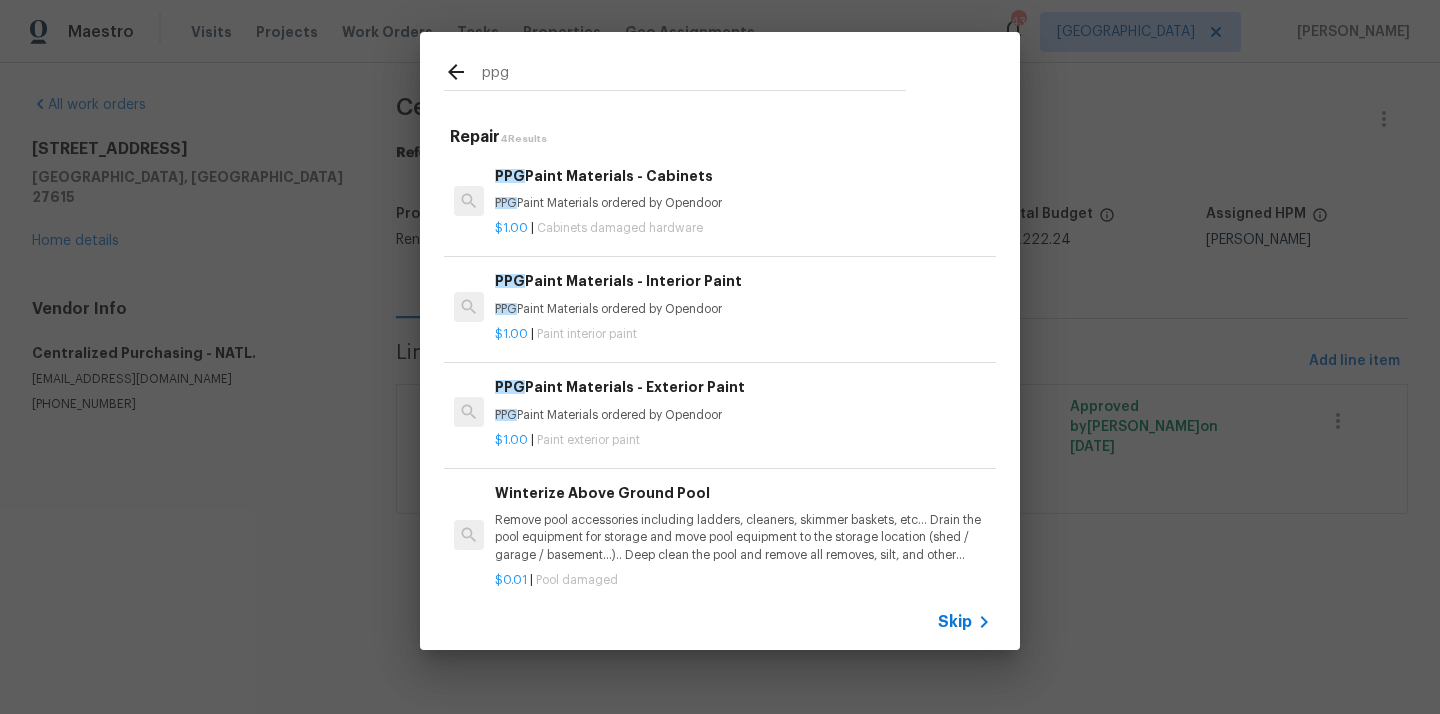 type on "ppg" 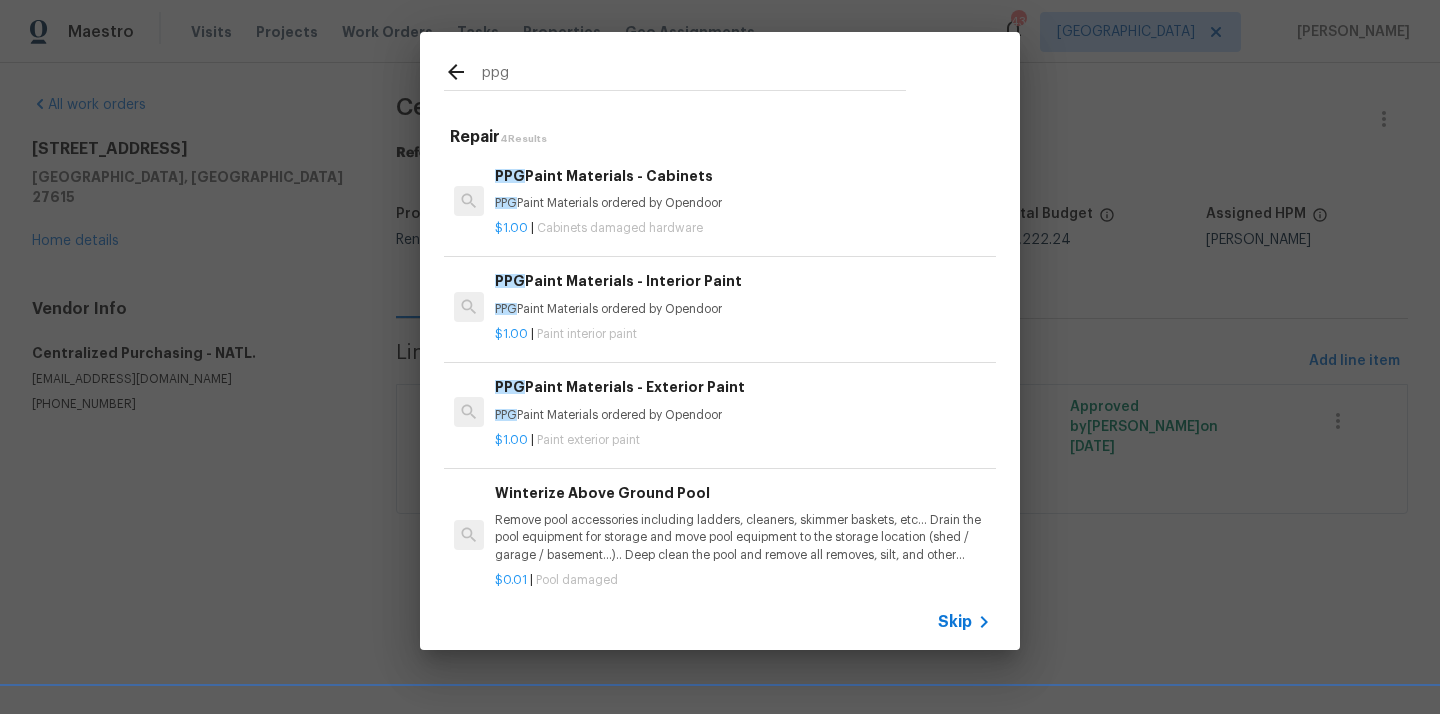 click on "PPG  Paint Materials - Interior Paint PPG  Paint Materials ordered by Opendoor $1.00   |   Paint interior paint" at bounding box center [720, 307] 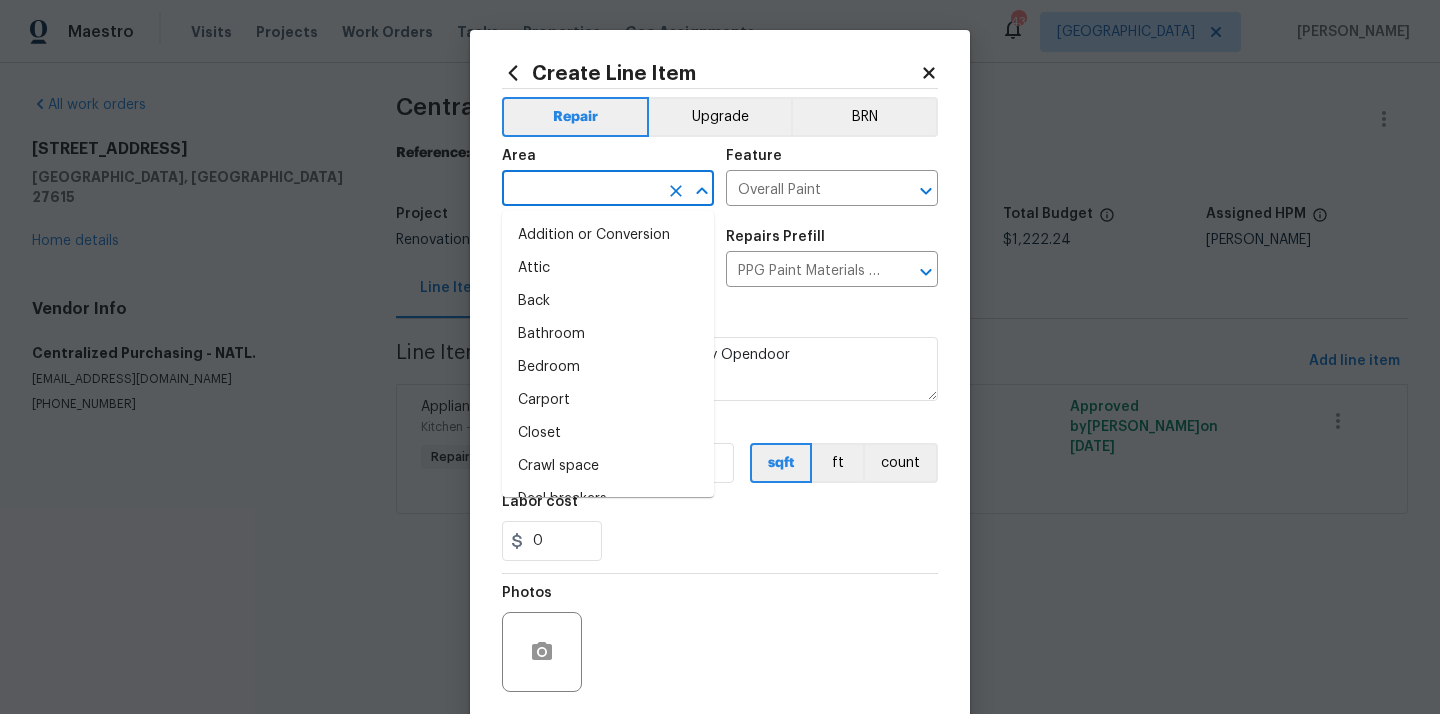 click at bounding box center [580, 190] 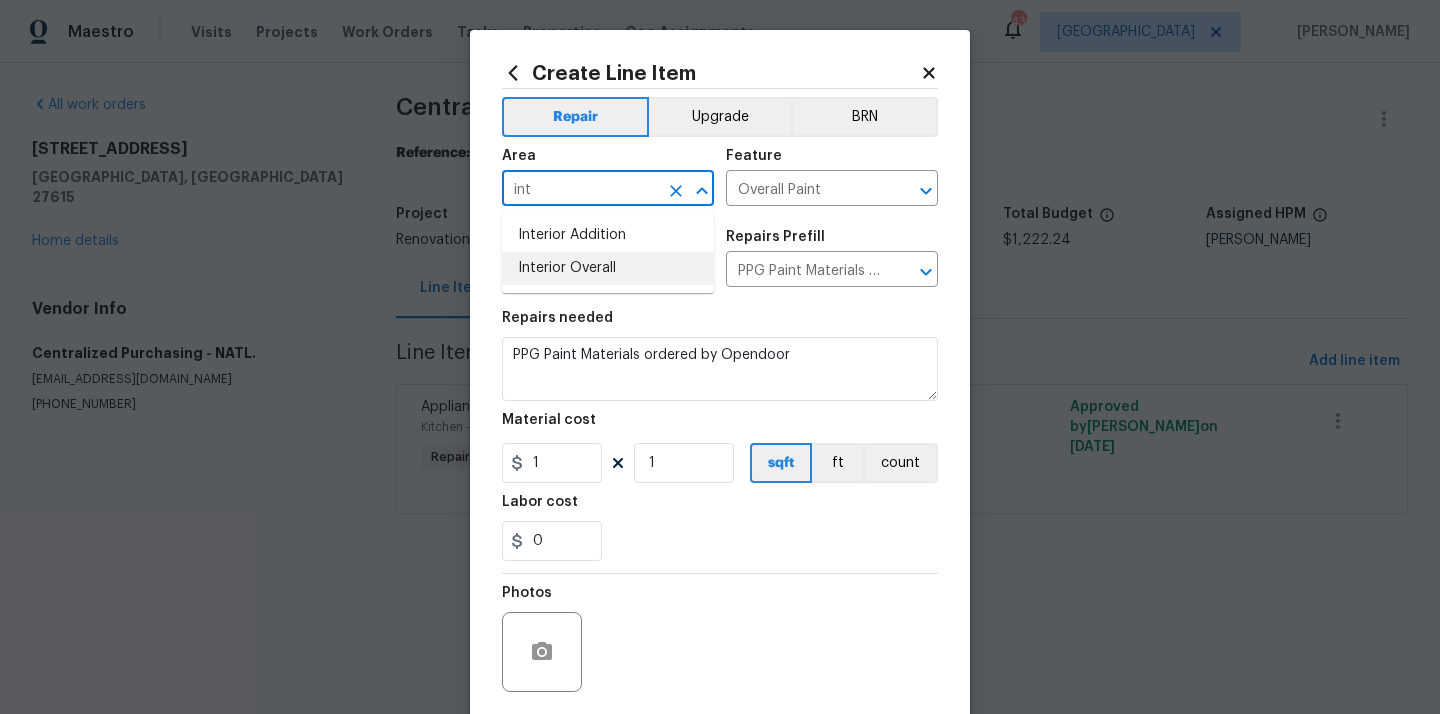 click on "Interior Overall" at bounding box center [608, 268] 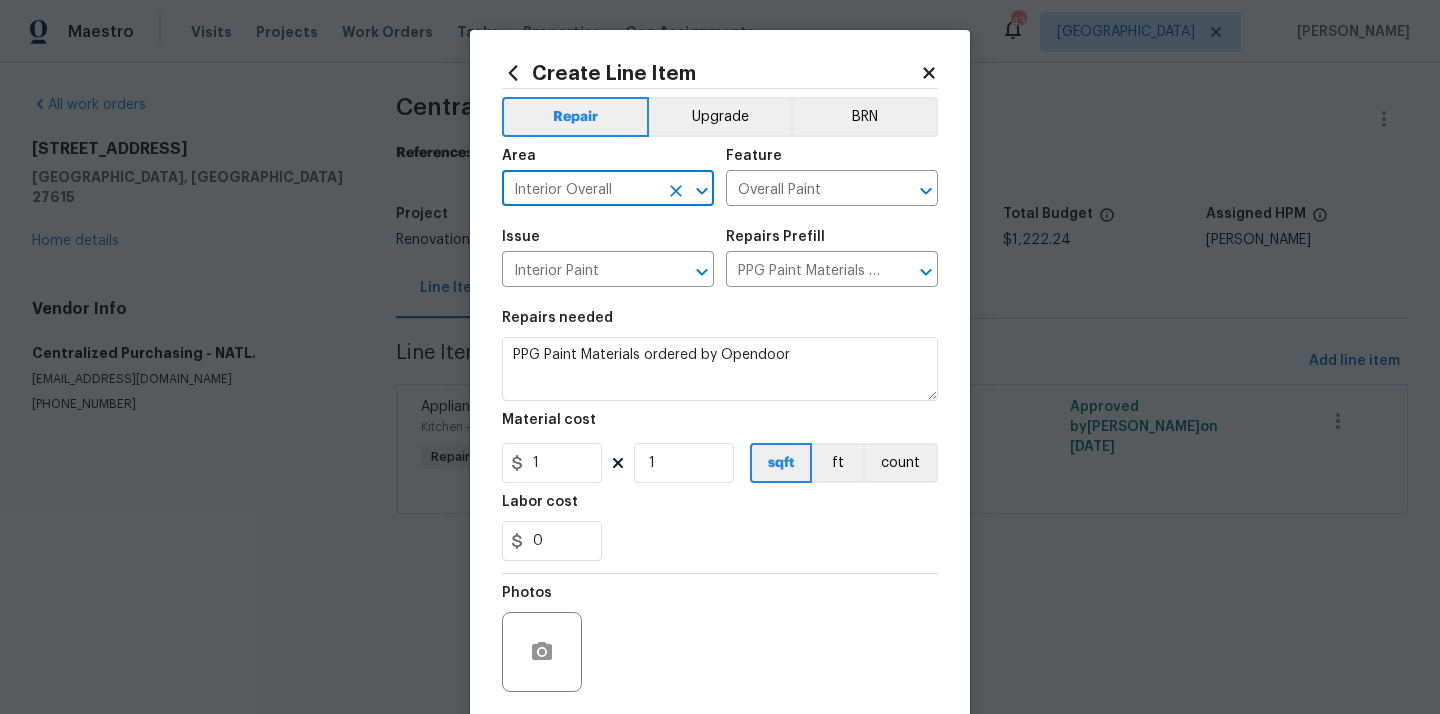 type on "Interior Overall" 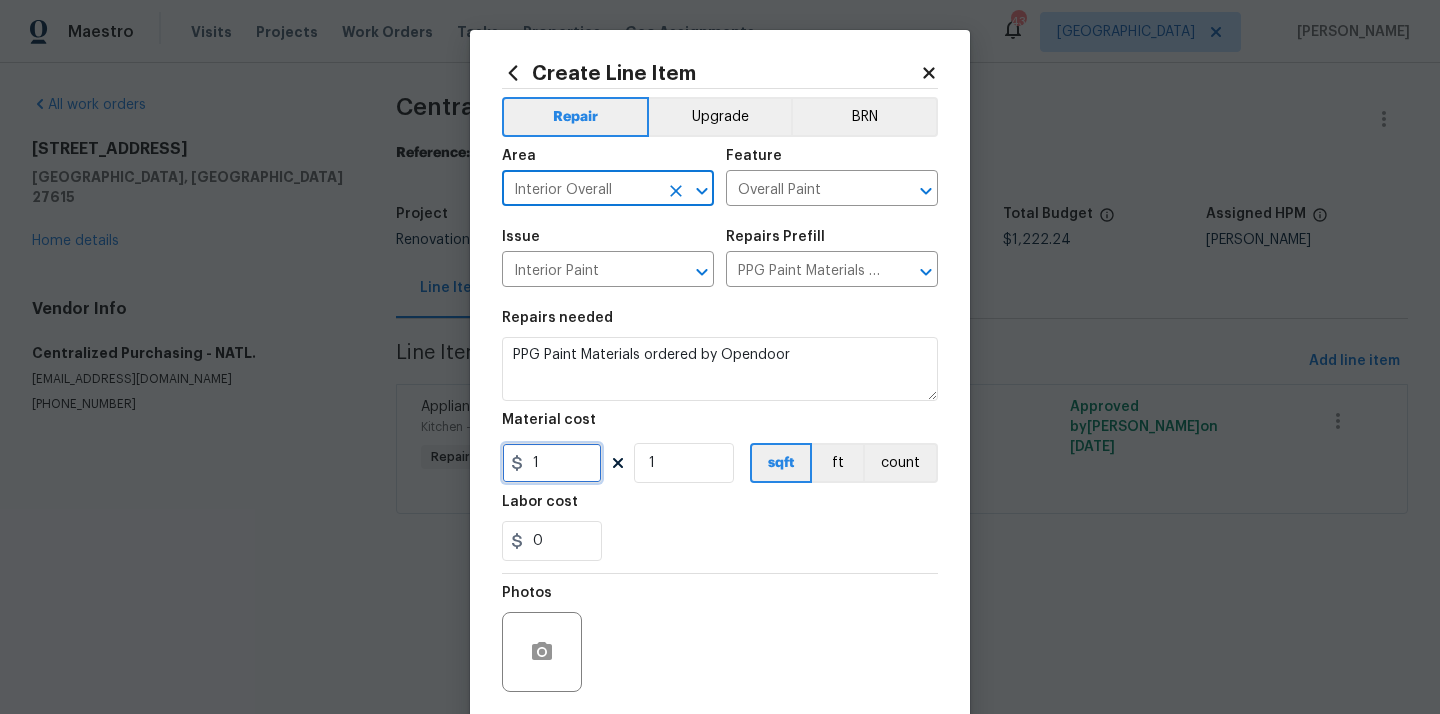 drag, startPoint x: 556, startPoint y: 462, endPoint x: 498, endPoint y: 462, distance: 58 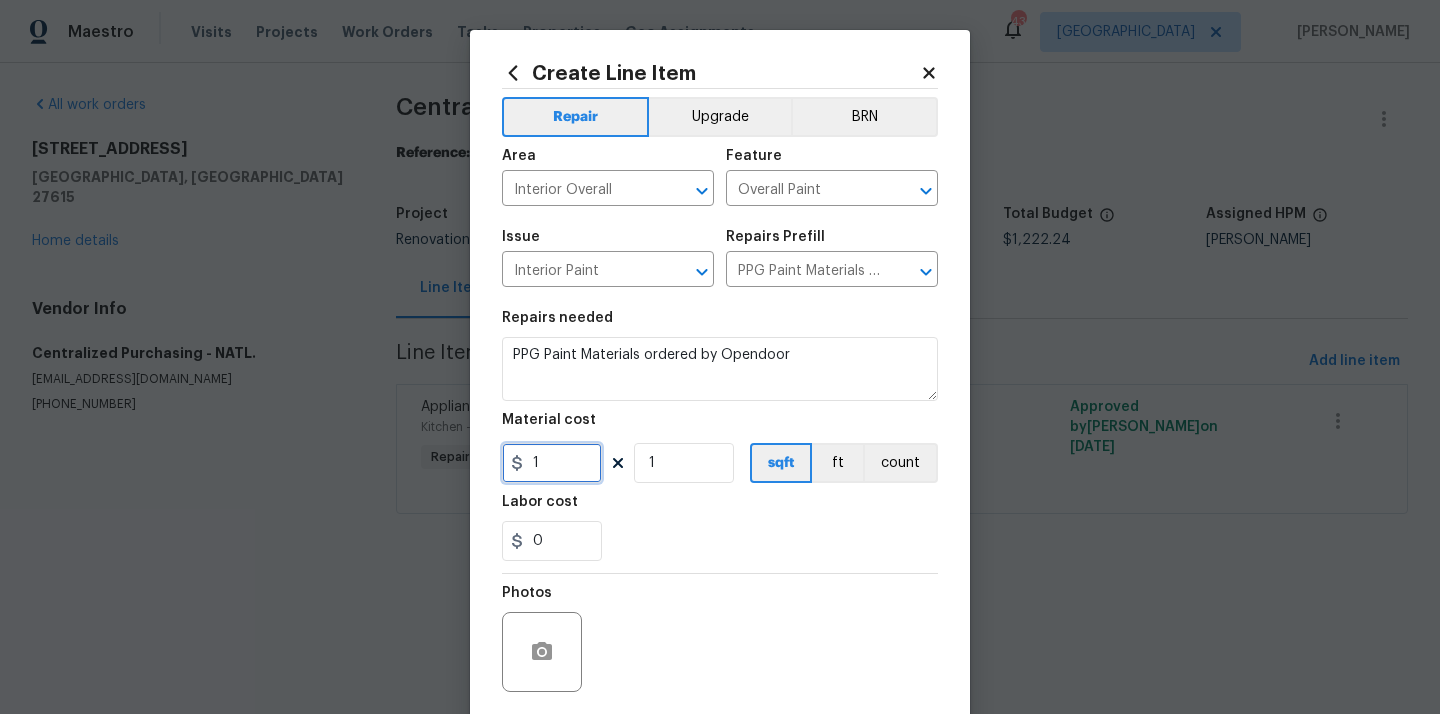 paste on "583.15" 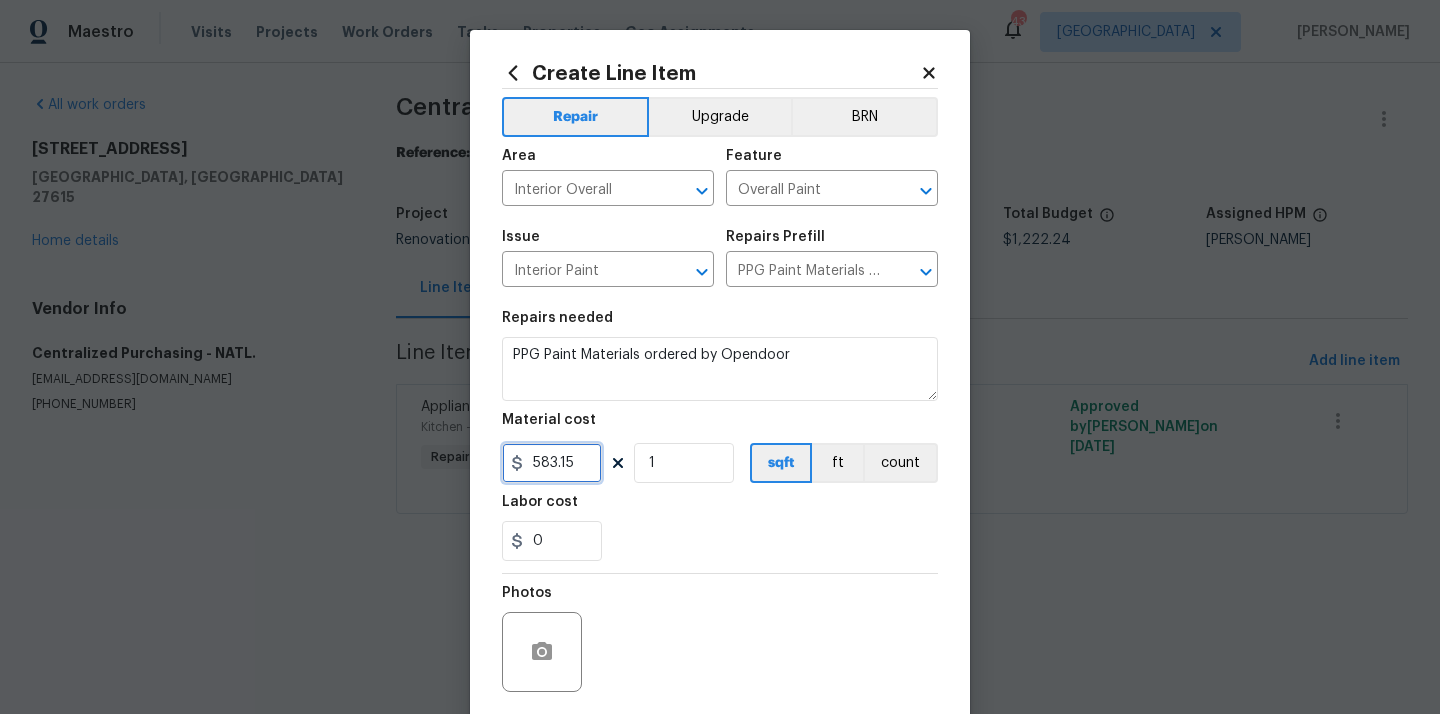 type on "583.15" 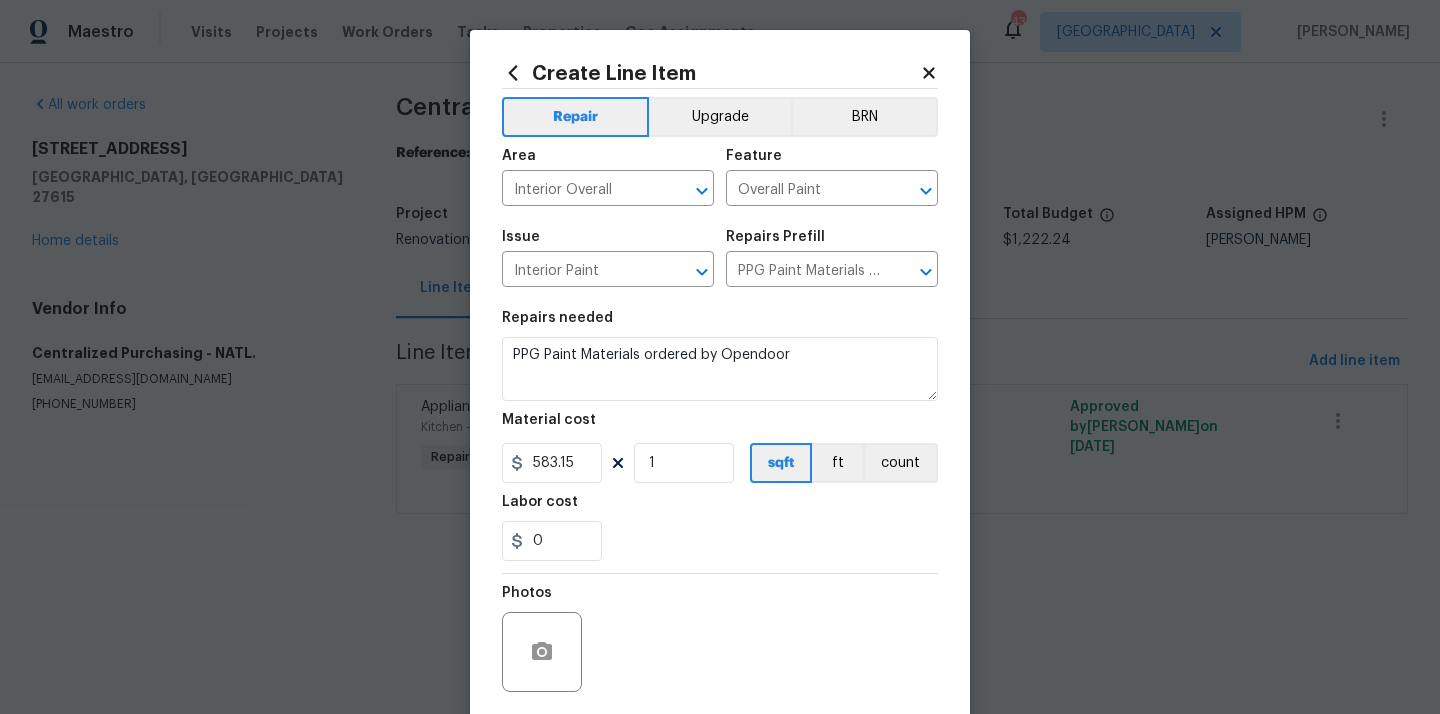 click on "0" at bounding box center [720, 541] 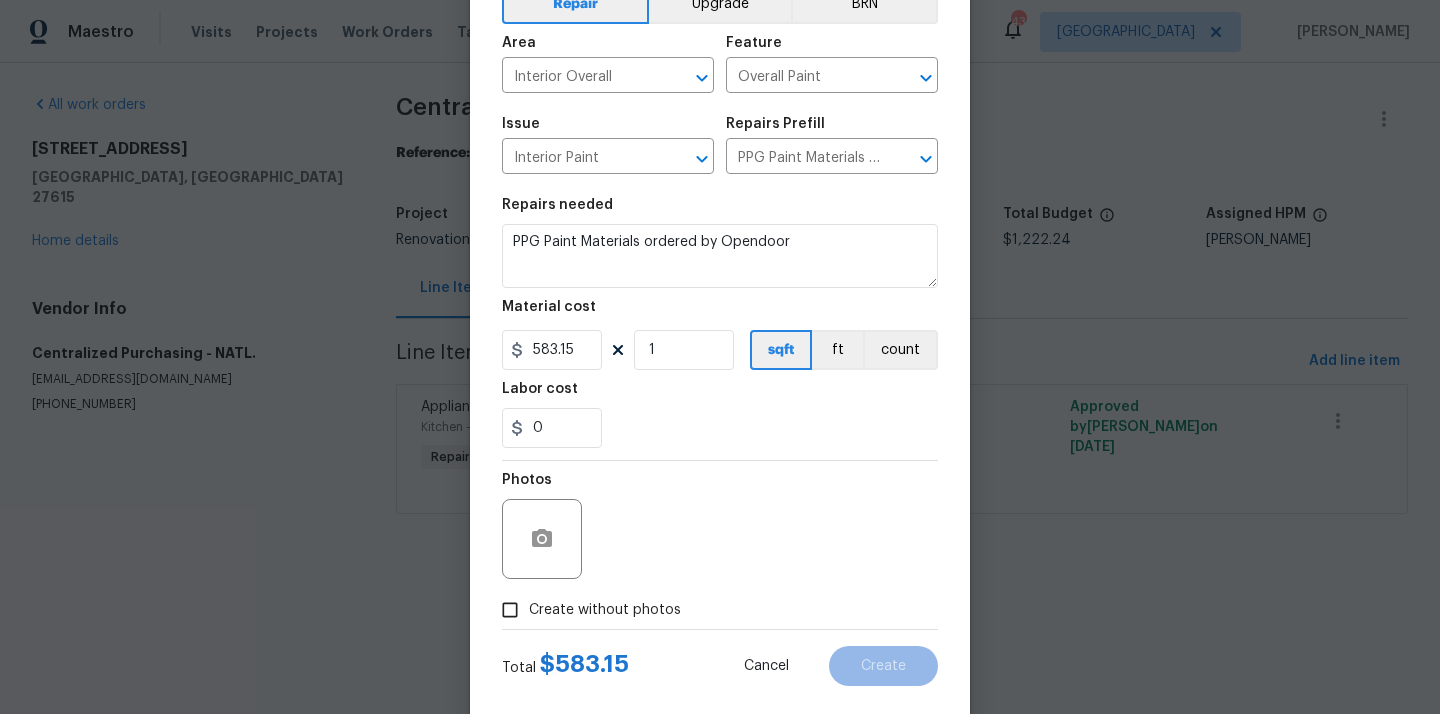 scroll, scrollTop: 140, scrollLeft: 0, axis: vertical 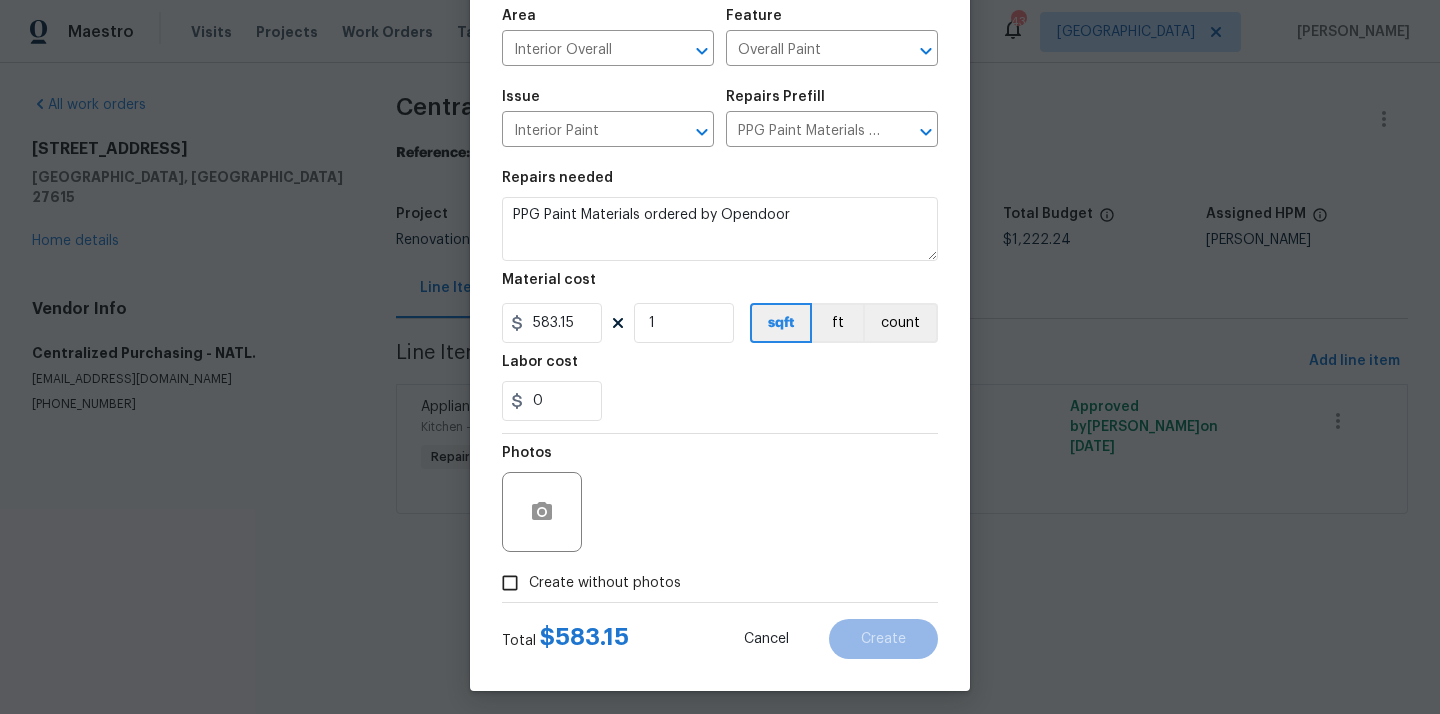 click on "Create without photos" at bounding box center [605, 583] 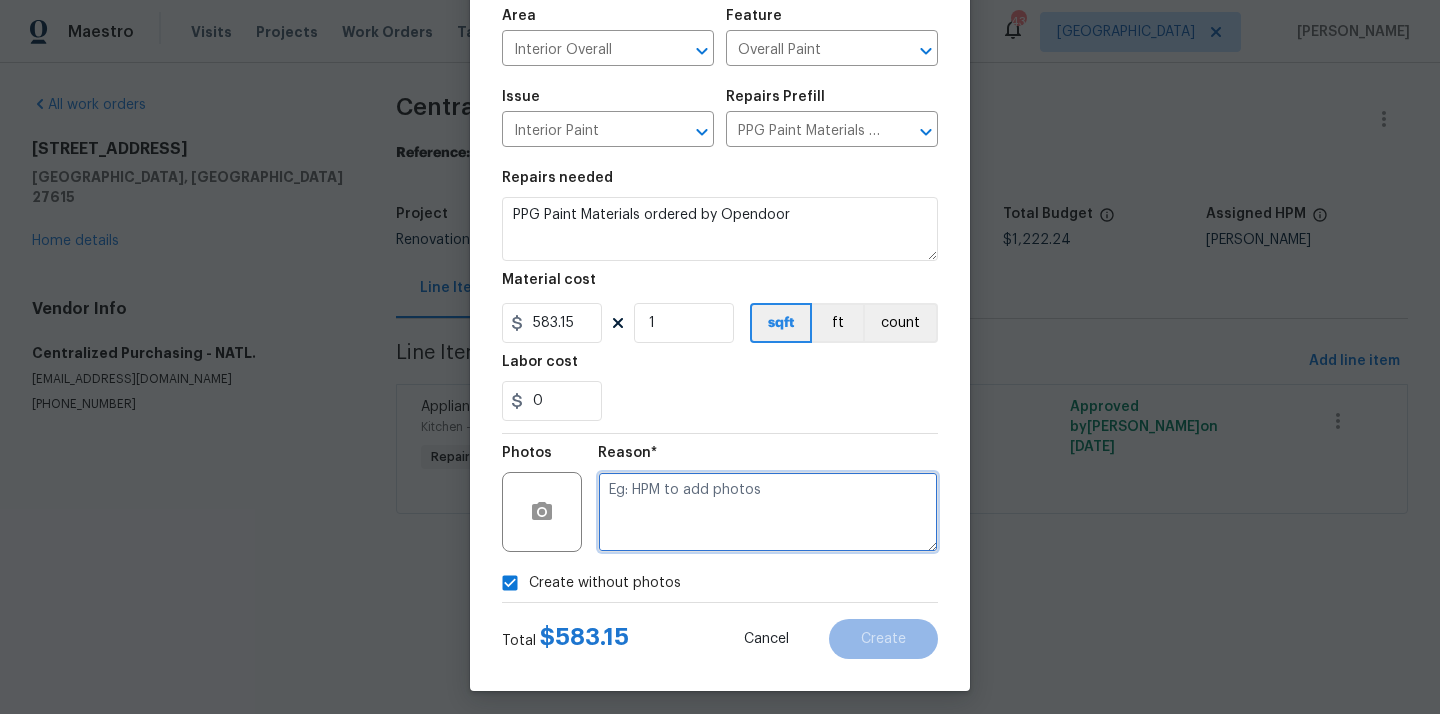 click at bounding box center (768, 512) 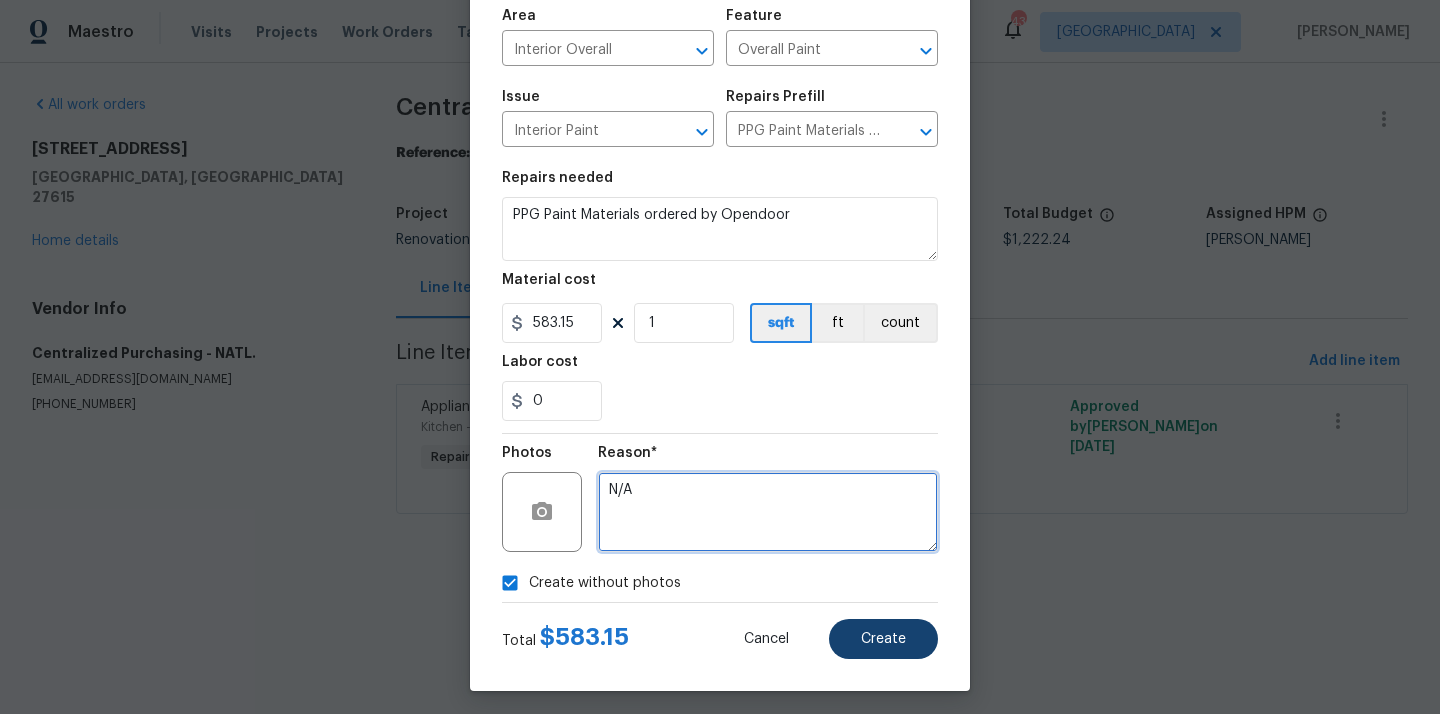 type on "N/A" 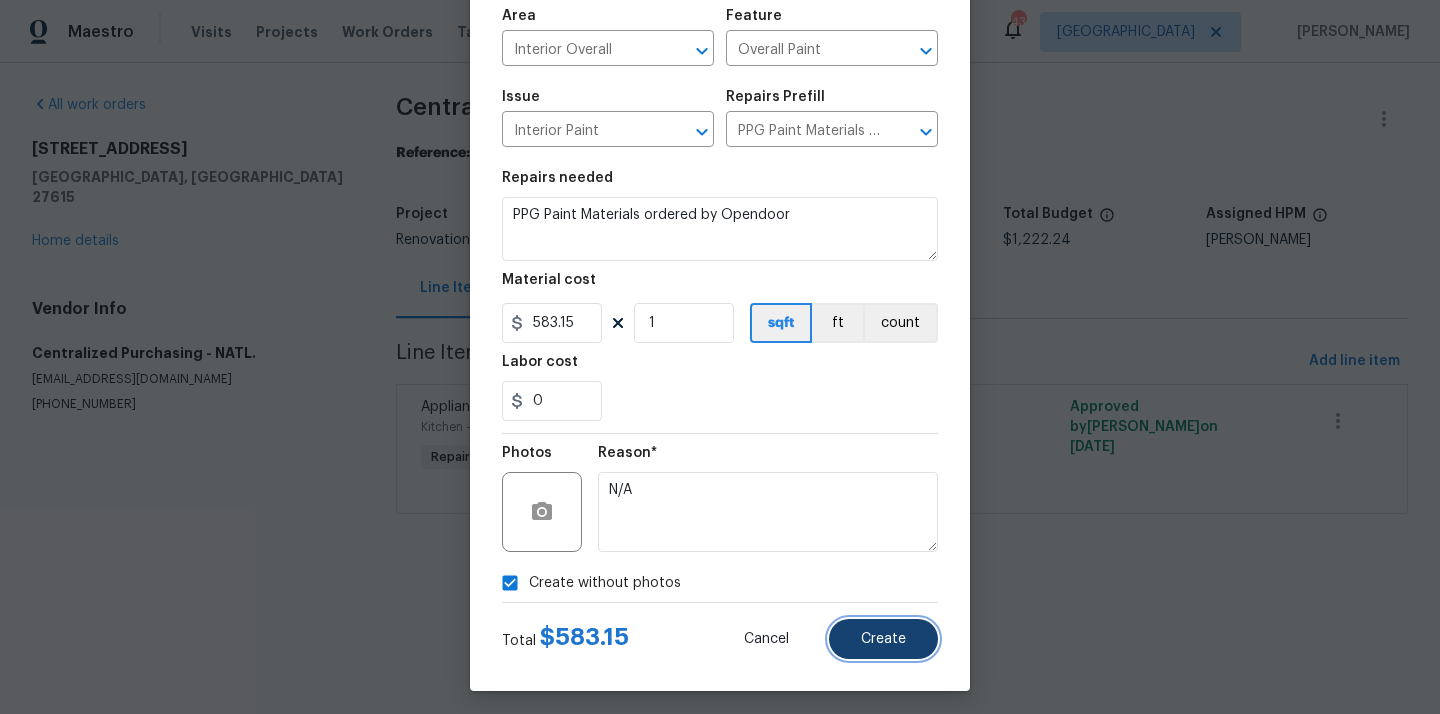 click on "Create" at bounding box center [883, 639] 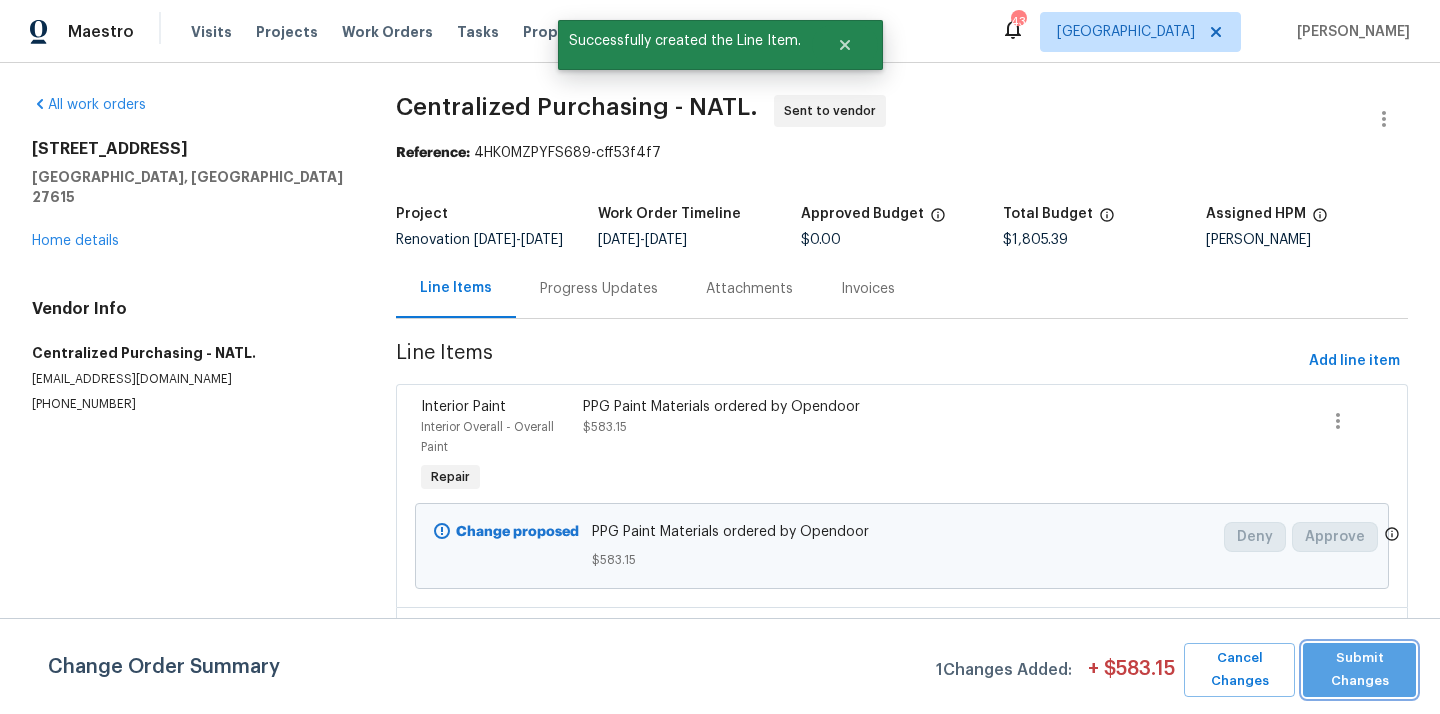 click on "Submit Changes" at bounding box center [1359, 670] 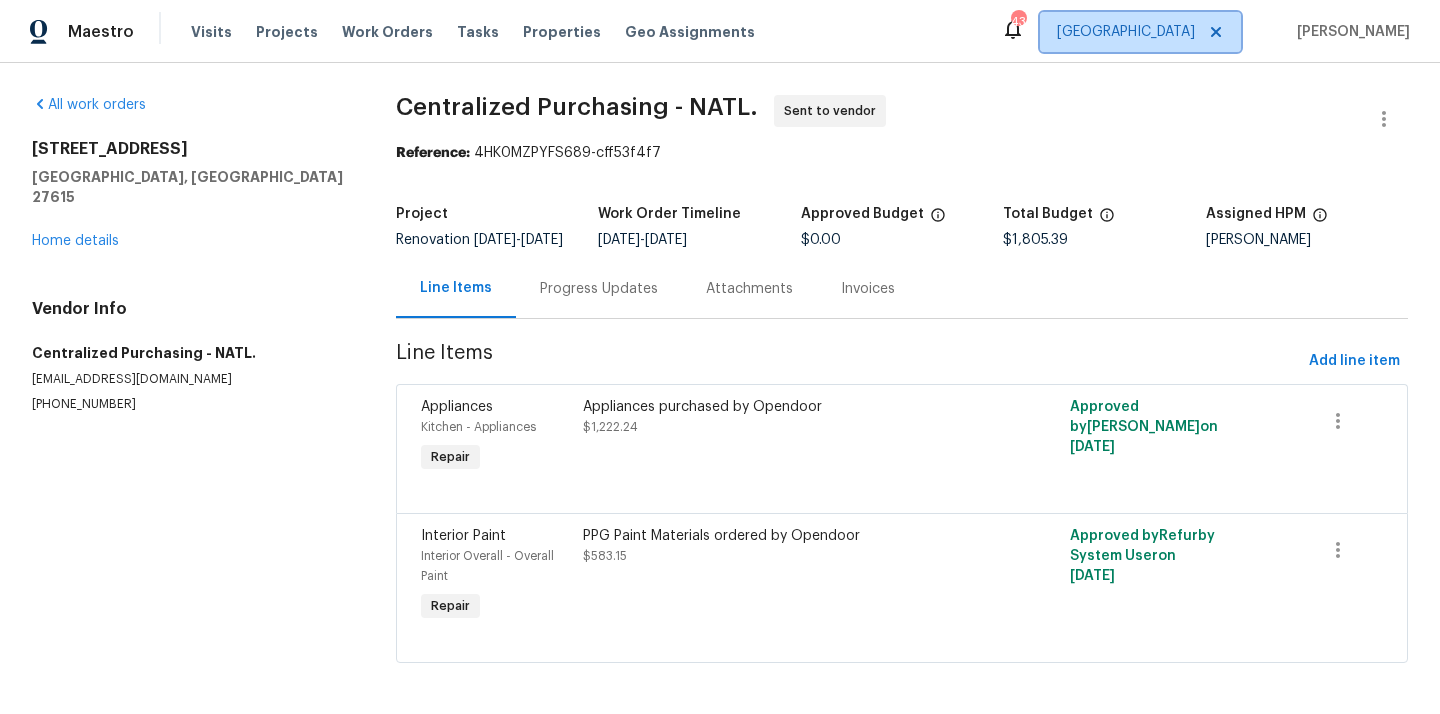 click on "[GEOGRAPHIC_DATA]" at bounding box center (1126, 32) 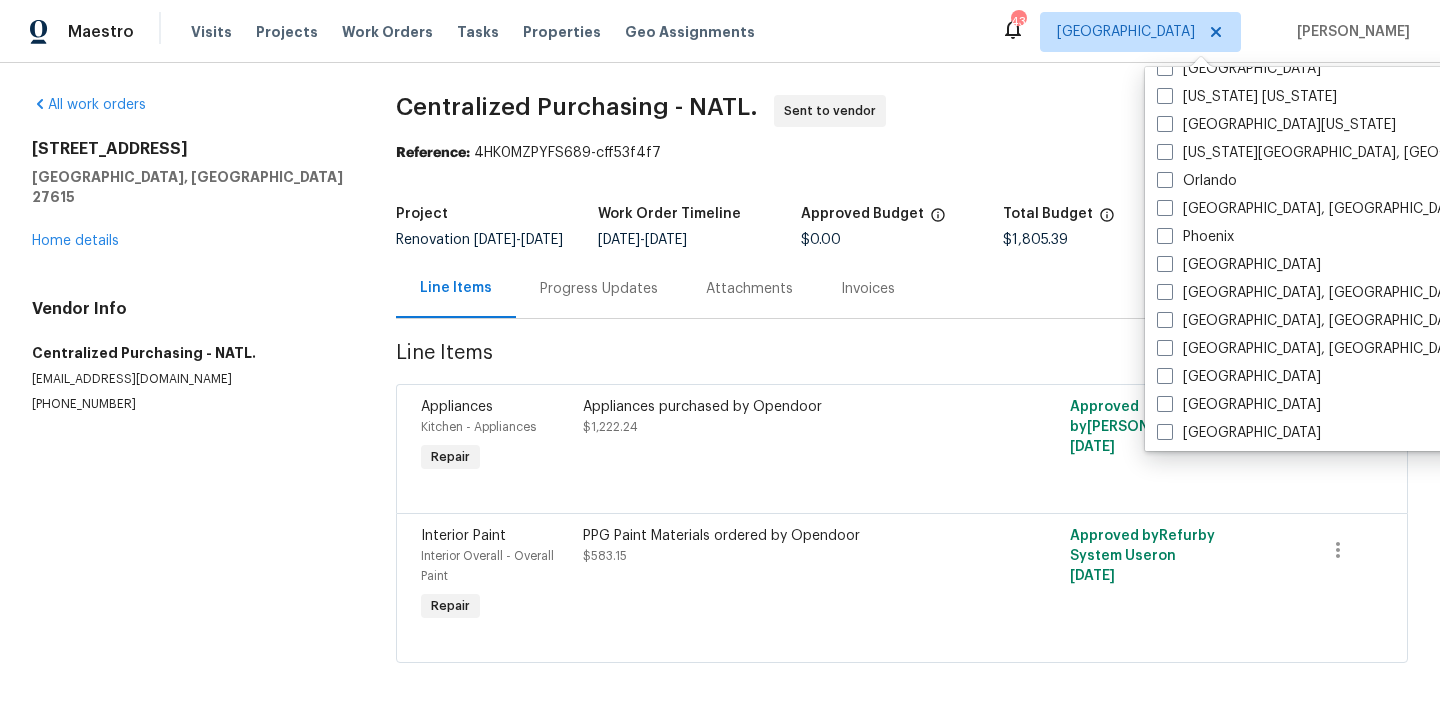 scroll, scrollTop: 1023, scrollLeft: 0, axis: vertical 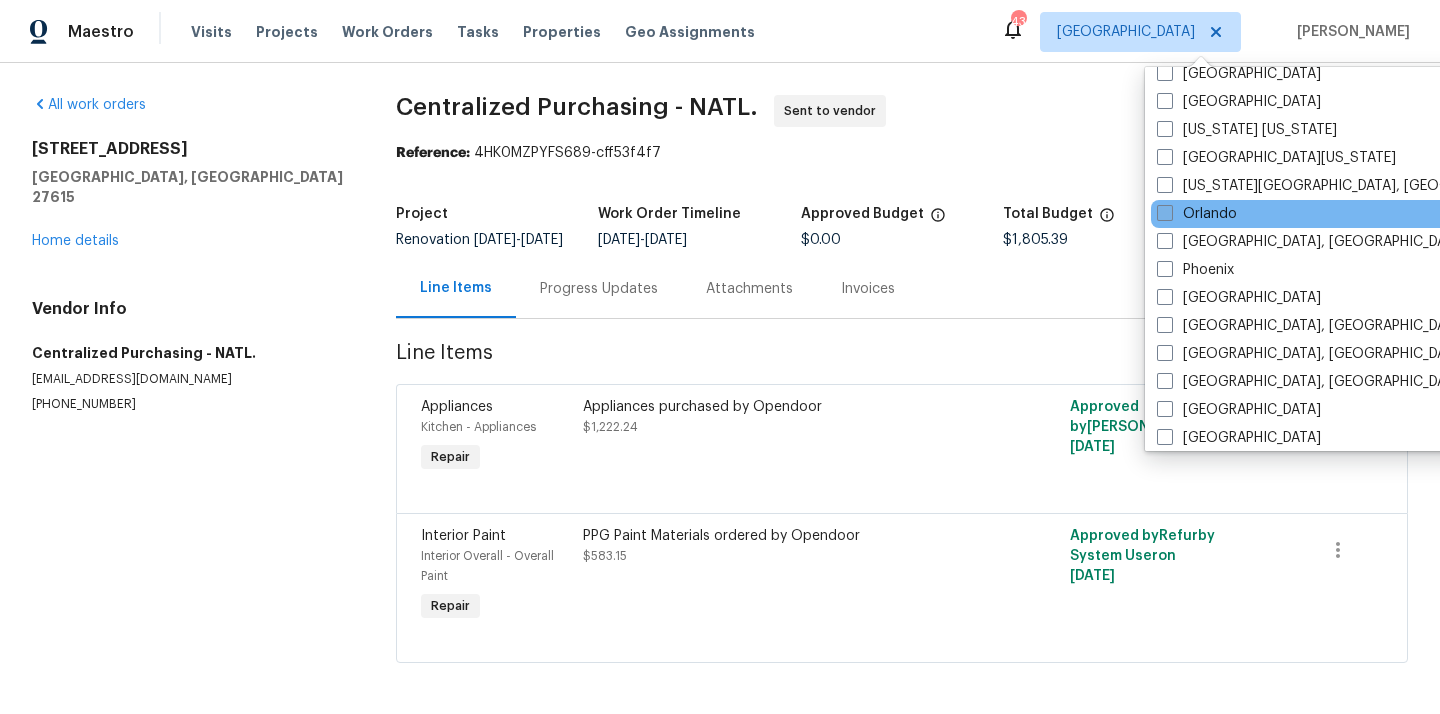 click on "Orlando" at bounding box center [1197, 214] 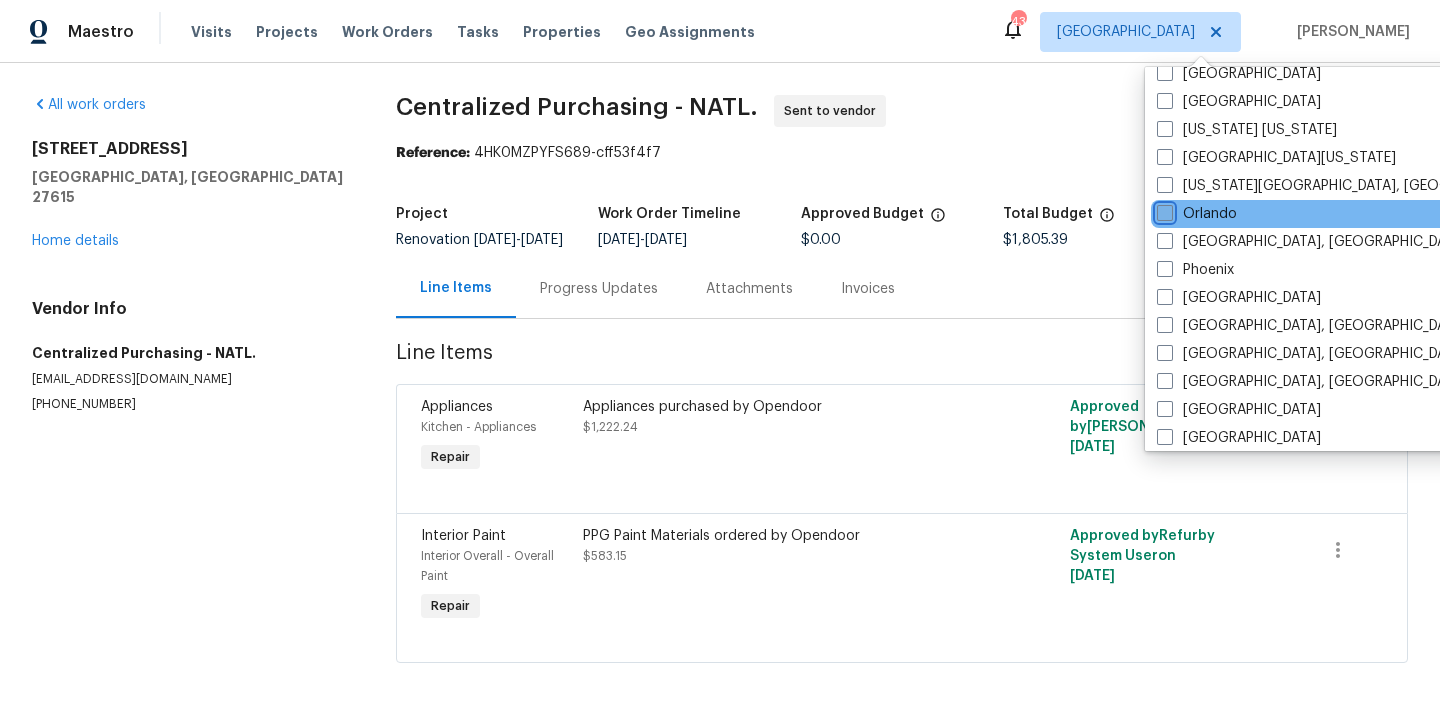 click on "Orlando" at bounding box center [1163, 210] 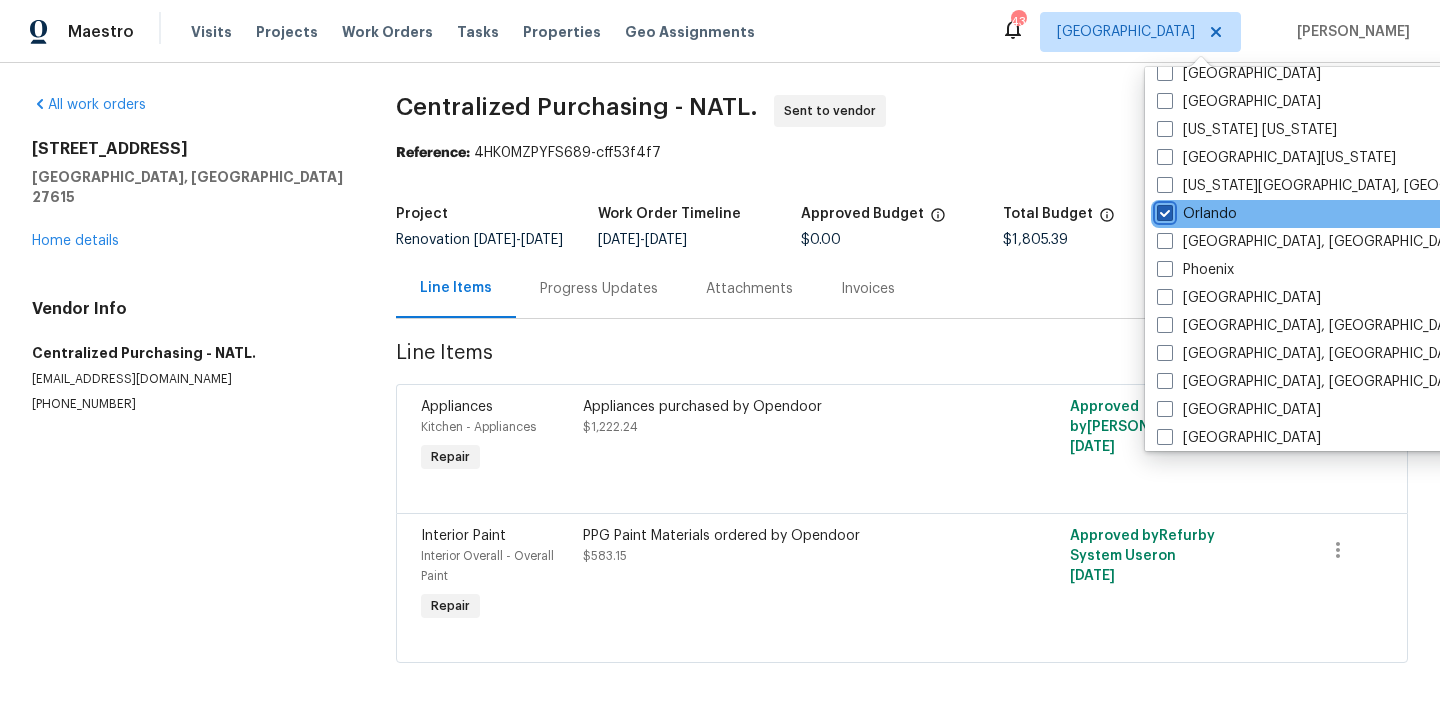 checkbox on "true" 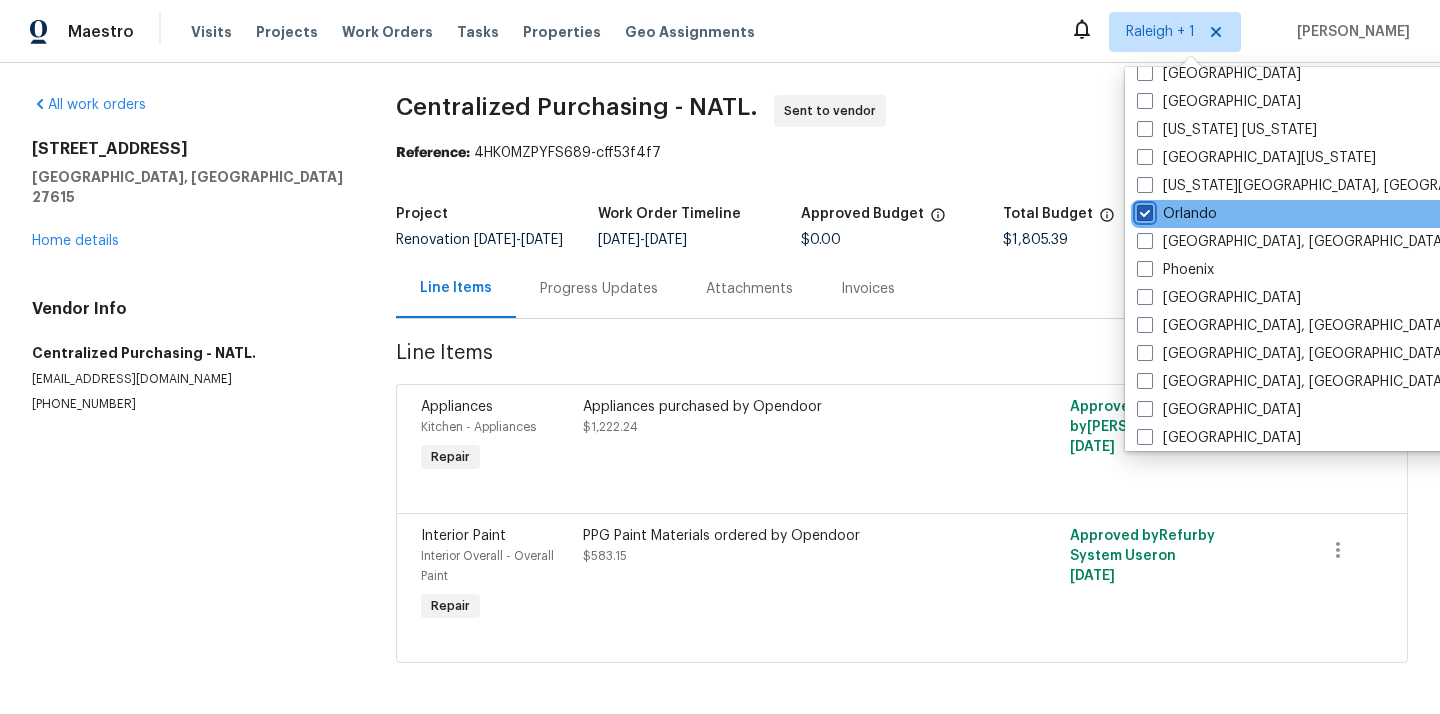 scroll, scrollTop: 0, scrollLeft: 0, axis: both 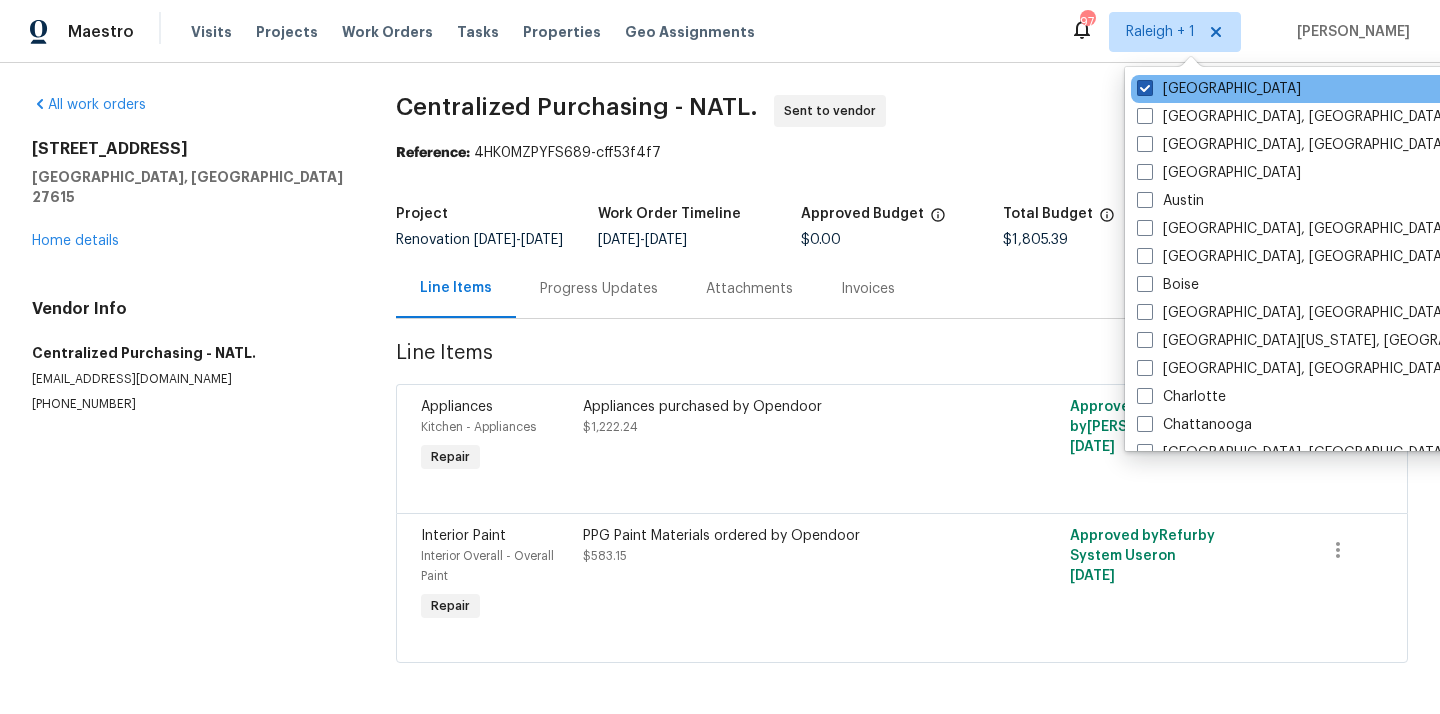 click on "[GEOGRAPHIC_DATA]" at bounding box center (1219, 89) 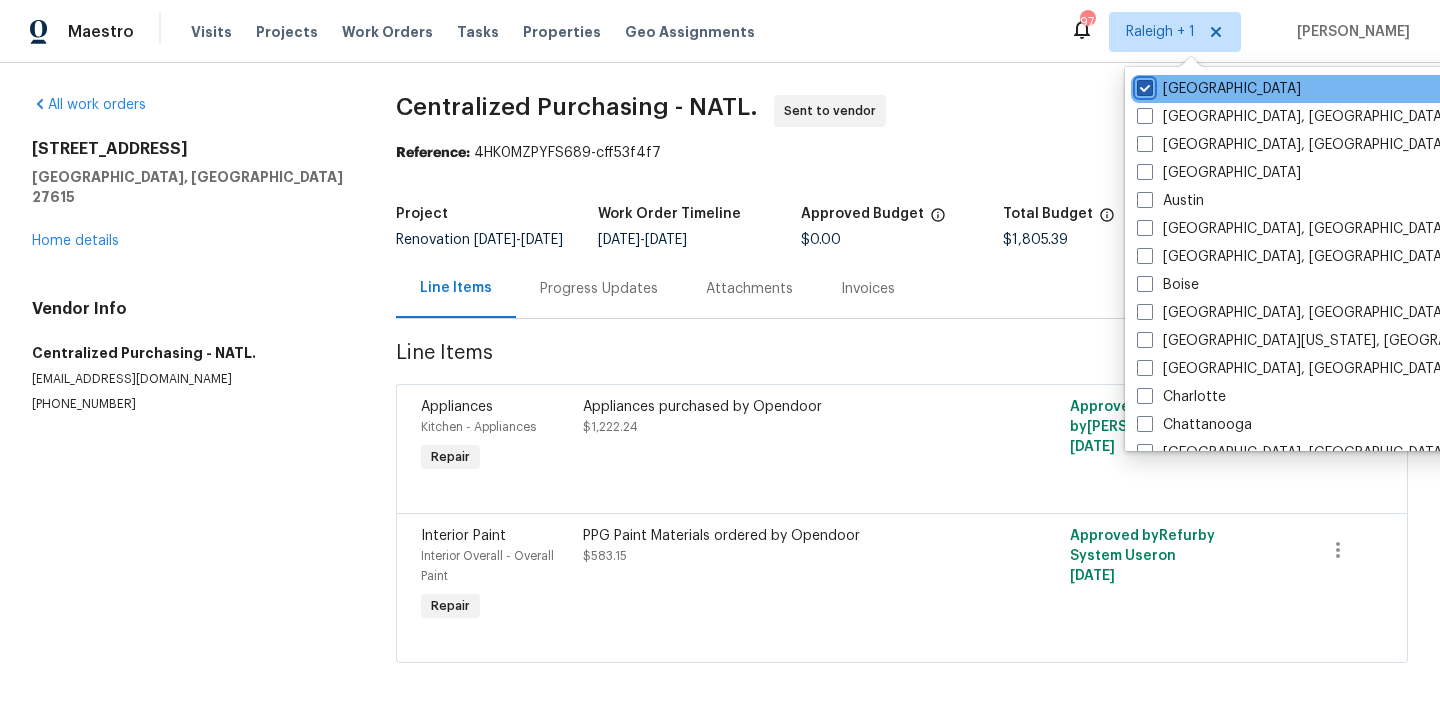 click on "[GEOGRAPHIC_DATA]" at bounding box center (1143, 85) 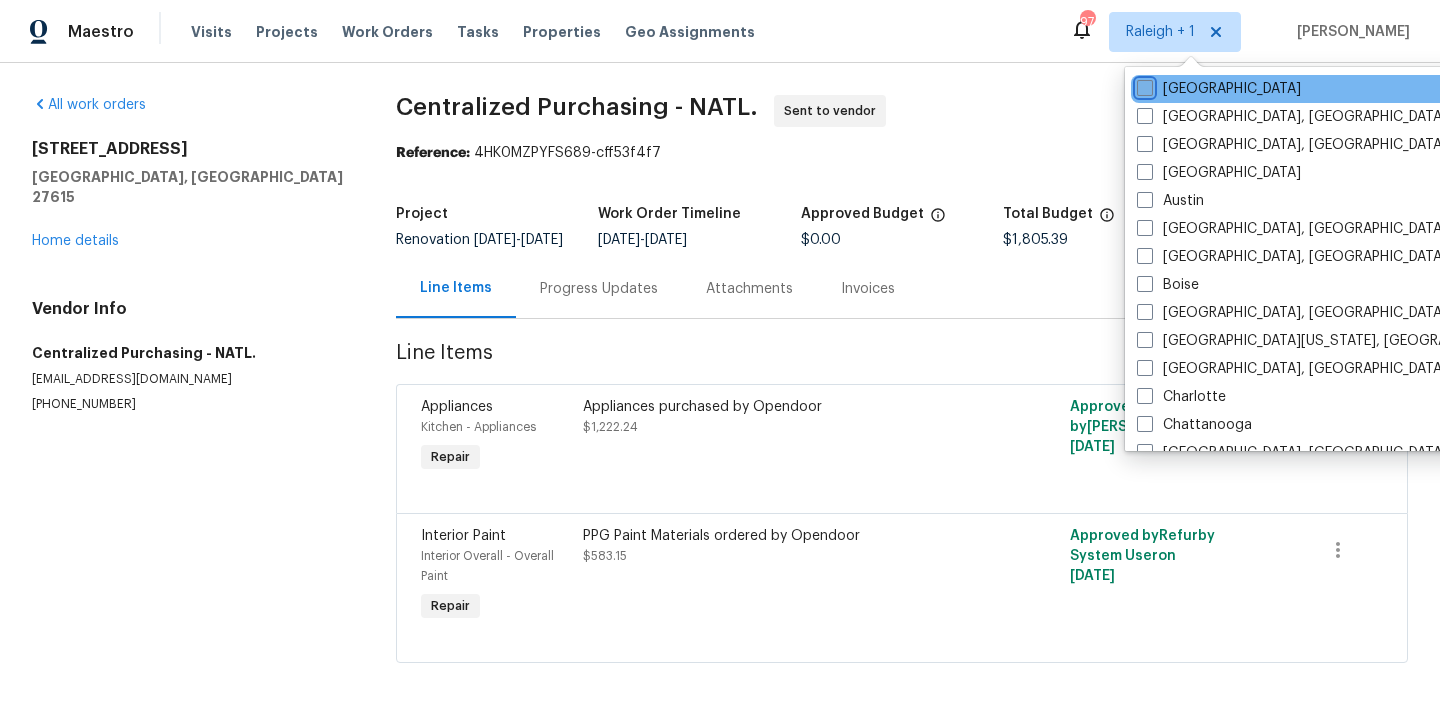 checkbox on "false" 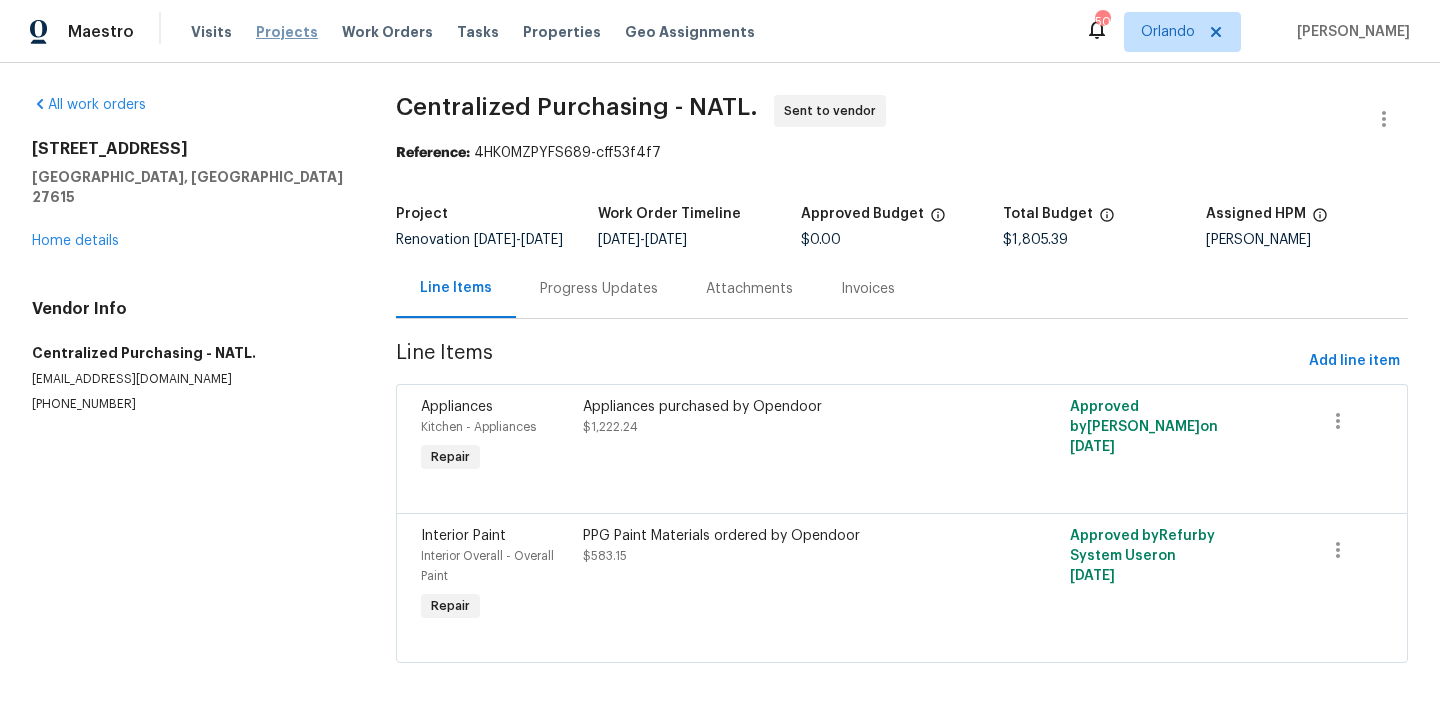 click on "Projects" at bounding box center [287, 32] 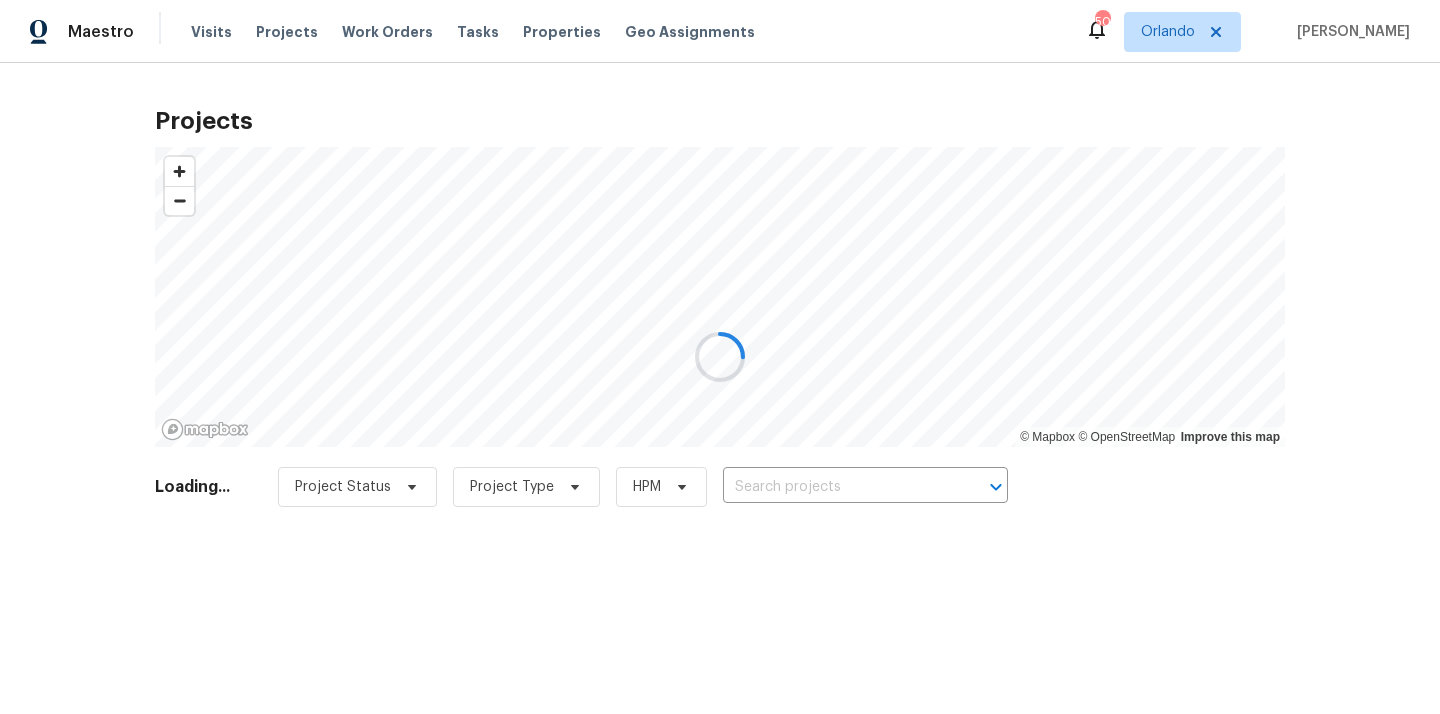 click at bounding box center [720, 357] 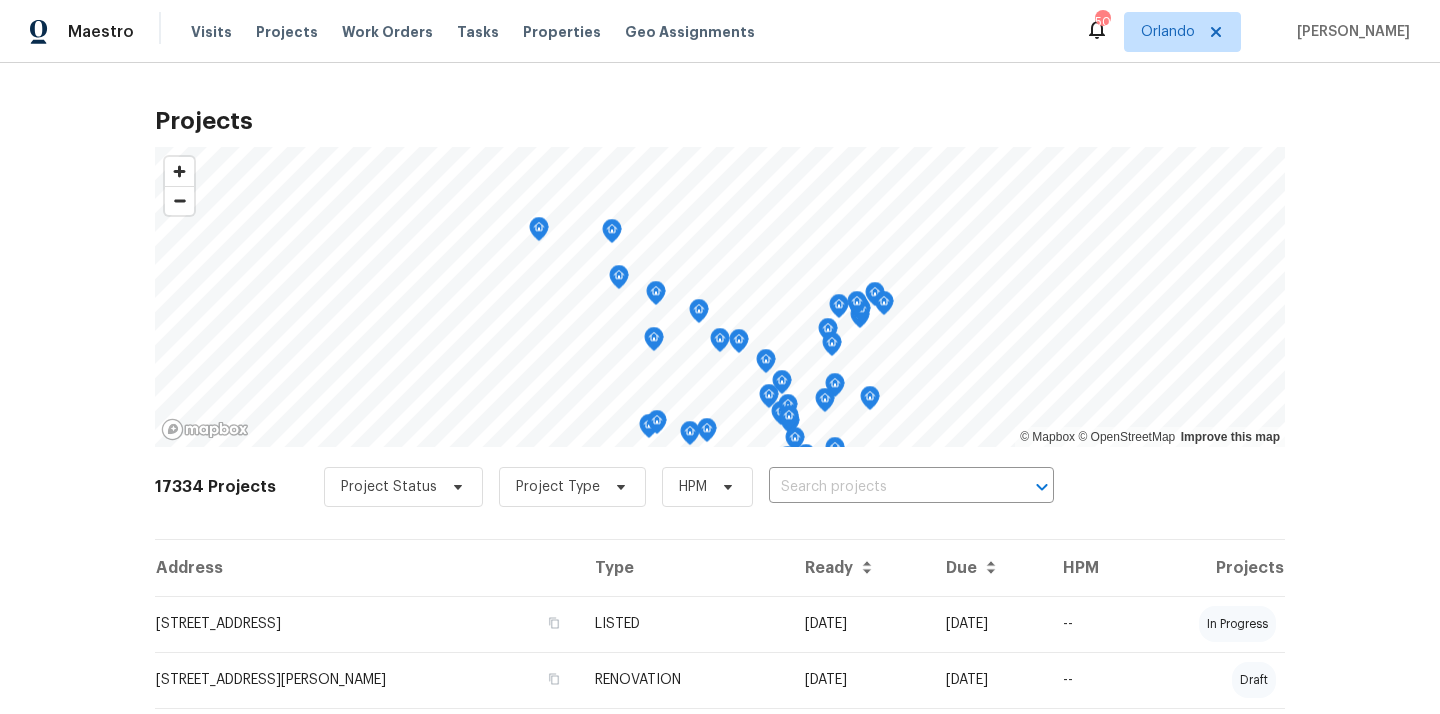 click at bounding box center (883, 487) 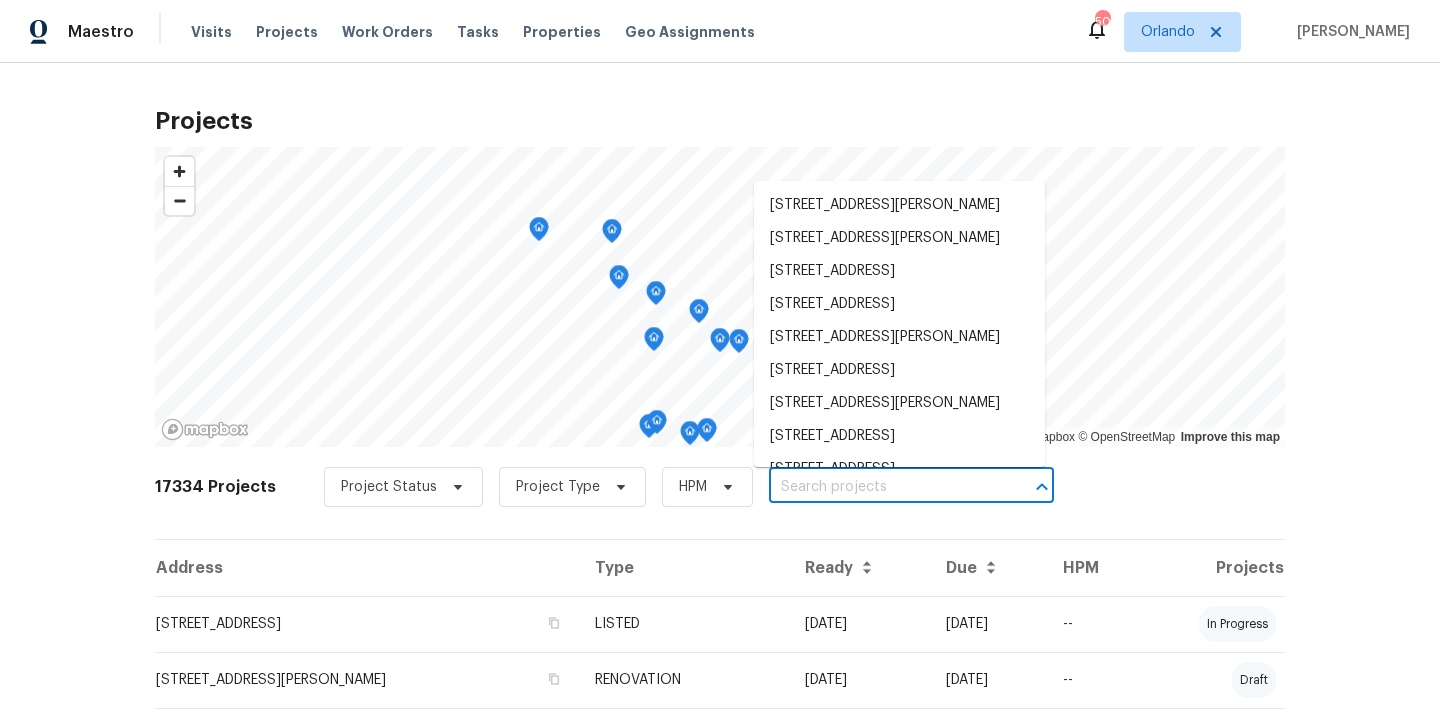 paste on "2613" 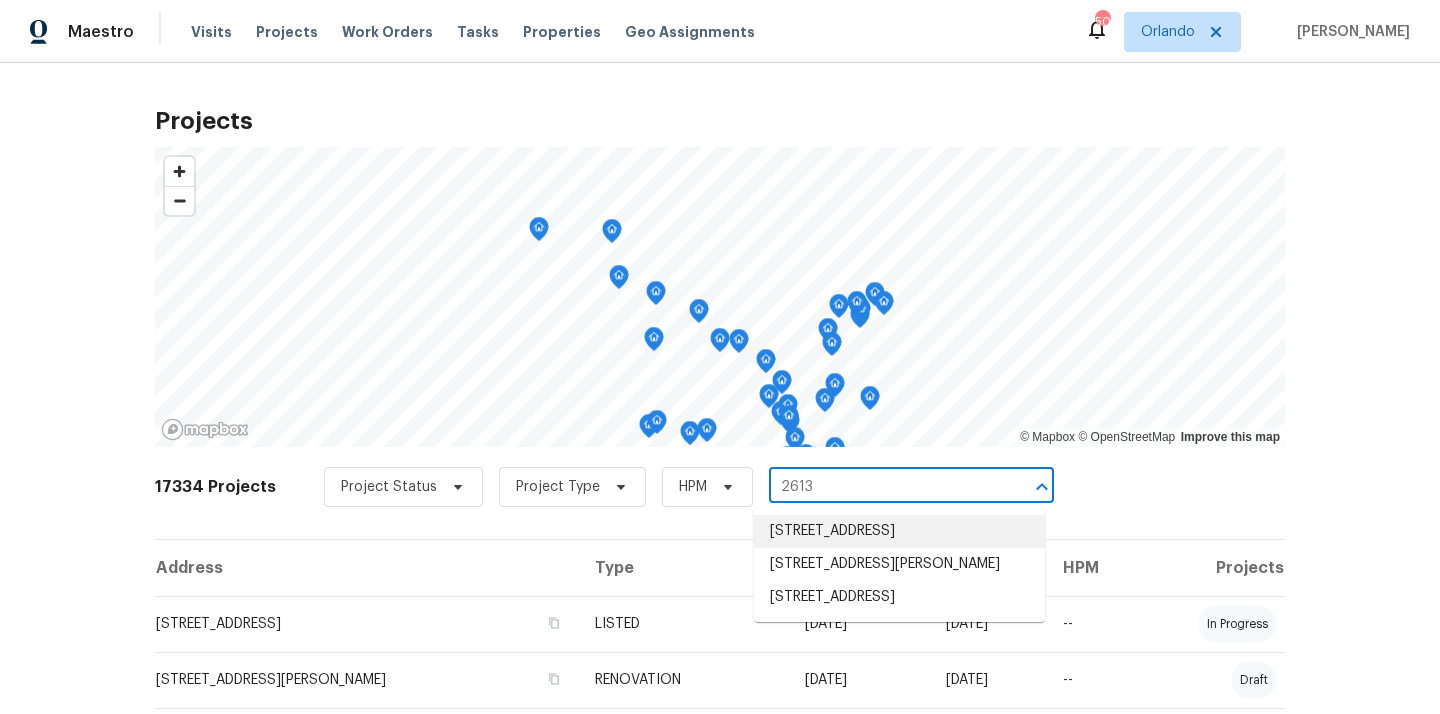 type on "2613" 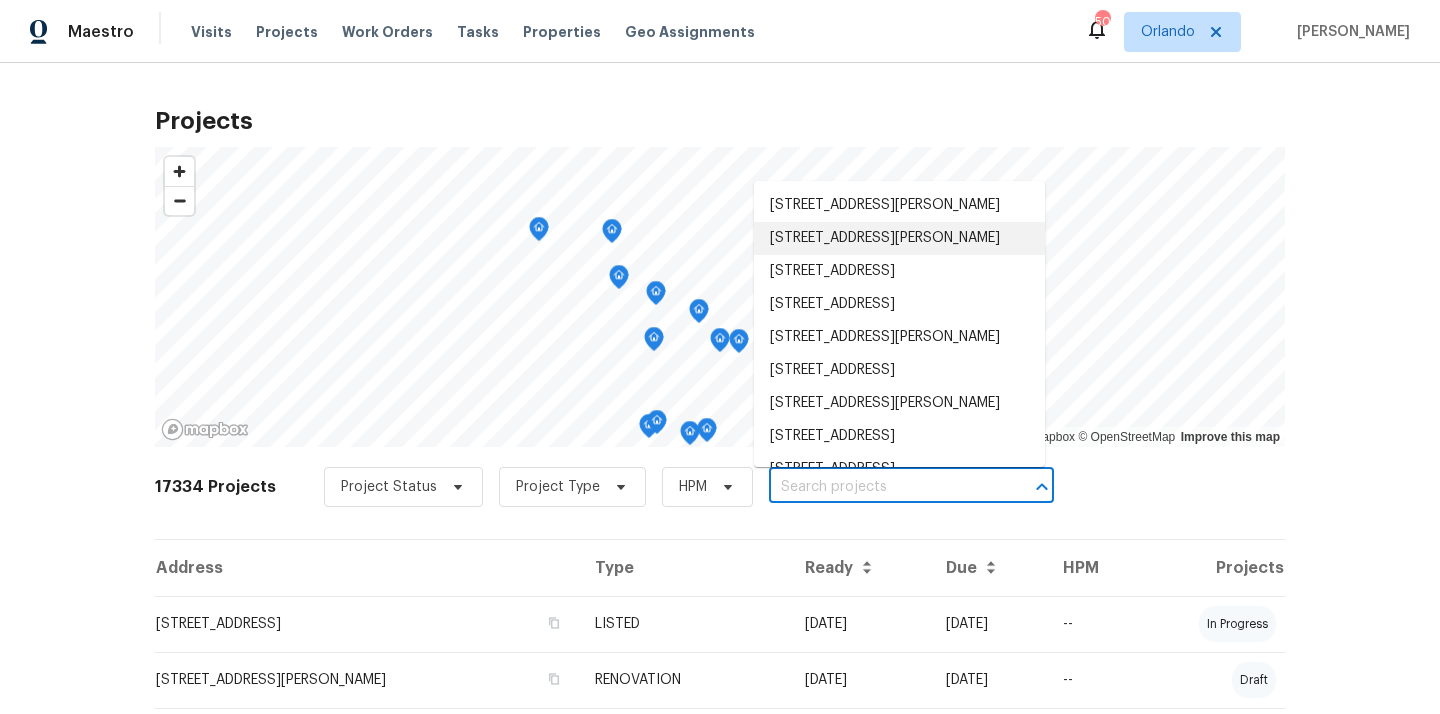 paste on "[STREET_ADDRESS]" 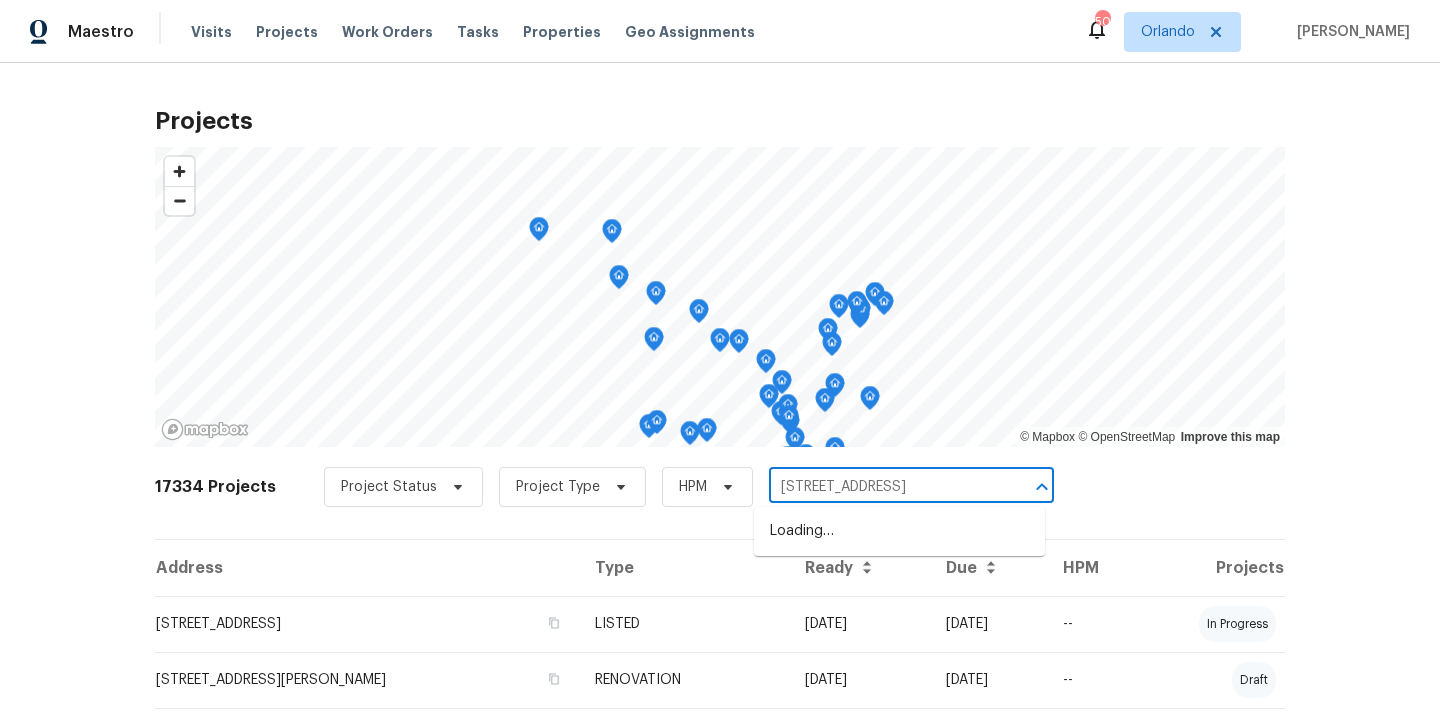 scroll, scrollTop: 0, scrollLeft: 59, axis: horizontal 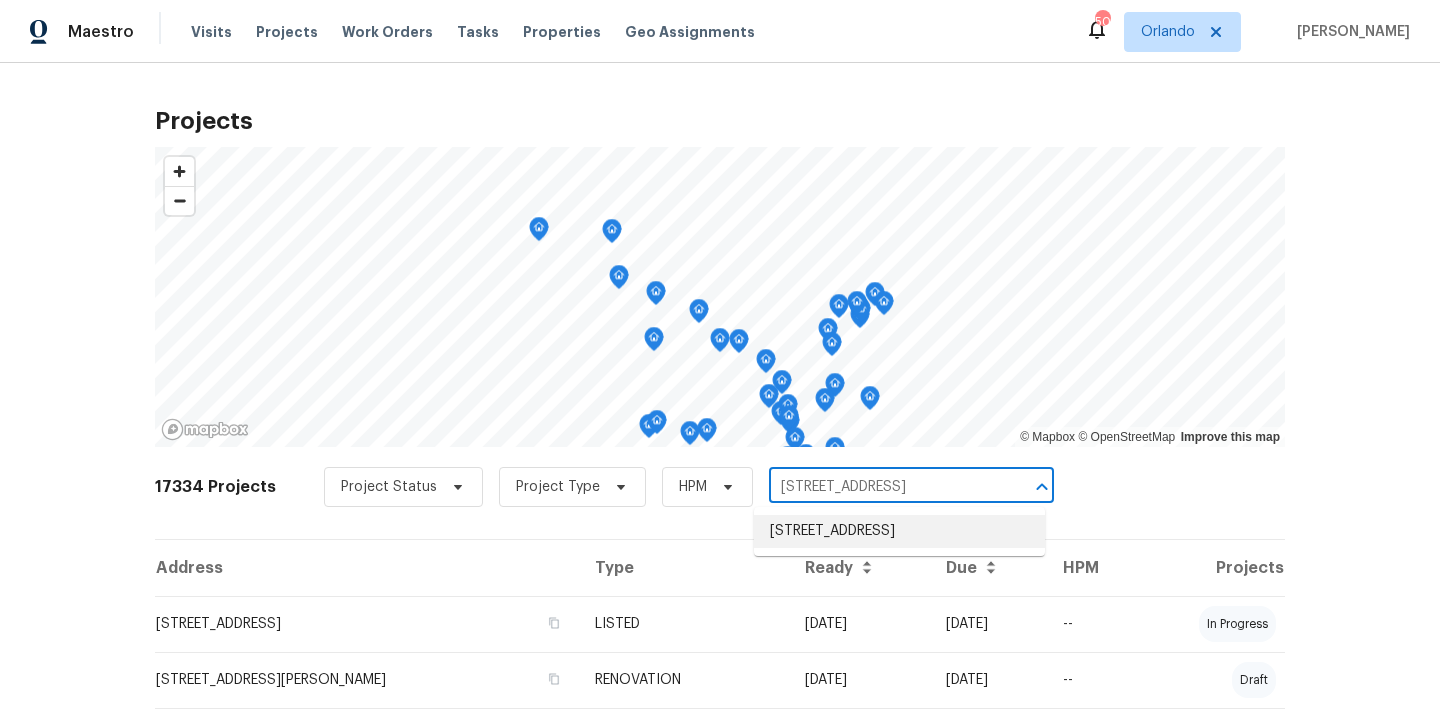 click on "[STREET_ADDRESS]" at bounding box center [899, 531] 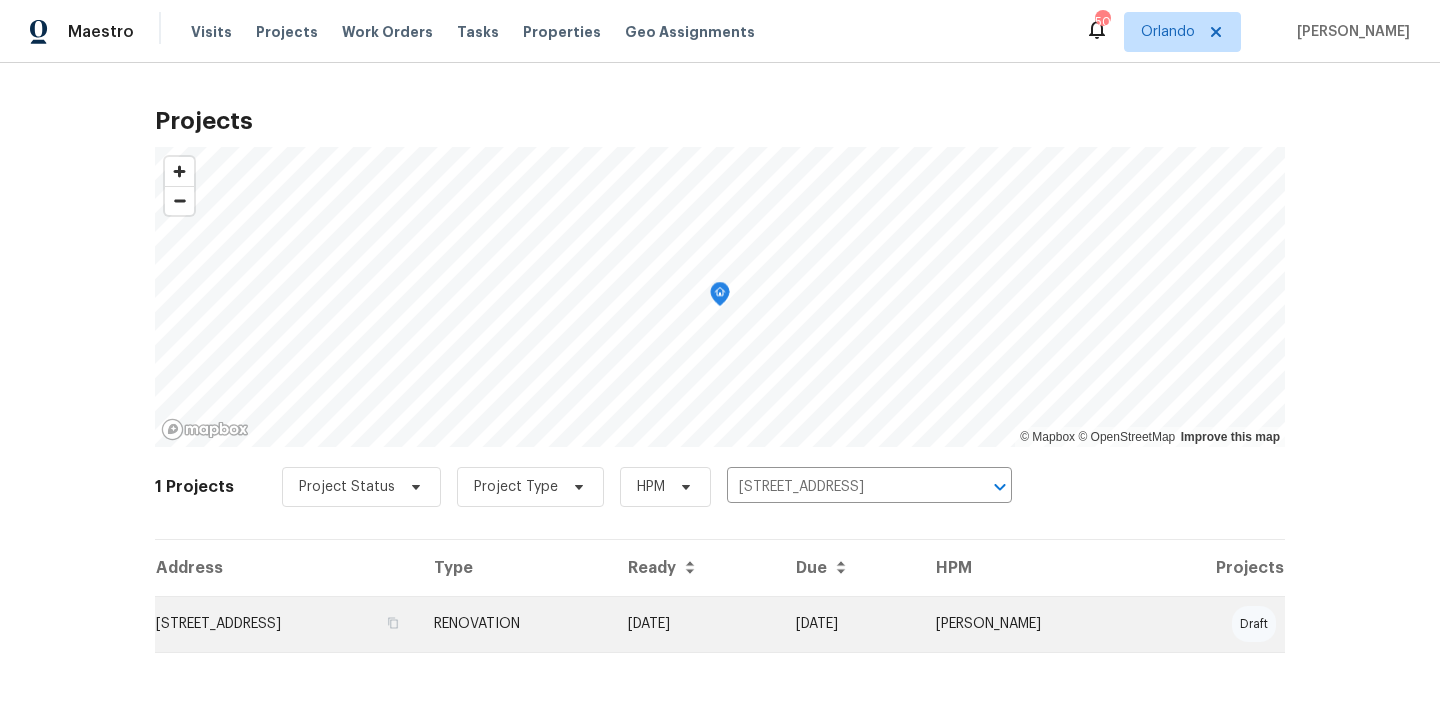 click on "[STREET_ADDRESS]" at bounding box center [286, 624] 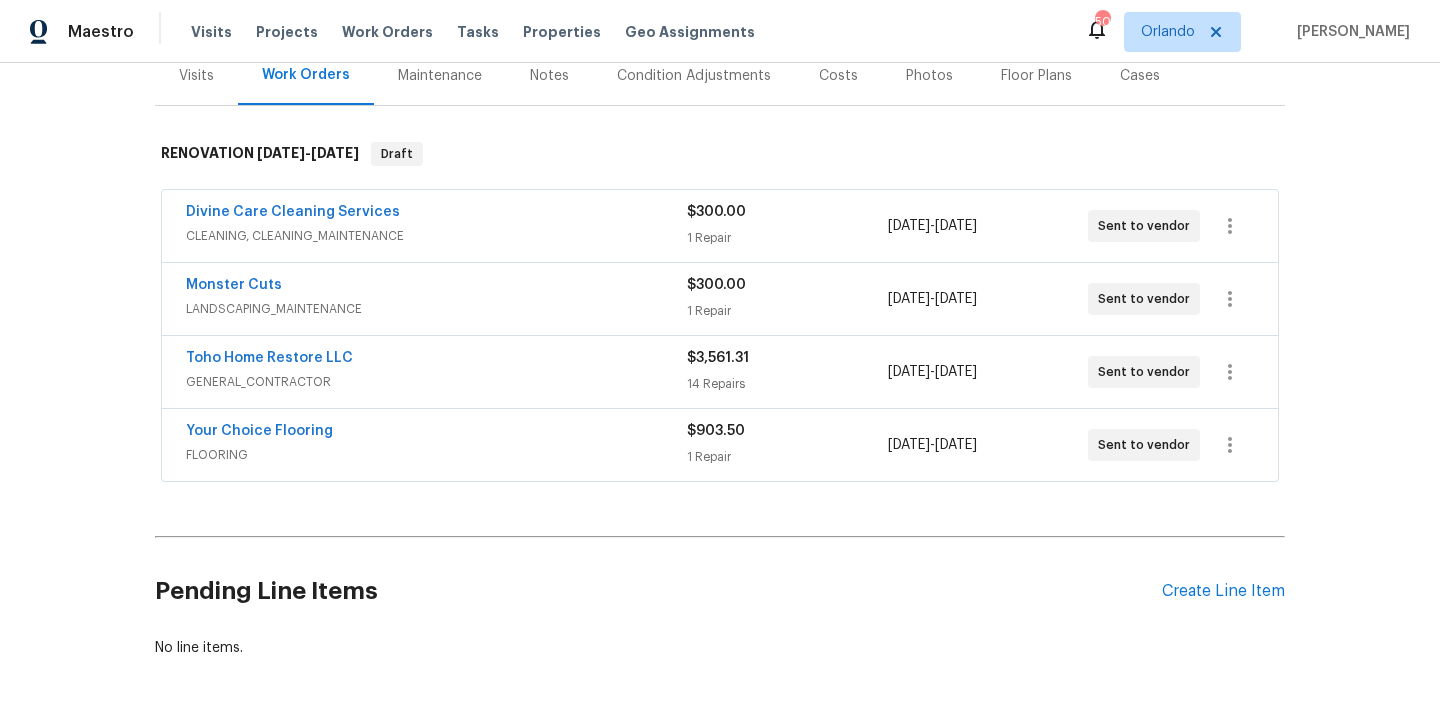 scroll, scrollTop: 254, scrollLeft: 0, axis: vertical 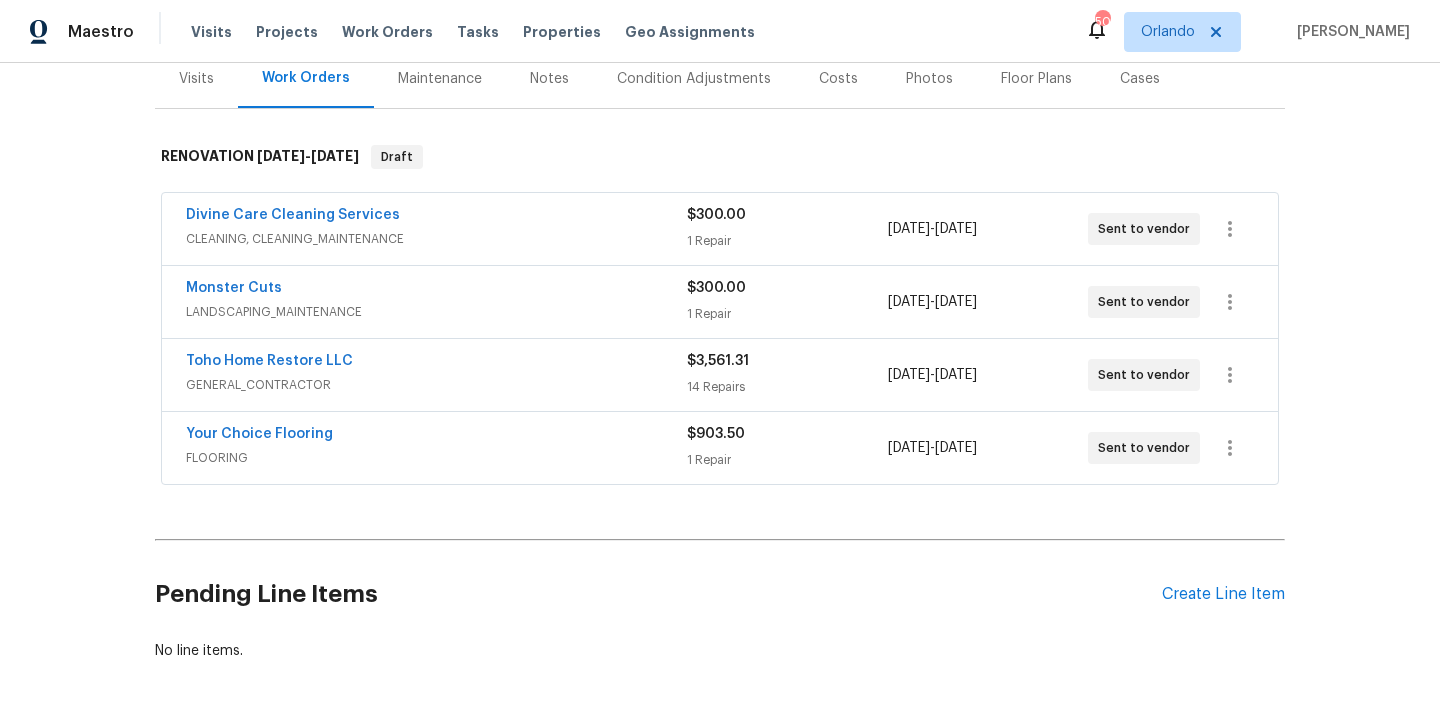 click on "Pending Line Items Create Line Item" at bounding box center (720, 594) 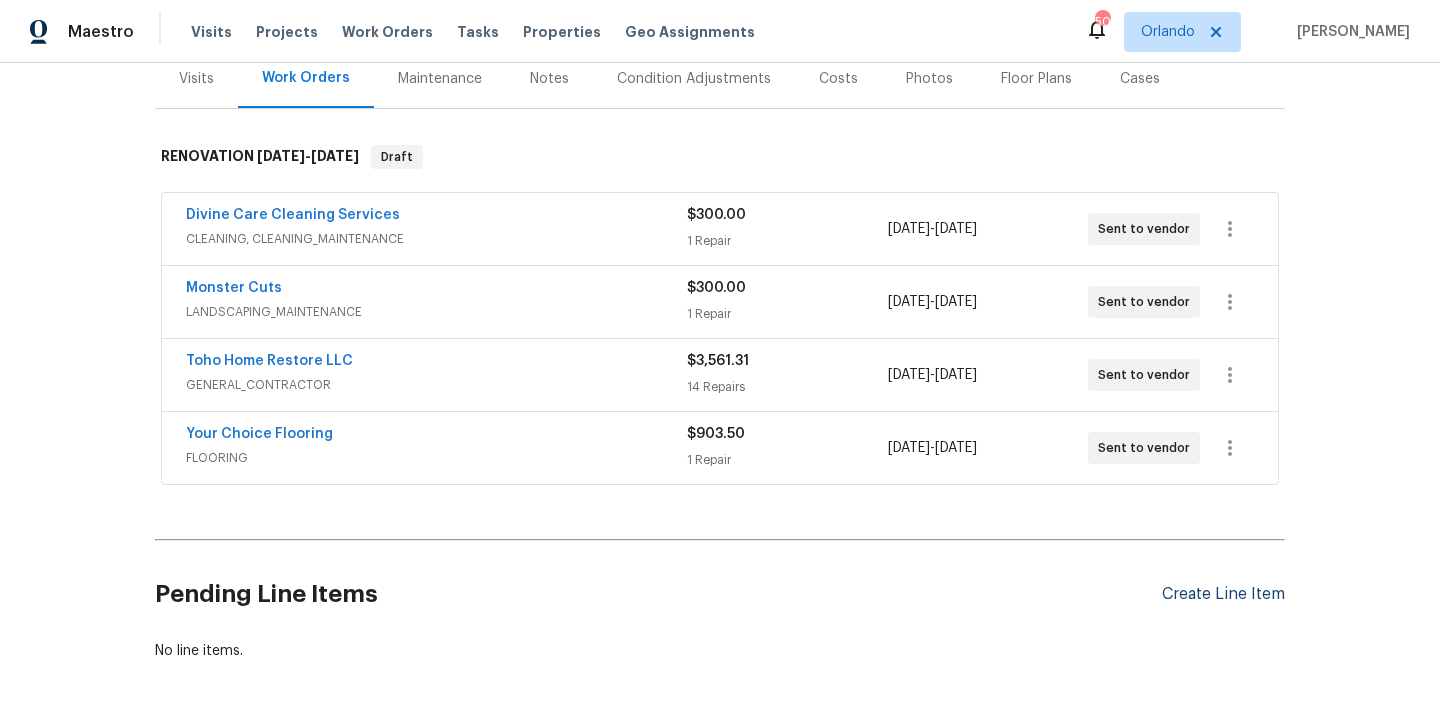 click on "Create Line Item" at bounding box center (1223, 594) 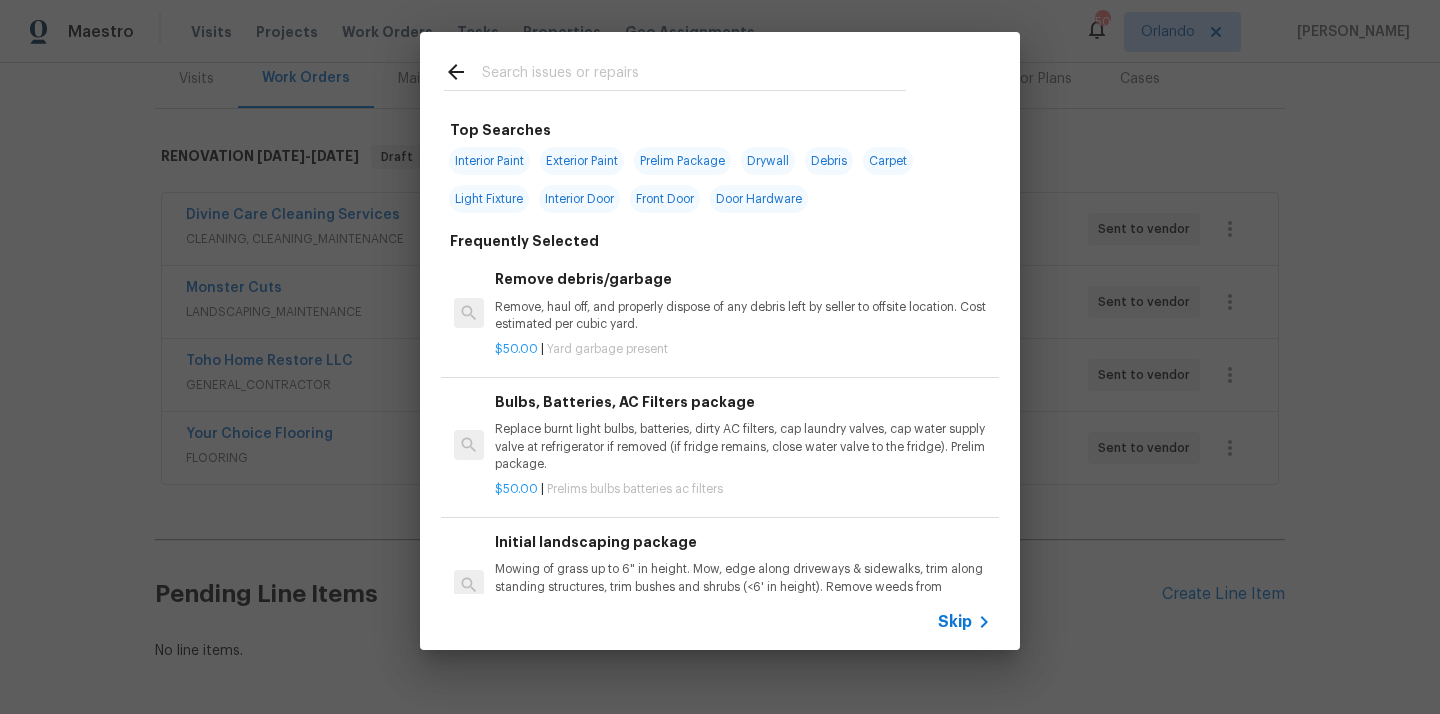 click at bounding box center [694, 75] 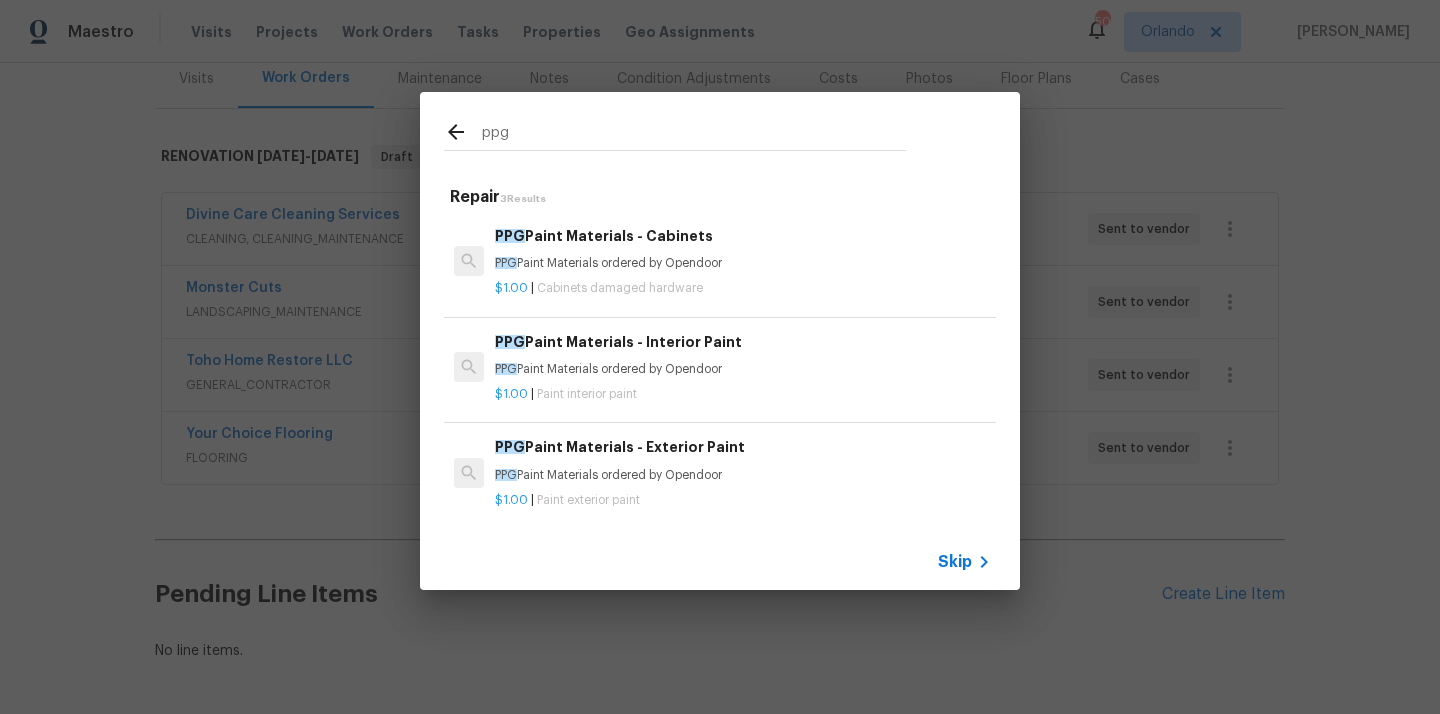 type on "ppg" 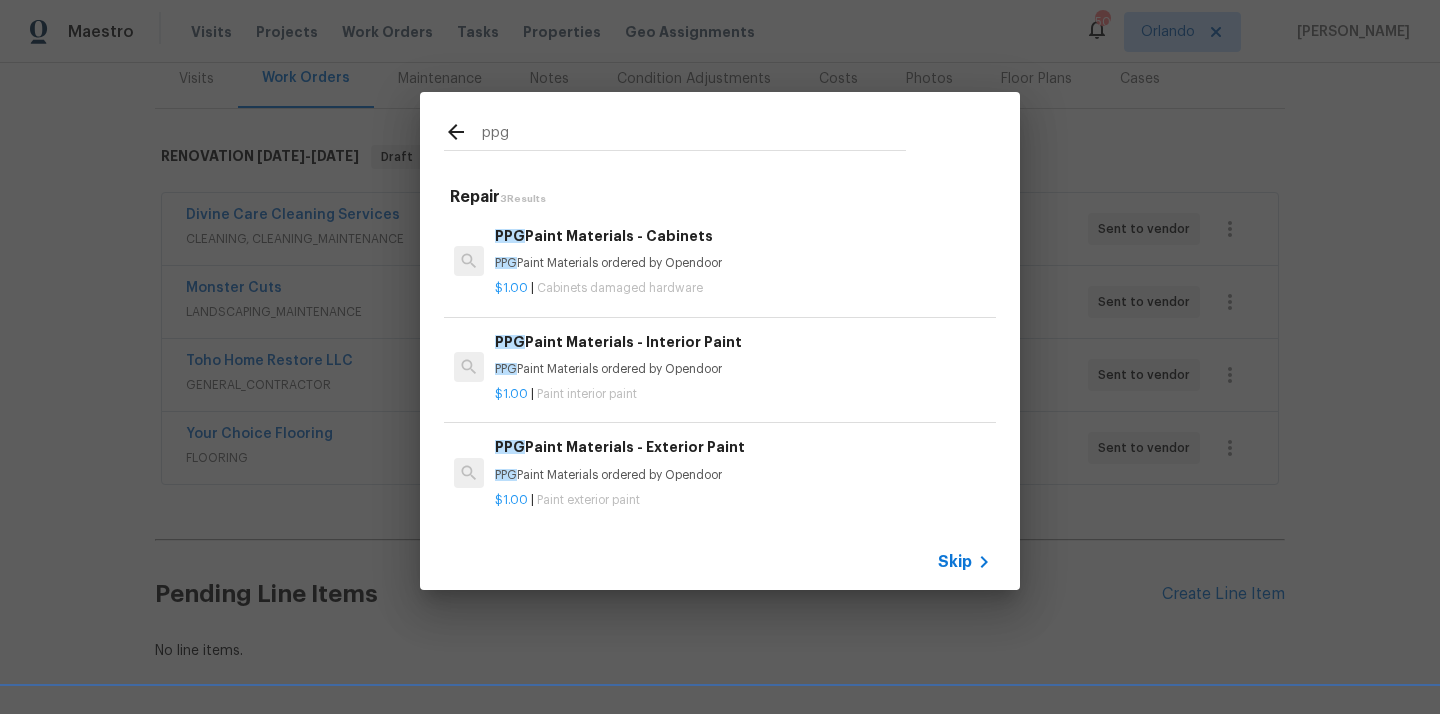 click on "PPG  Paint Materials ordered by Opendoor" at bounding box center (743, 369) 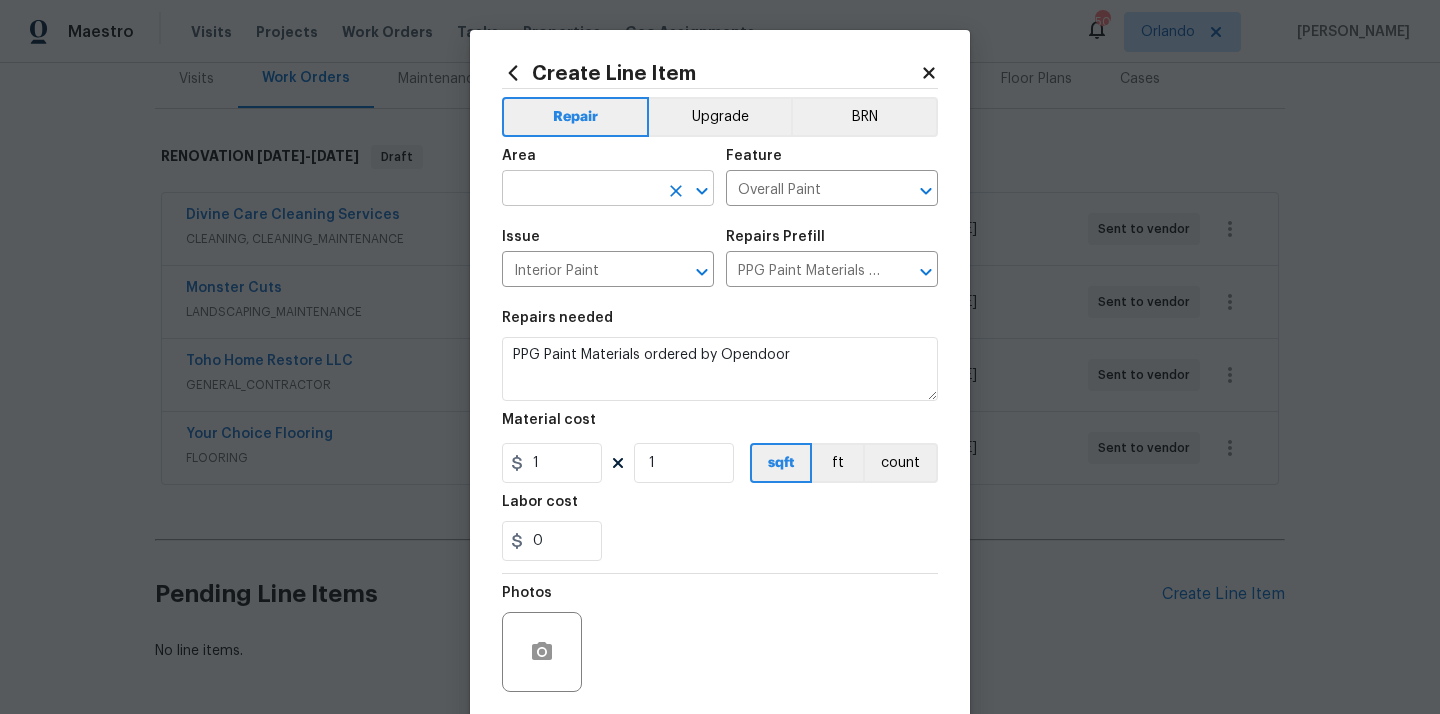 click at bounding box center [580, 190] 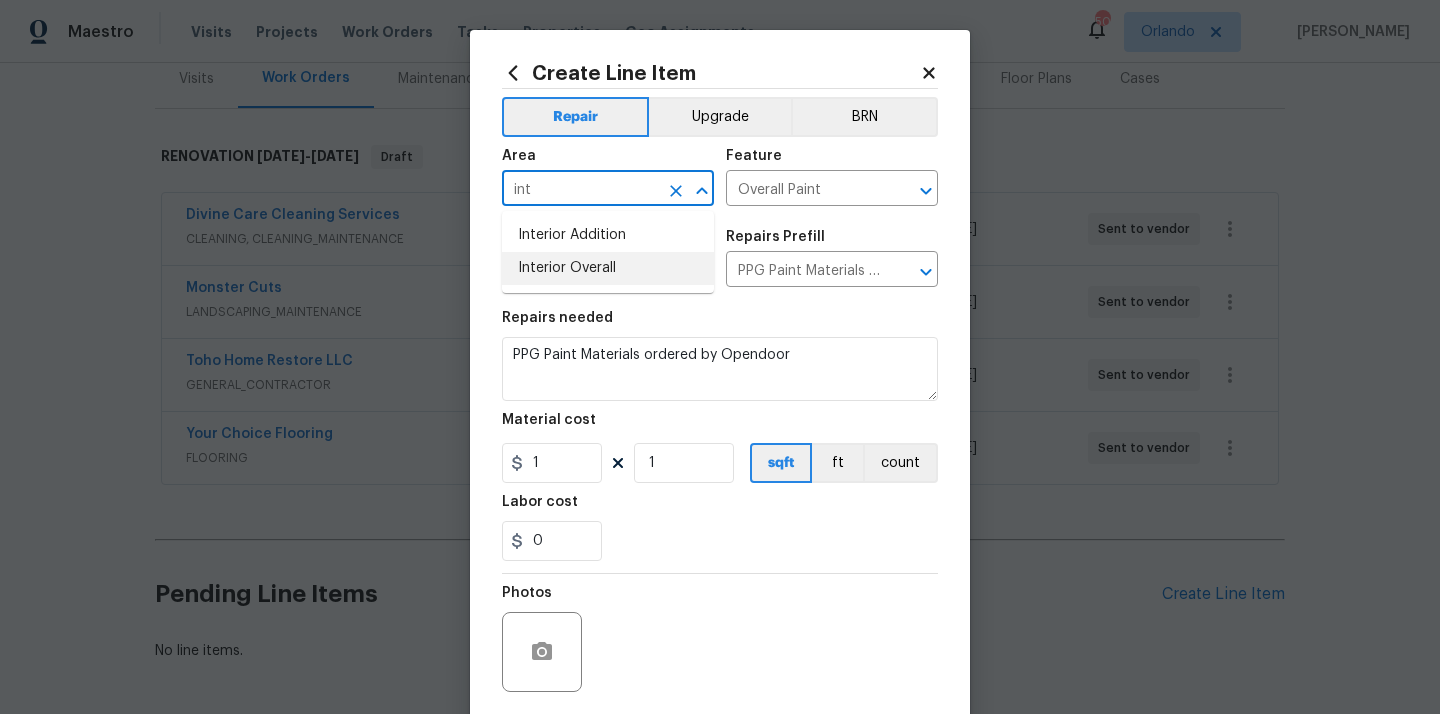 click on "Interior Overall" at bounding box center (608, 268) 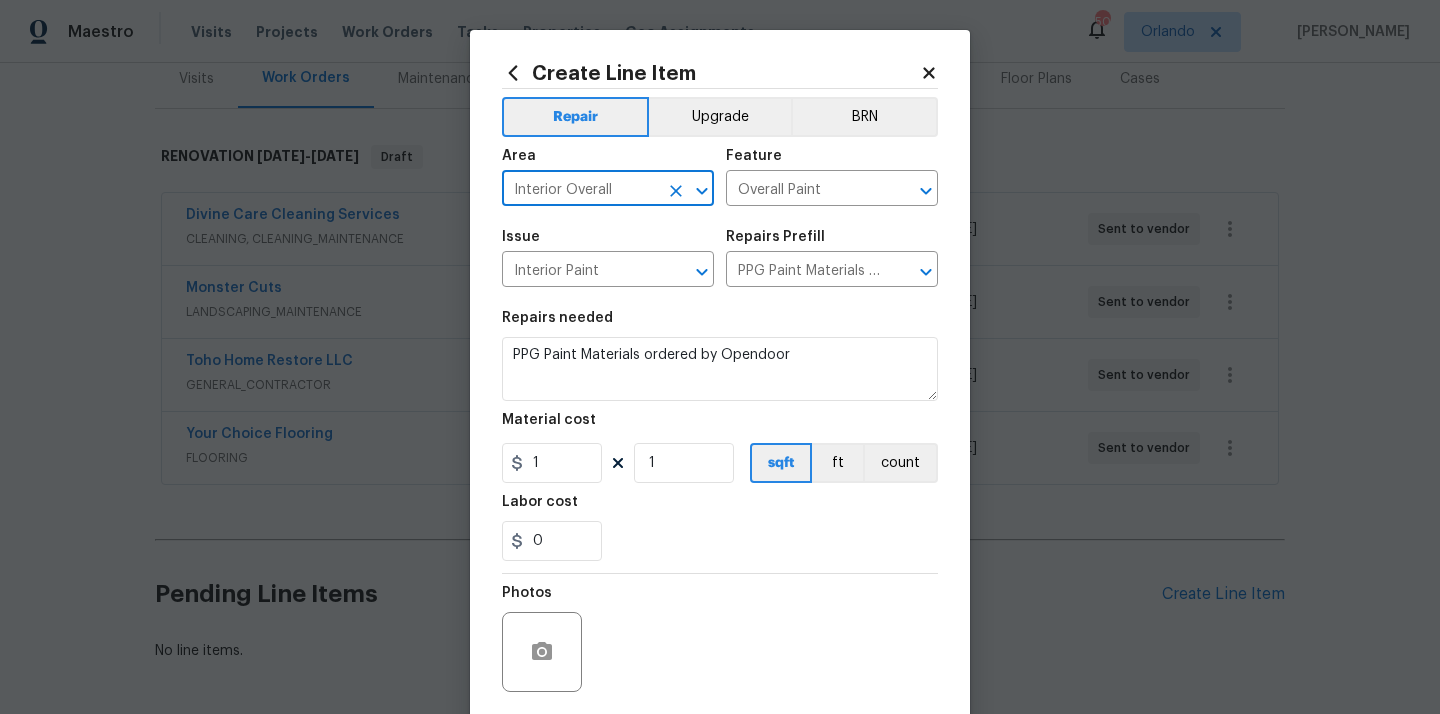 type on "Interior Overall" 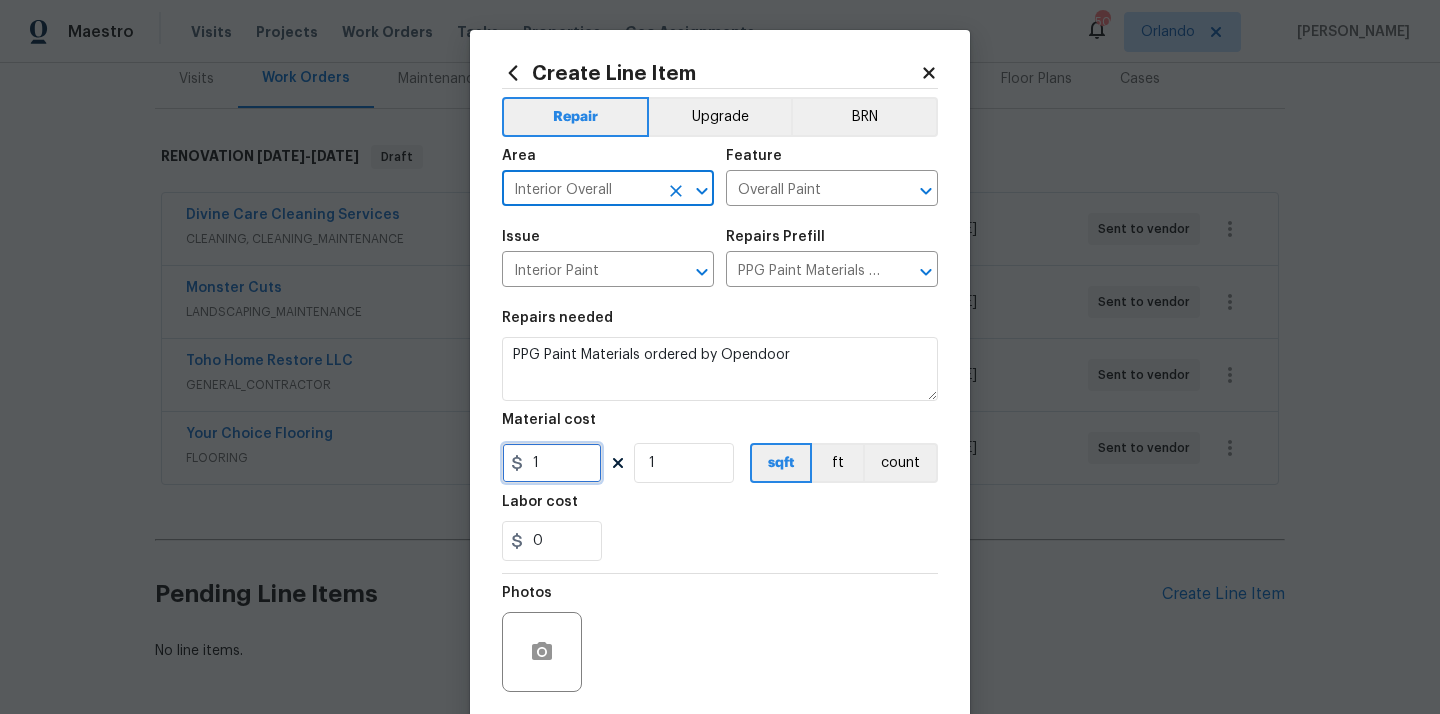 drag, startPoint x: 556, startPoint y: 467, endPoint x: 478, endPoint y: 465, distance: 78.025635 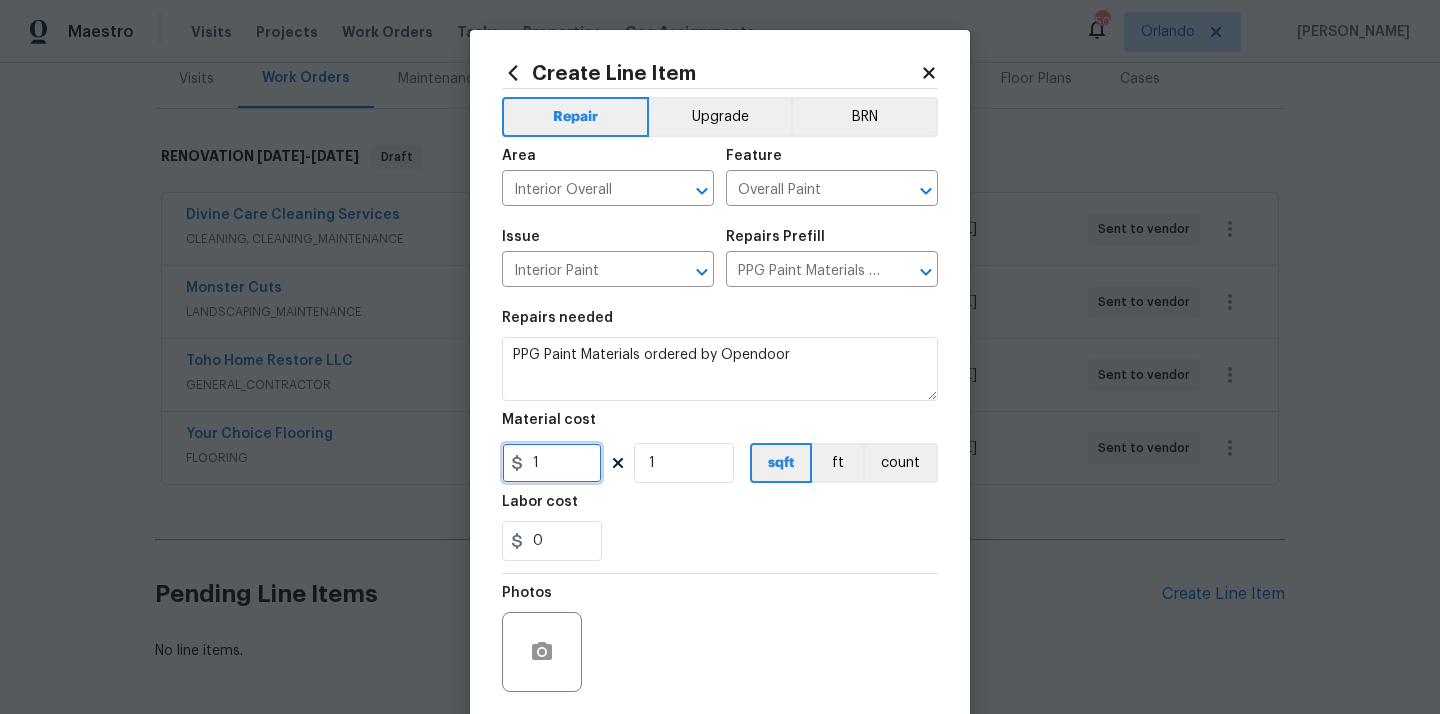 paste on "342.96" 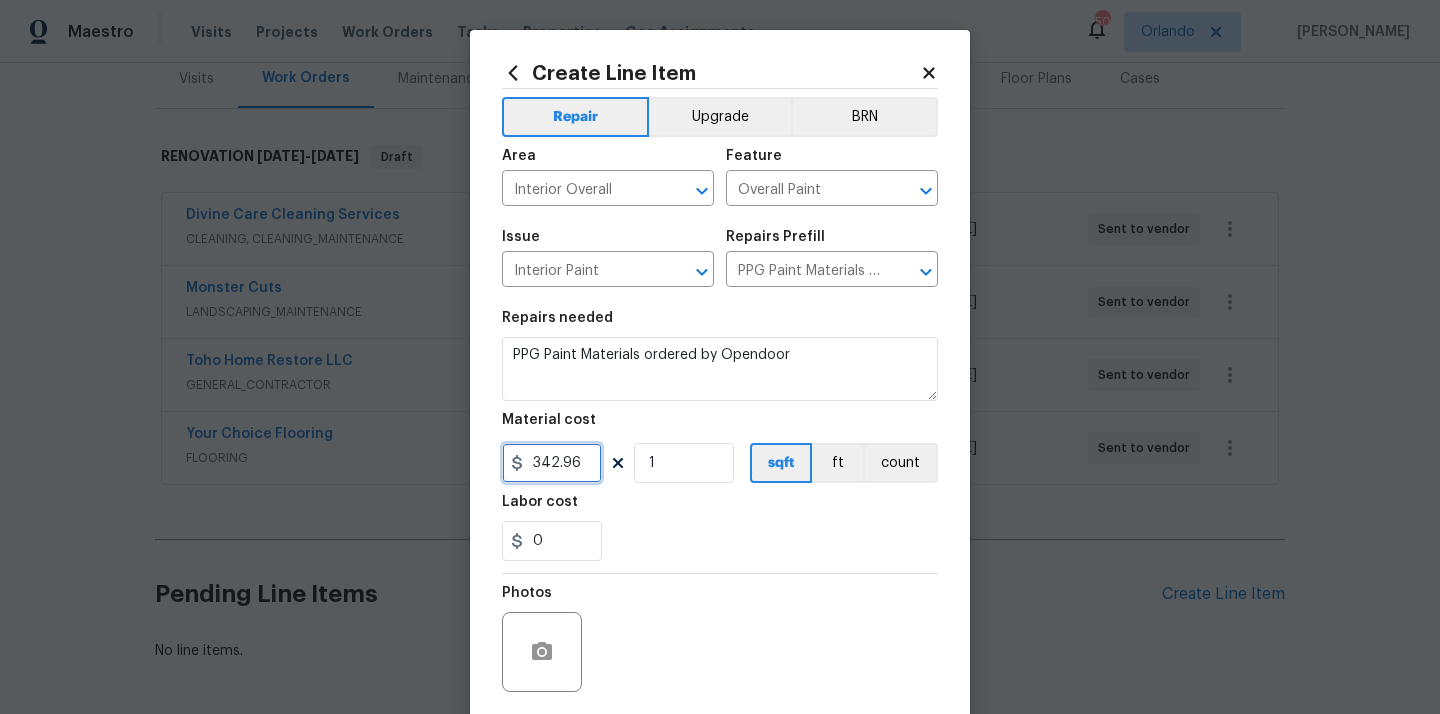 type on "342.96" 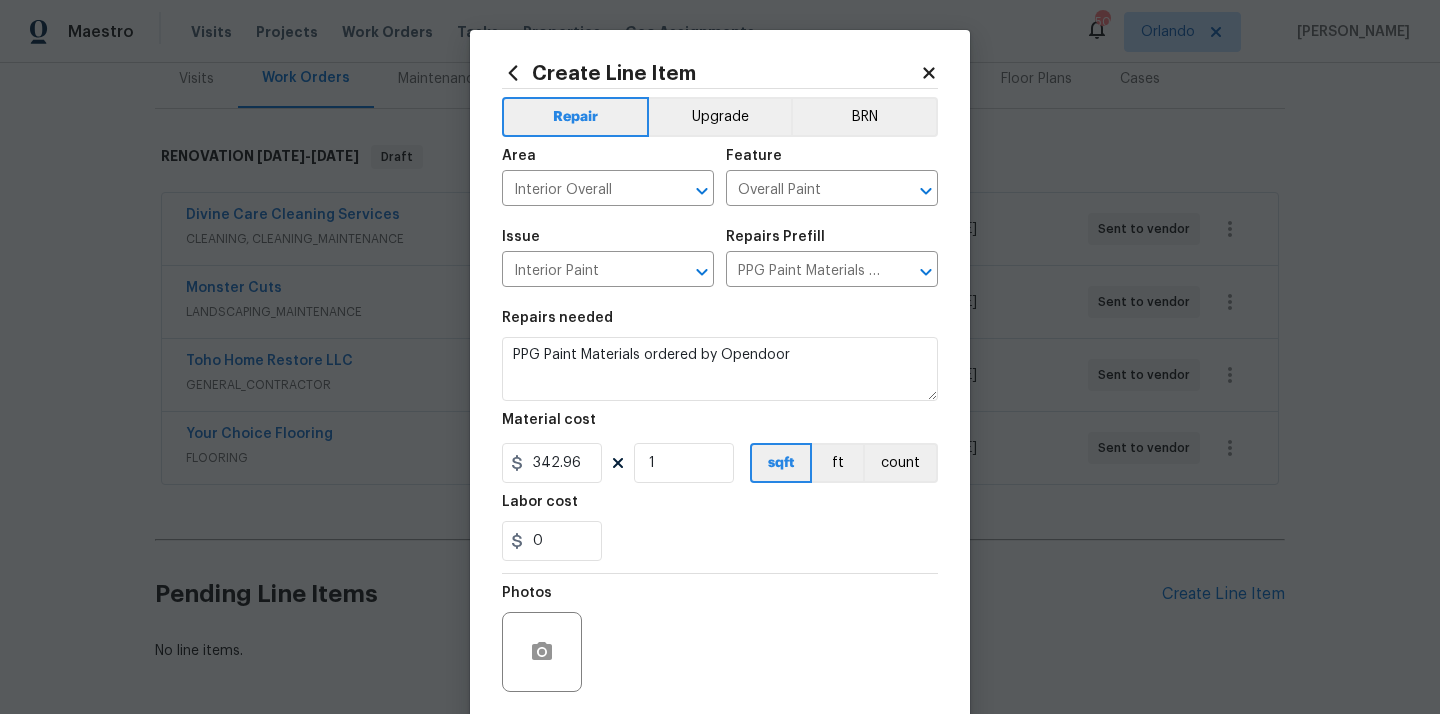 click on "Labor cost" at bounding box center [720, 508] 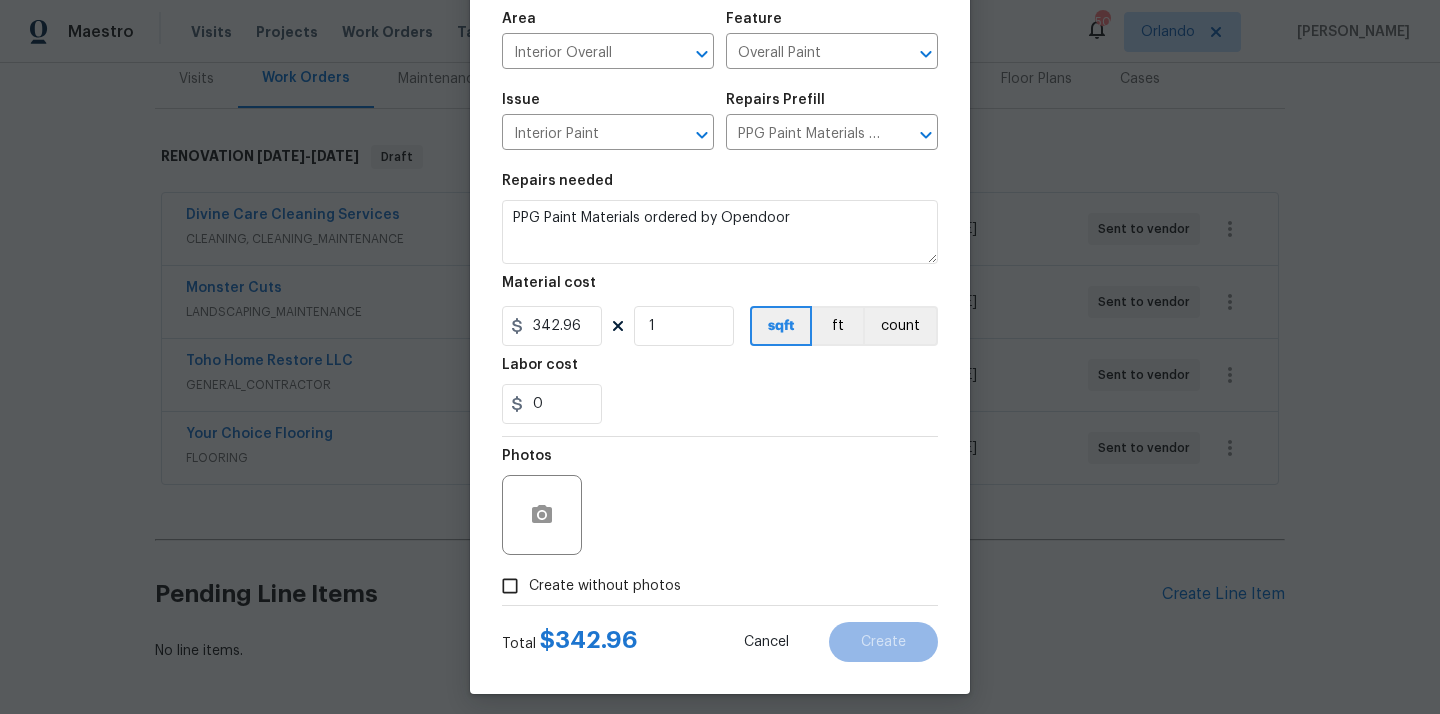 scroll, scrollTop: 148, scrollLeft: 0, axis: vertical 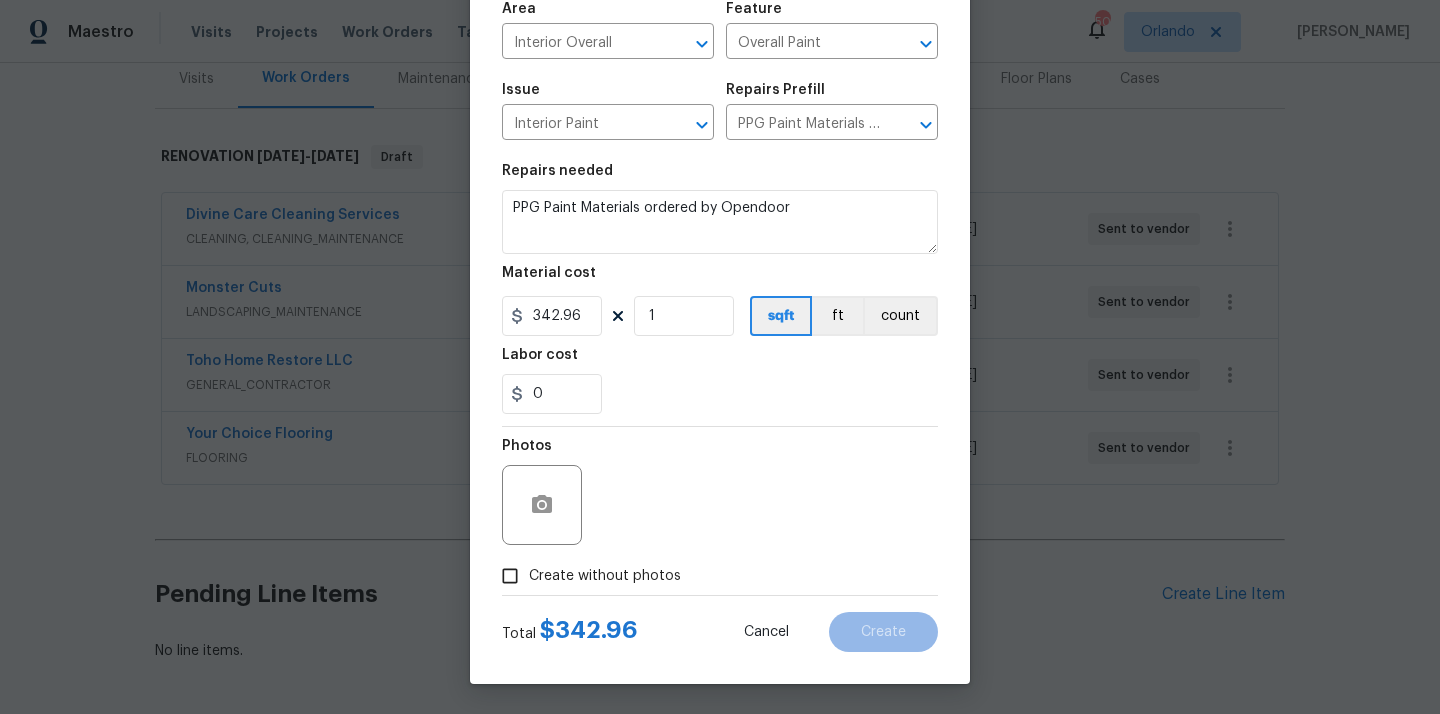click on "Photos" at bounding box center (720, 492) 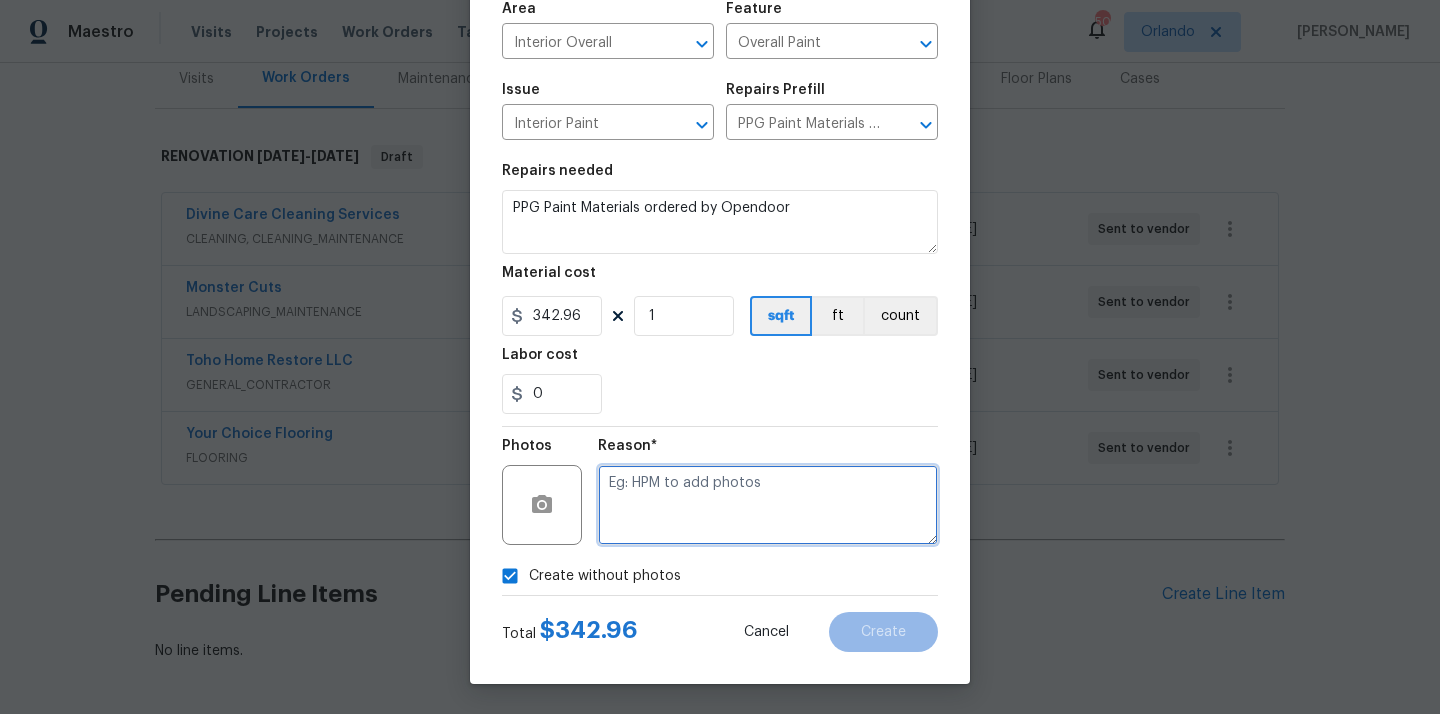click at bounding box center [768, 505] 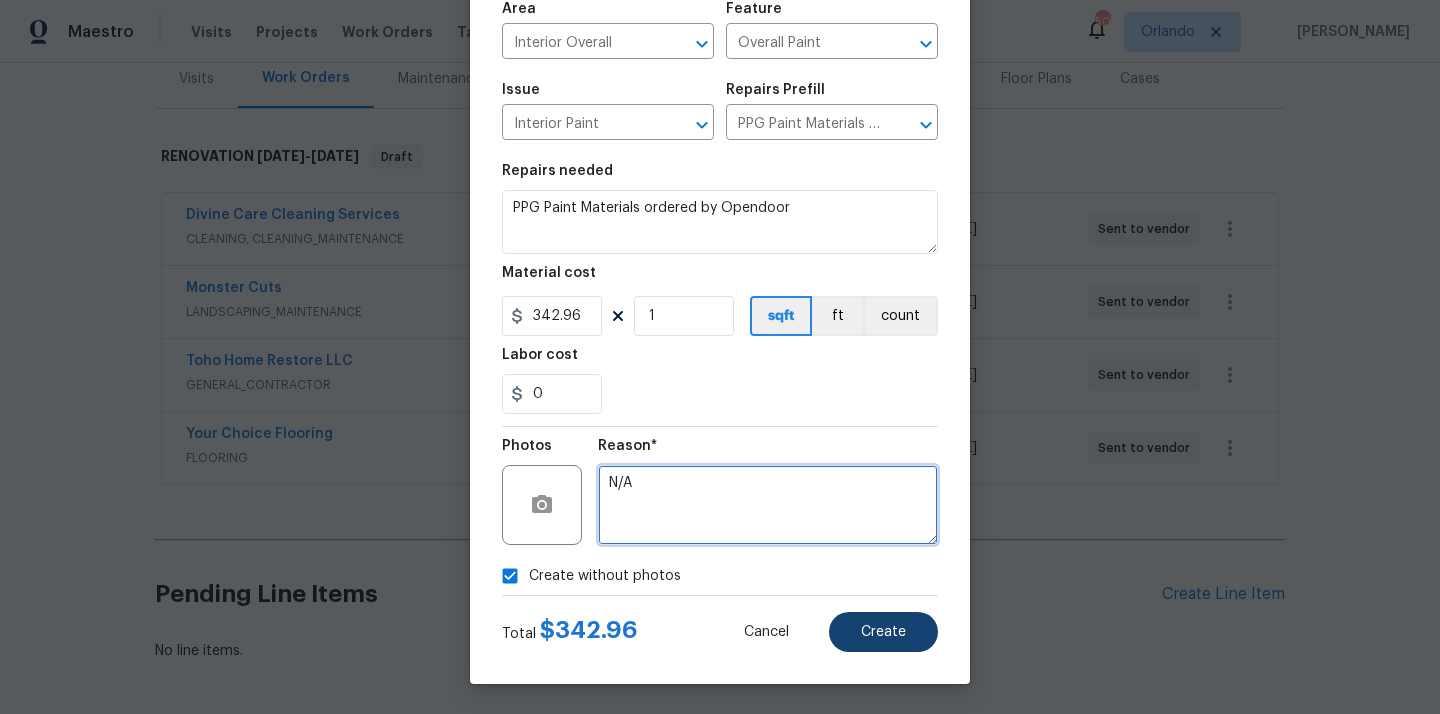 type on "N/A" 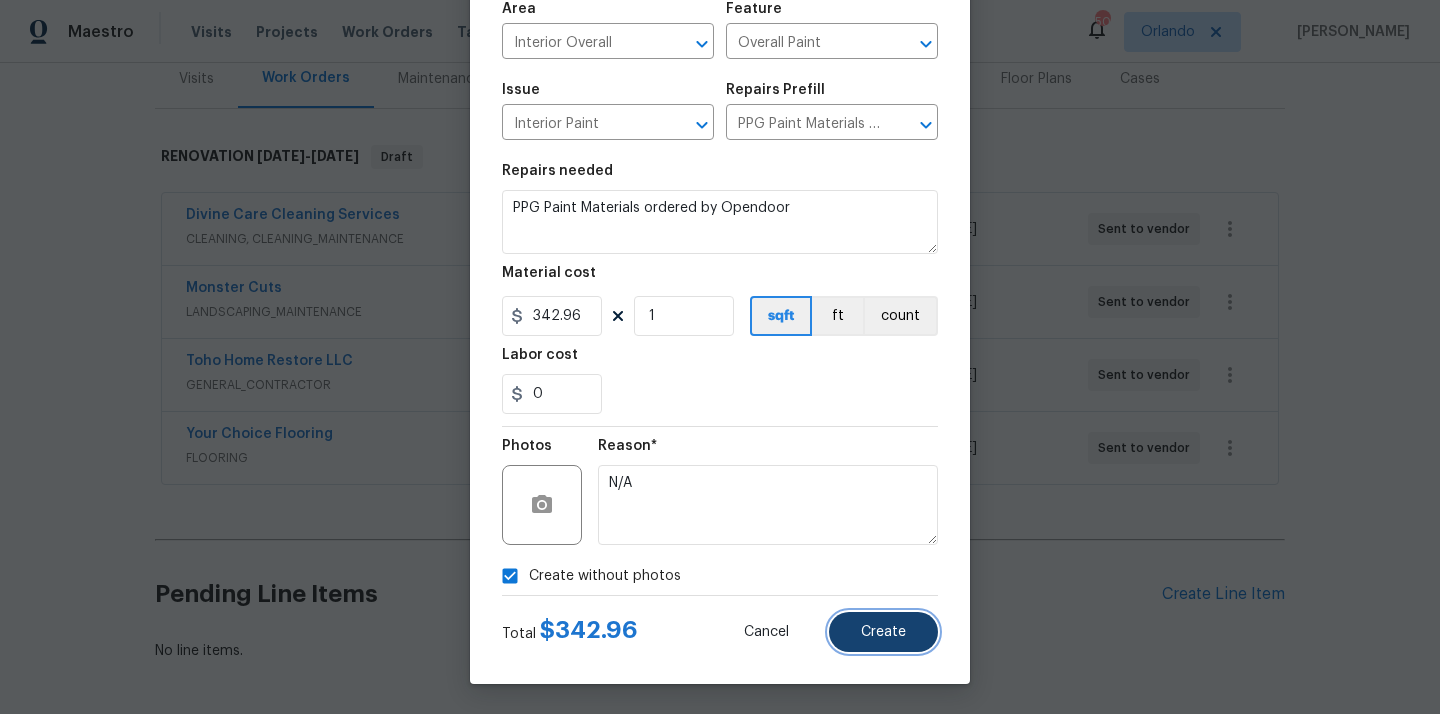 click on "Create" at bounding box center [883, 632] 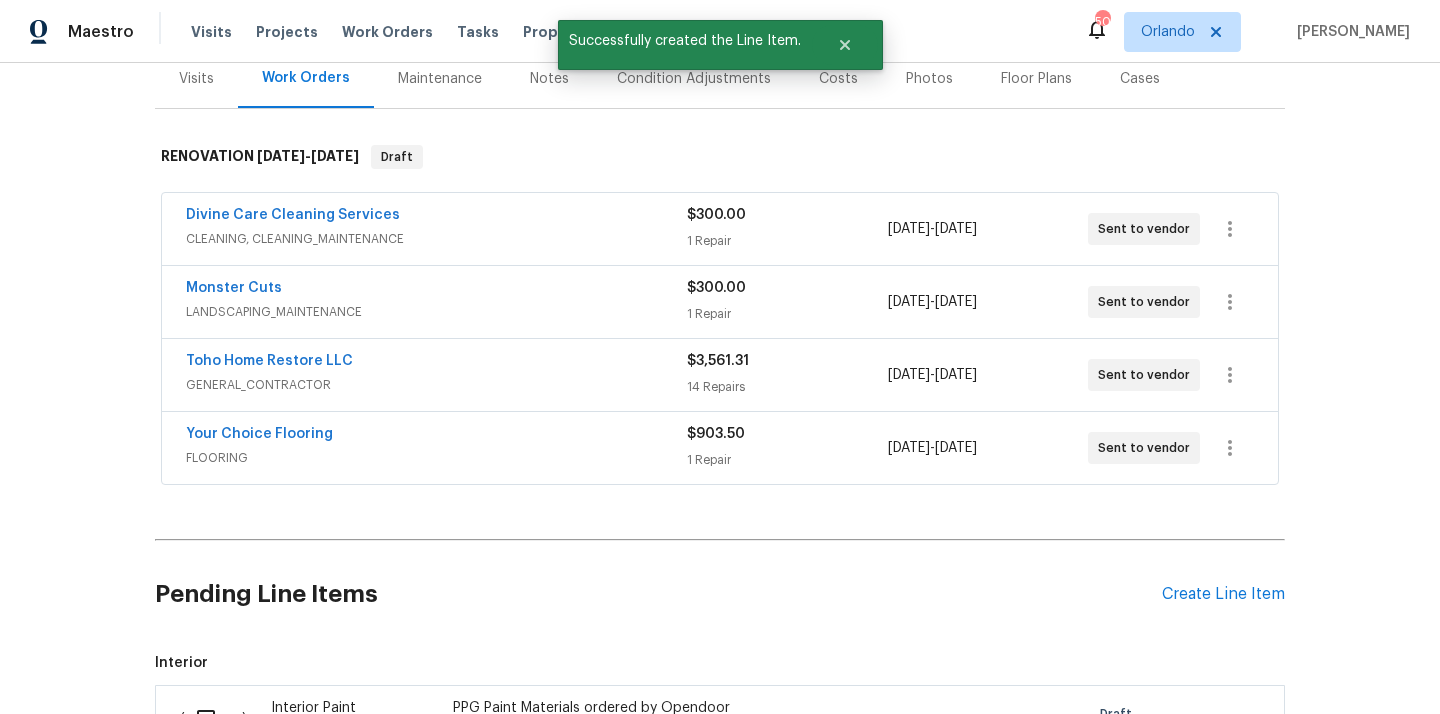 scroll, scrollTop: 492, scrollLeft: 0, axis: vertical 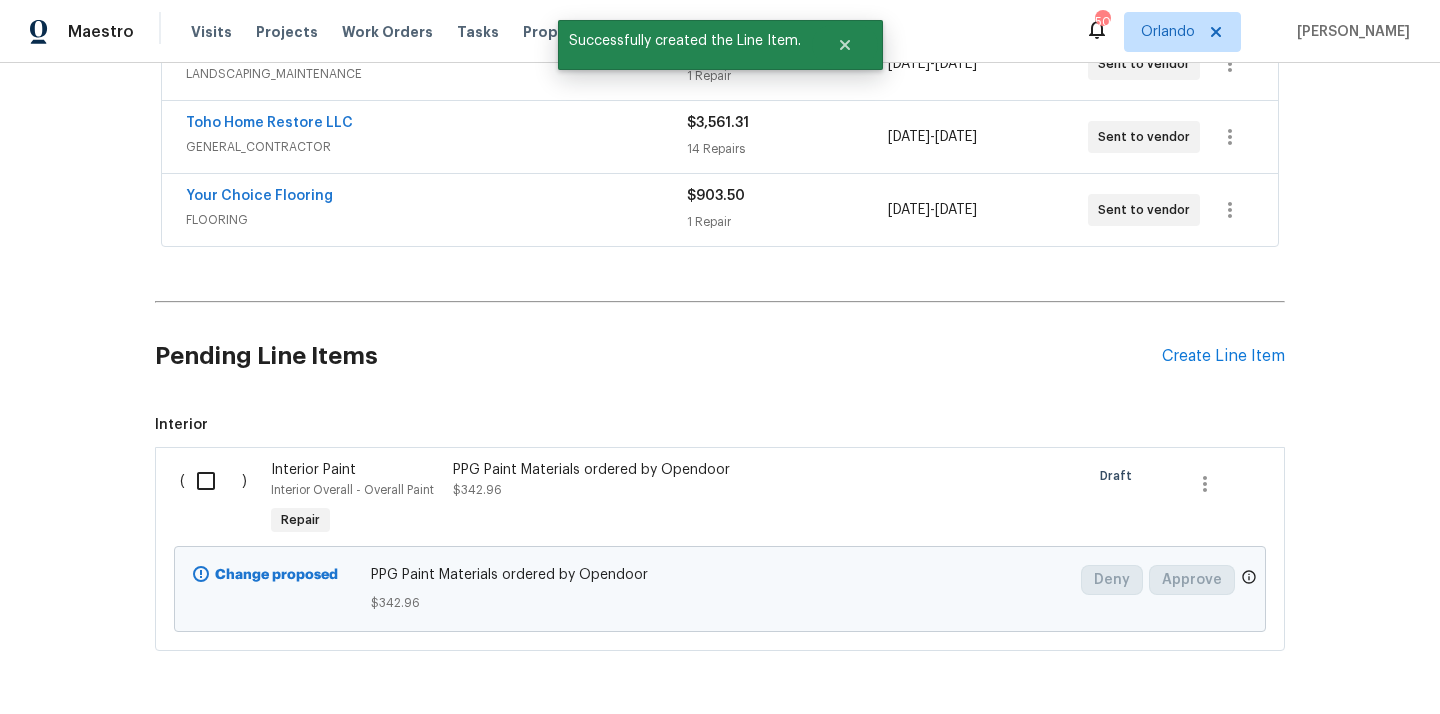click at bounding box center [213, 481] 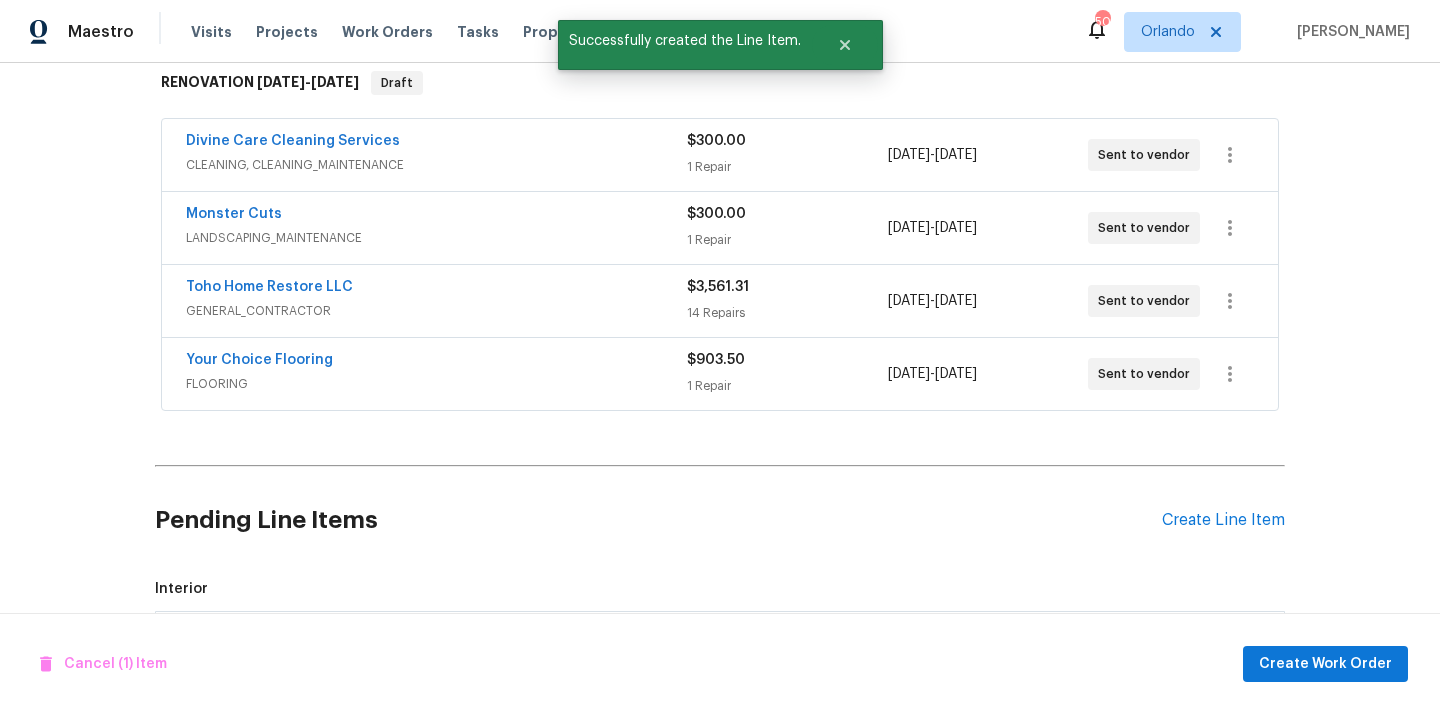 scroll, scrollTop: 186, scrollLeft: 0, axis: vertical 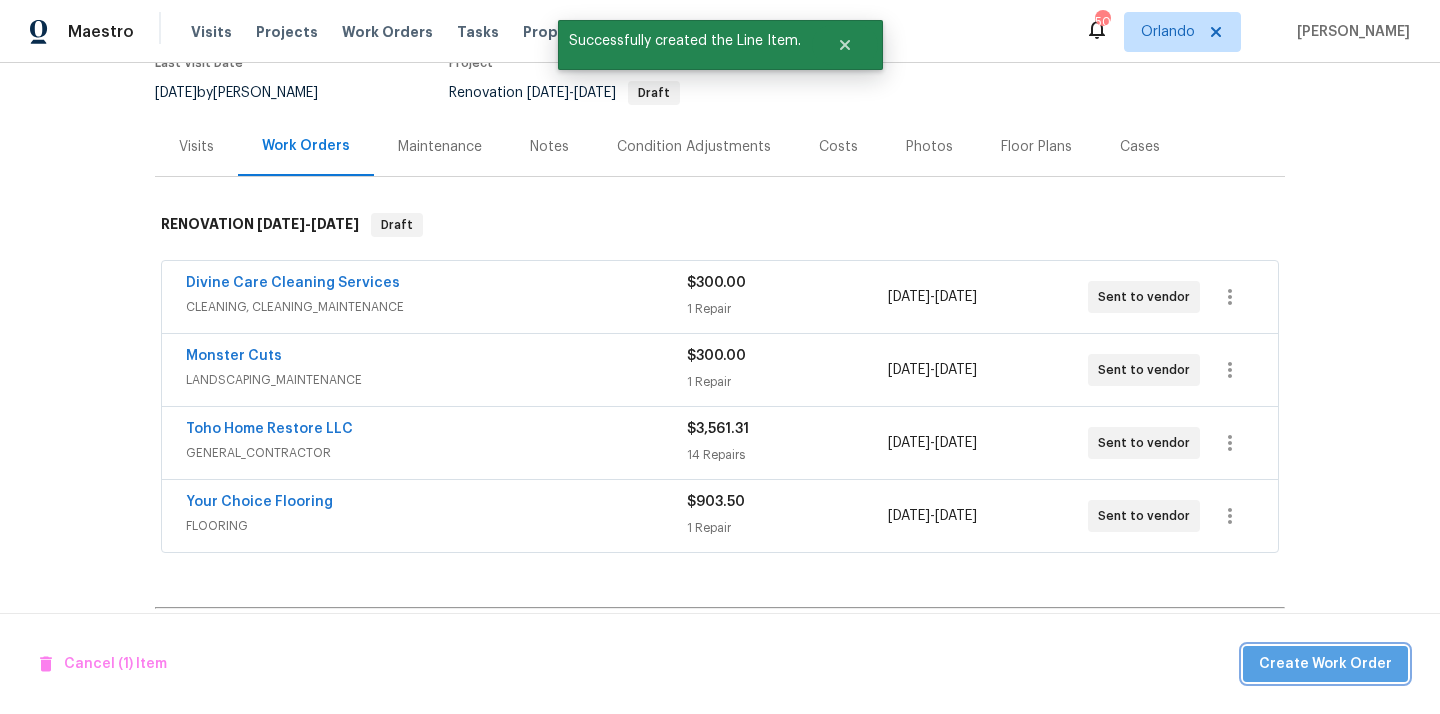 click on "Create Work Order" at bounding box center [1325, 664] 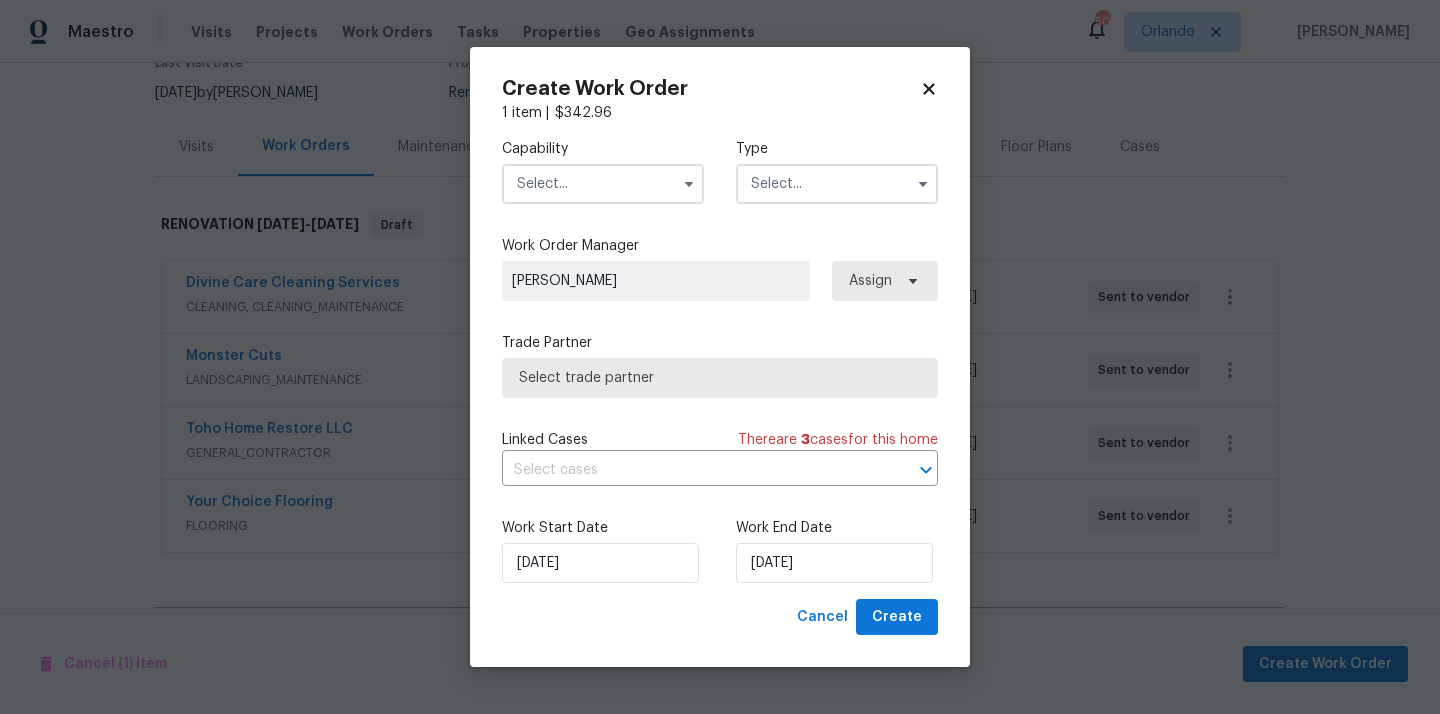 click at bounding box center (603, 184) 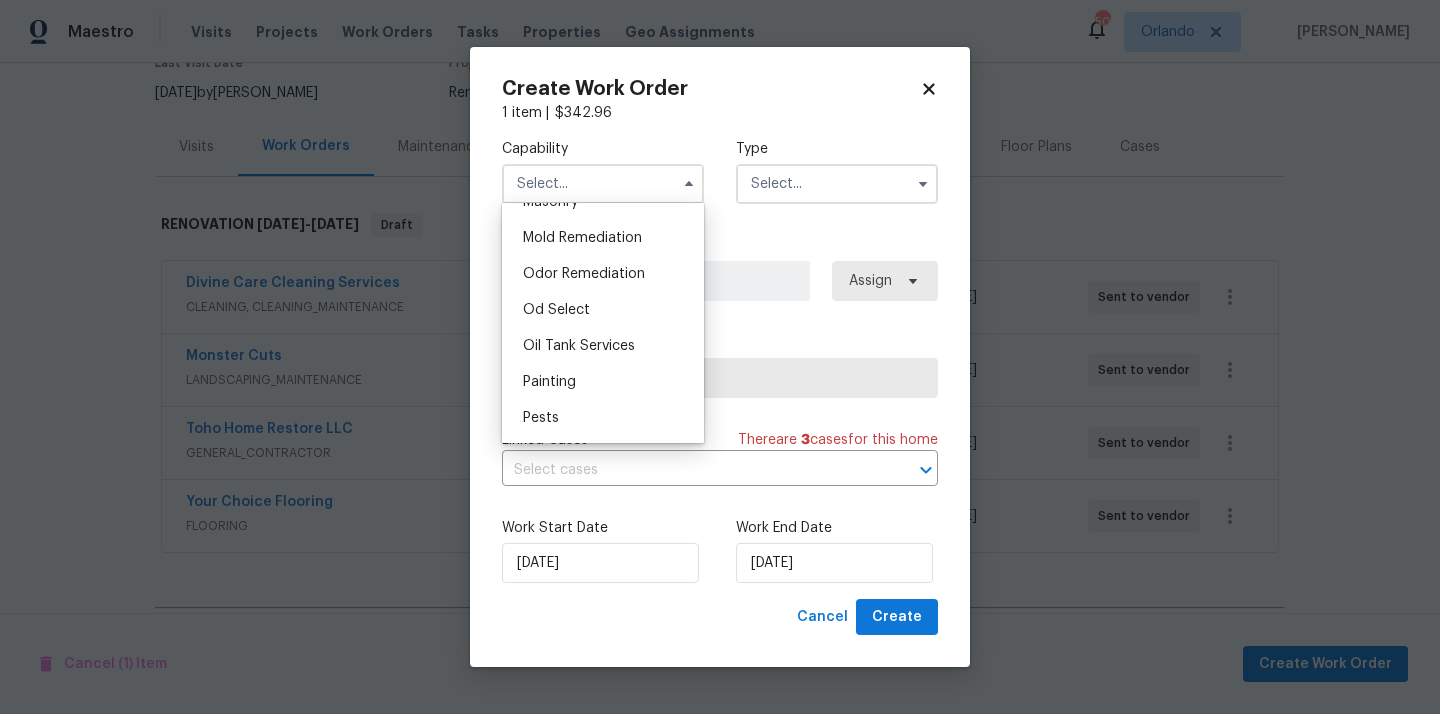 scroll, scrollTop: 1567, scrollLeft: 0, axis: vertical 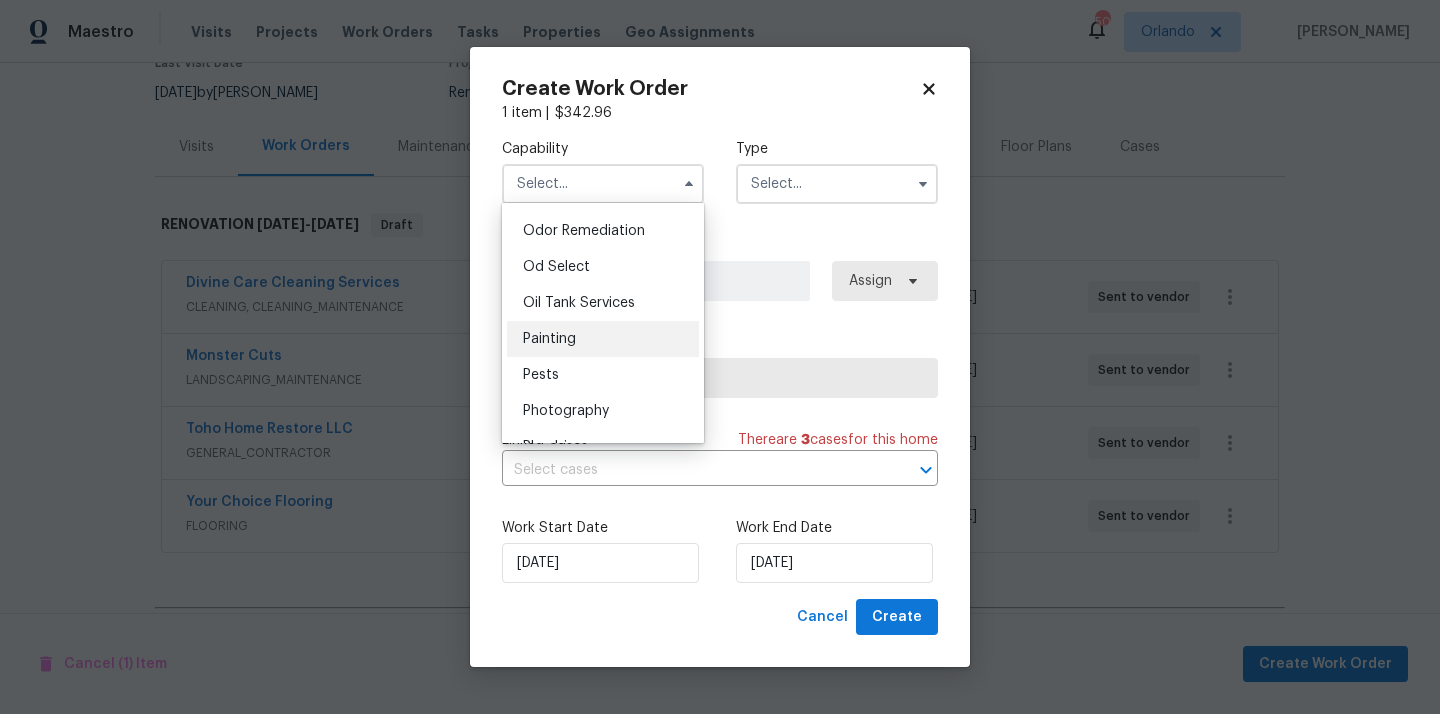 click on "Painting" at bounding box center (603, 339) 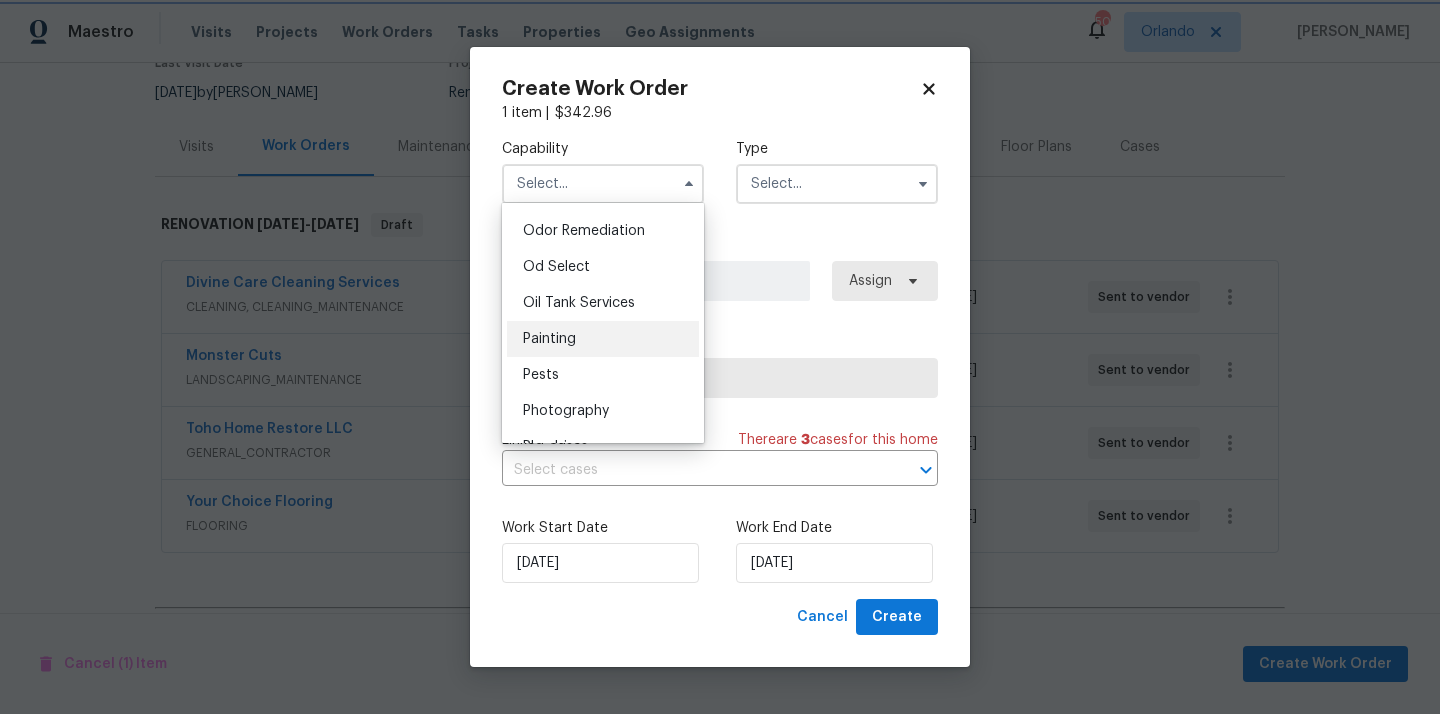 type on "Painting" 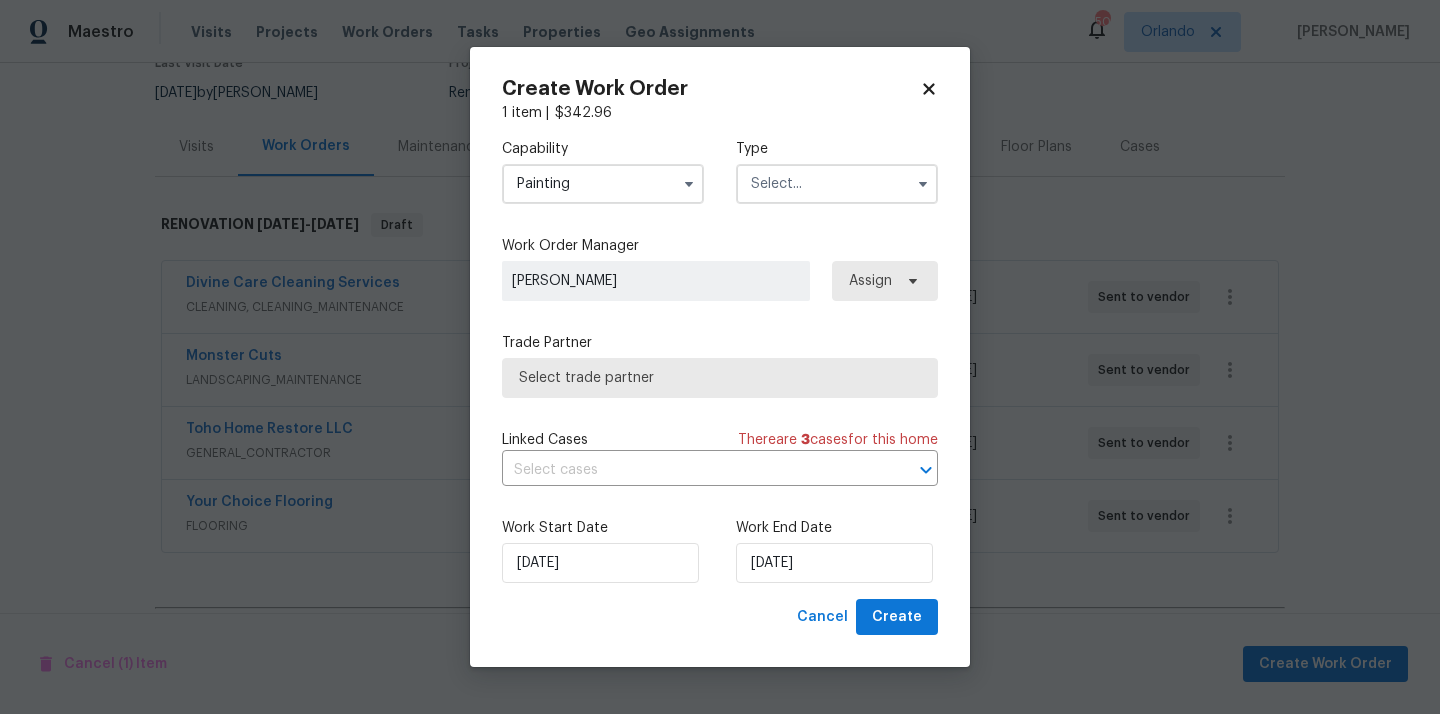 click at bounding box center (837, 184) 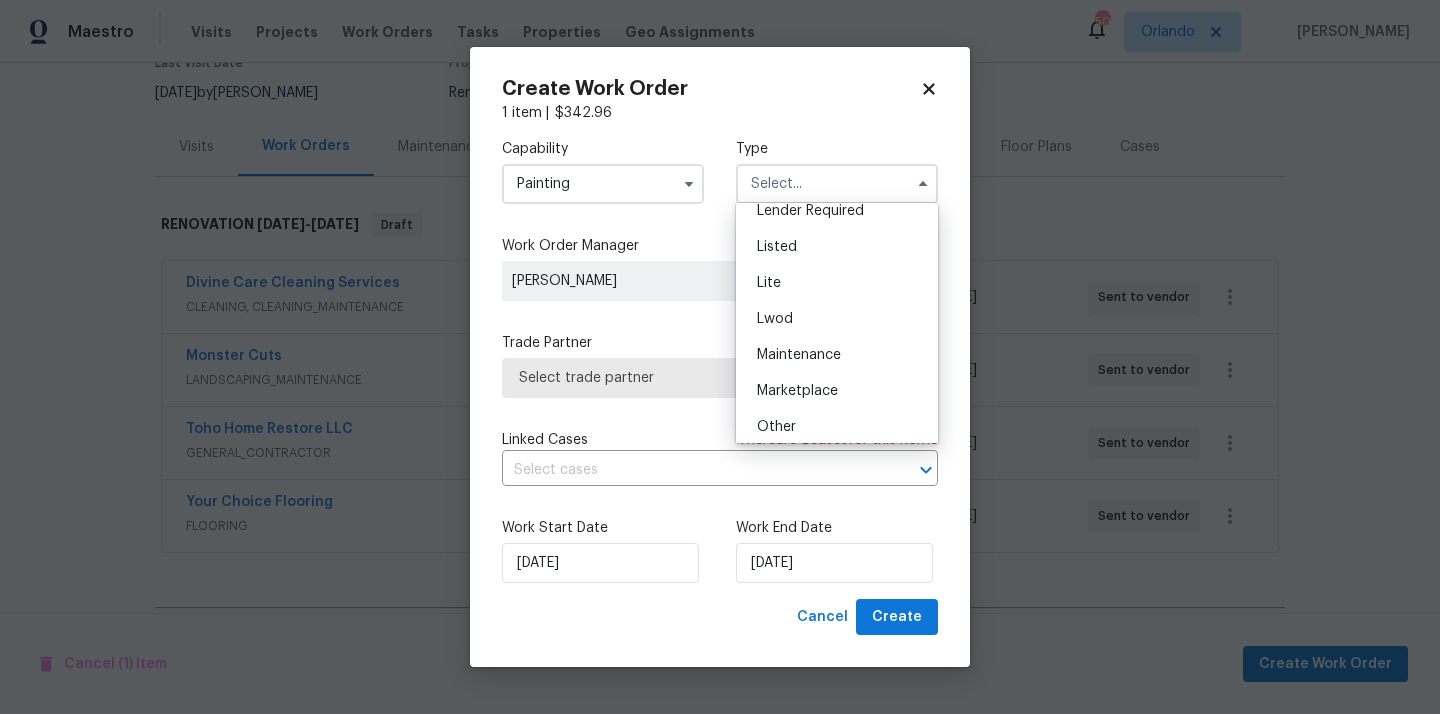 scroll, scrollTop: 454, scrollLeft: 0, axis: vertical 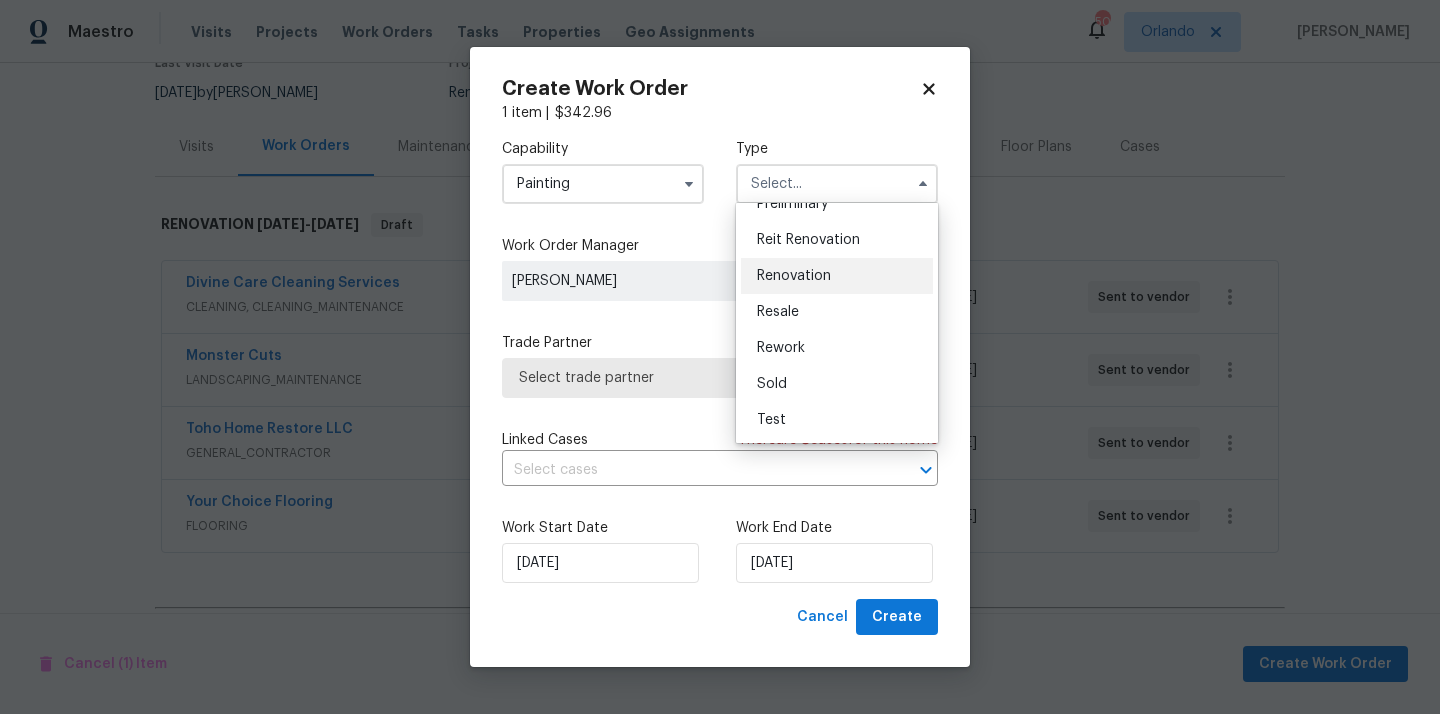 click on "Renovation" at bounding box center (794, 276) 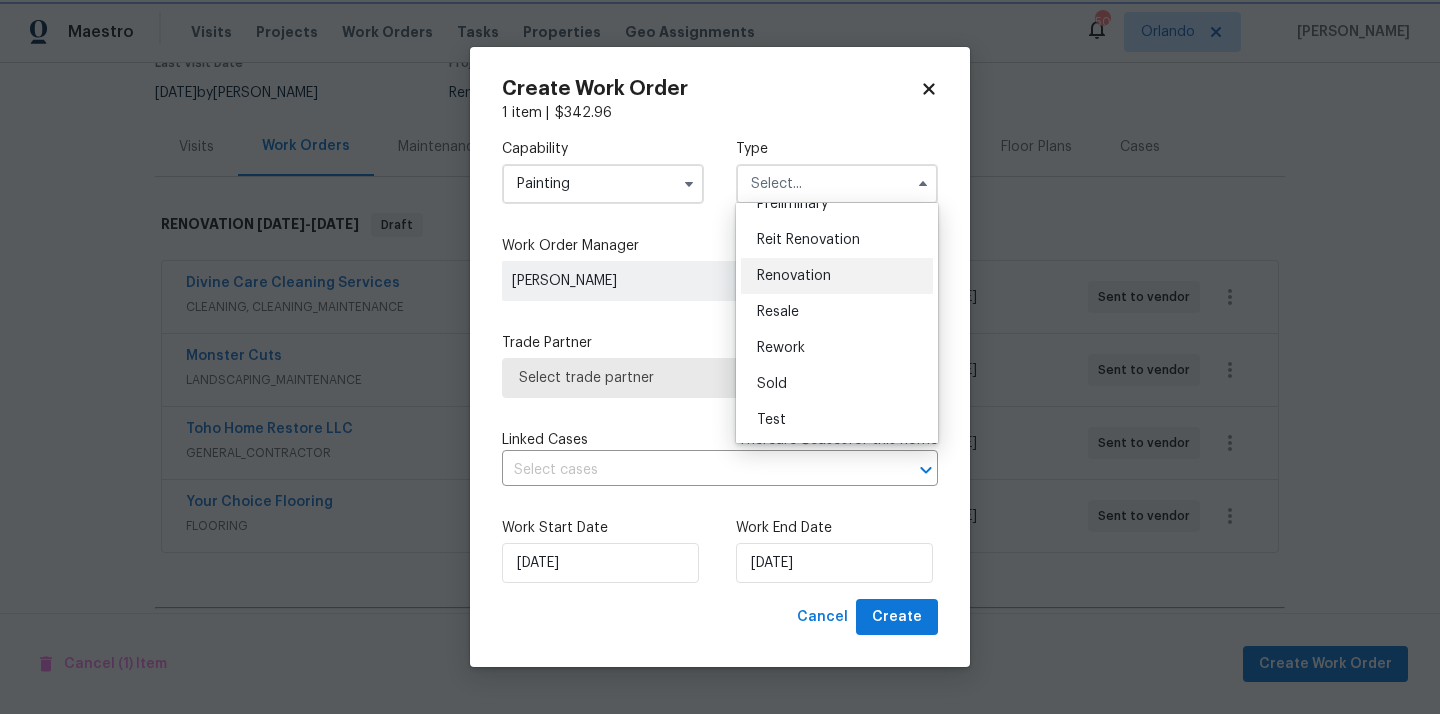 type on "Renovation" 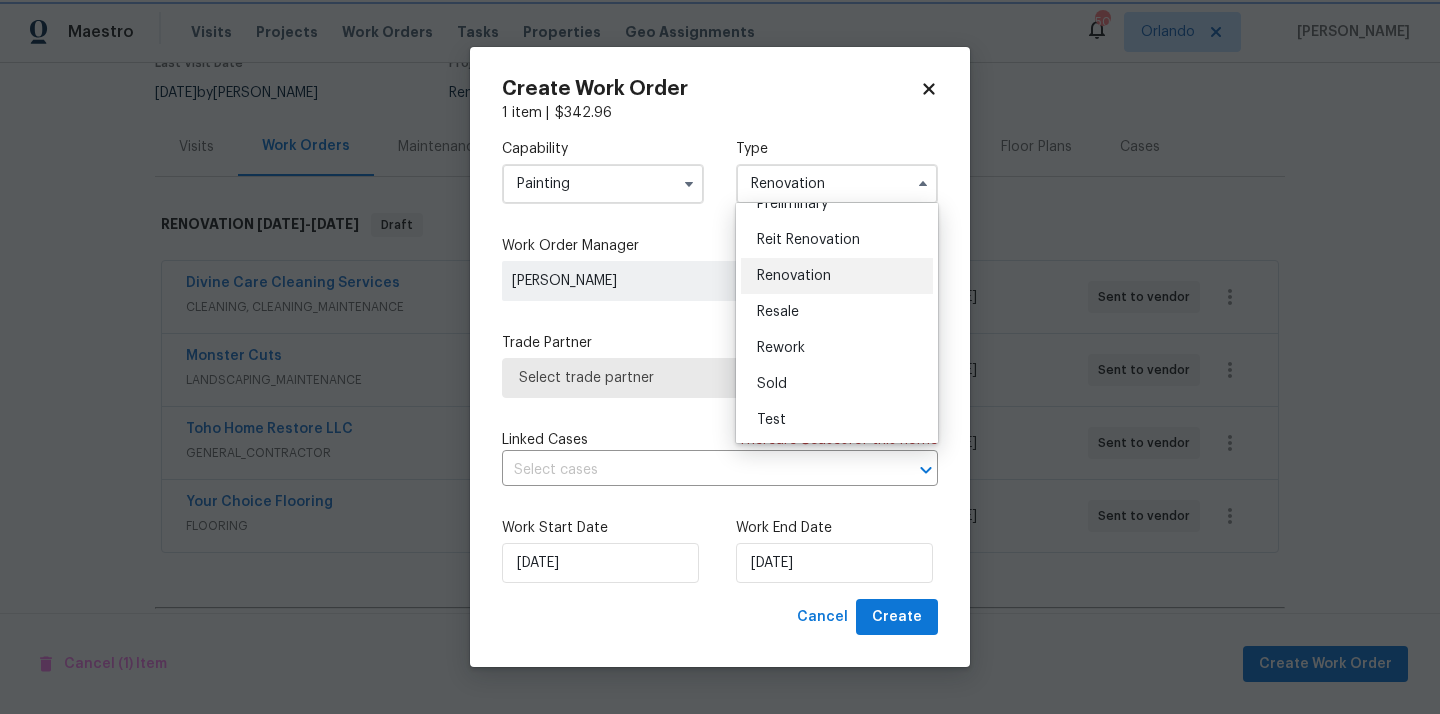 scroll, scrollTop: 0, scrollLeft: 0, axis: both 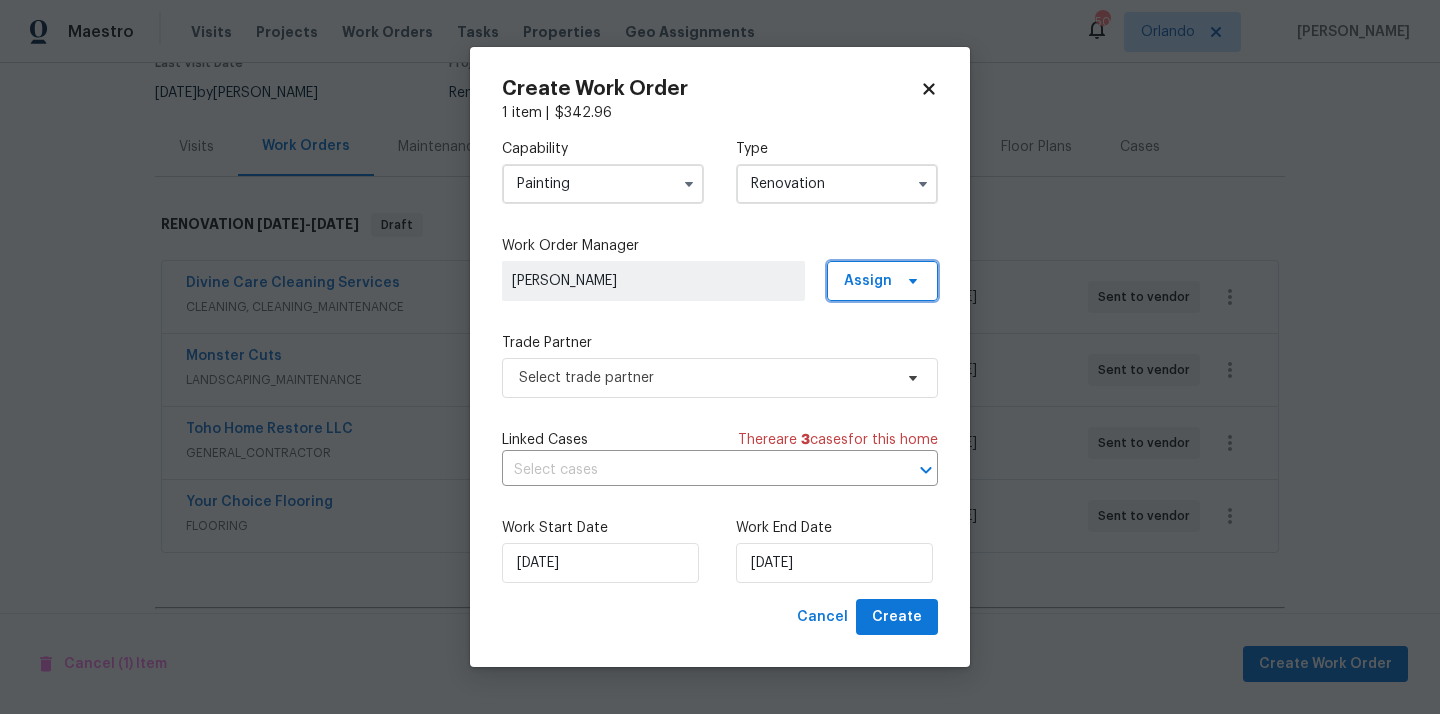 click on "Assign" at bounding box center (868, 281) 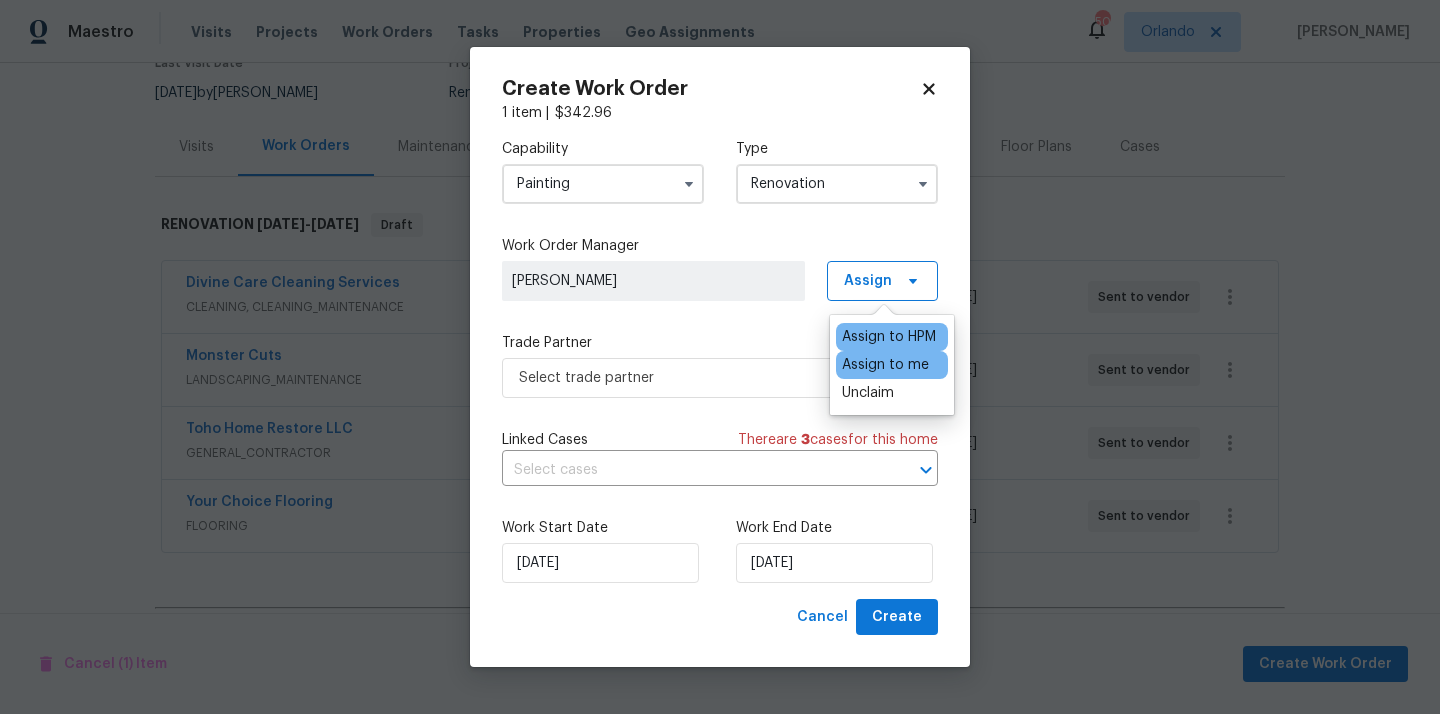 click on "Assign to me" at bounding box center (885, 365) 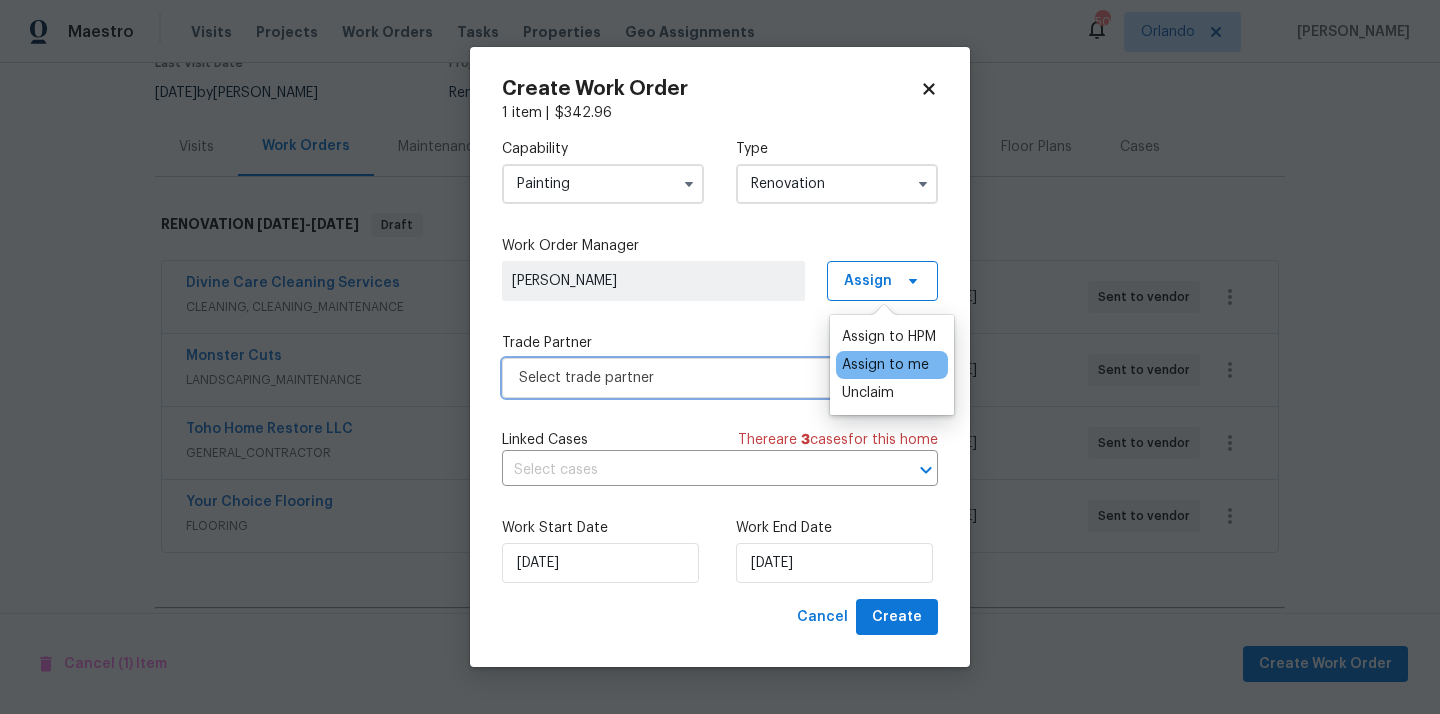 click on "Select trade partner" at bounding box center (705, 378) 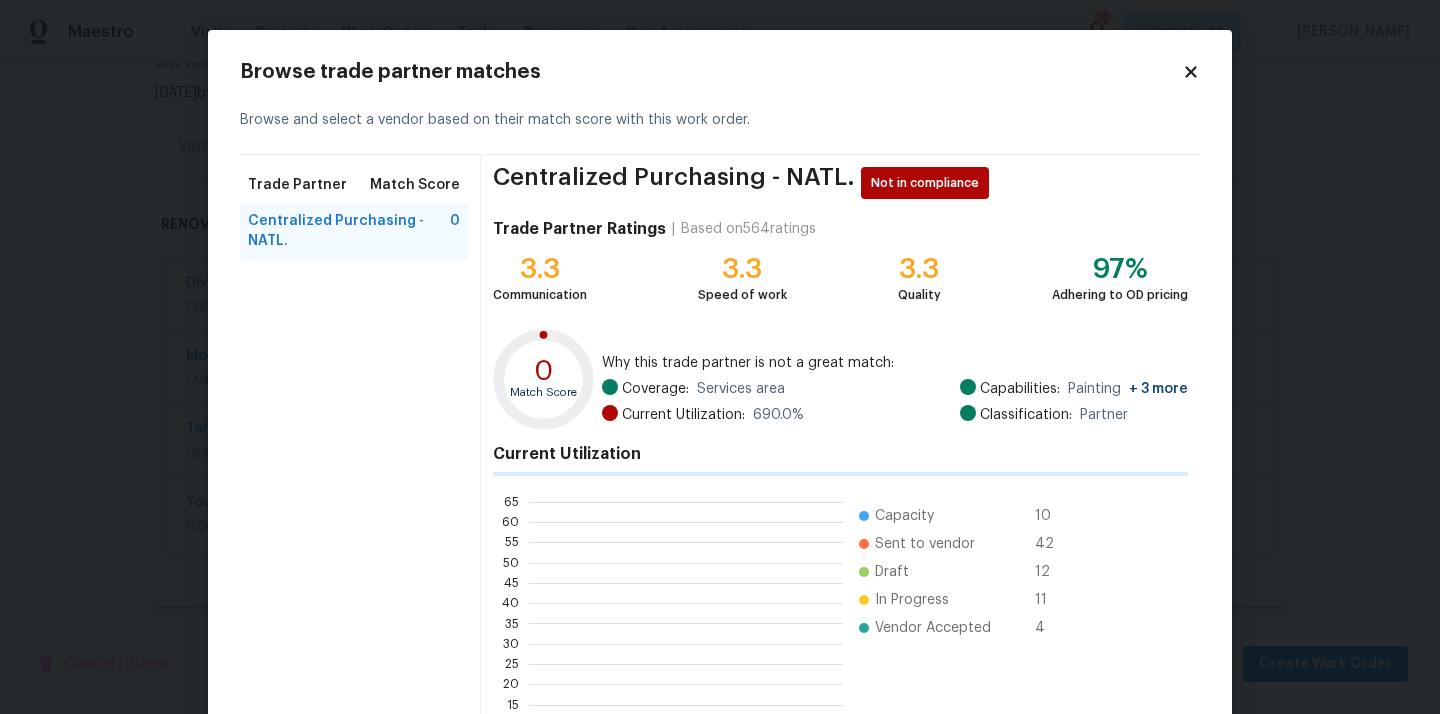 scroll, scrollTop: 280, scrollLeft: 314, axis: both 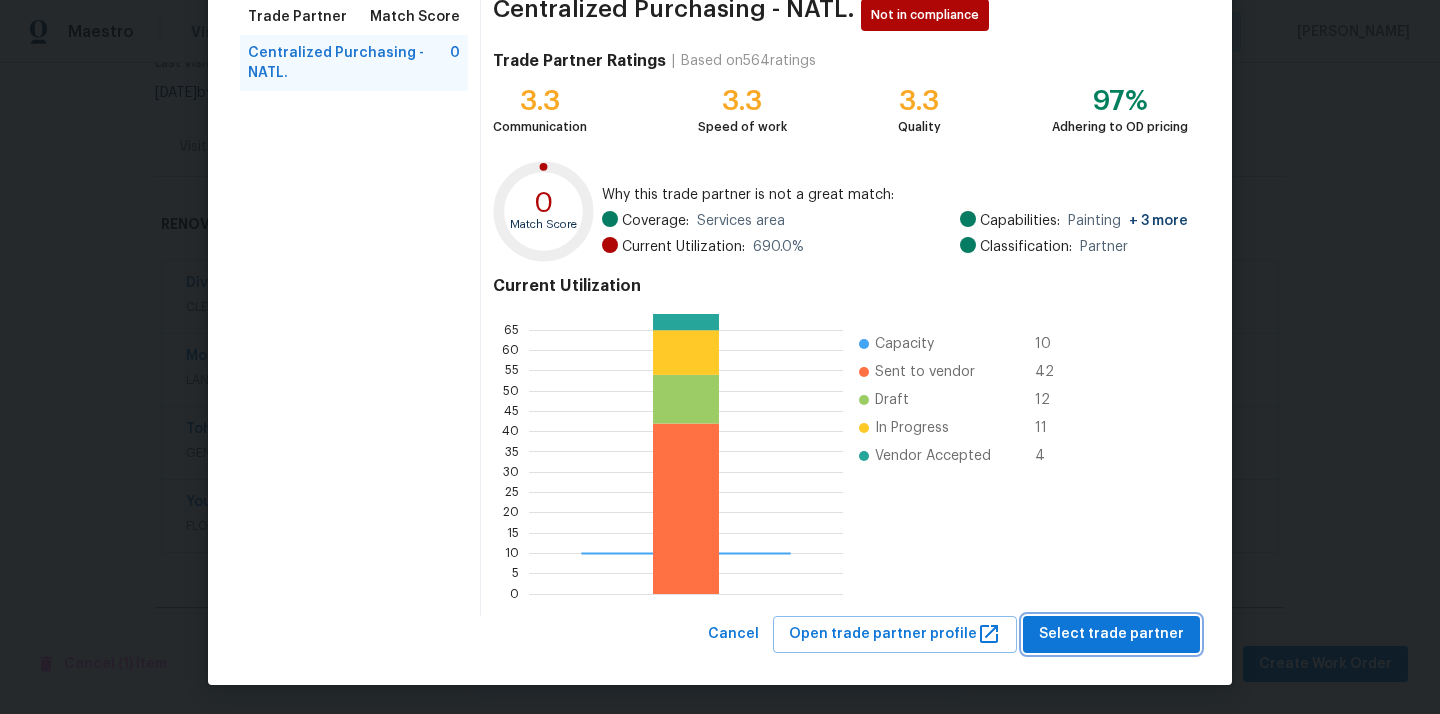 click on "Select trade partner" at bounding box center (1111, 634) 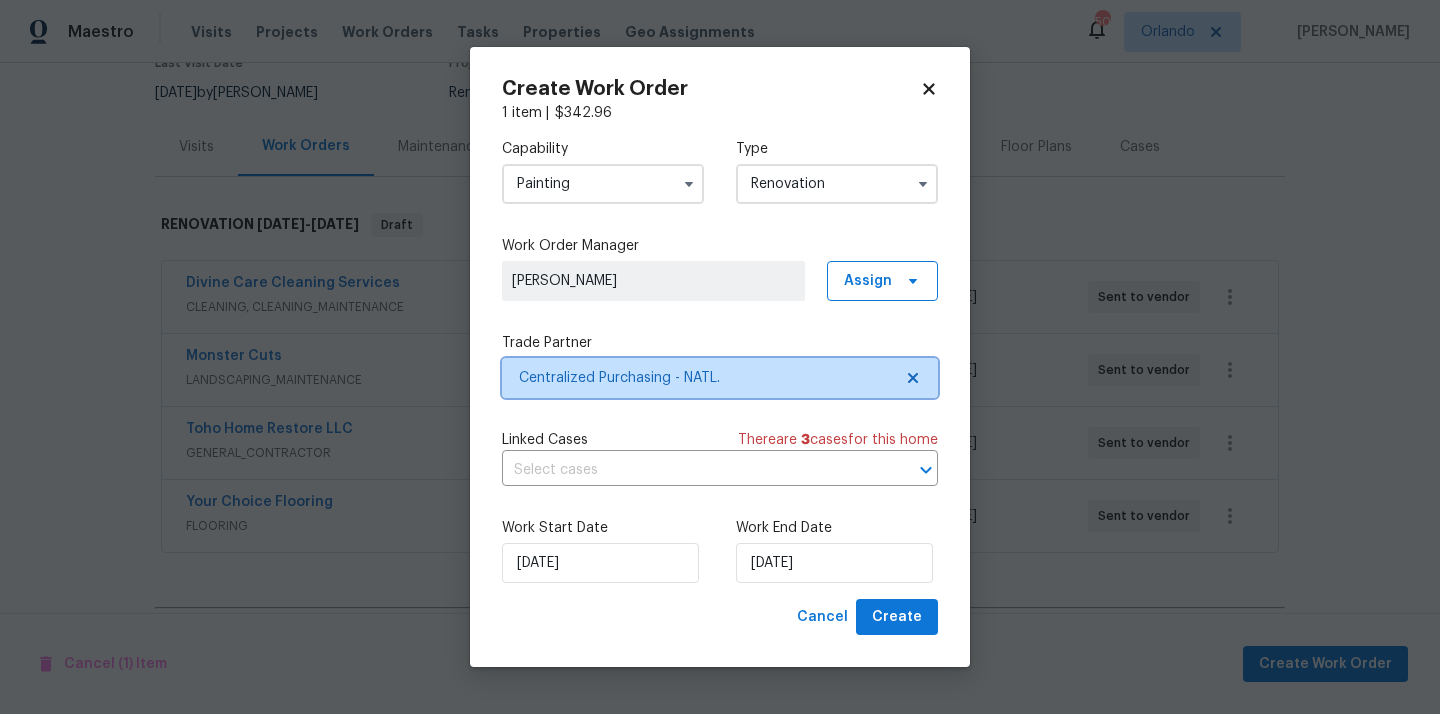 scroll, scrollTop: 0, scrollLeft: 0, axis: both 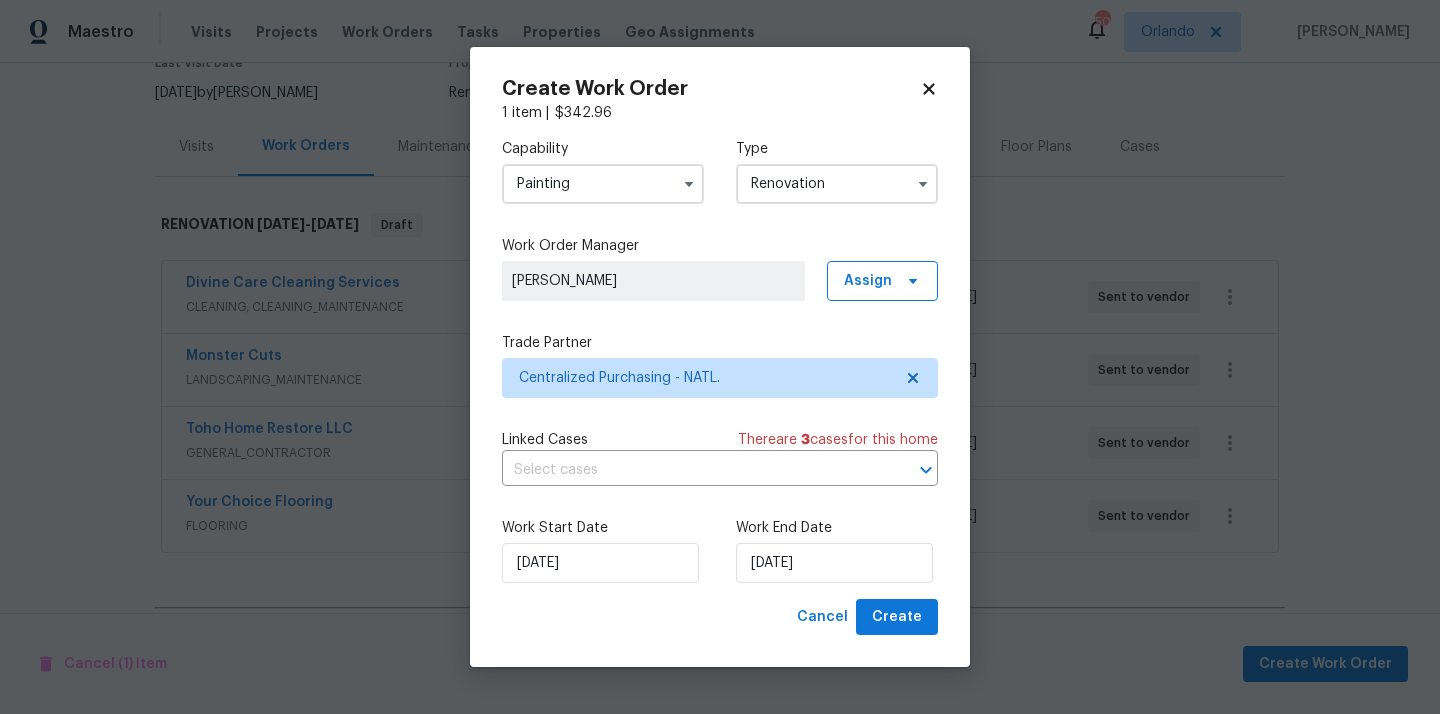 click on "Work Start Date   [DATE] Work End Date   [DATE]" at bounding box center (720, 550) 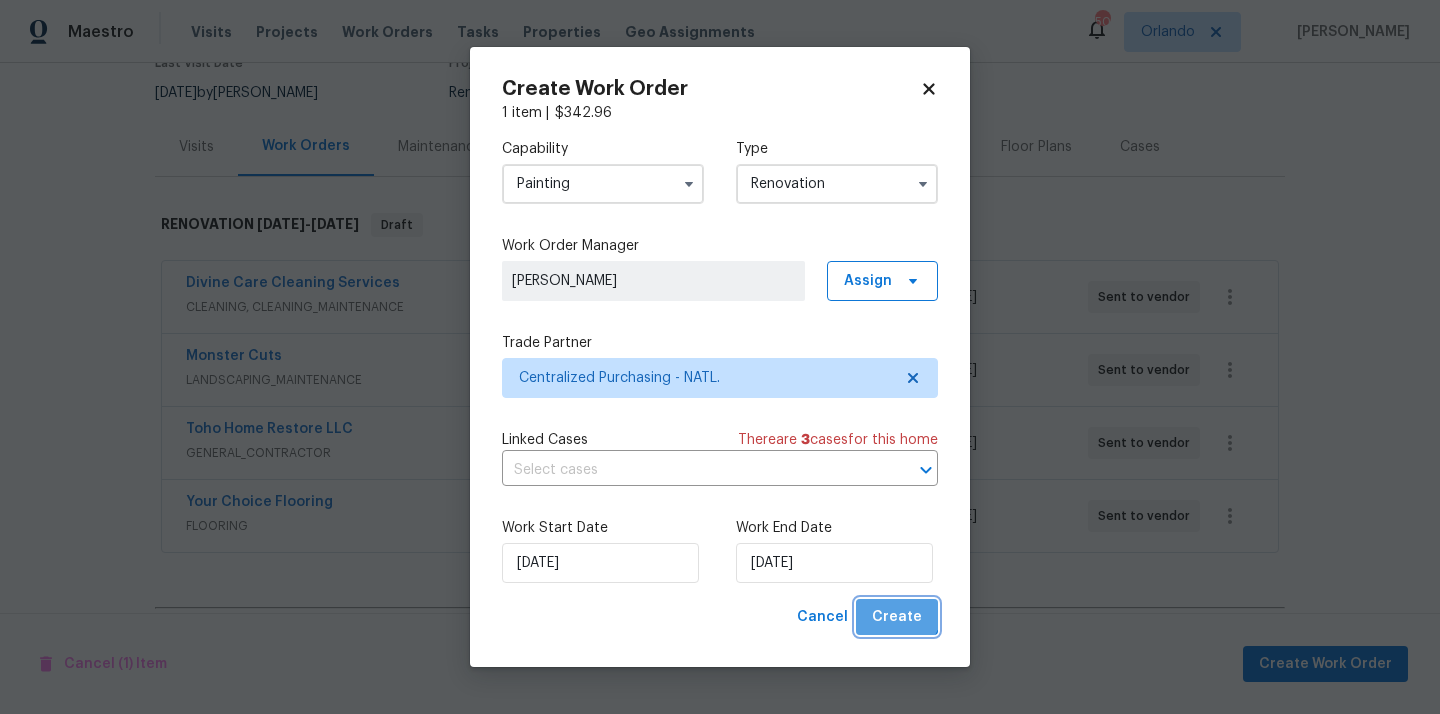 click on "Create" at bounding box center [897, 617] 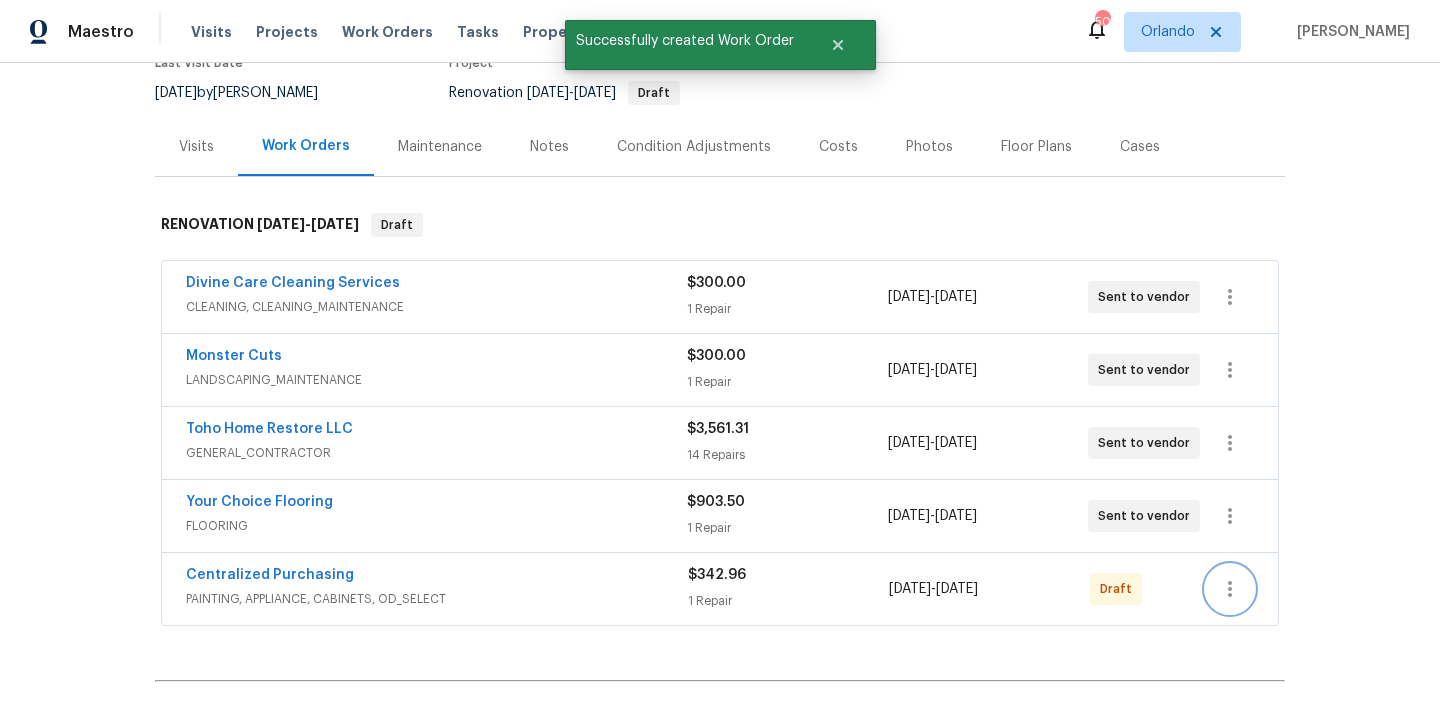 click 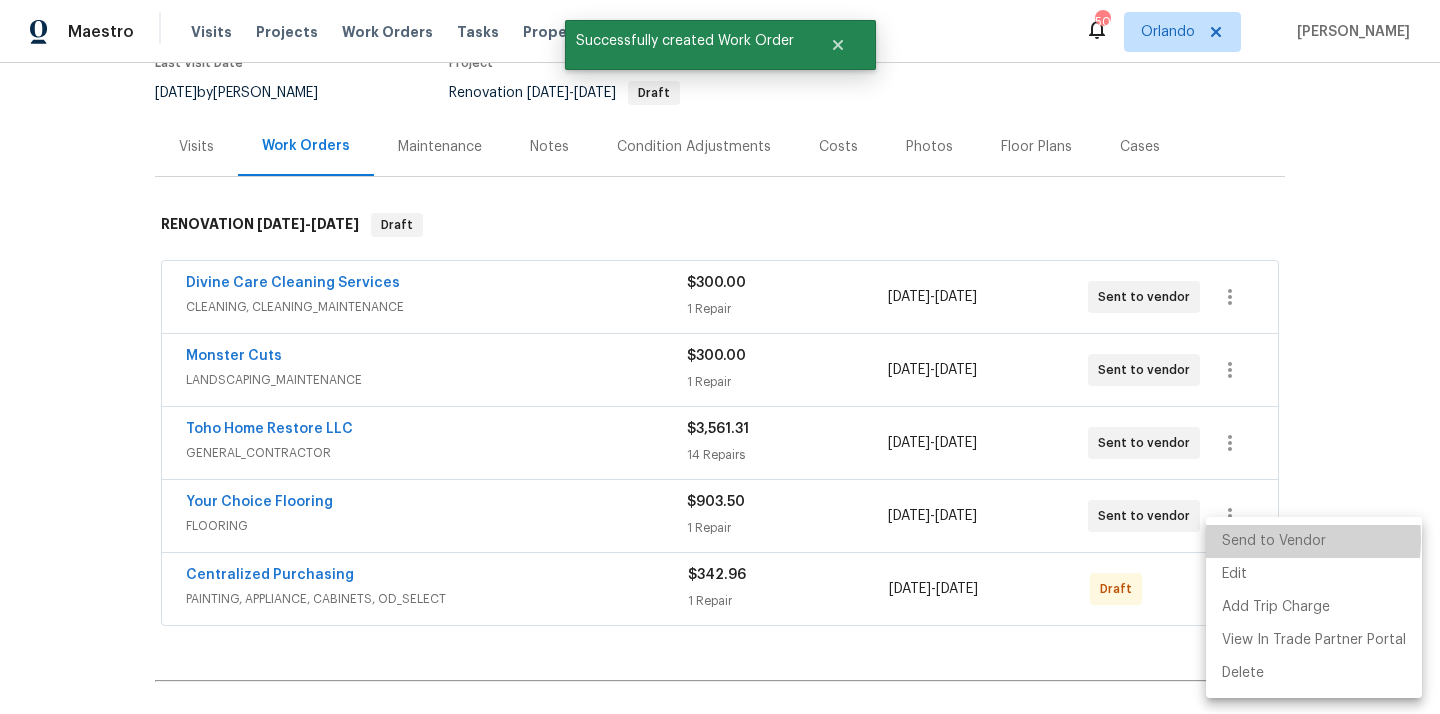 click on "Send to Vendor" at bounding box center [1314, 541] 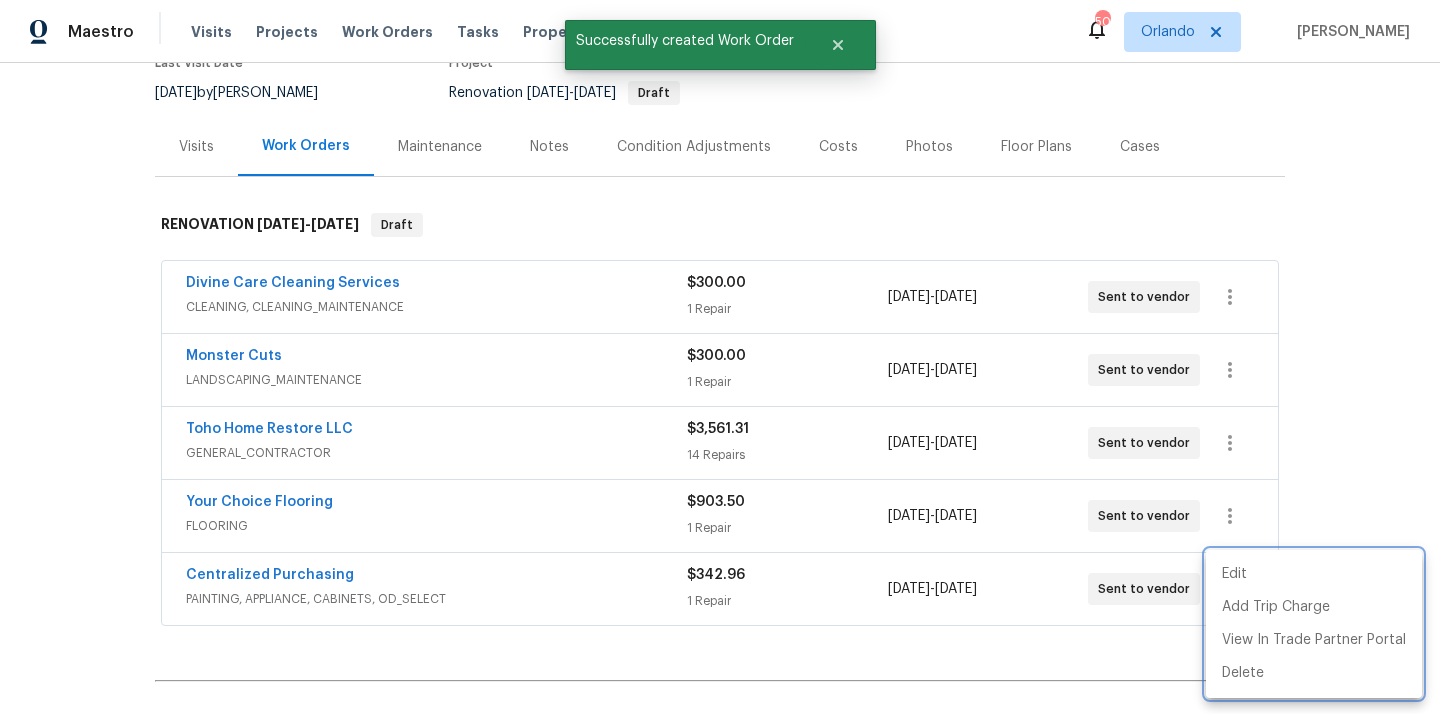 click at bounding box center (720, 357) 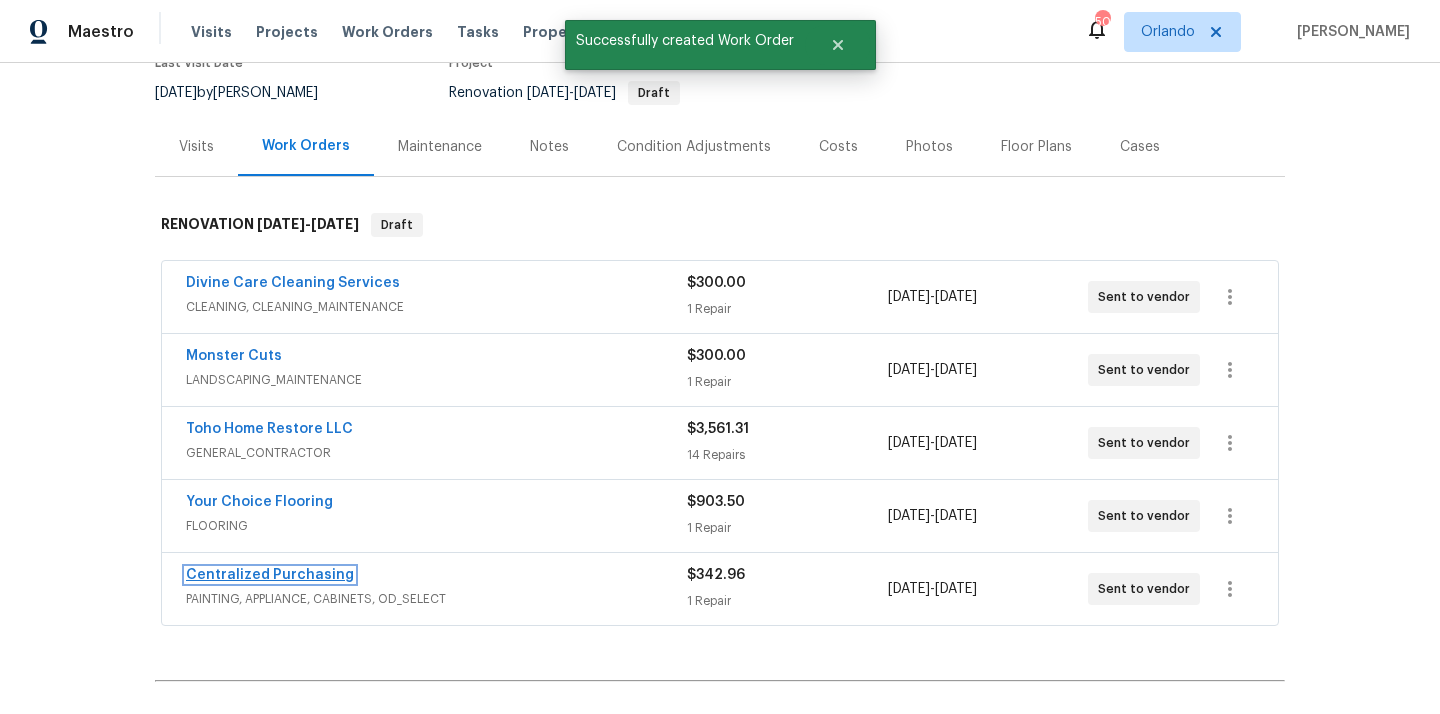 click on "Centralized Purchasing" at bounding box center (270, 575) 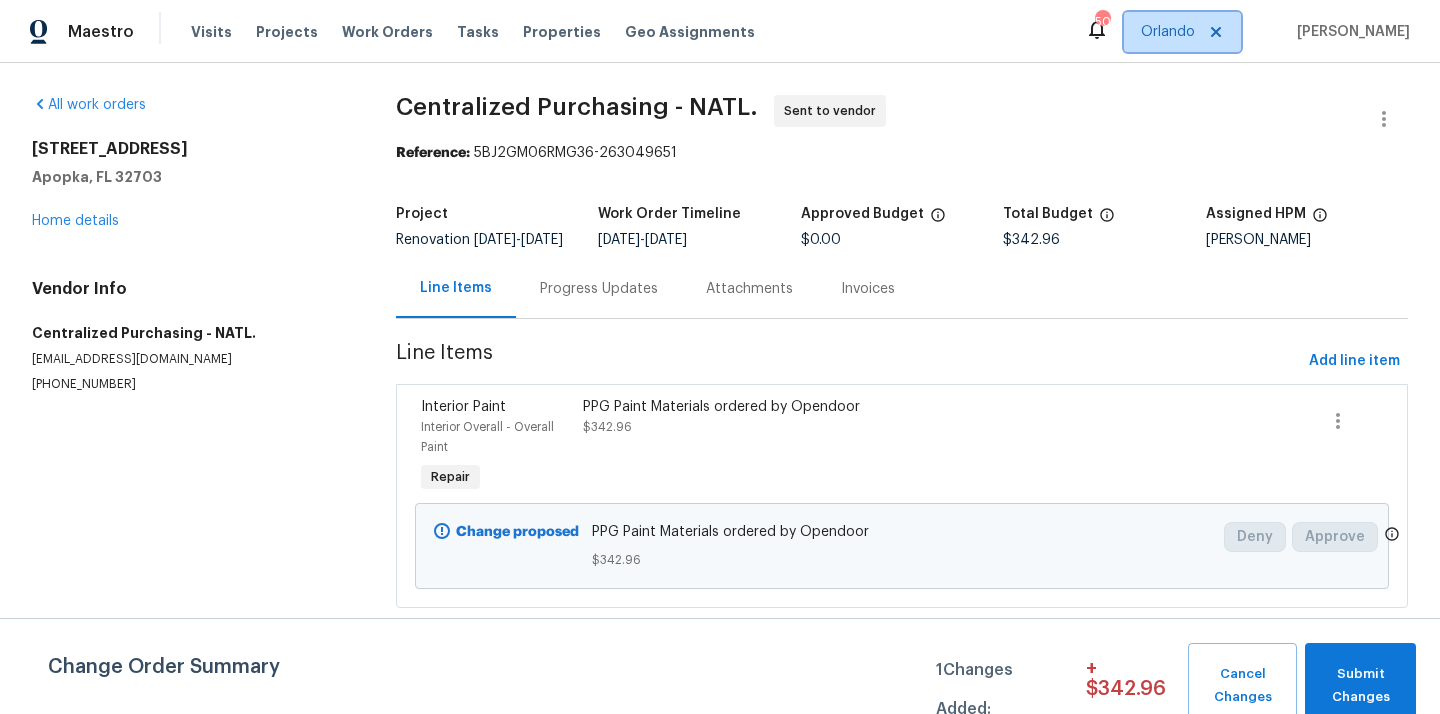 click on "Orlando" at bounding box center [1182, 32] 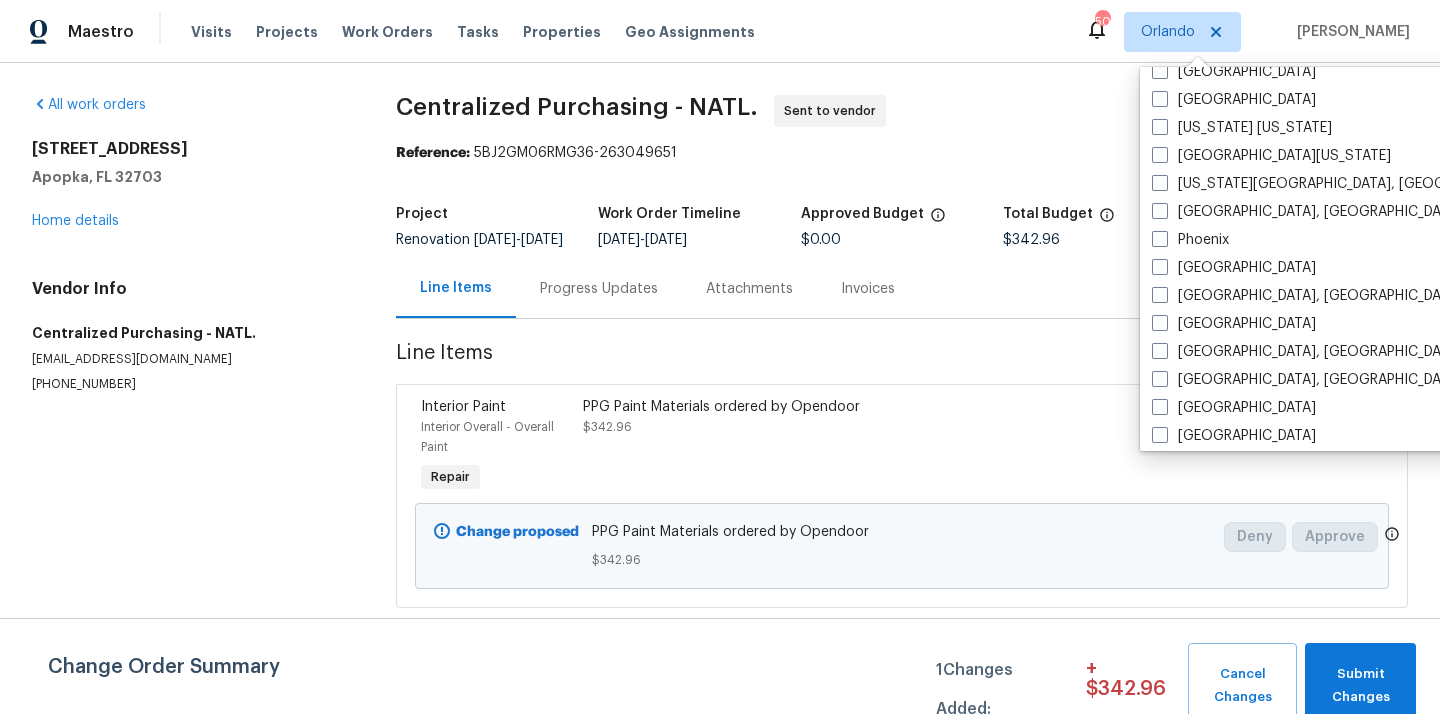 scroll, scrollTop: 1031, scrollLeft: 0, axis: vertical 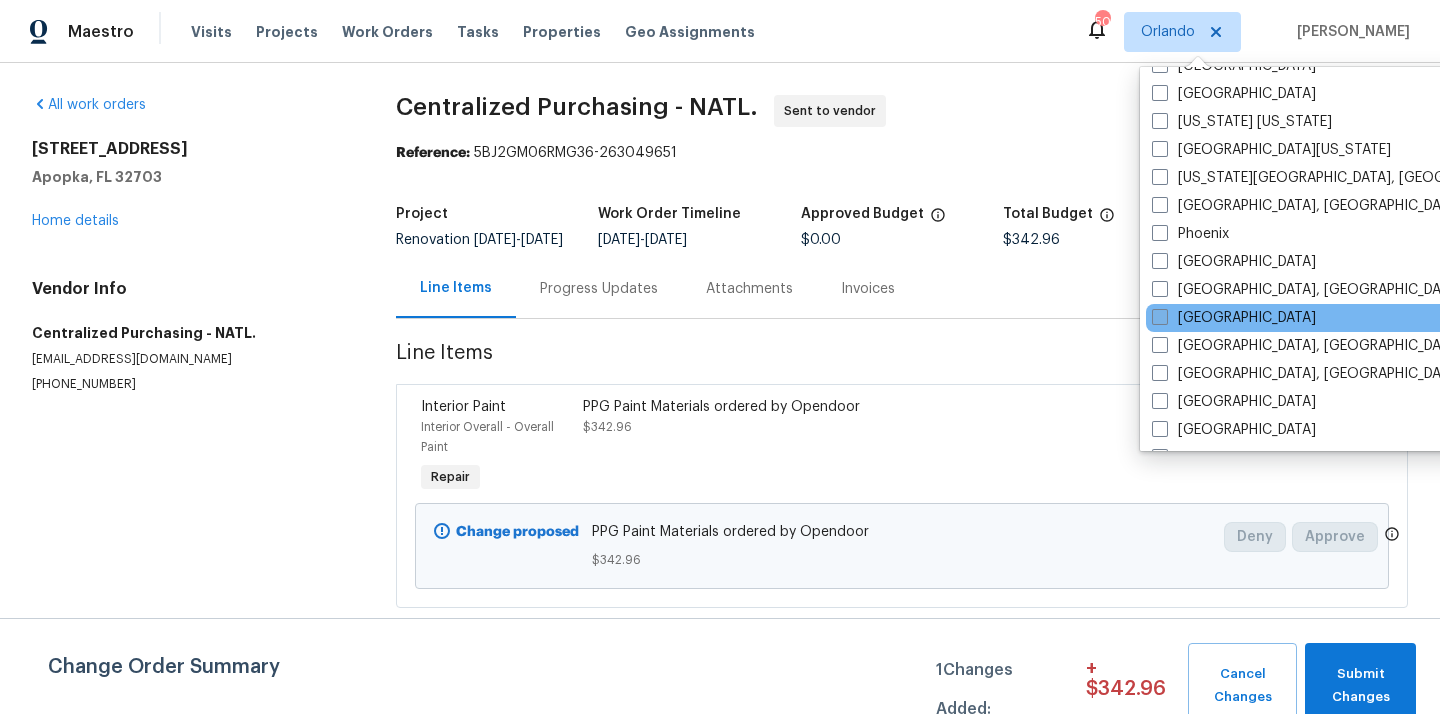 click on "[GEOGRAPHIC_DATA]" at bounding box center (1234, 318) 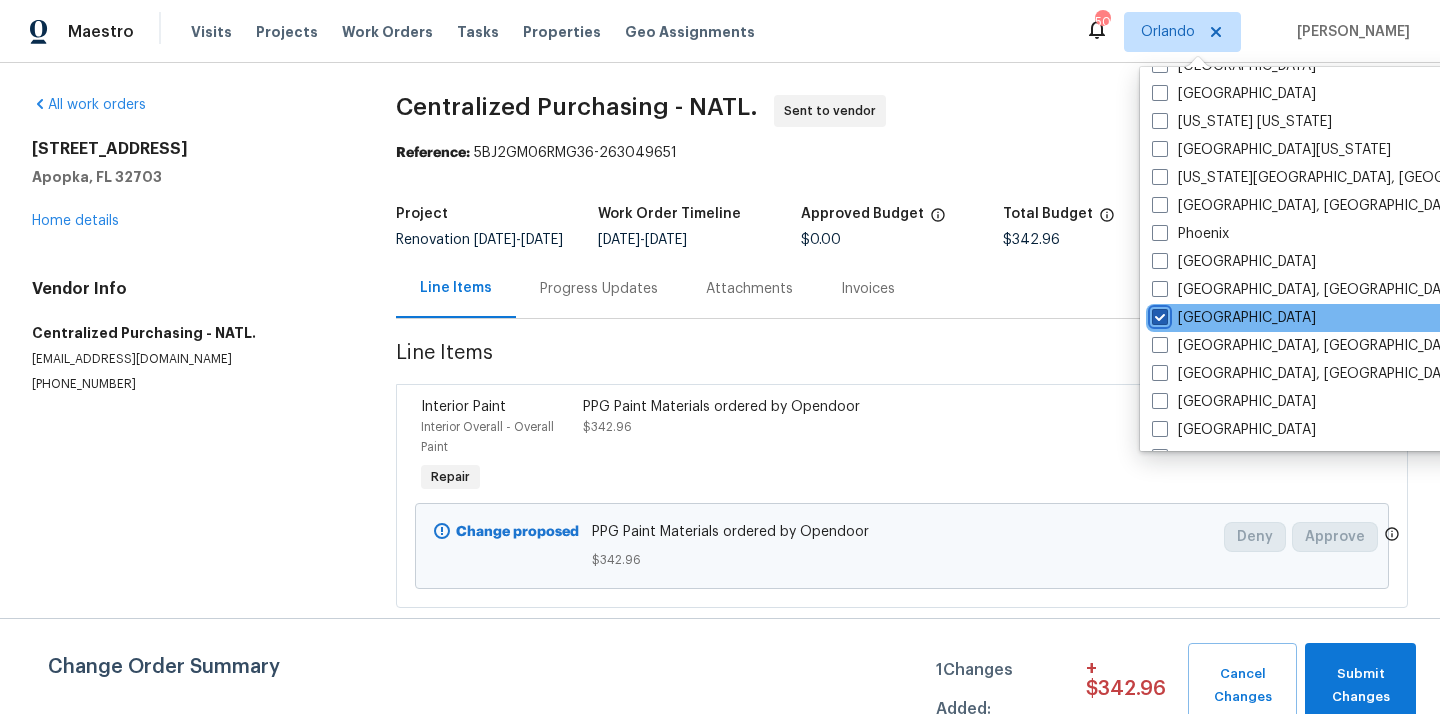 checkbox on "true" 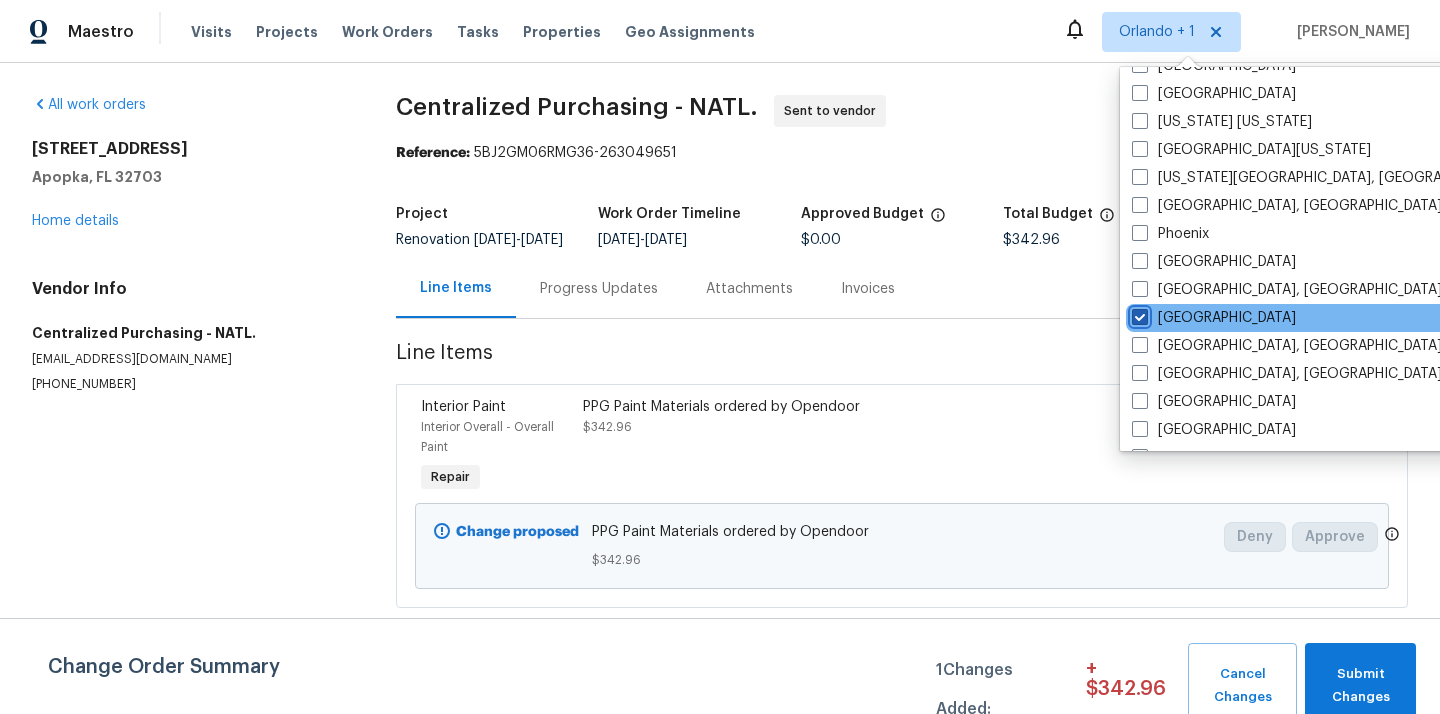 scroll, scrollTop: 0, scrollLeft: 0, axis: both 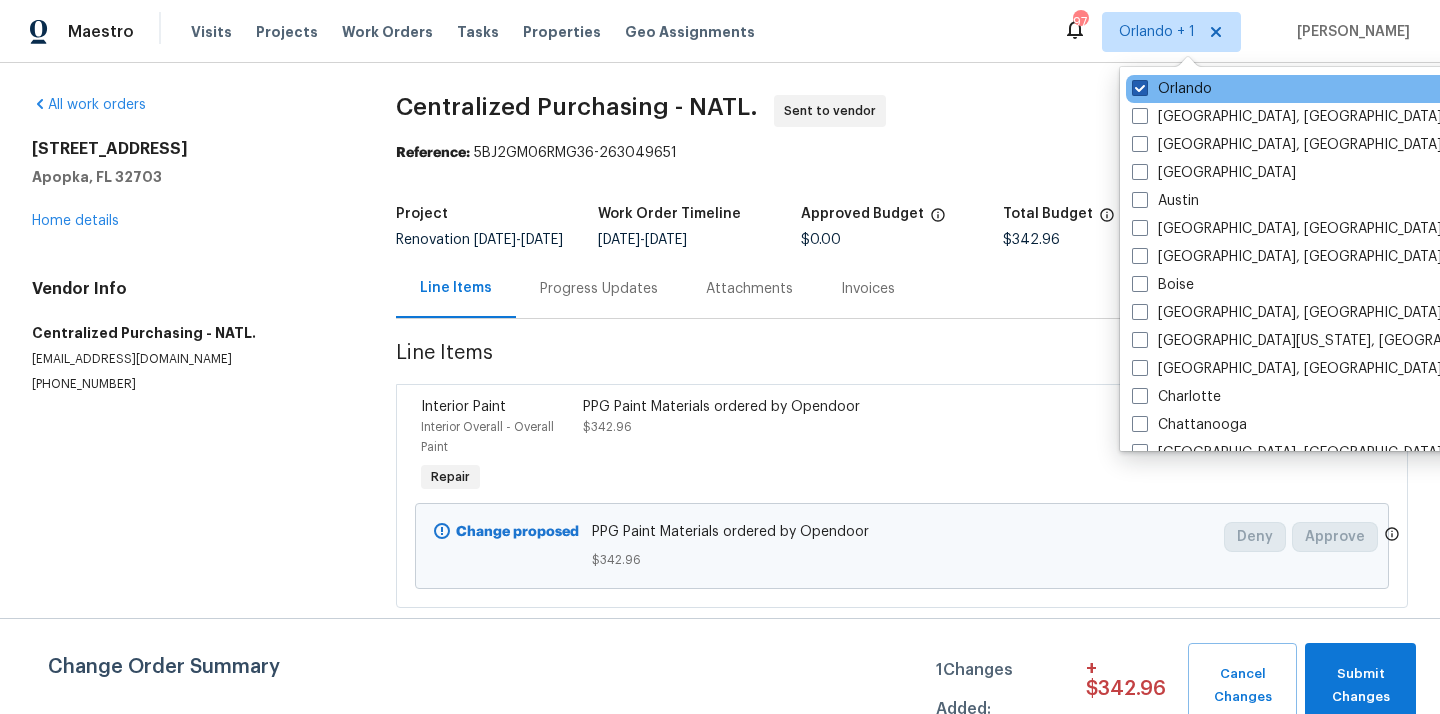 click on "Orlando" at bounding box center [1172, 89] 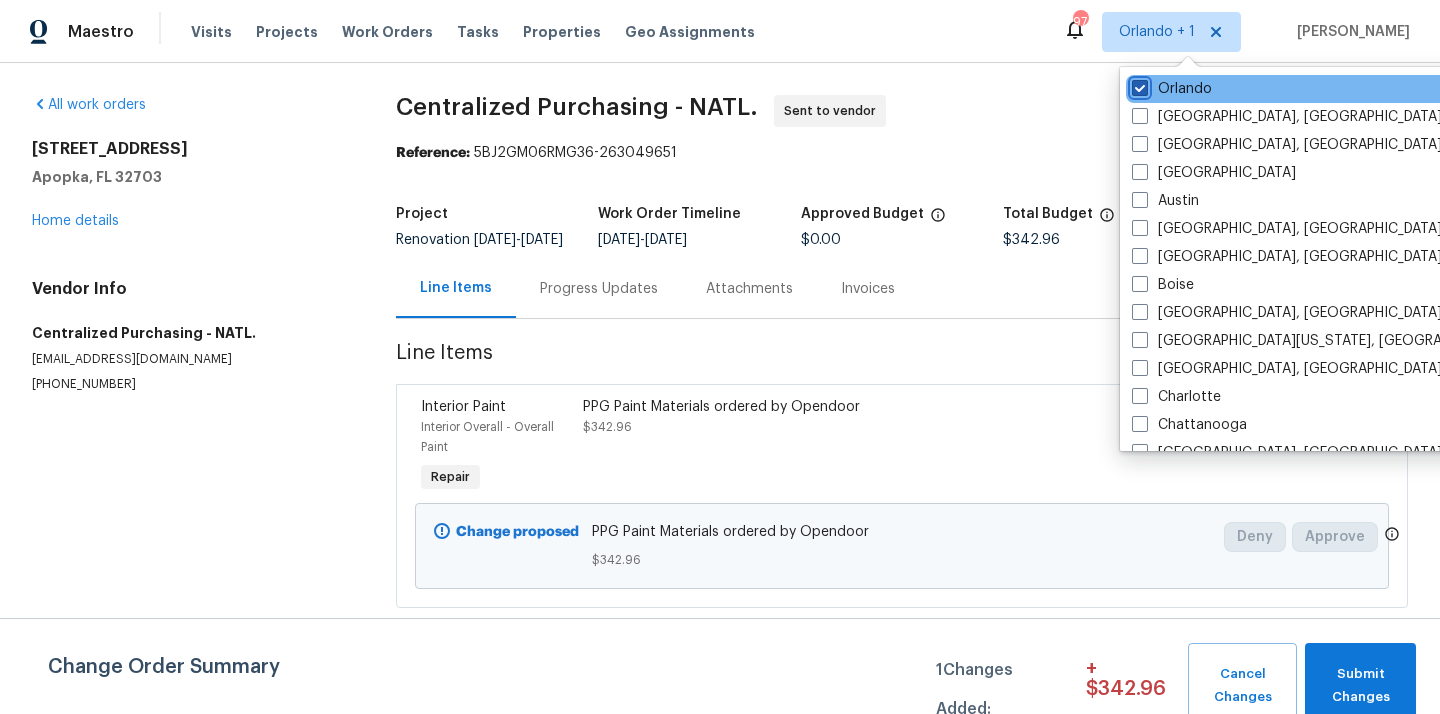 click on "Orlando" at bounding box center [1138, 85] 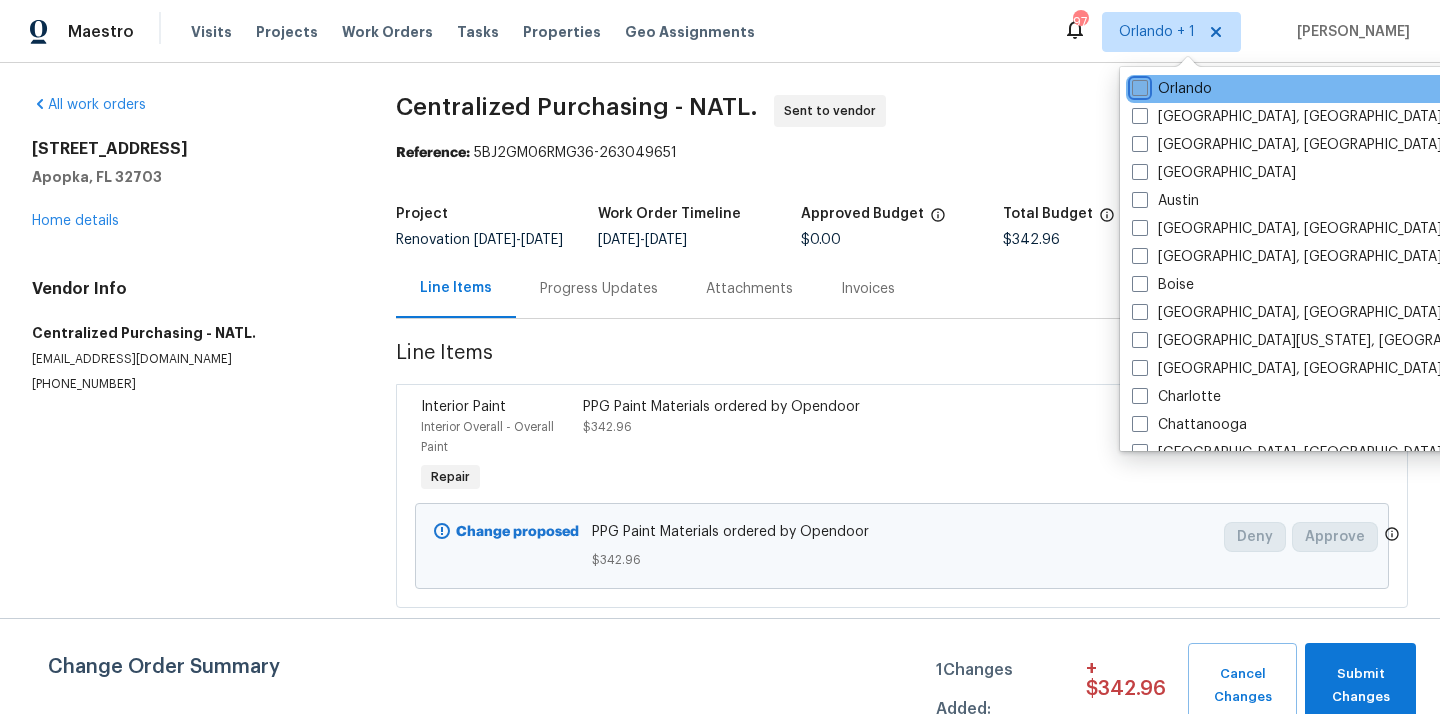 checkbox on "false" 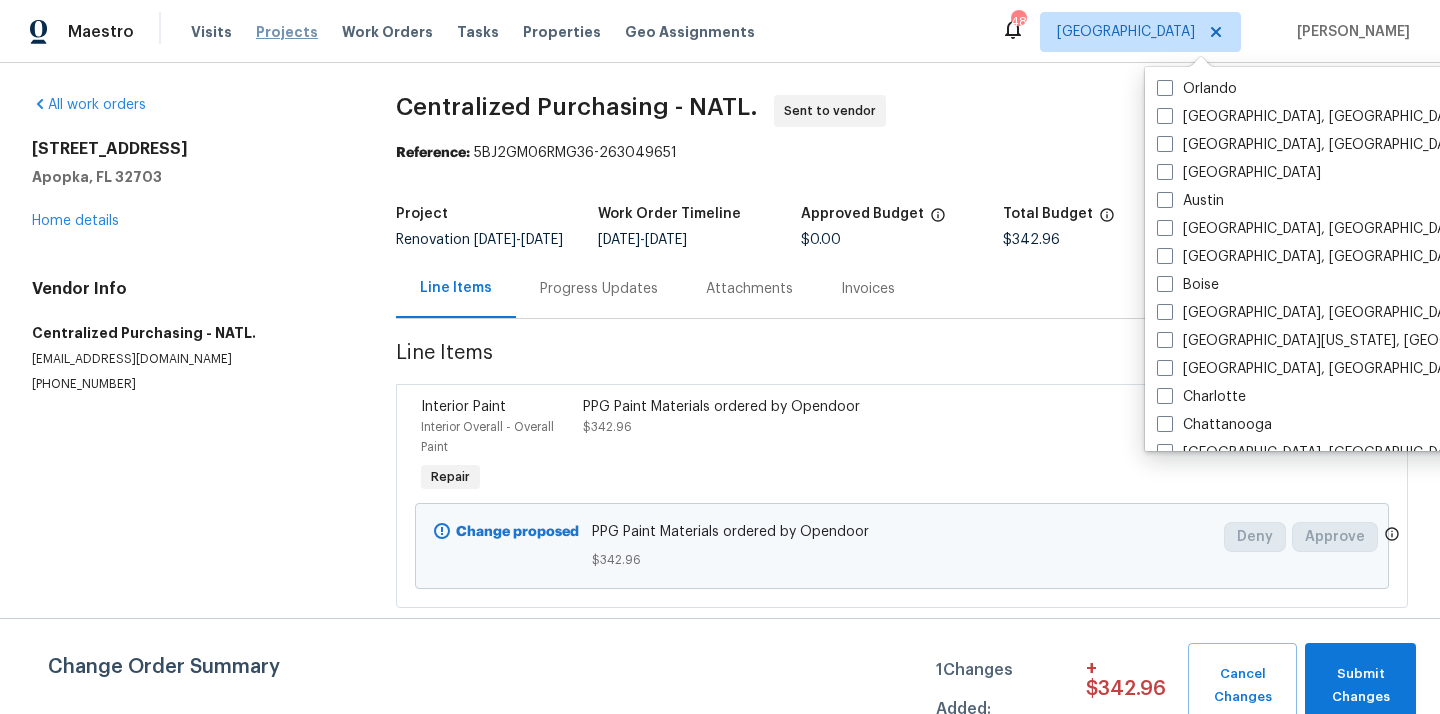 click on "Projects" at bounding box center (287, 32) 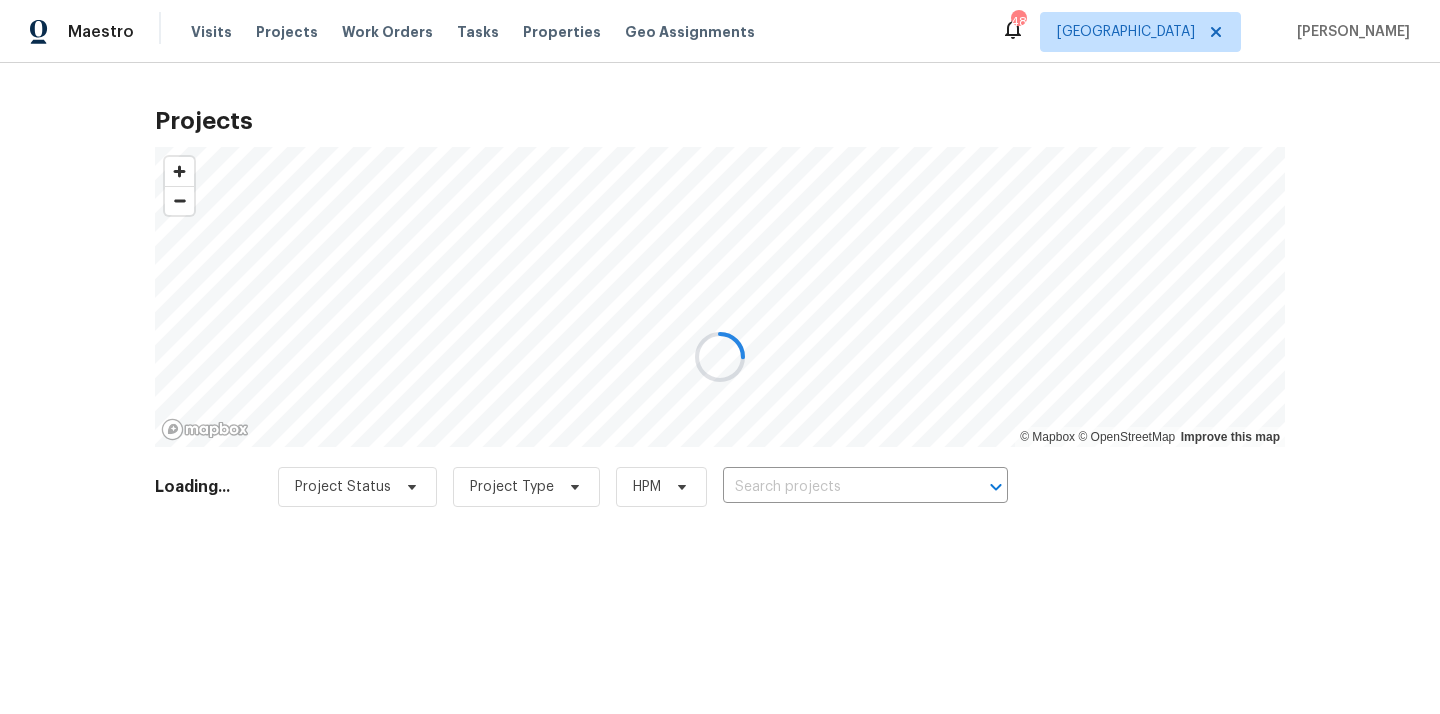 click at bounding box center (720, 357) 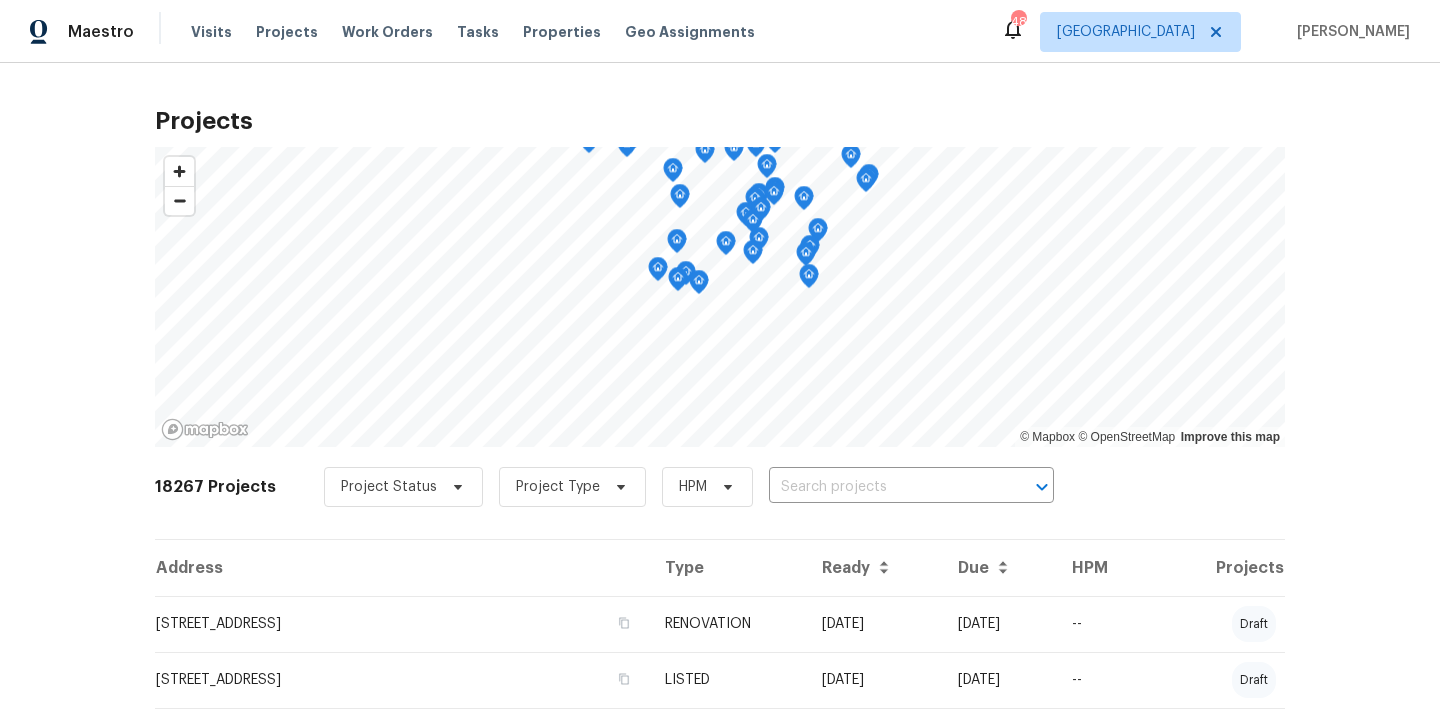 click at bounding box center (883, 487) 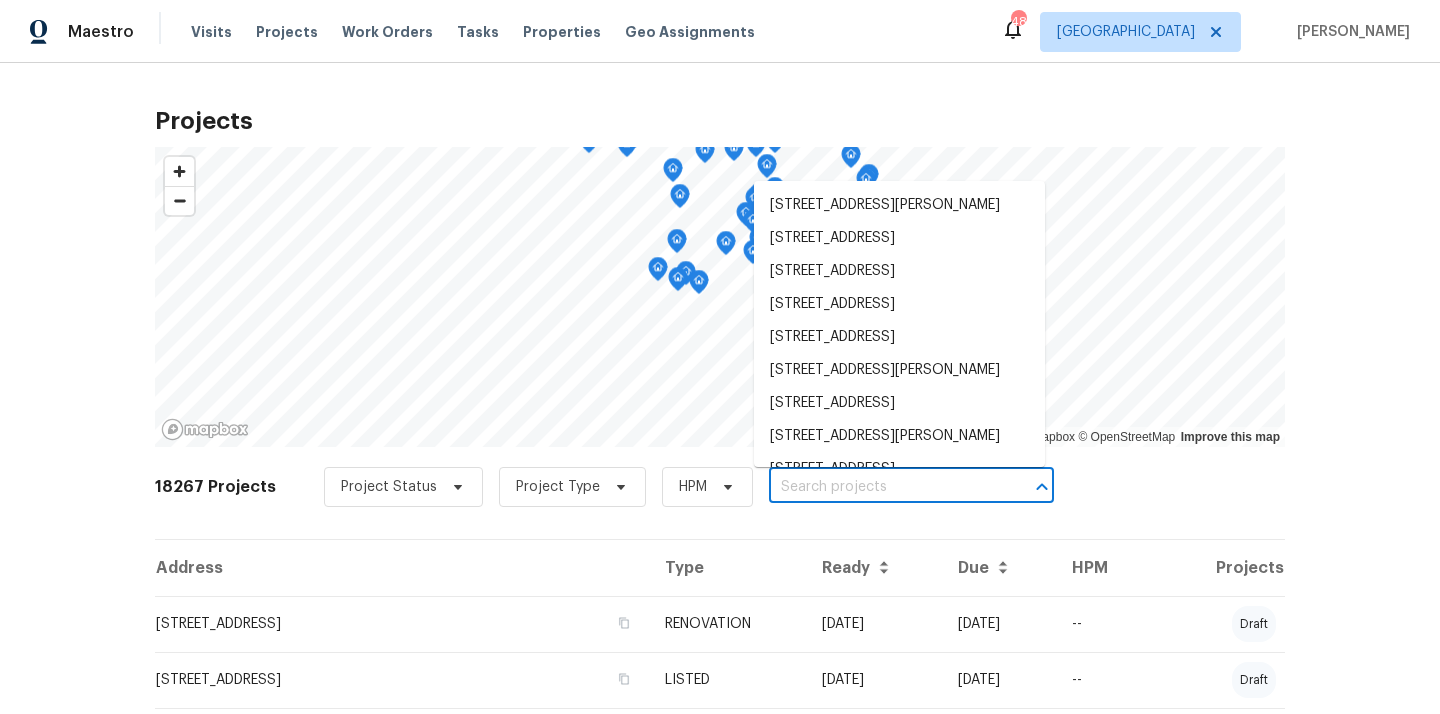paste on "[STREET_ADDRESS]" 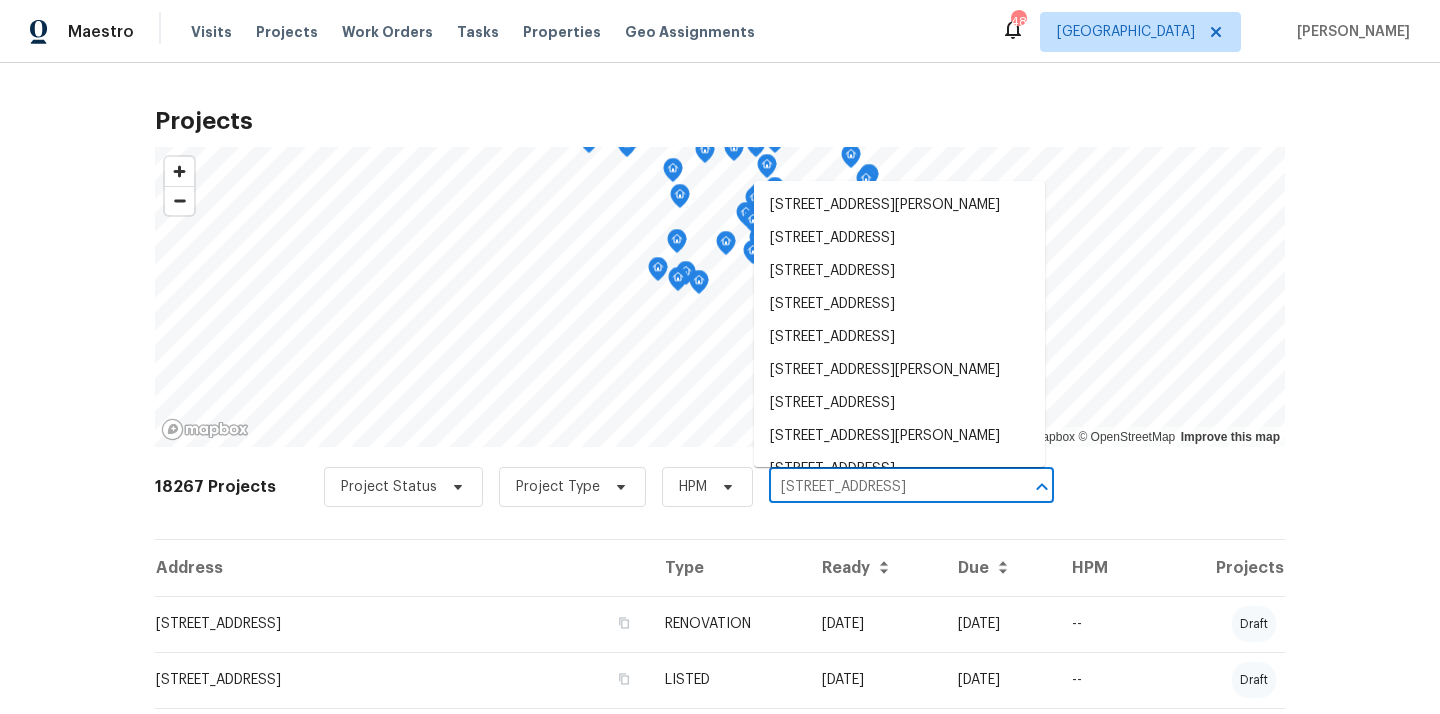 scroll, scrollTop: 0, scrollLeft: 60, axis: horizontal 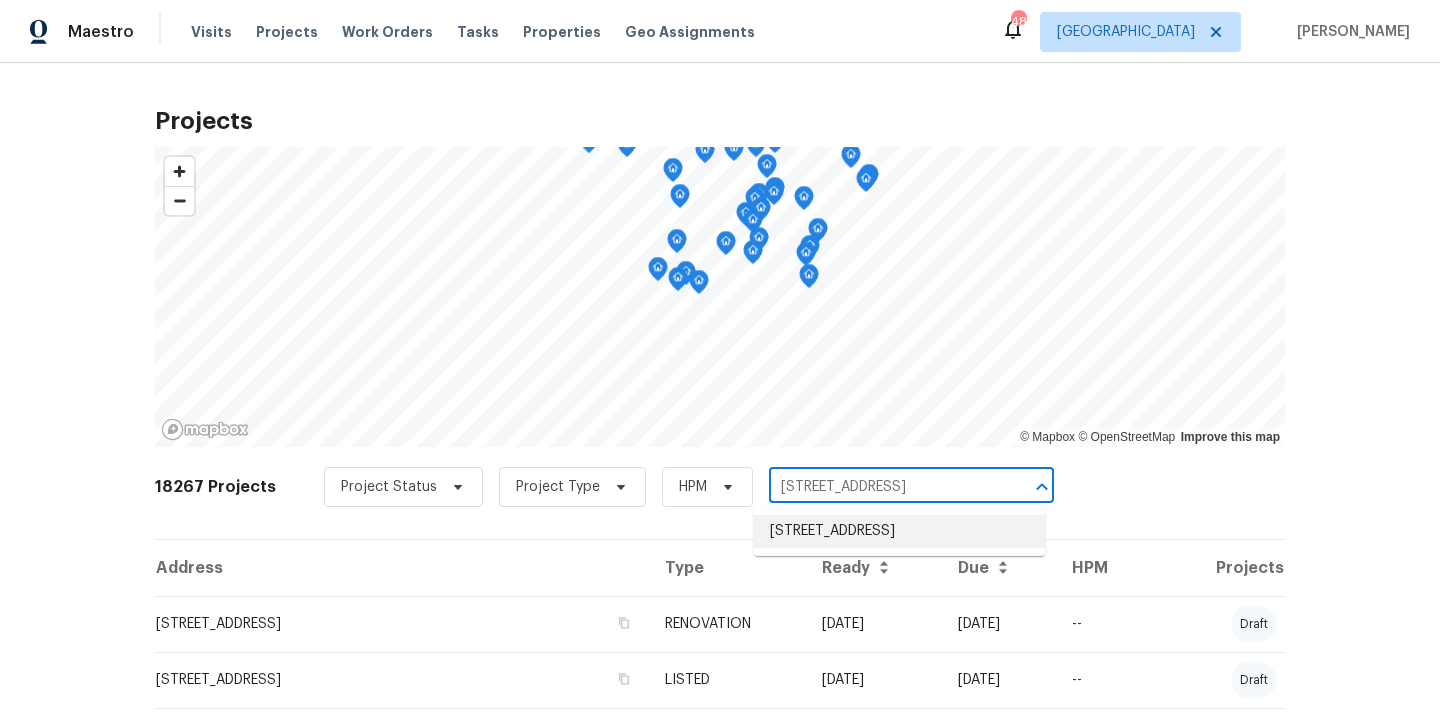 click on "[STREET_ADDRESS]" at bounding box center [899, 531] 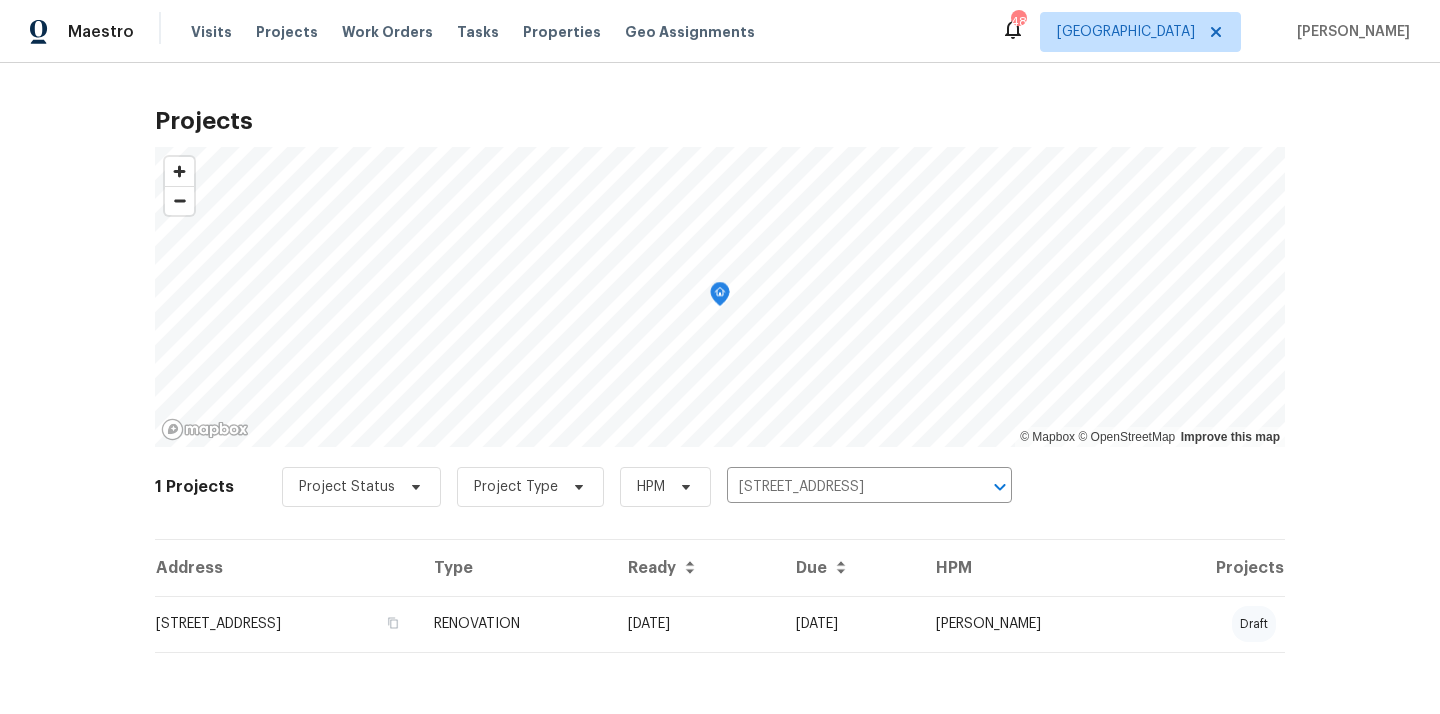 click on "[STREET_ADDRESS]" at bounding box center [286, 624] 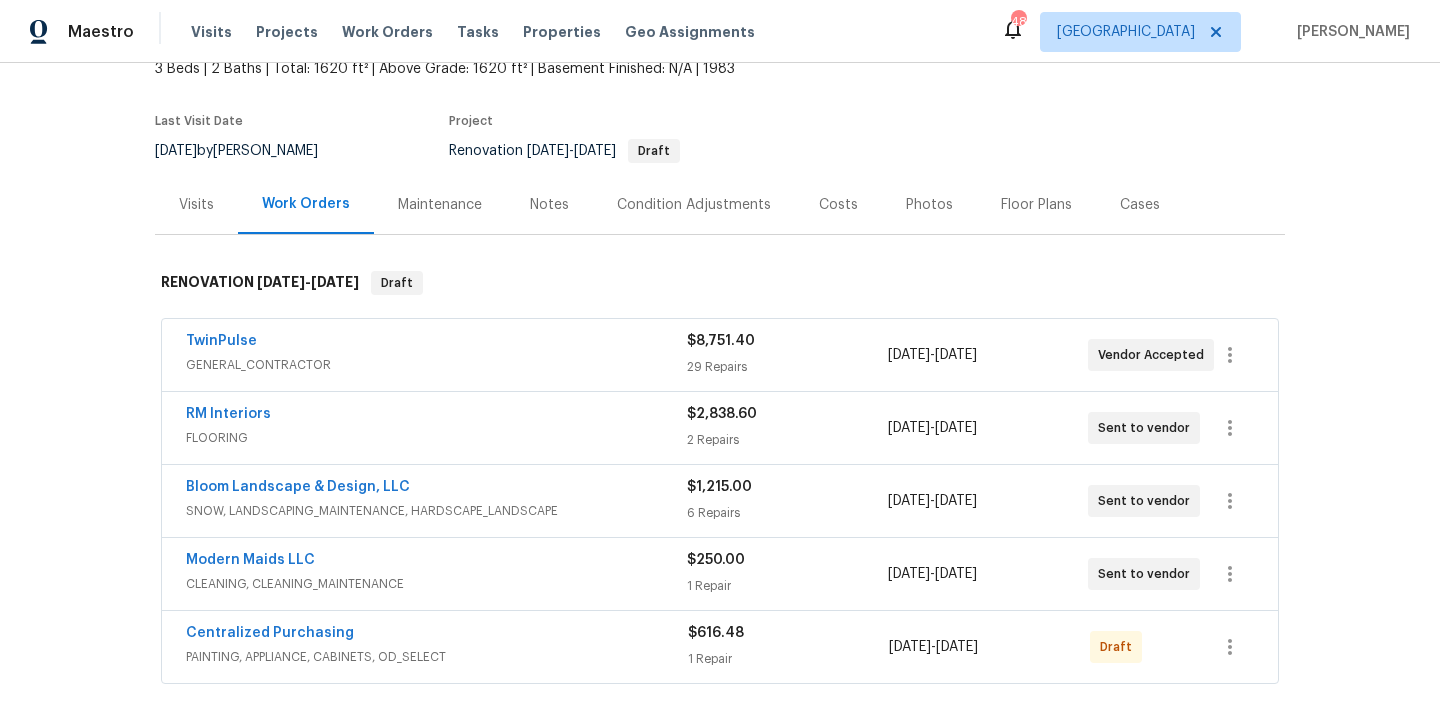 scroll, scrollTop: 205, scrollLeft: 0, axis: vertical 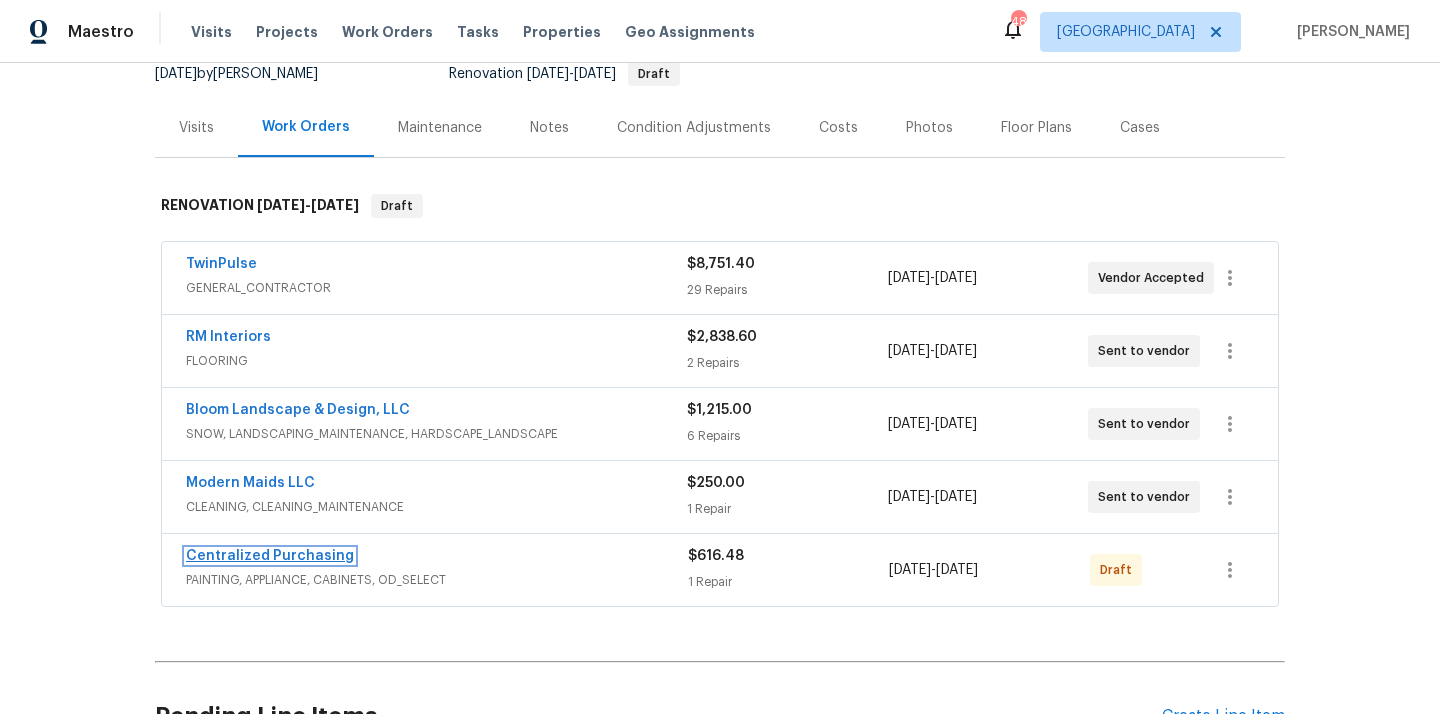 click on "Centralized Purchasing" at bounding box center [270, 556] 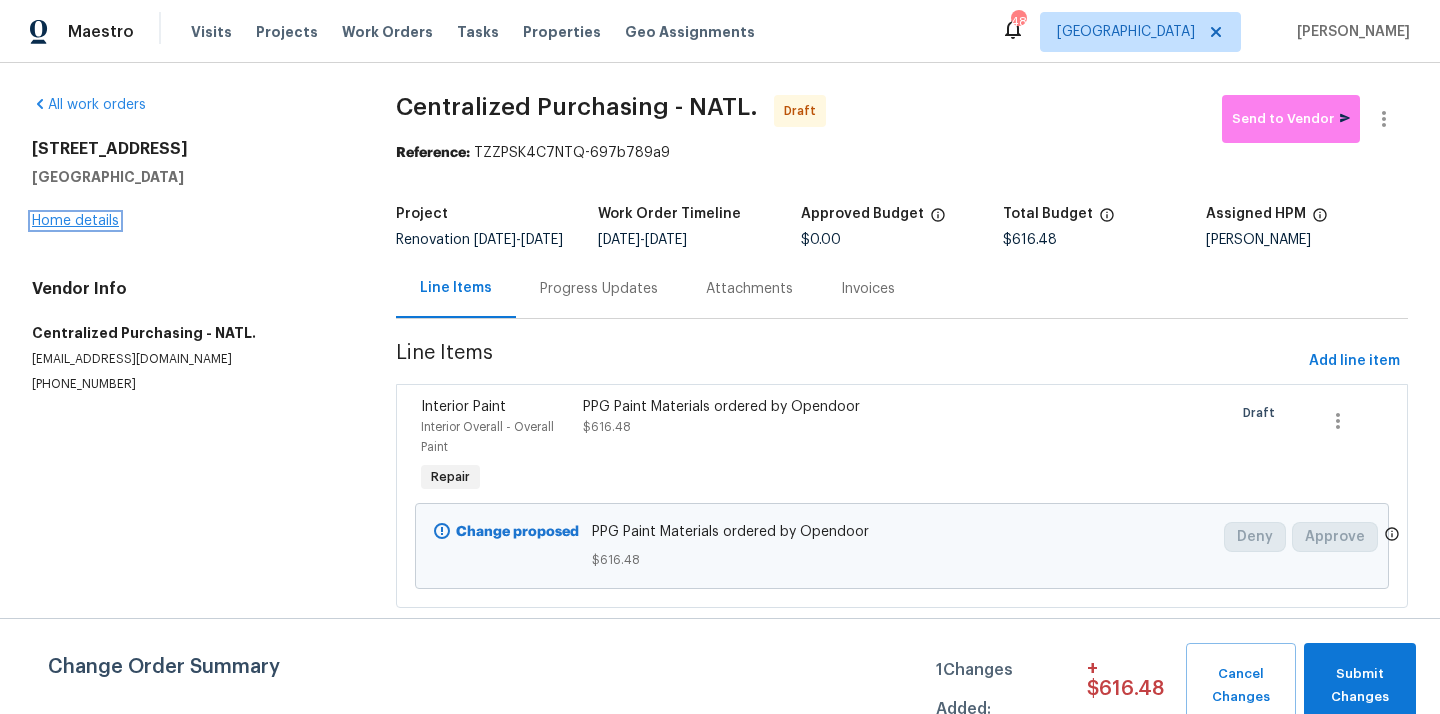 click on "Home details" at bounding box center [75, 221] 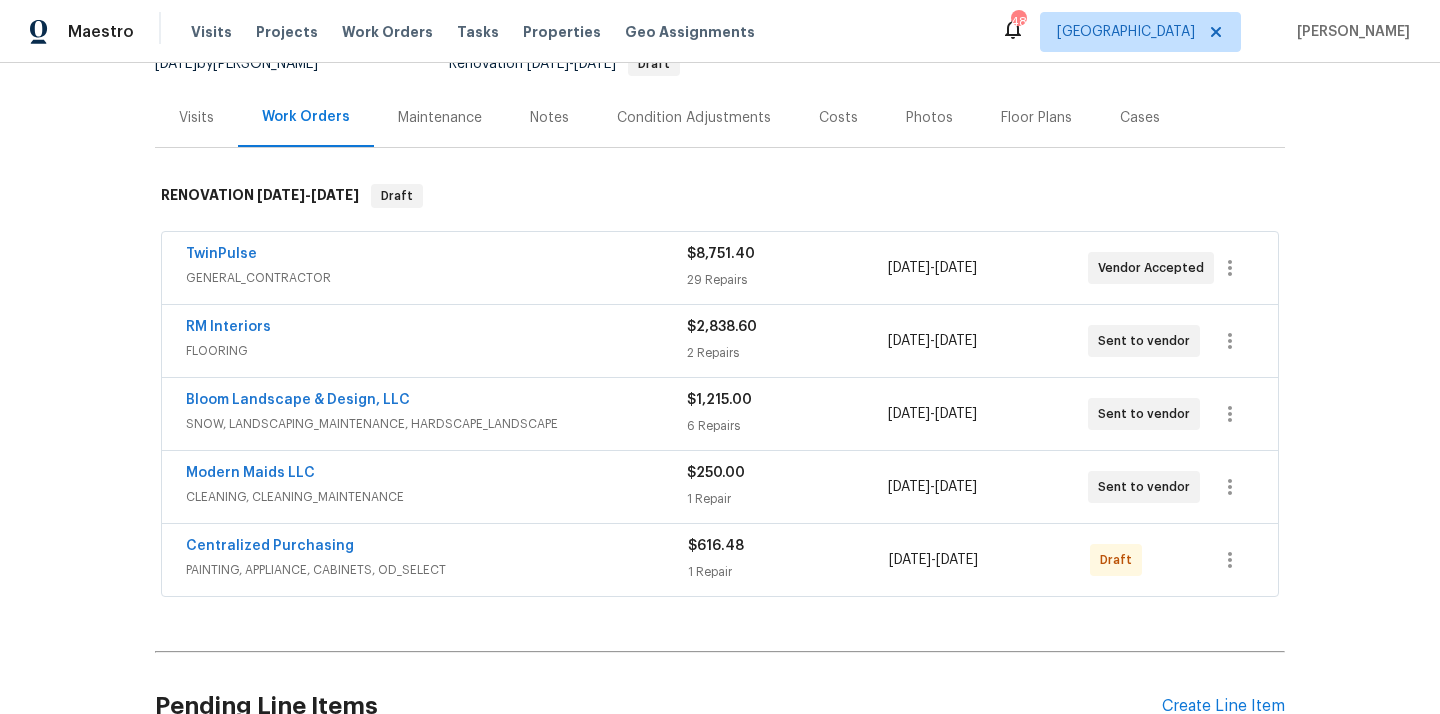 scroll, scrollTop: 233, scrollLeft: 0, axis: vertical 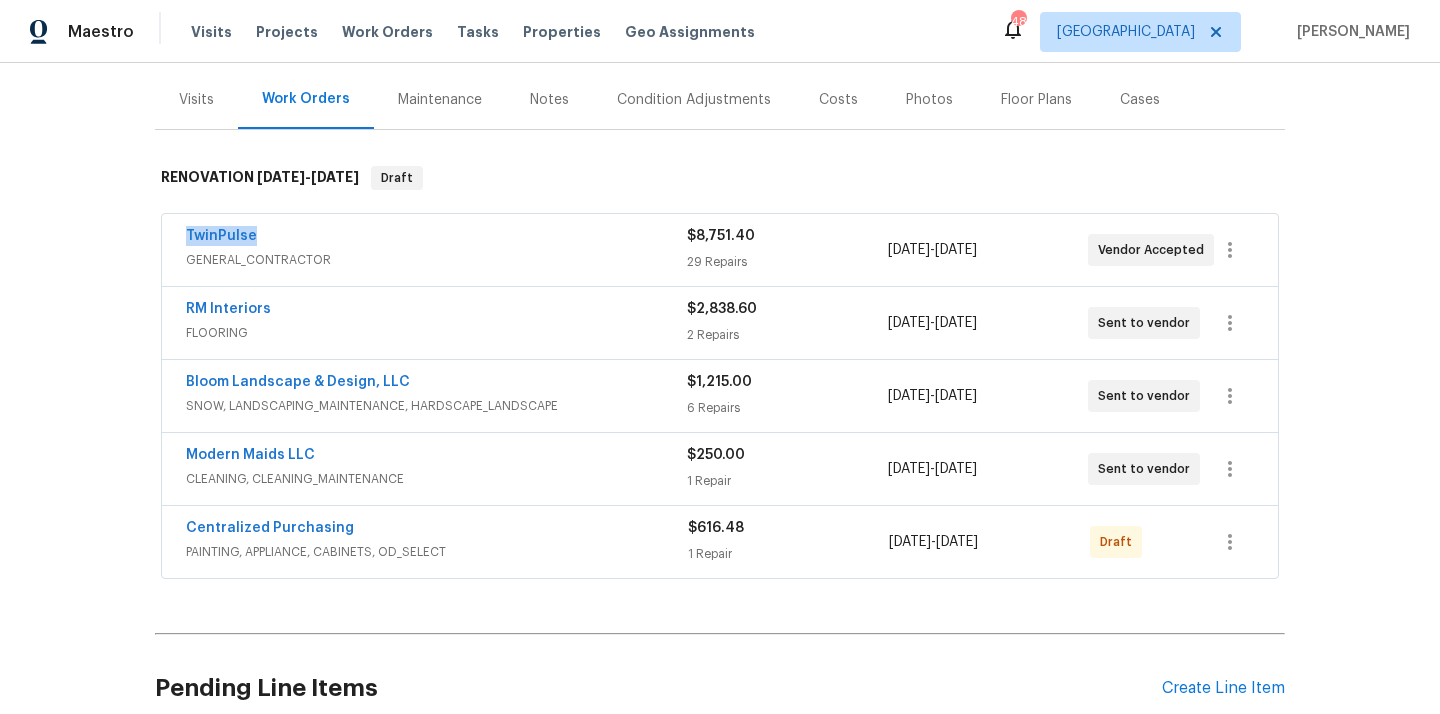 drag, startPoint x: 267, startPoint y: 236, endPoint x: 174, endPoint y: 236, distance: 93 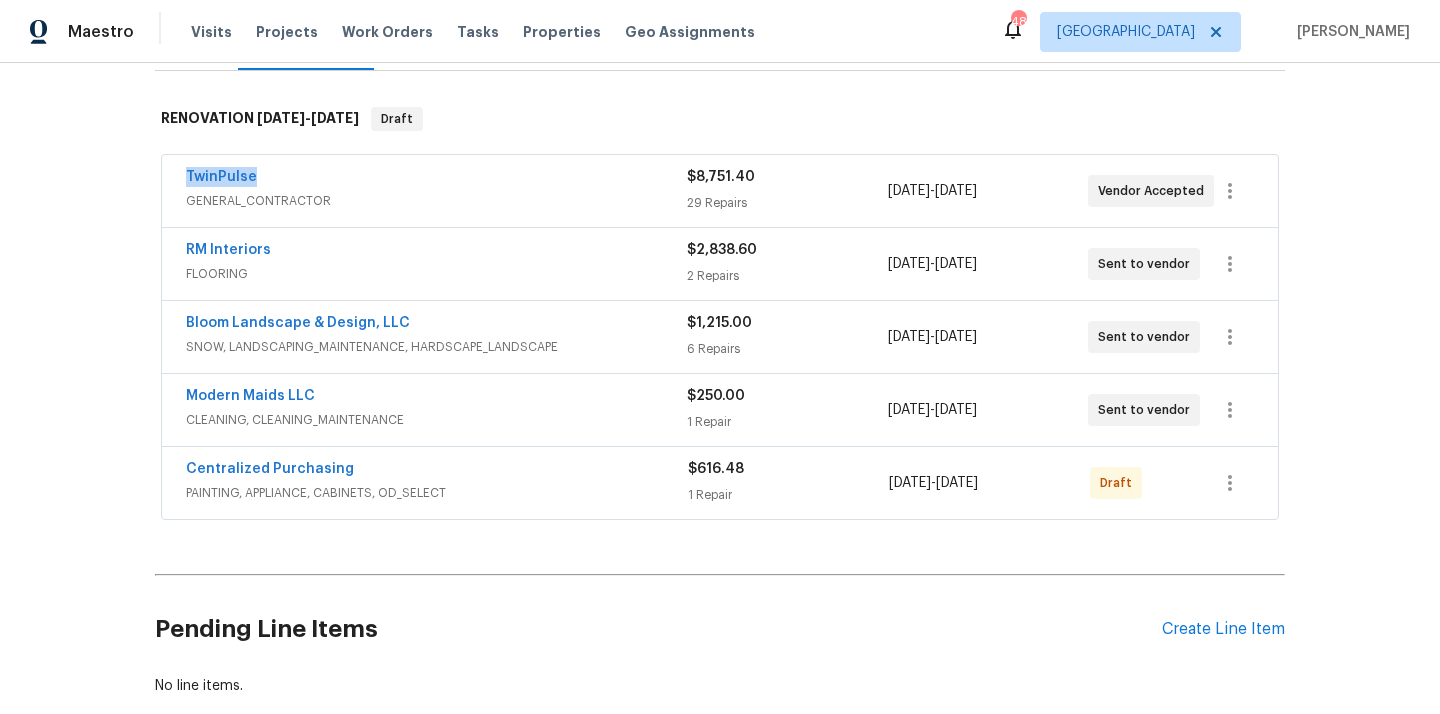 scroll, scrollTop: 306, scrollLeft: 0, axis: vertical 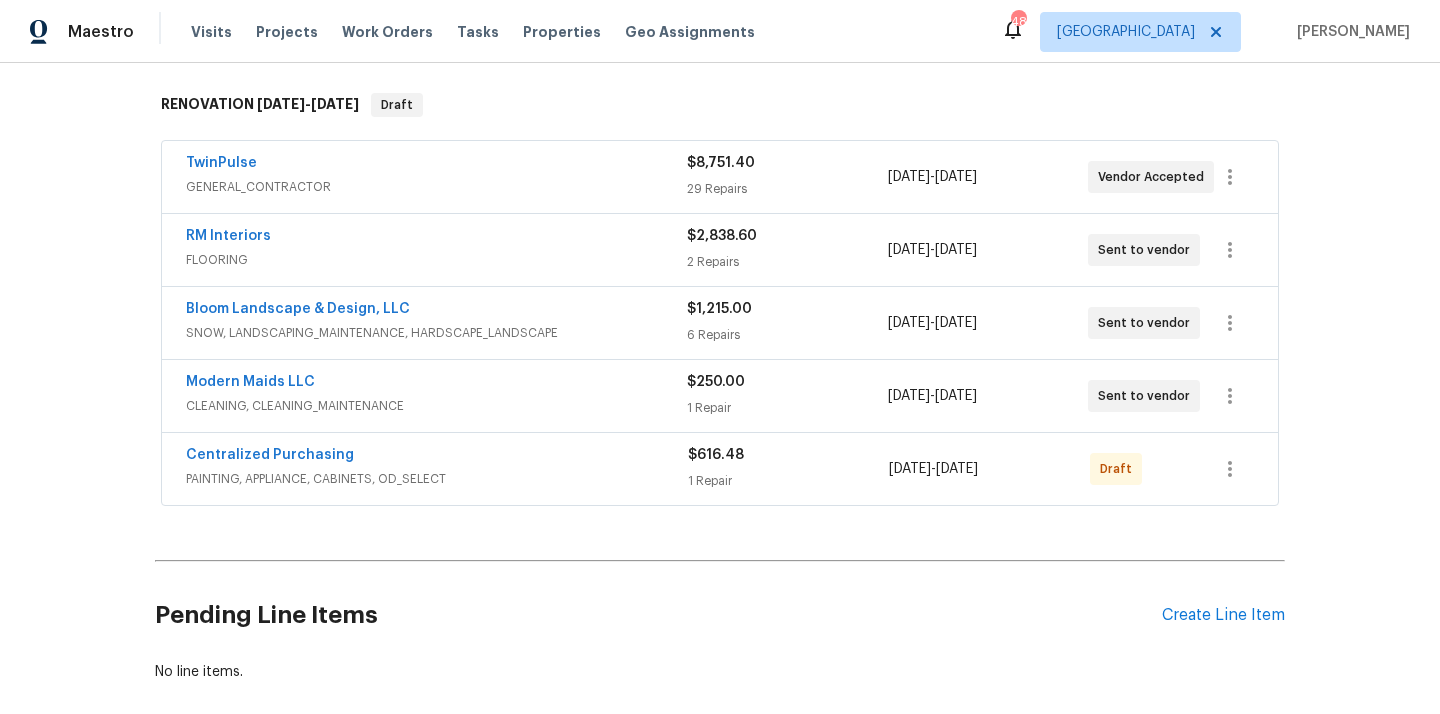 click on "Centralized Purchasing" at bounding box center (270, 455) 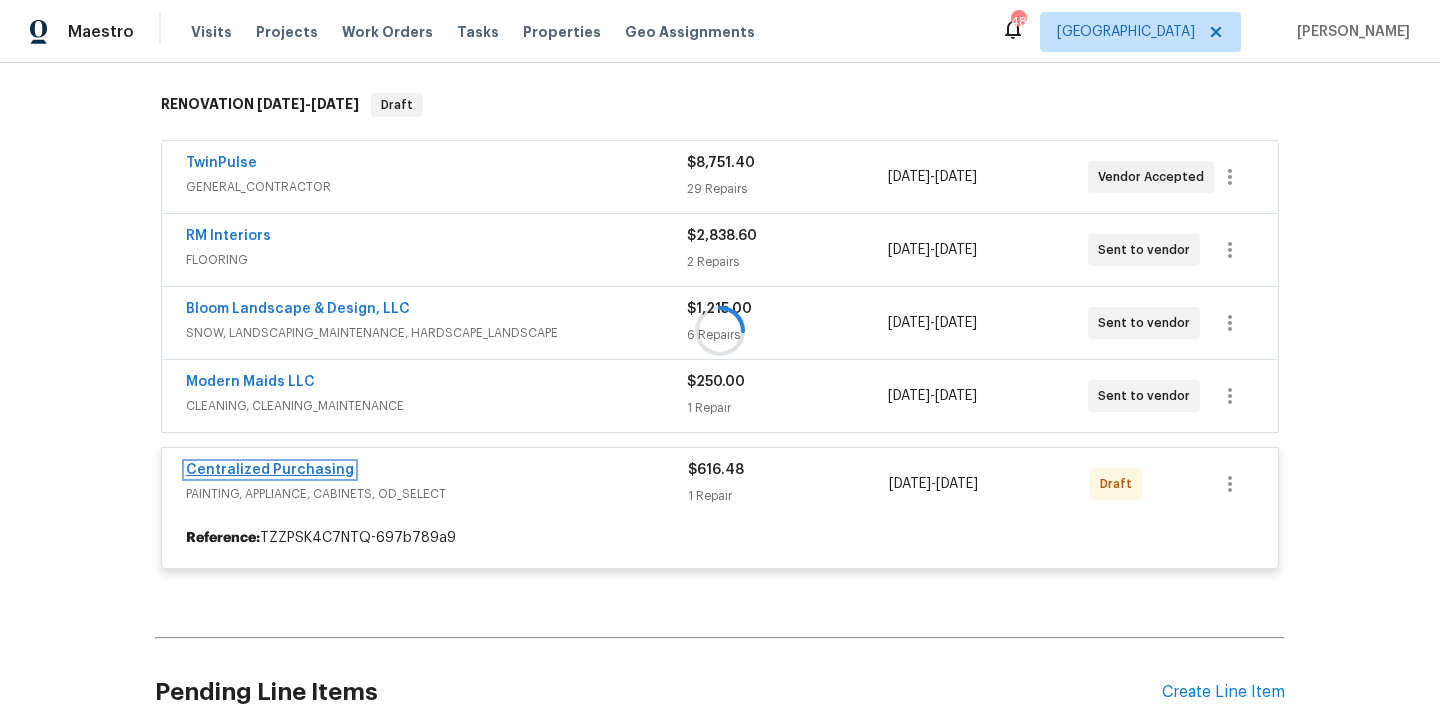 click on "Centralized Purchasing" at bounding box center [270, 470] 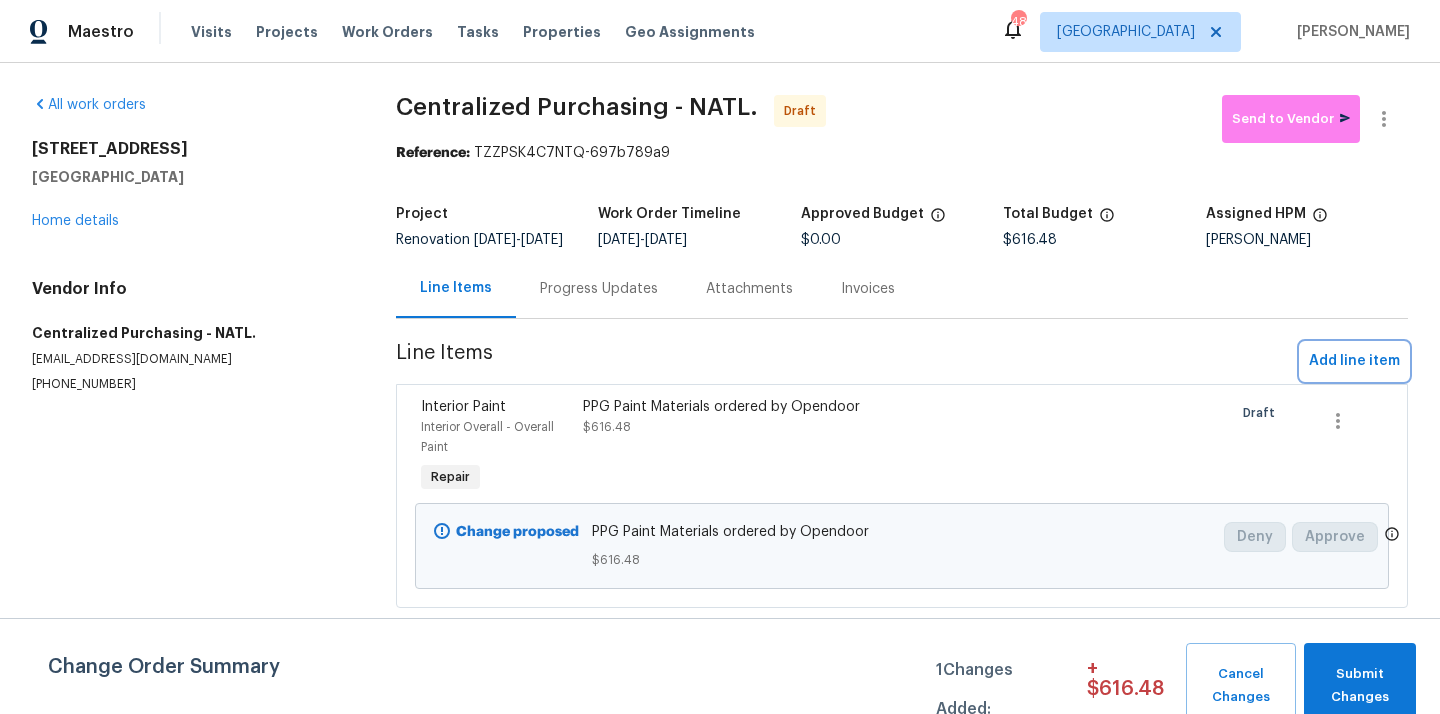 click on "Add line item" at bounding box center [1354, 361] 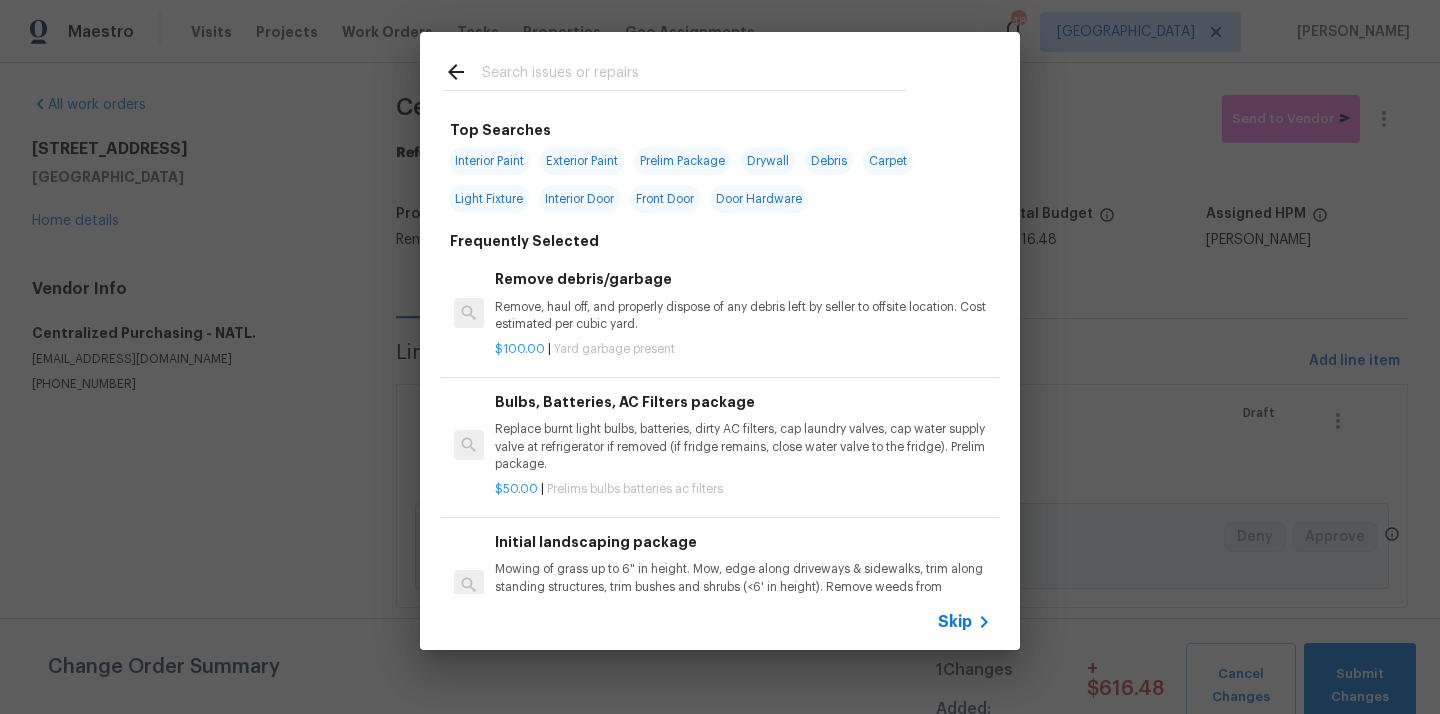 click at bounding box center [694, 75] 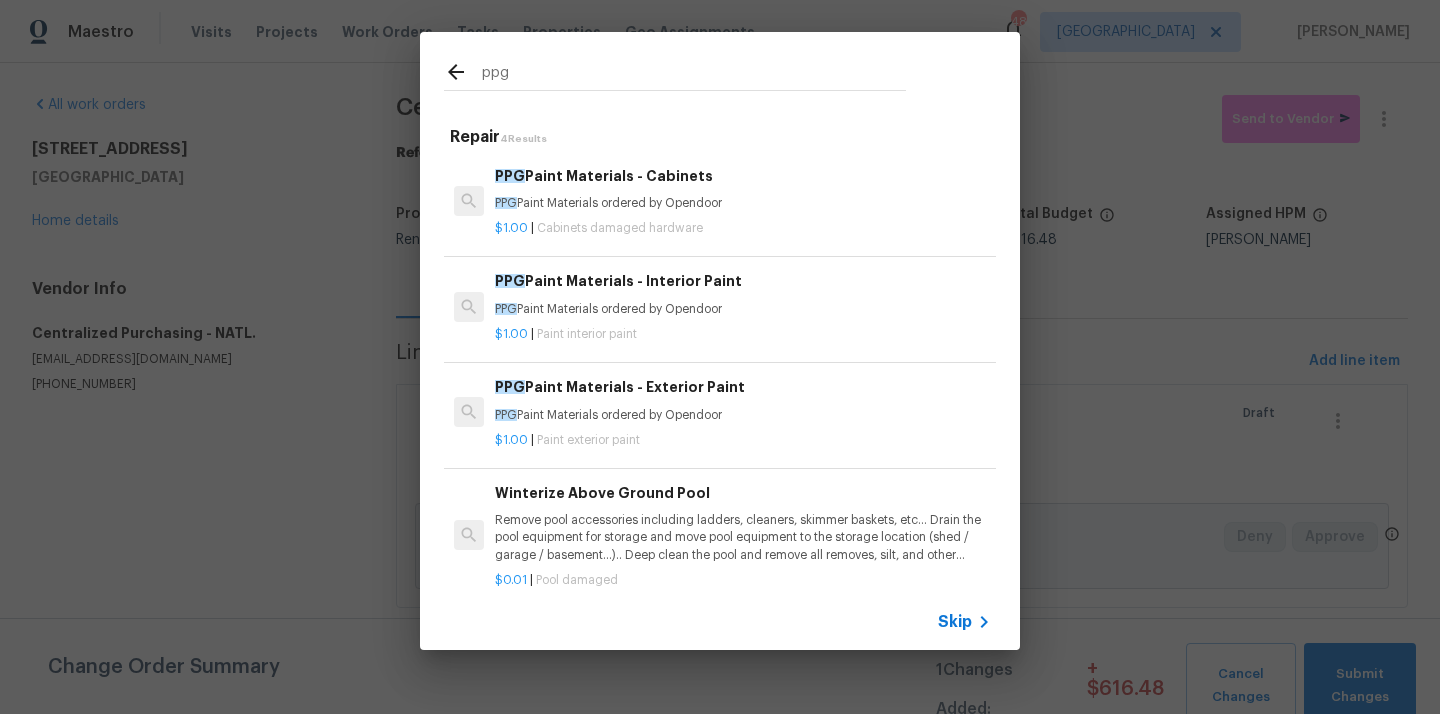 type on "ppg" 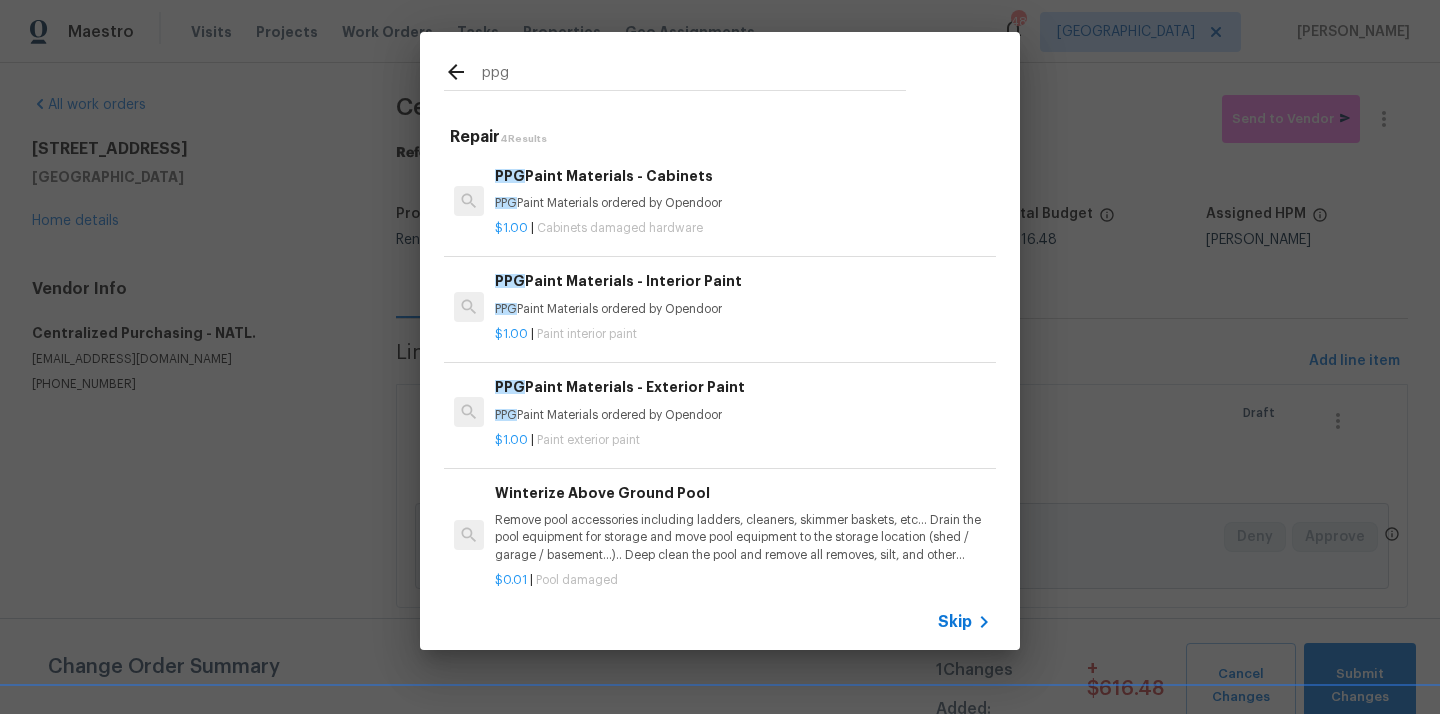 click on "PPG  Paint Materials - Exterior Paint" at bounding box center (743, 387) 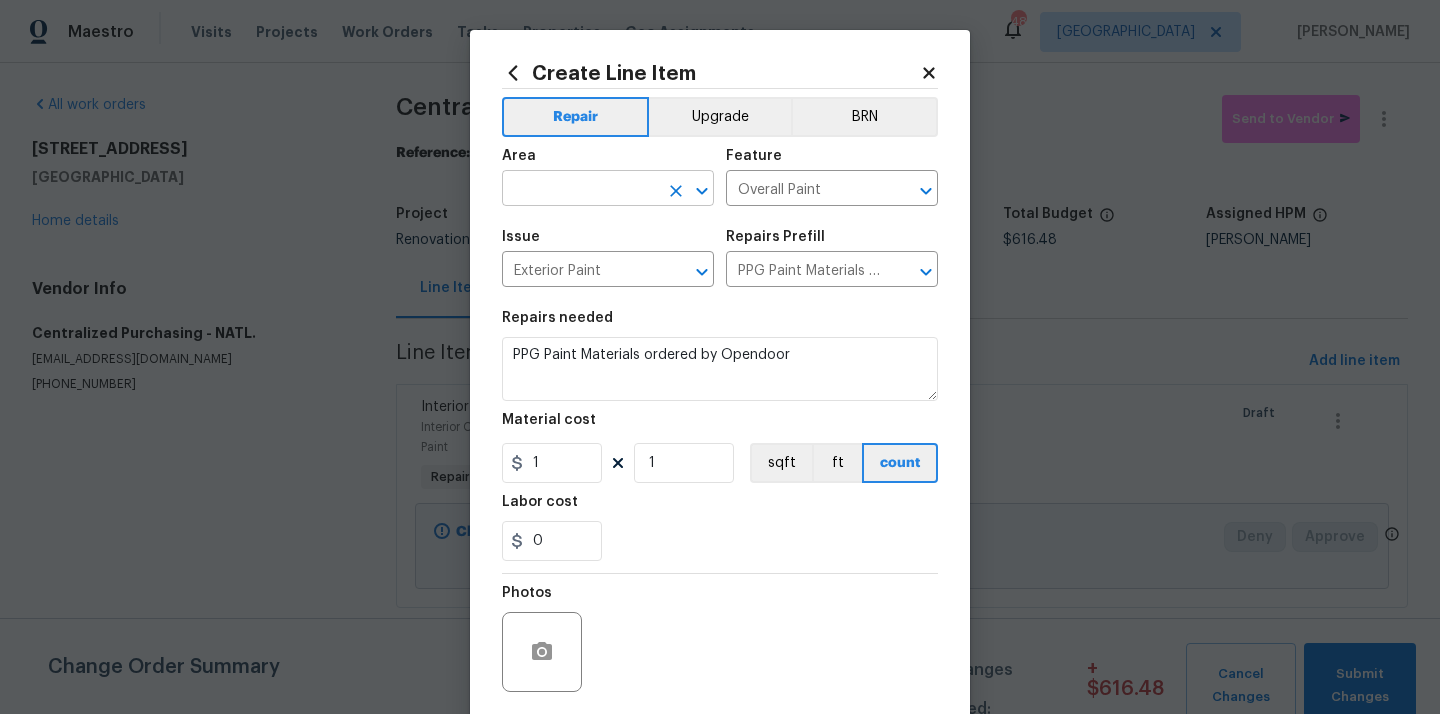 click at bounding box center (580, 190) 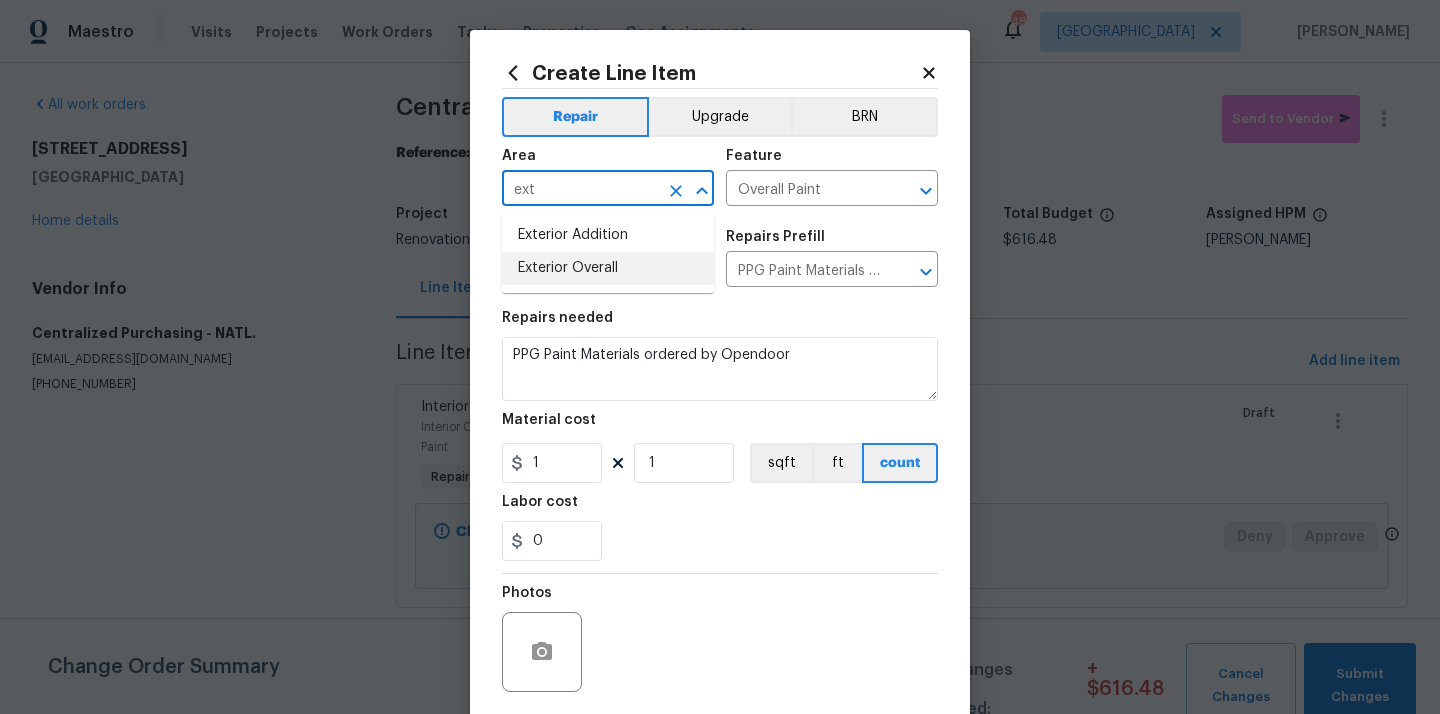 click on "Exterior Overall" at bounding box center (608, 268) 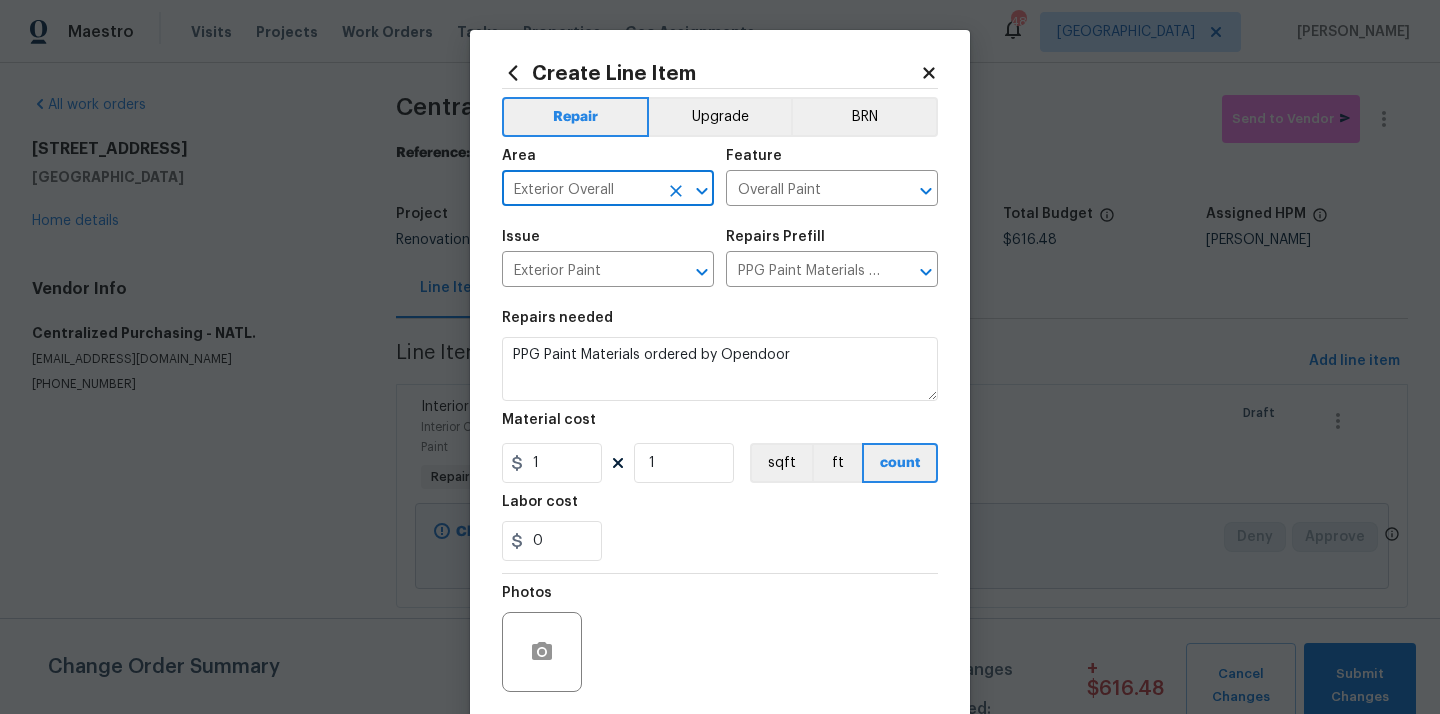type on "Exterior Overall" 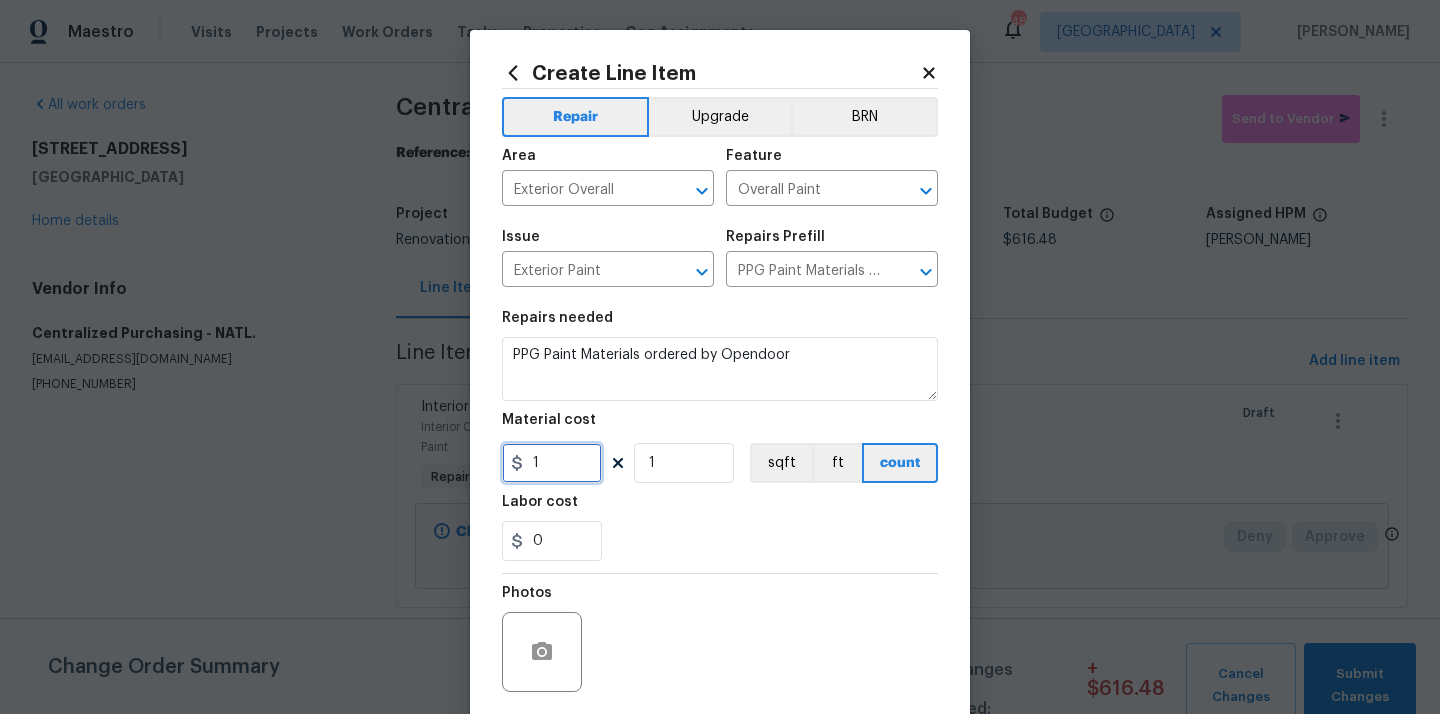 drag, startPoint x: 559, startPoint y: 461, endPoint x: 480, endPoint y: 459, distance: 79.025314 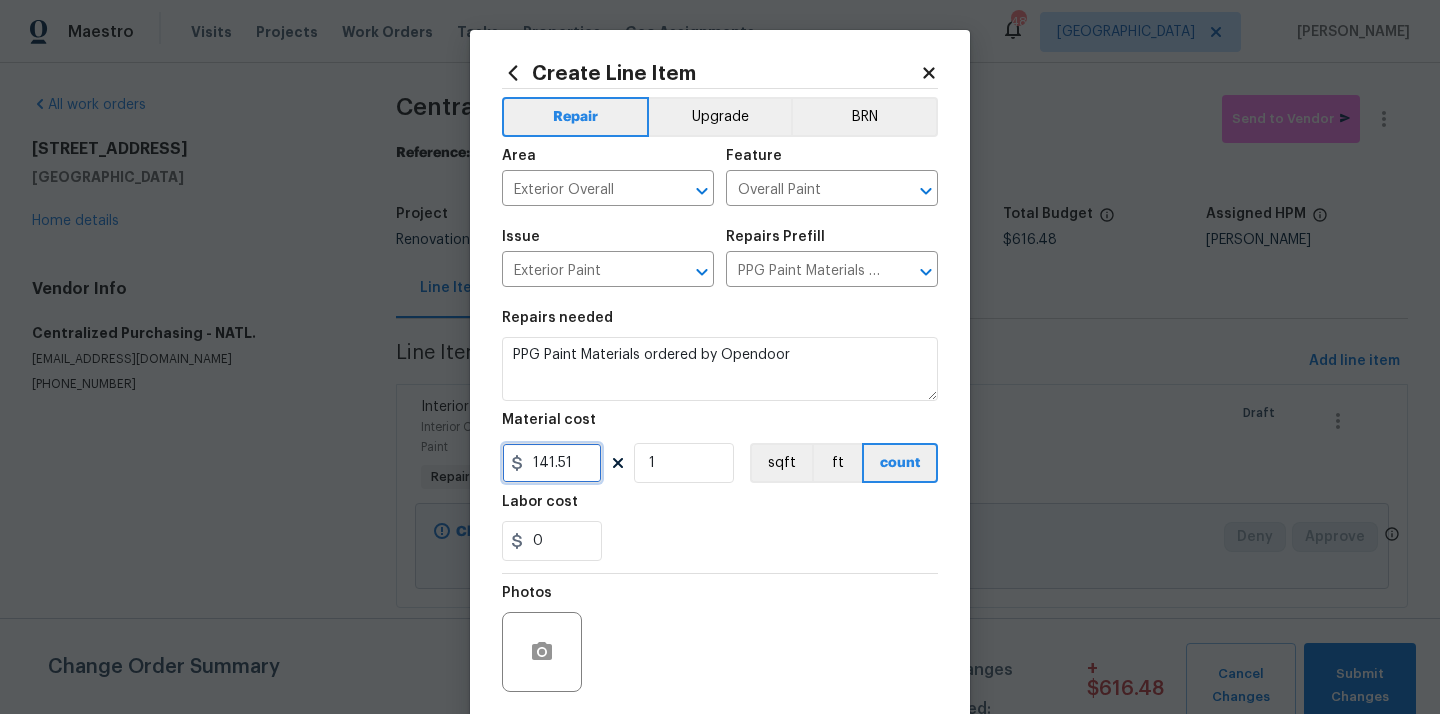 type on "141.51" 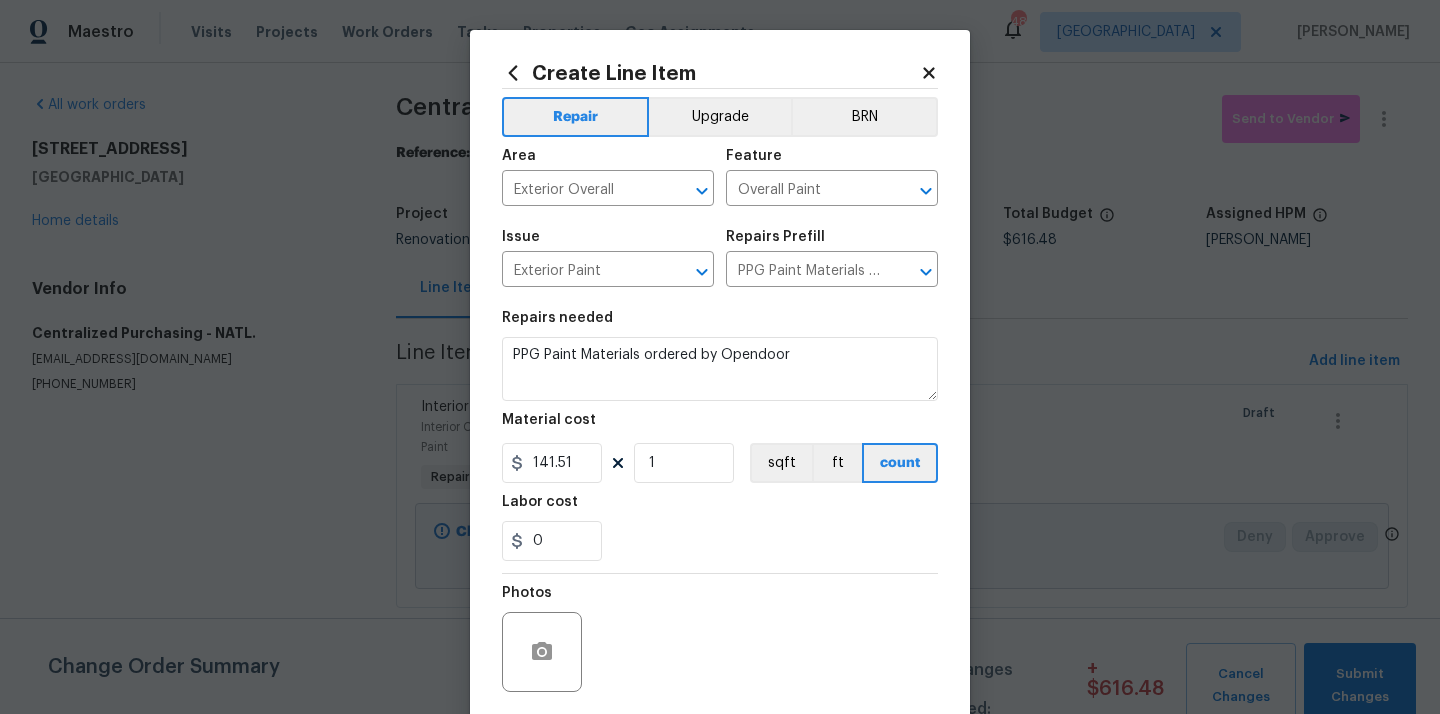click on "0" at bounding box center (720, 541) 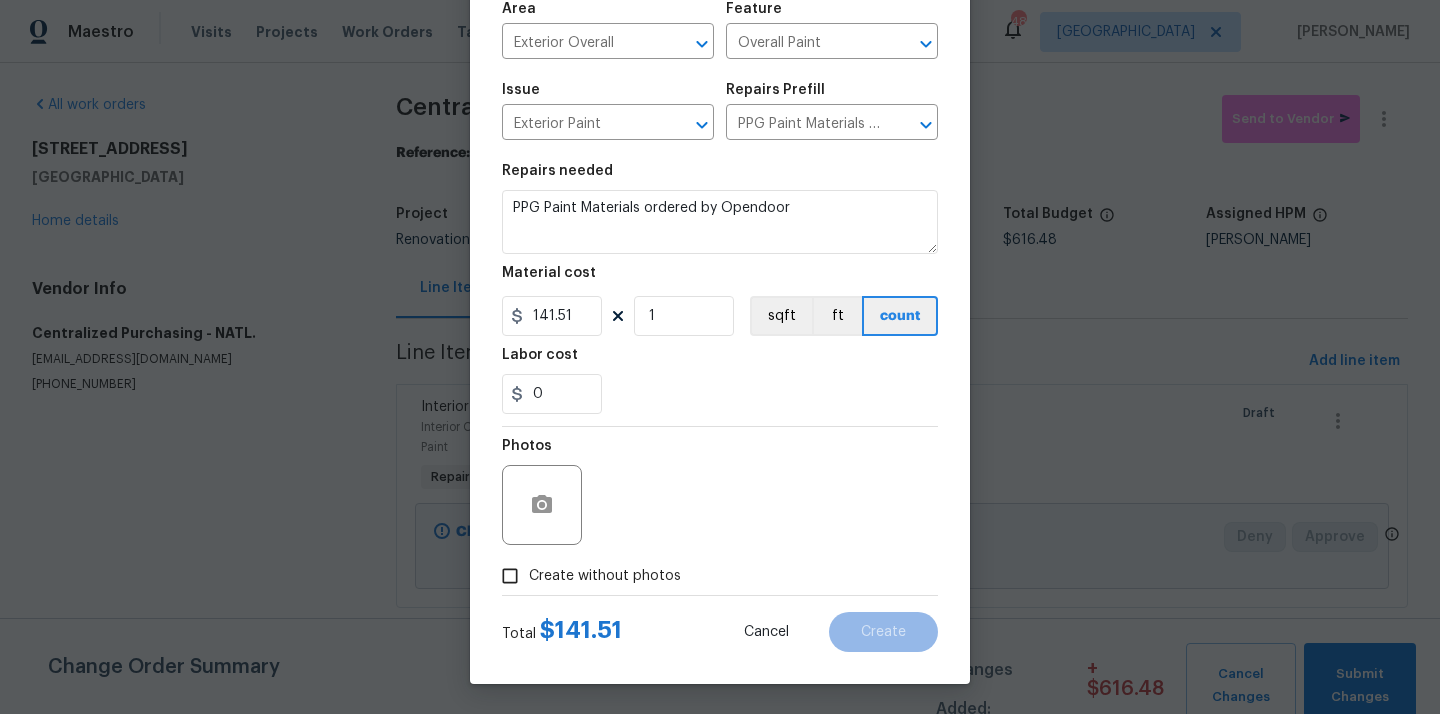 click on "Create without photos" at bounding box center (586, 576) 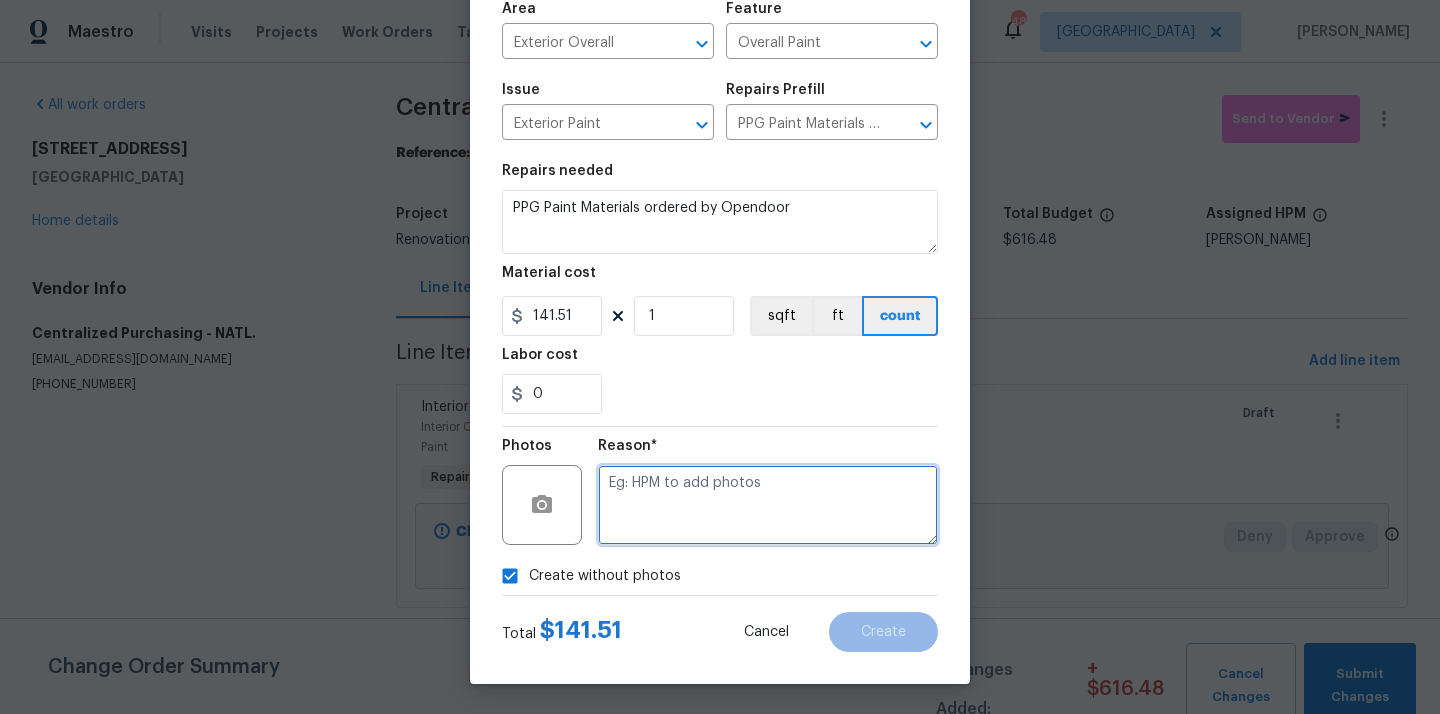 click at bounding box center [768, 505] 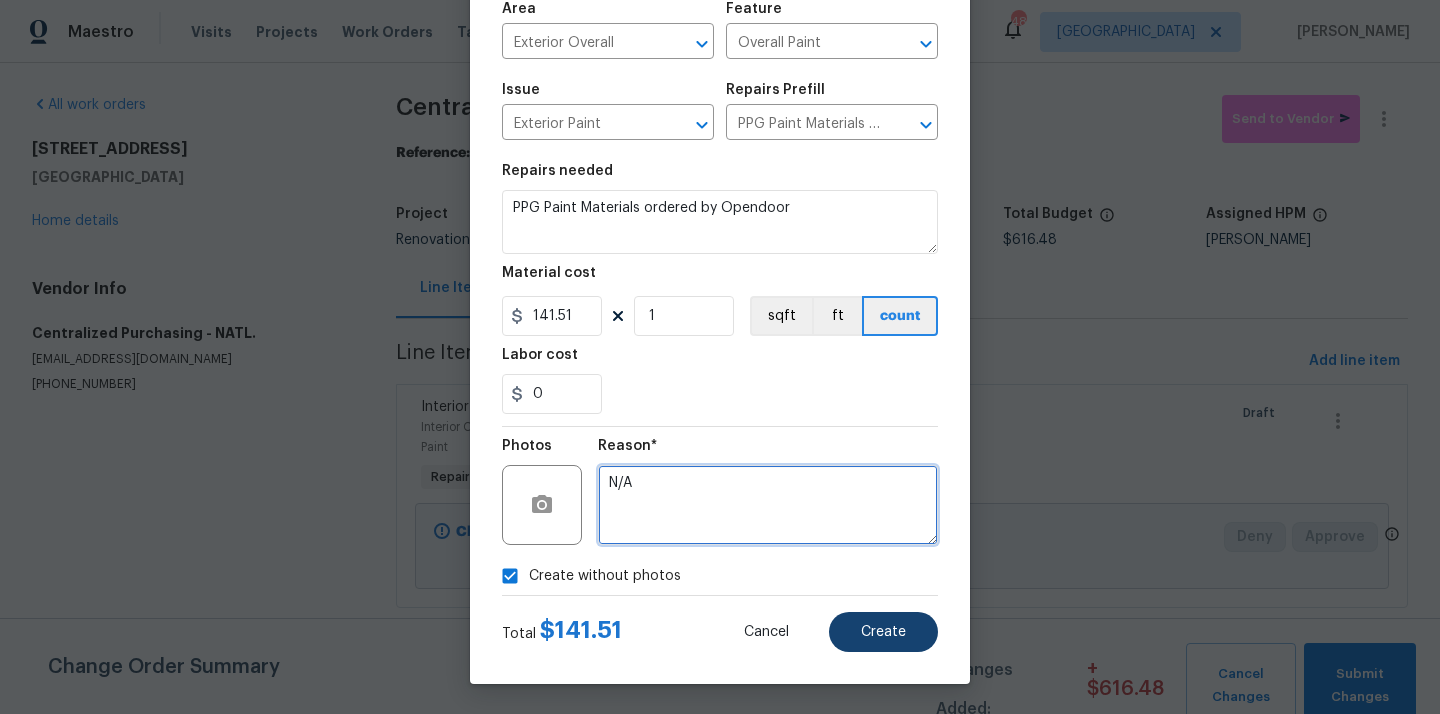 type on "N/A" 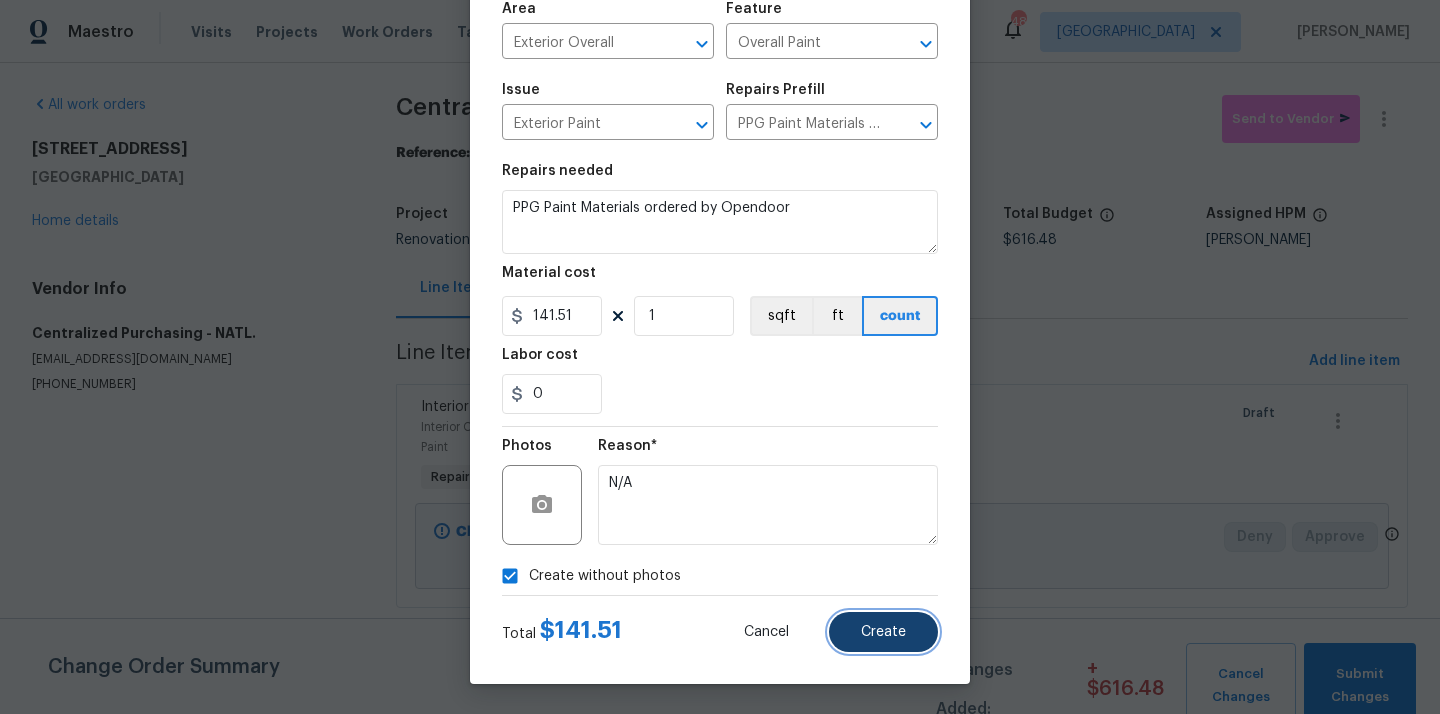 click on "Create" at bounding box center (883, 632) 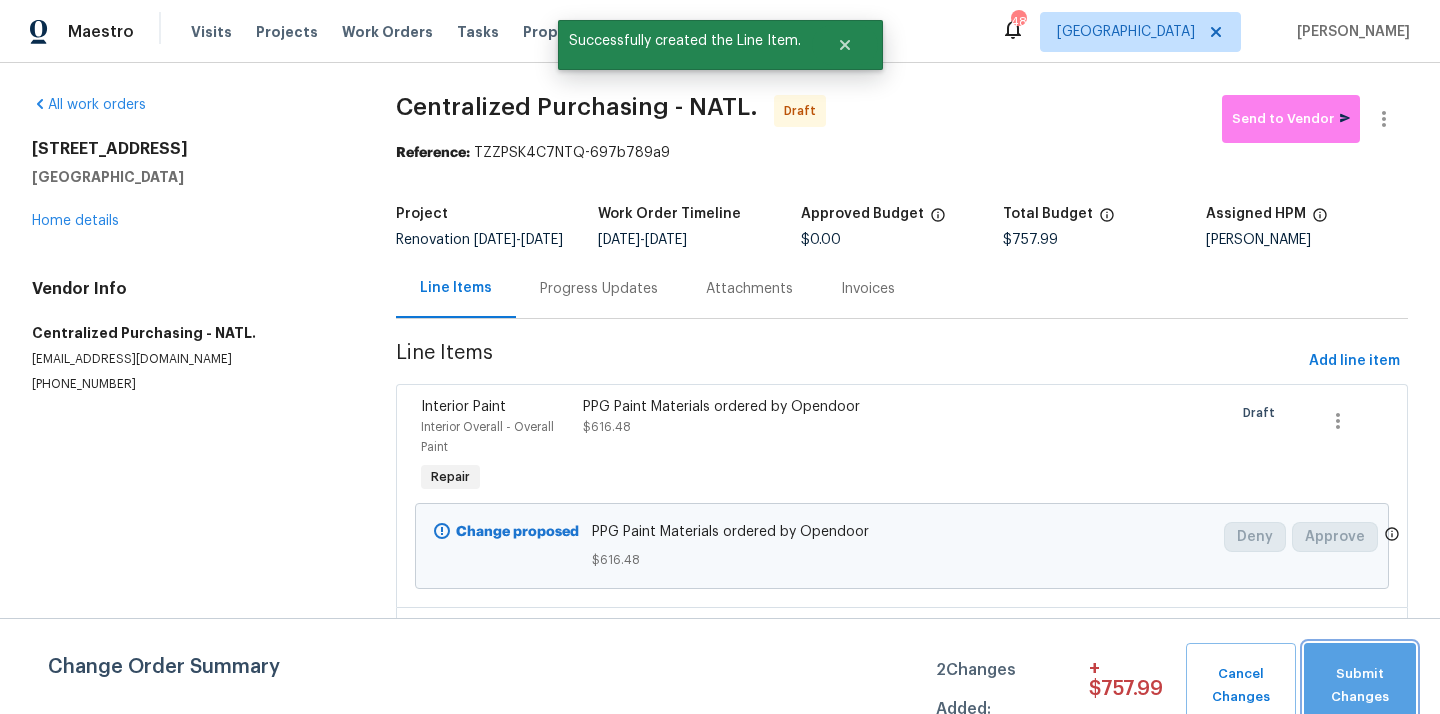 click on "Submit Changes" at bounding box center [1360, 686] 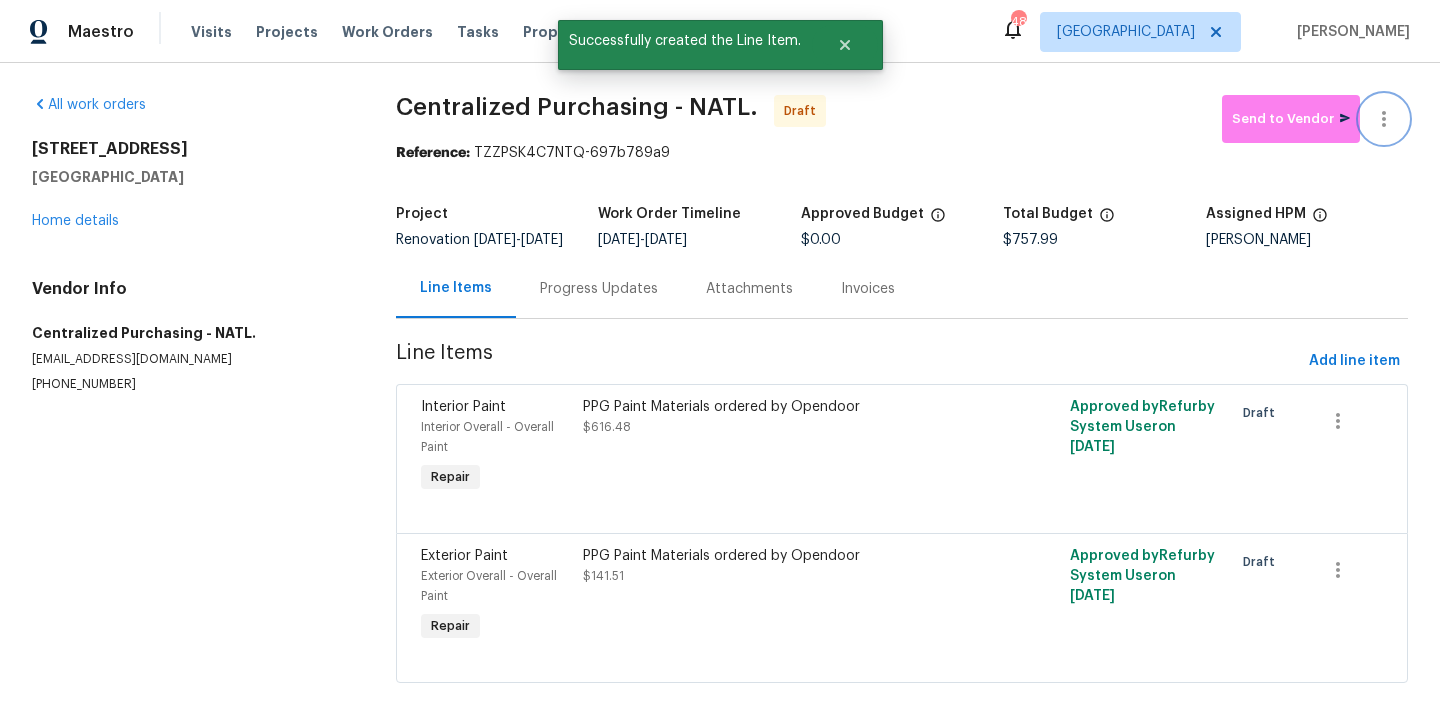 click 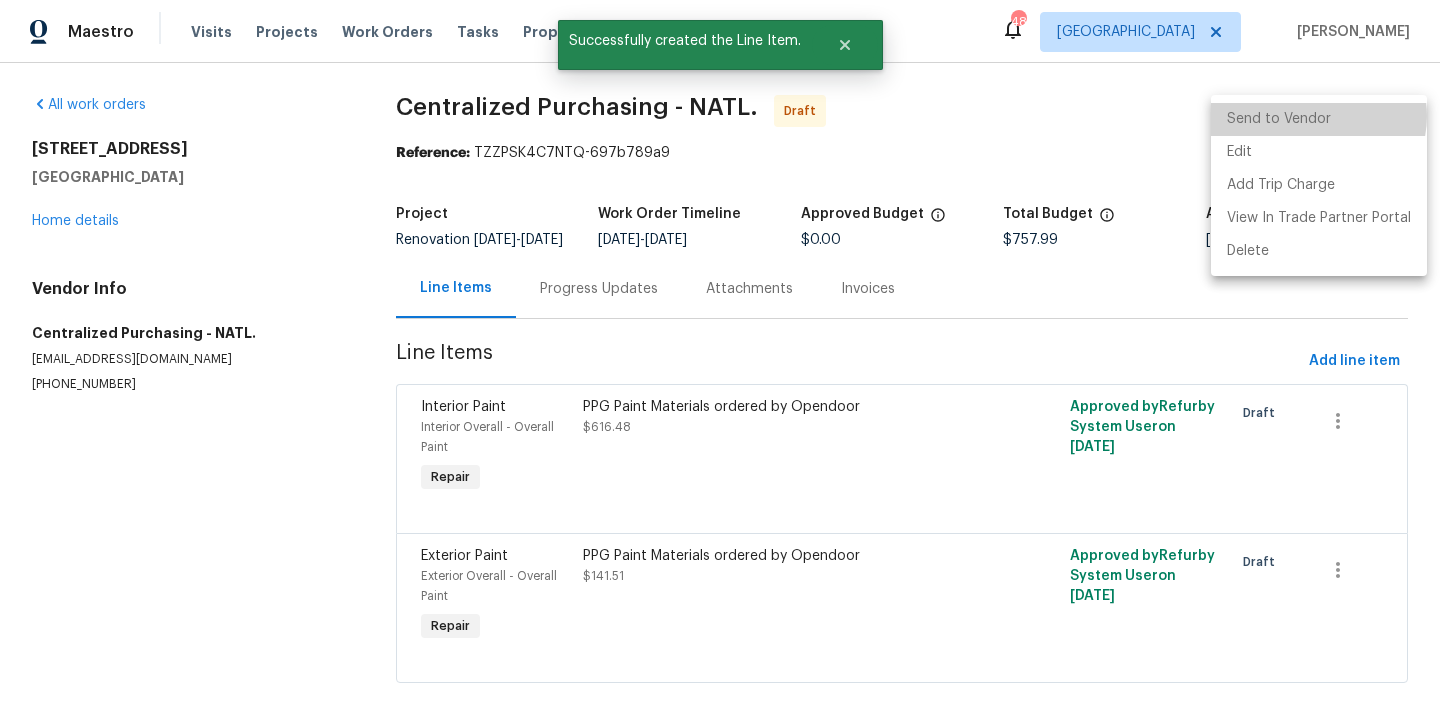 click on "Send to Vendor" at bounding box center [1319, 119] 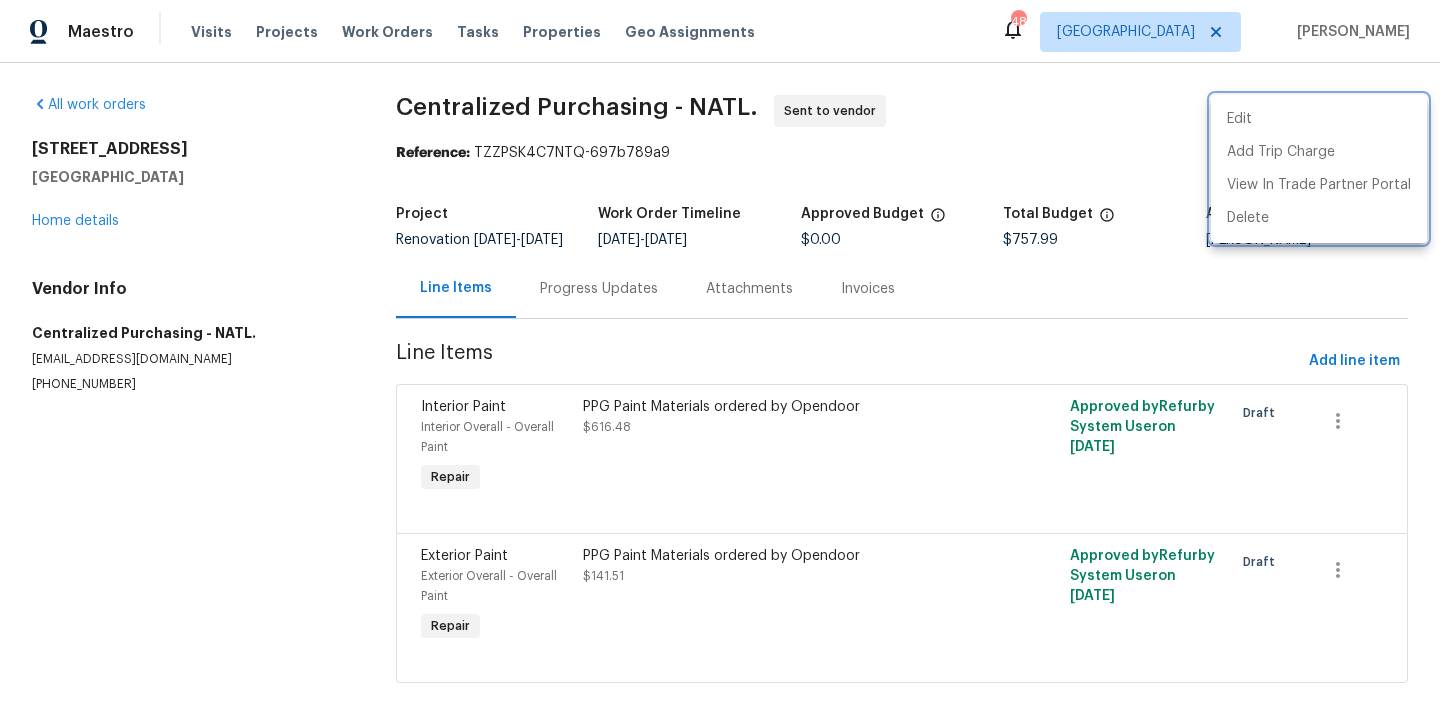 click at bounding box center [720, 357] 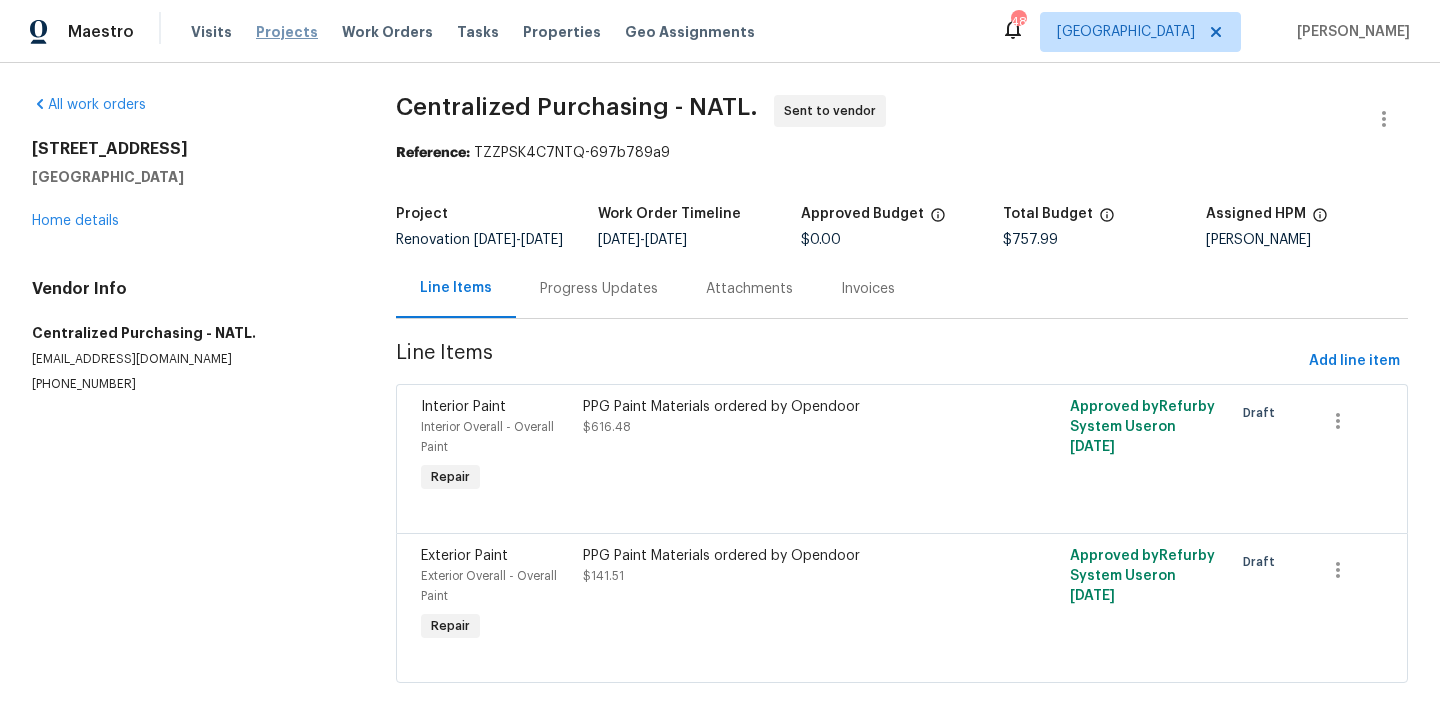 click on "Projects" at bounding box center [287, 32] 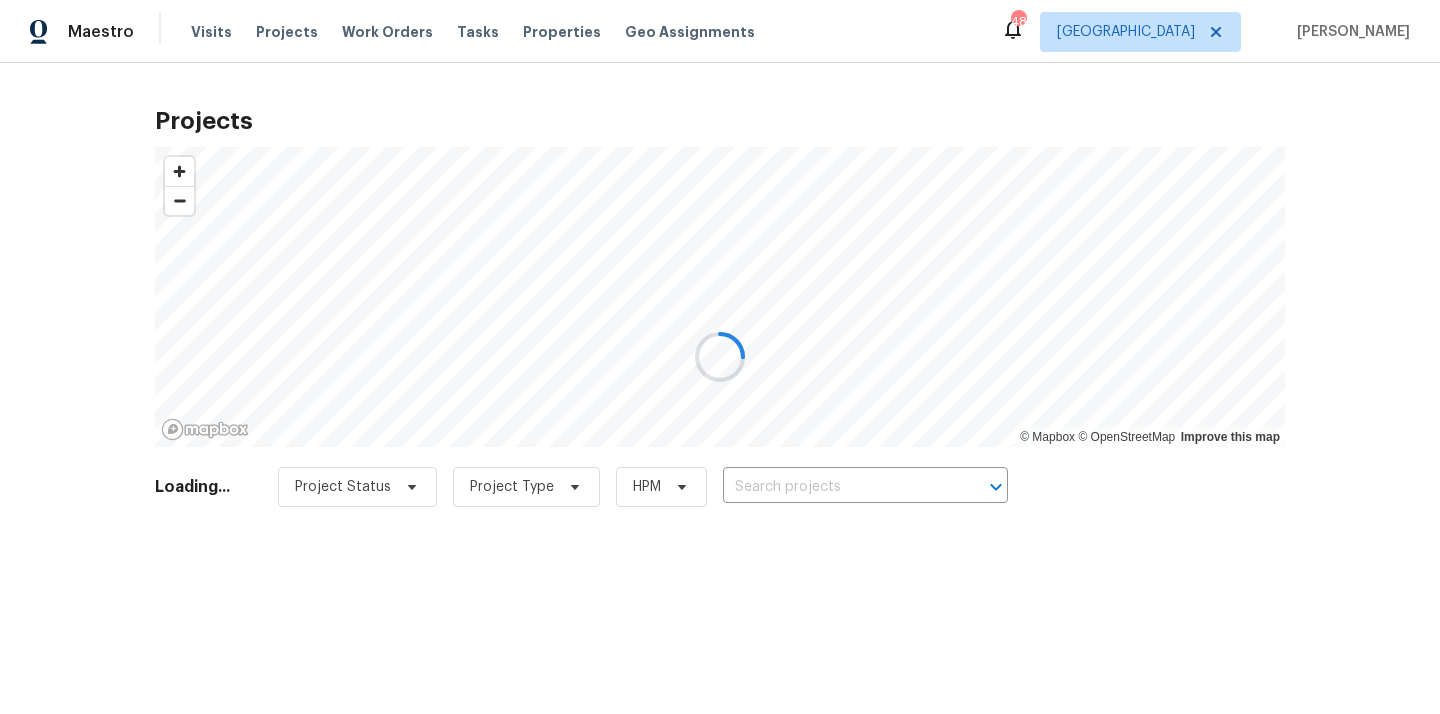 click at bounding box center [720, 357] 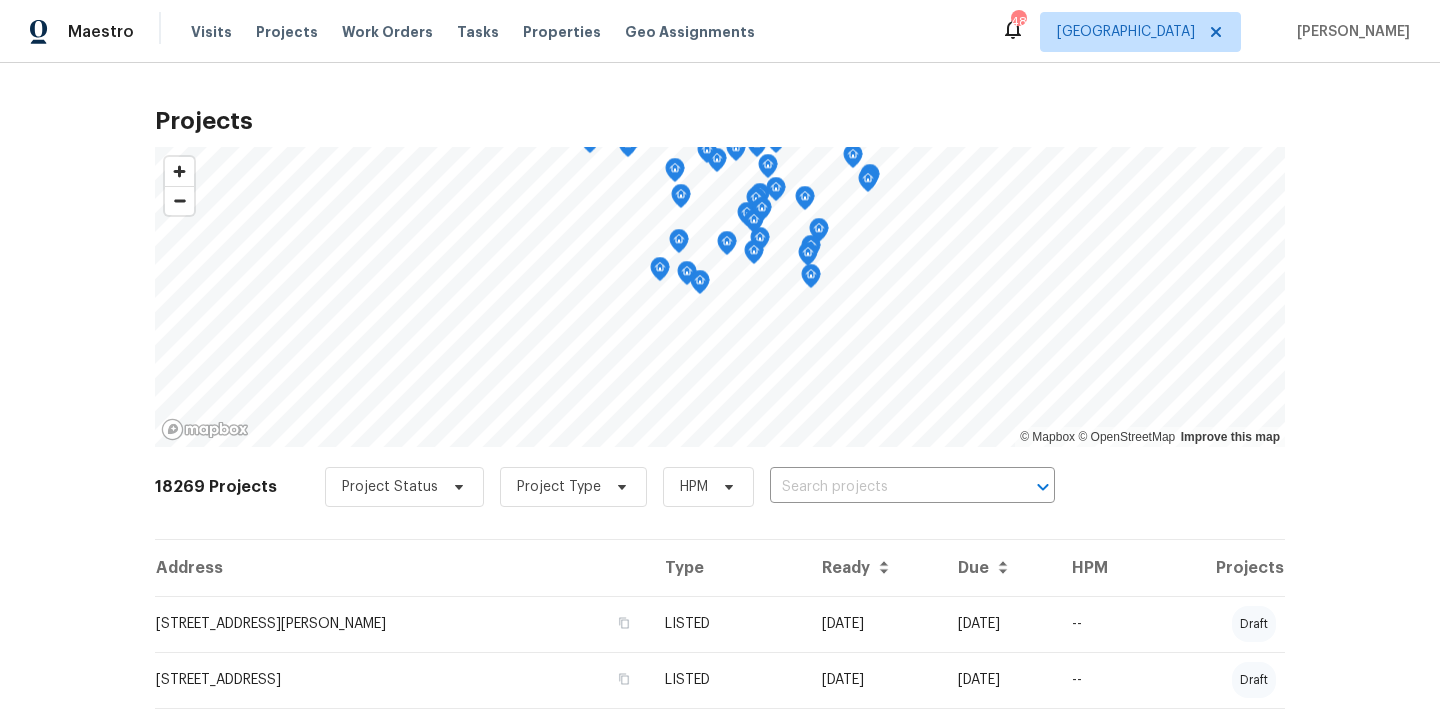 click at bounding box center [884, 487] 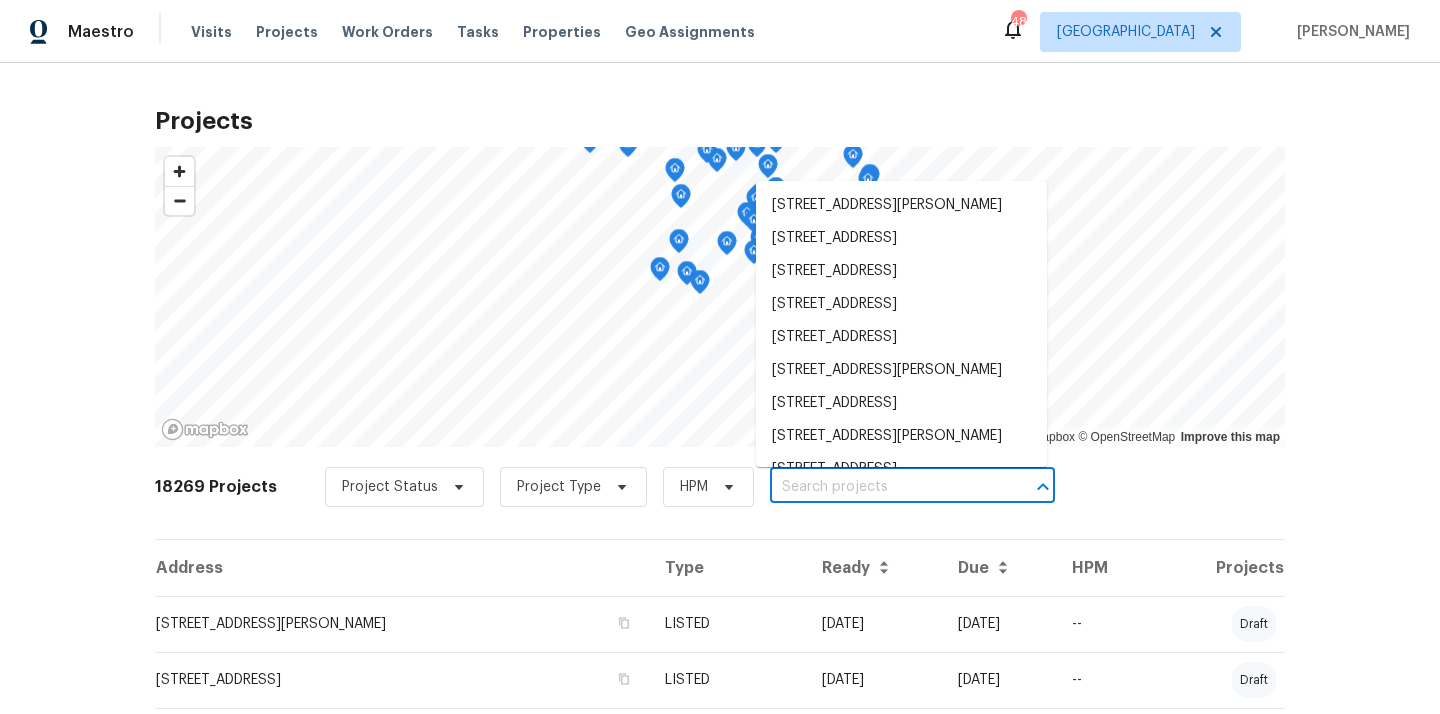 paste on "[STREET_ADDRESS]" 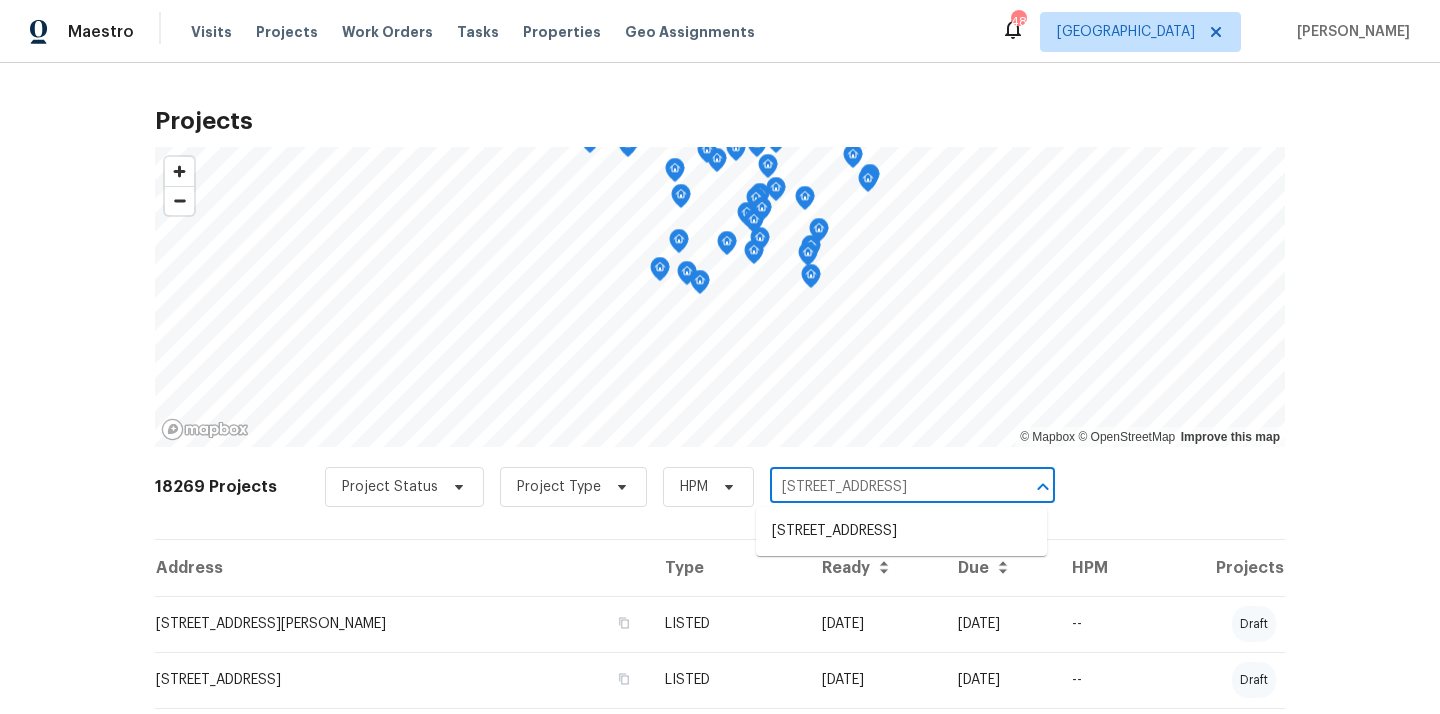 click on "[STREET_ADDRESS]" at bounding box center [901, 531] 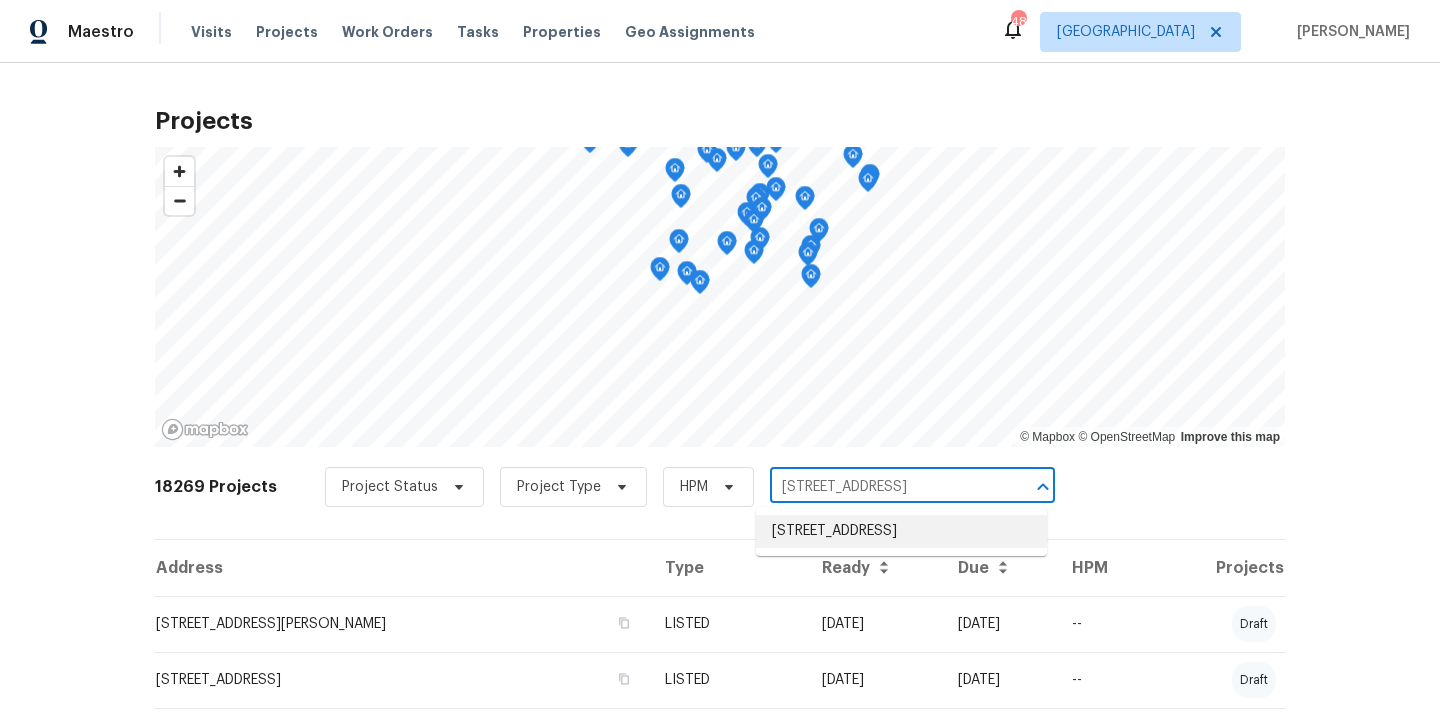 click on "[STREET_ADDRESS]" at bounding box center (901, 531) 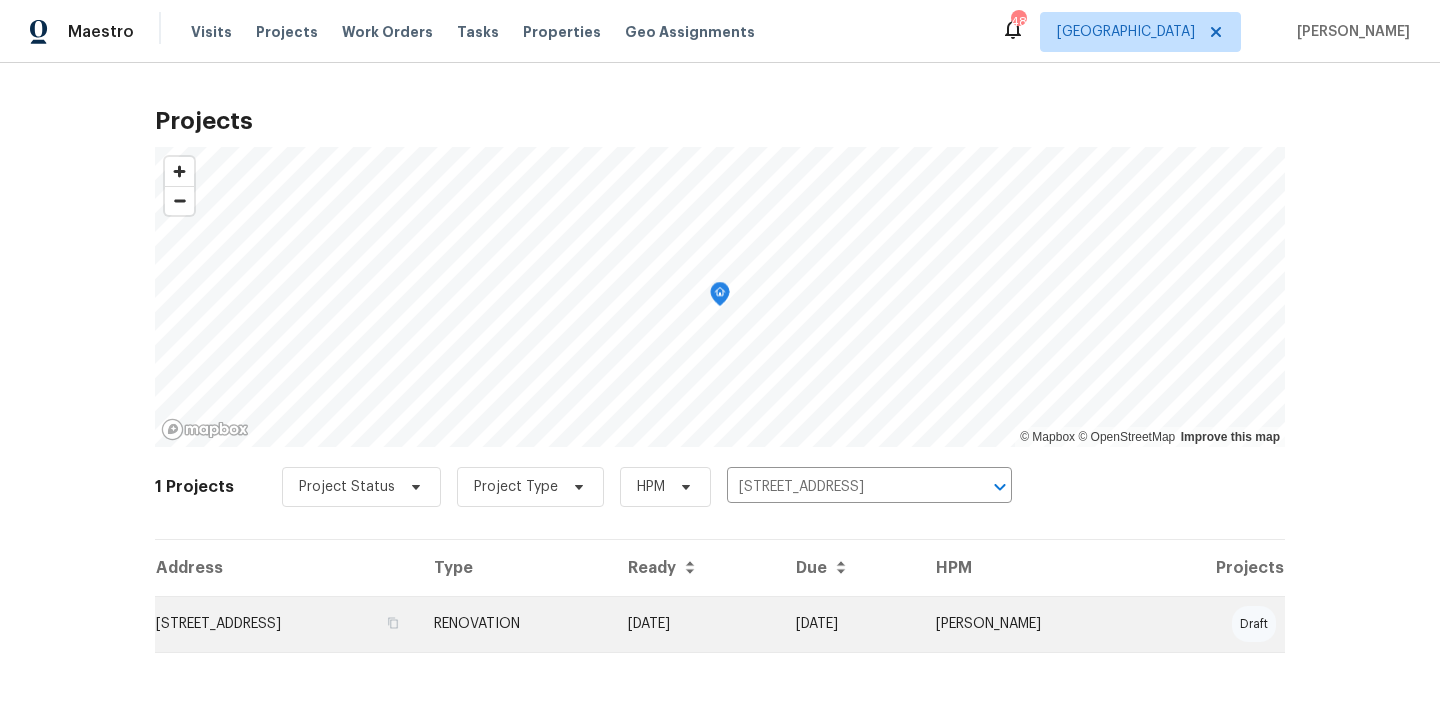 click on "[DATE]" at bounding box center [850, 624] 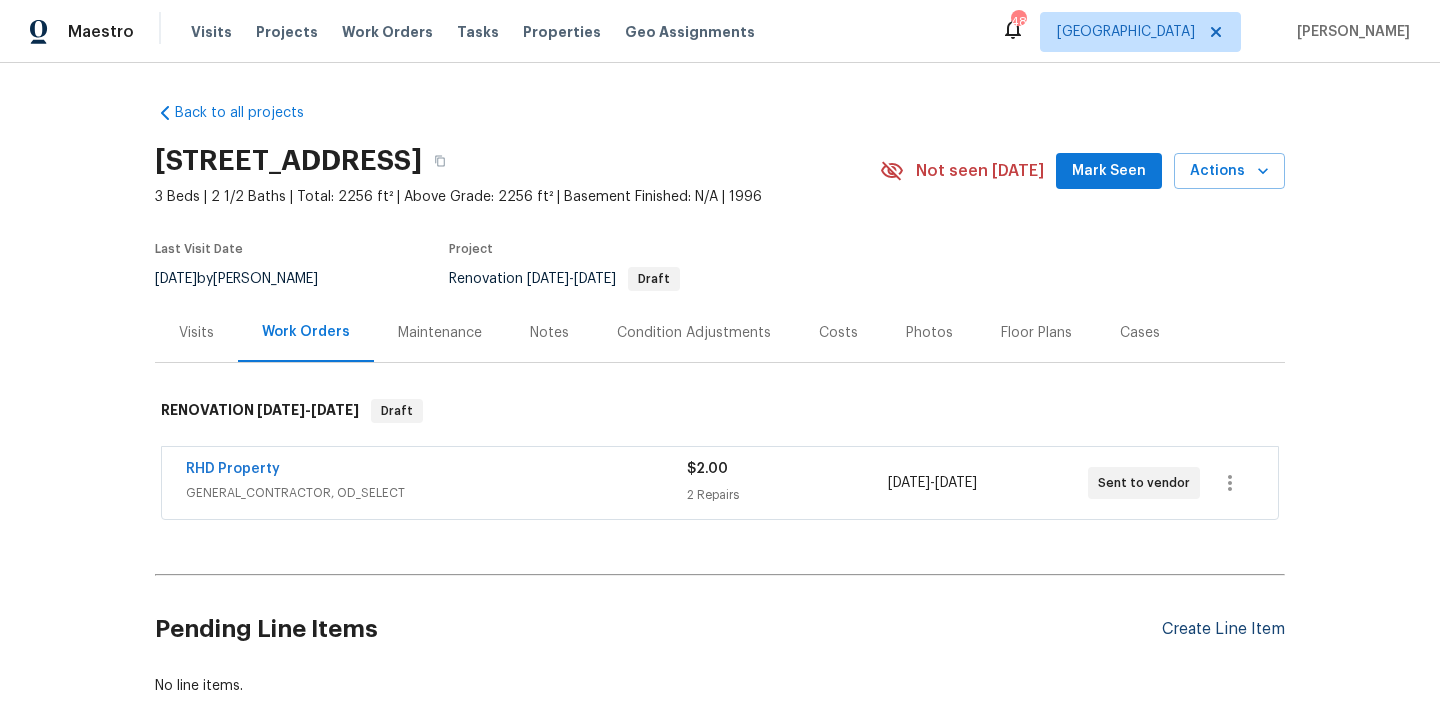 click on "Create Line Item" at bounding box center [1223, 629] 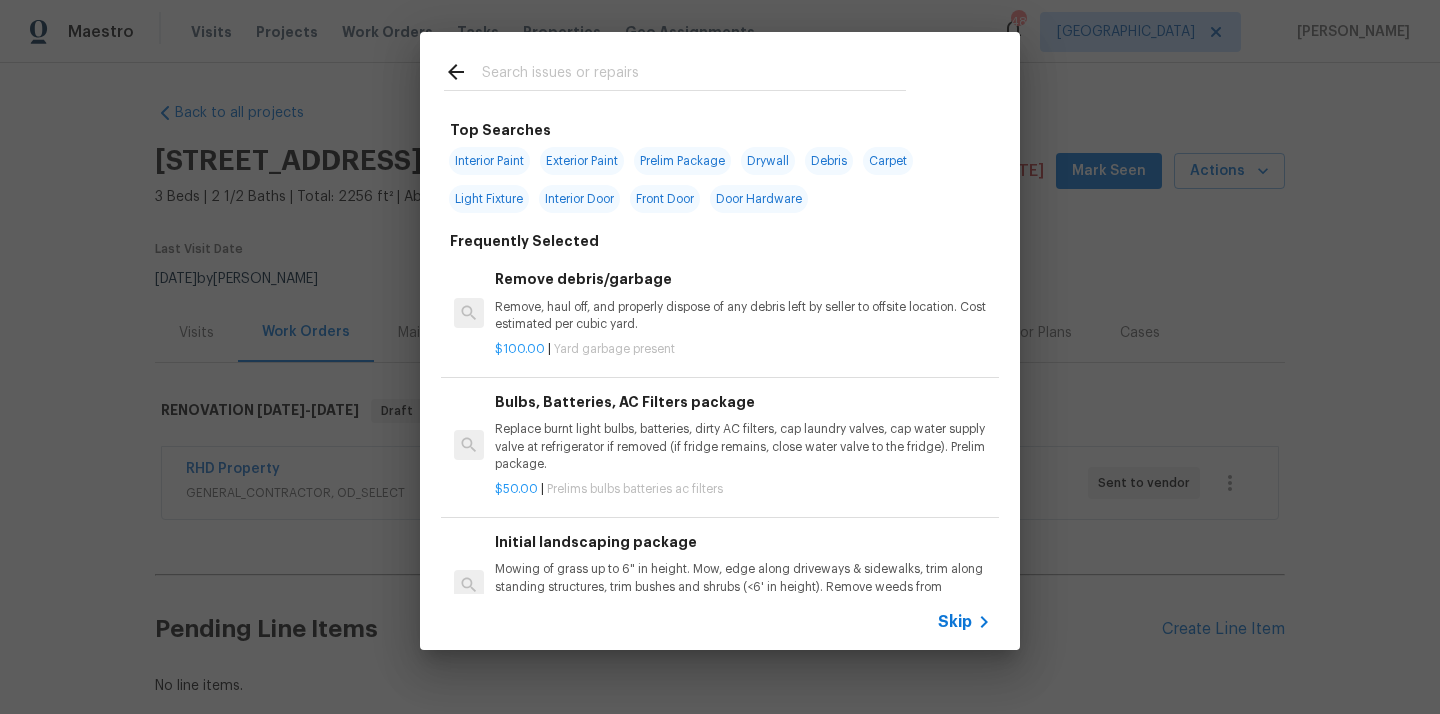 click at bounding box center [694, 75] 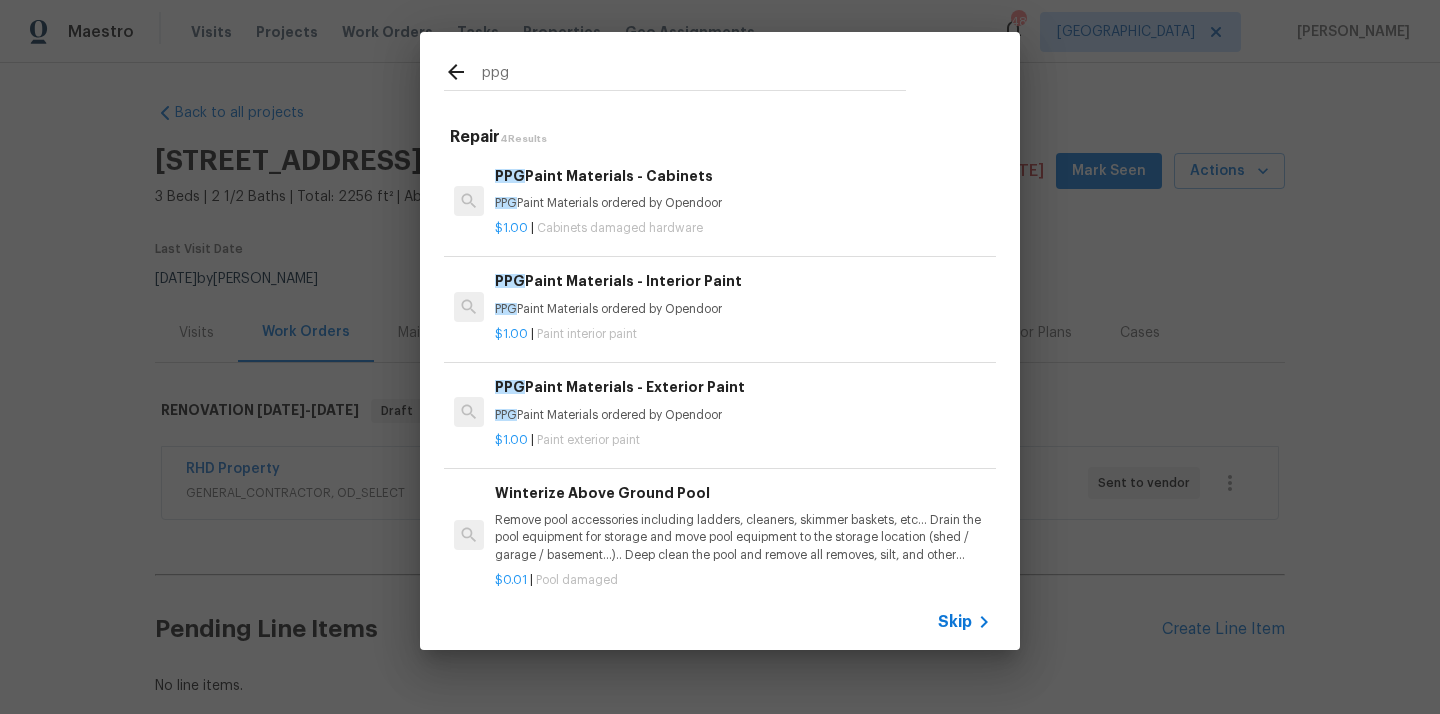 type on "ppg" 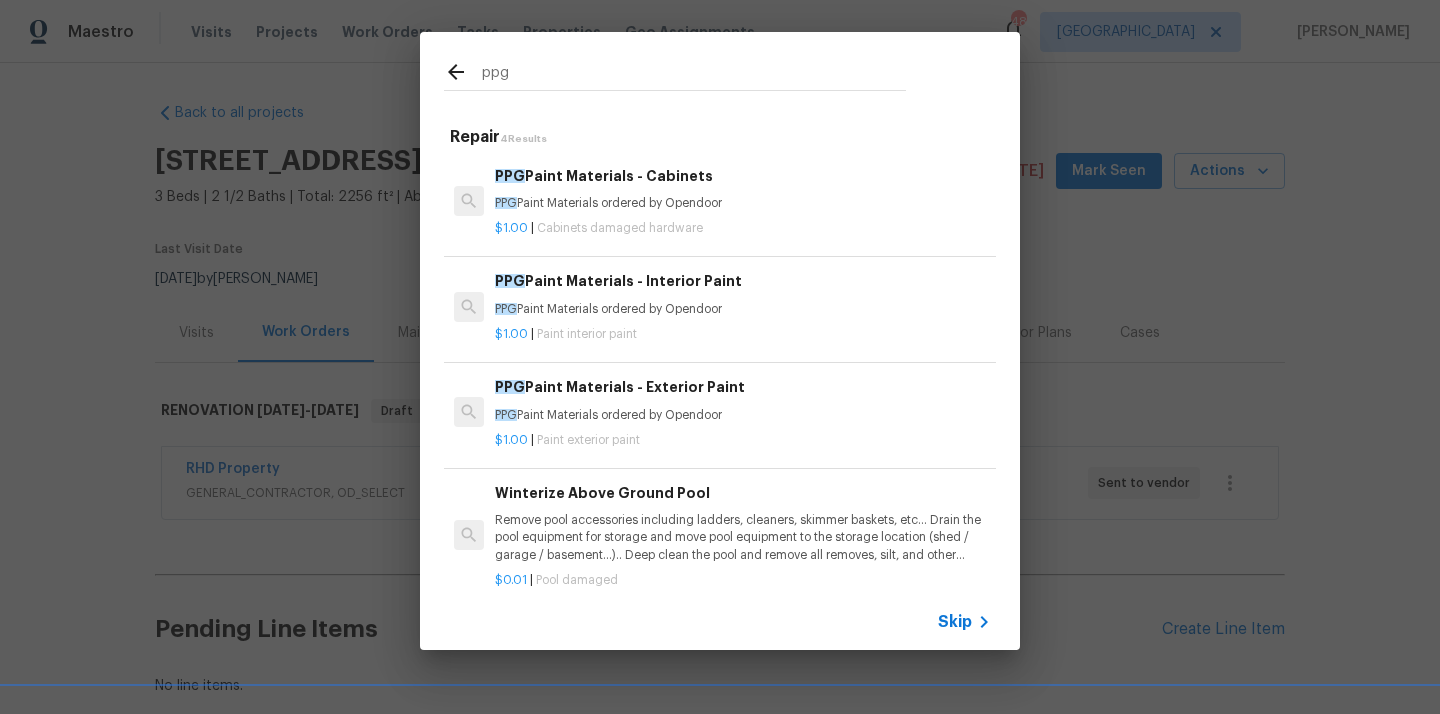 click on "PPG  Paint Materials - Interior Paint PPG  Paint Materials ordered by Opendoor" at bounding box center (743, 294) 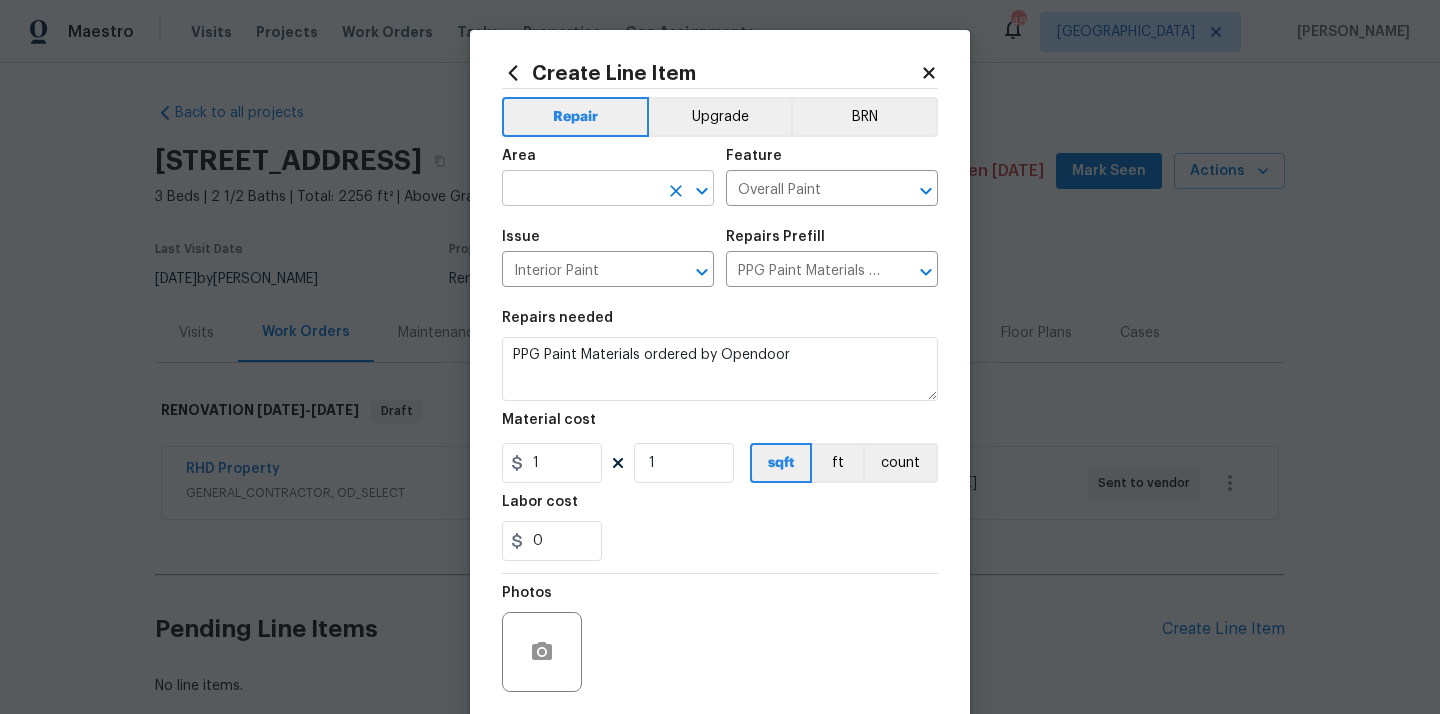 click at bounding box center [580, 190] 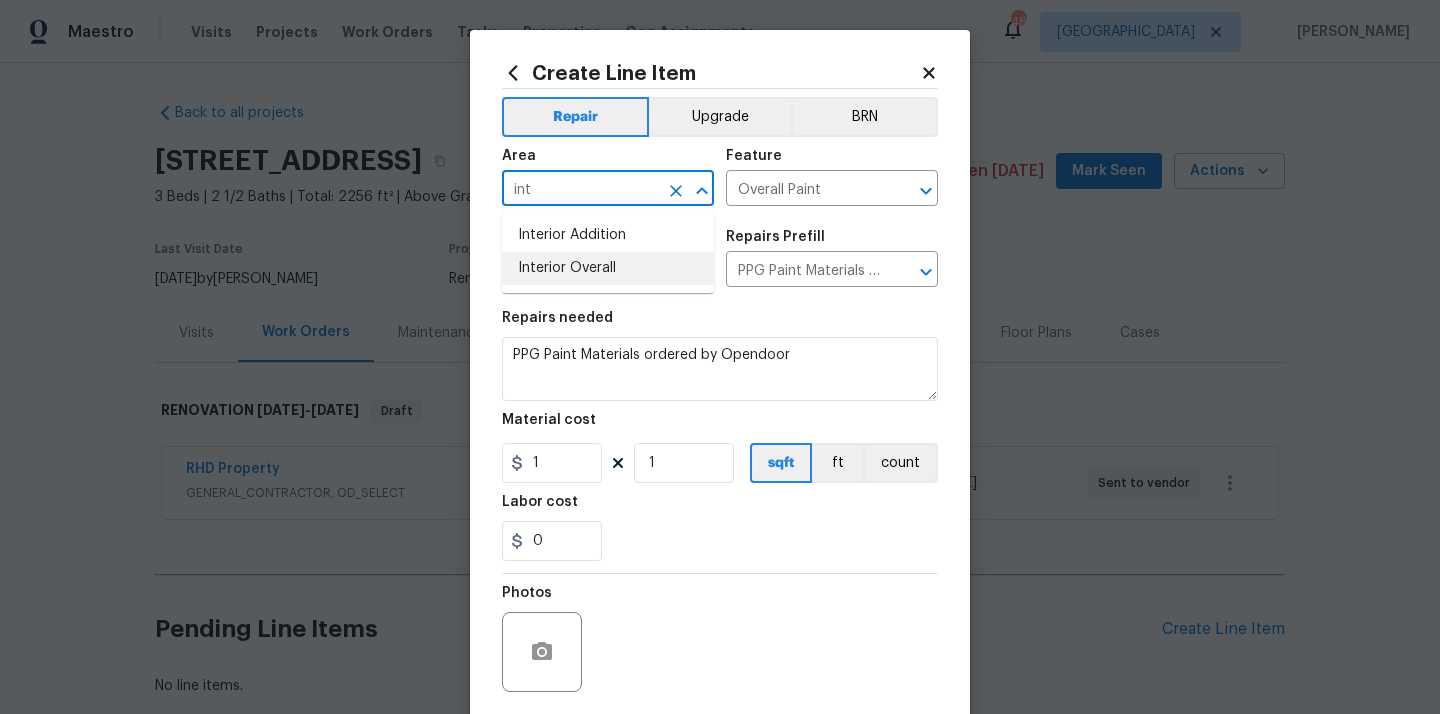 click on "Interior Overall" at bounding box center (608, 268) 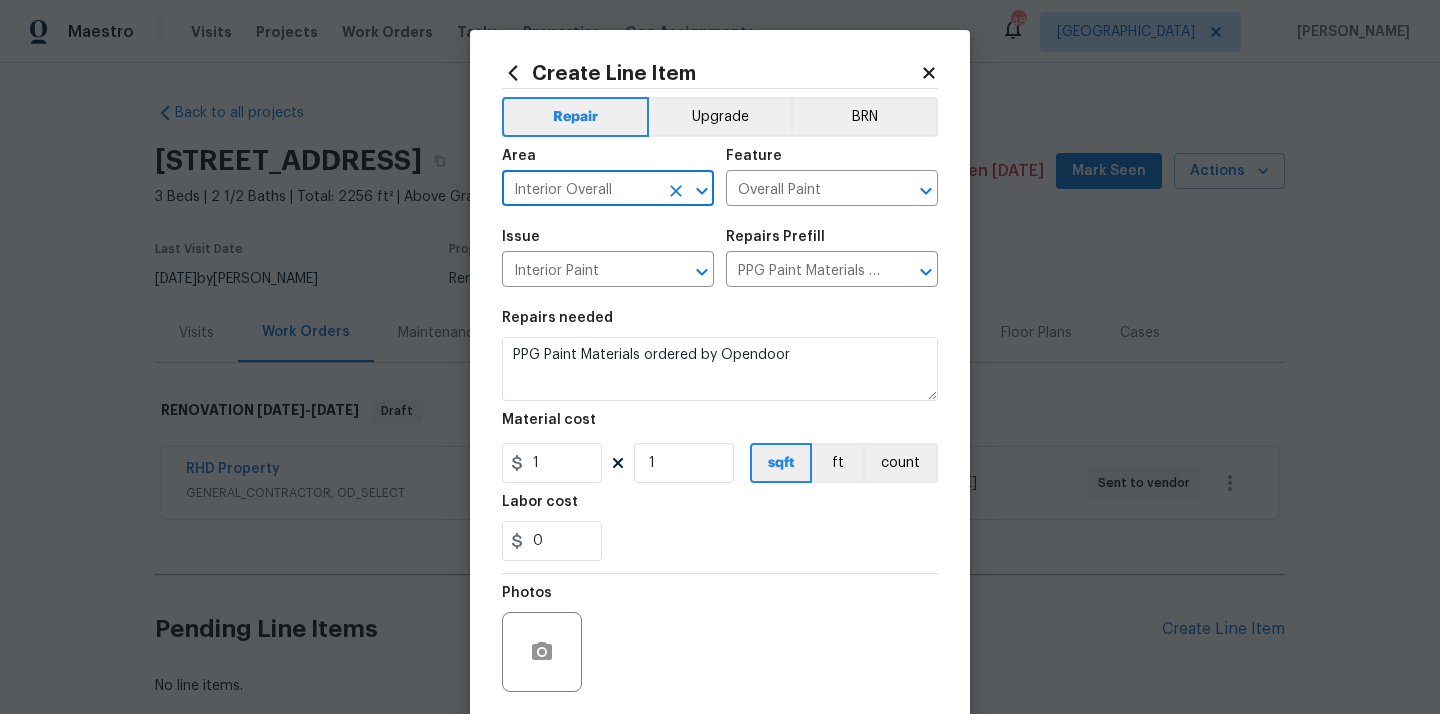 type on "Interior Overall" 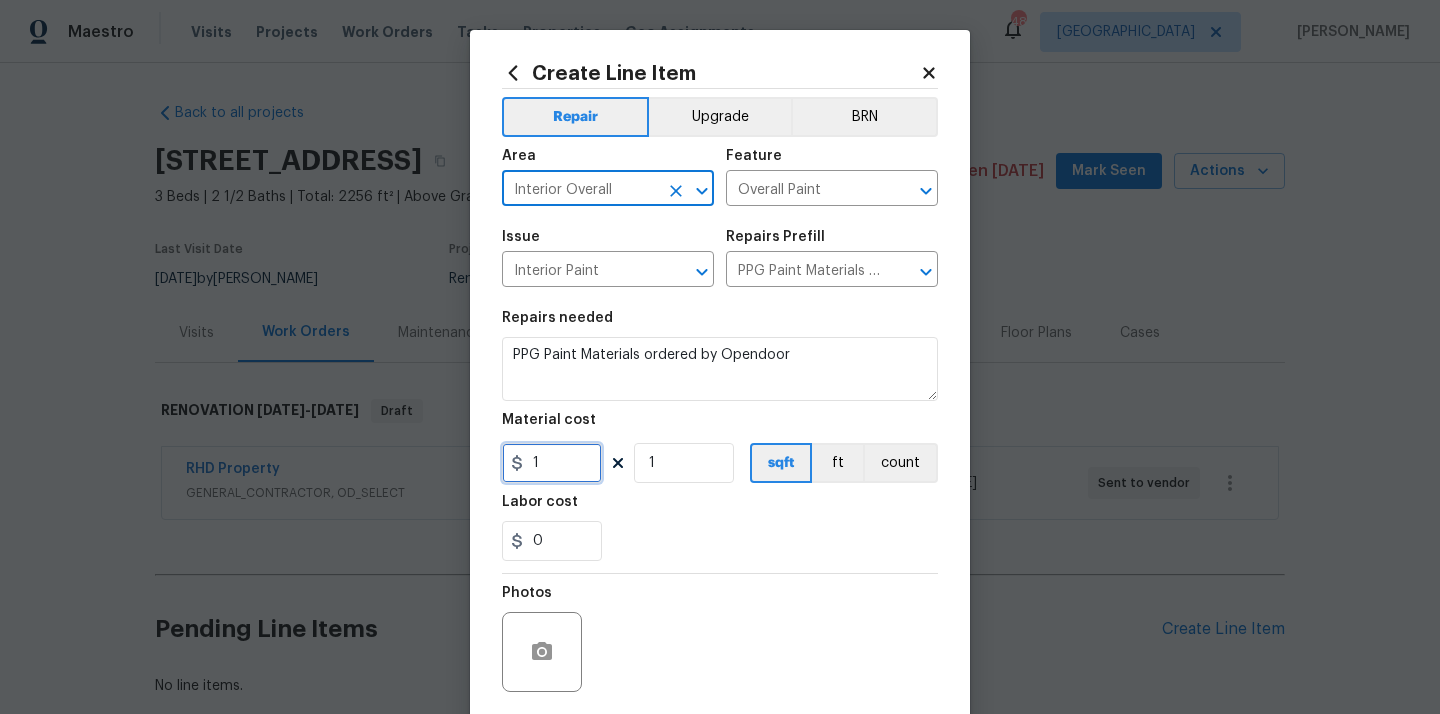 drag, startPoint x: 544, startPoint y: 470, endPoint x: 508, endPoint y: 470, distance: 36 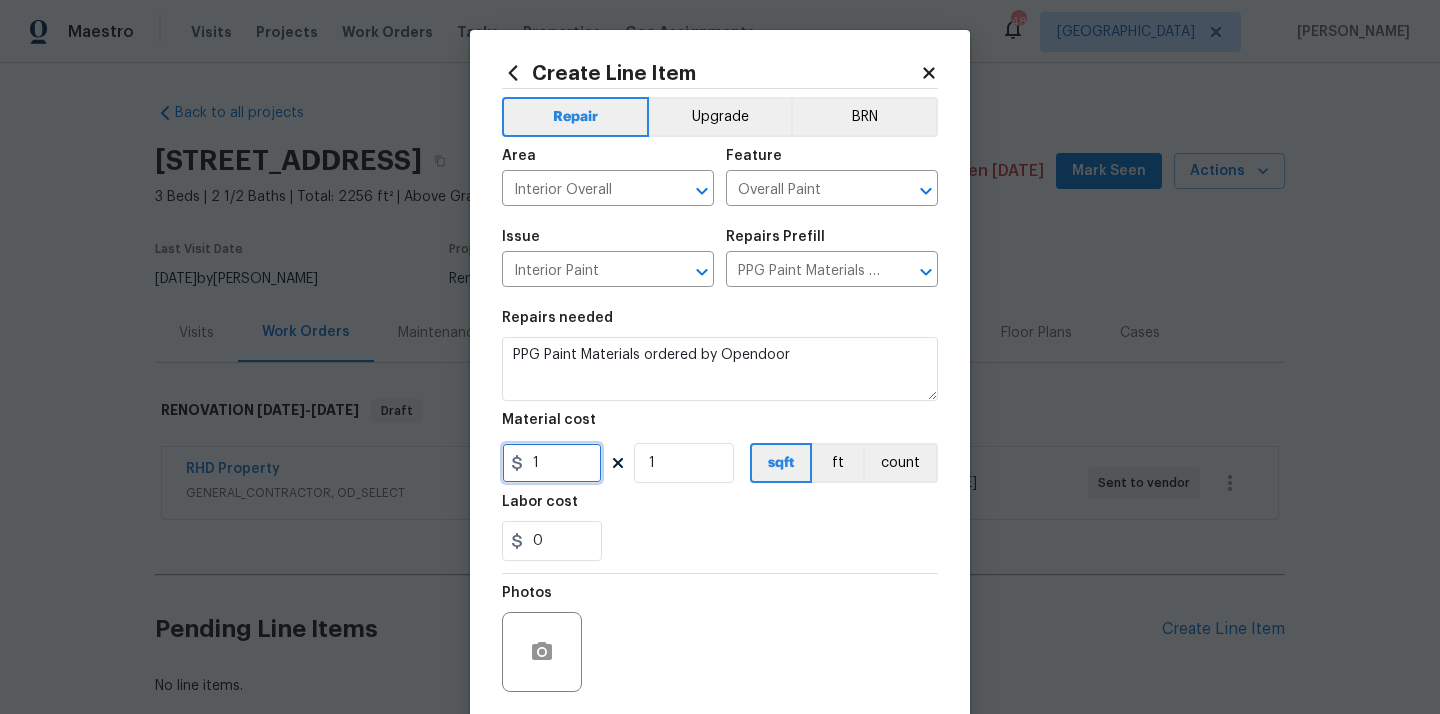 paste on "642.17" 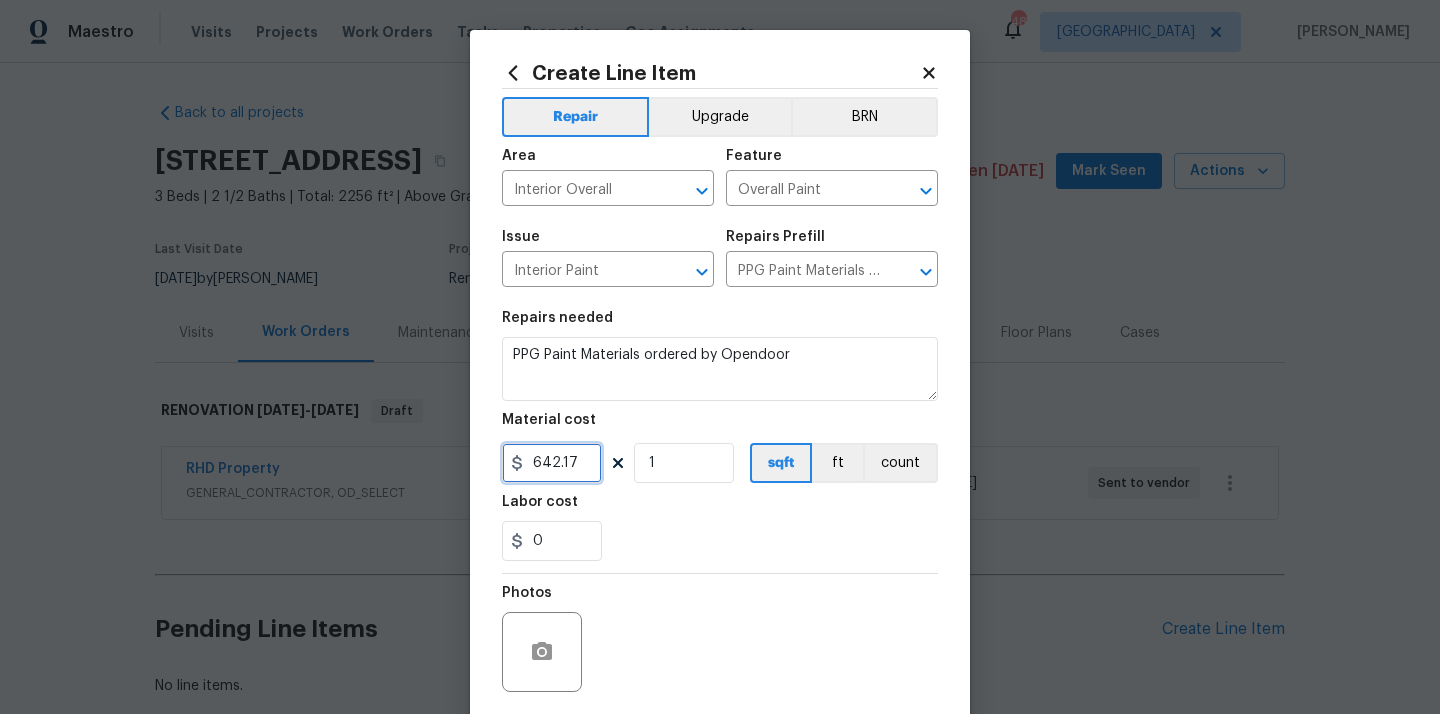 type on "642.17" 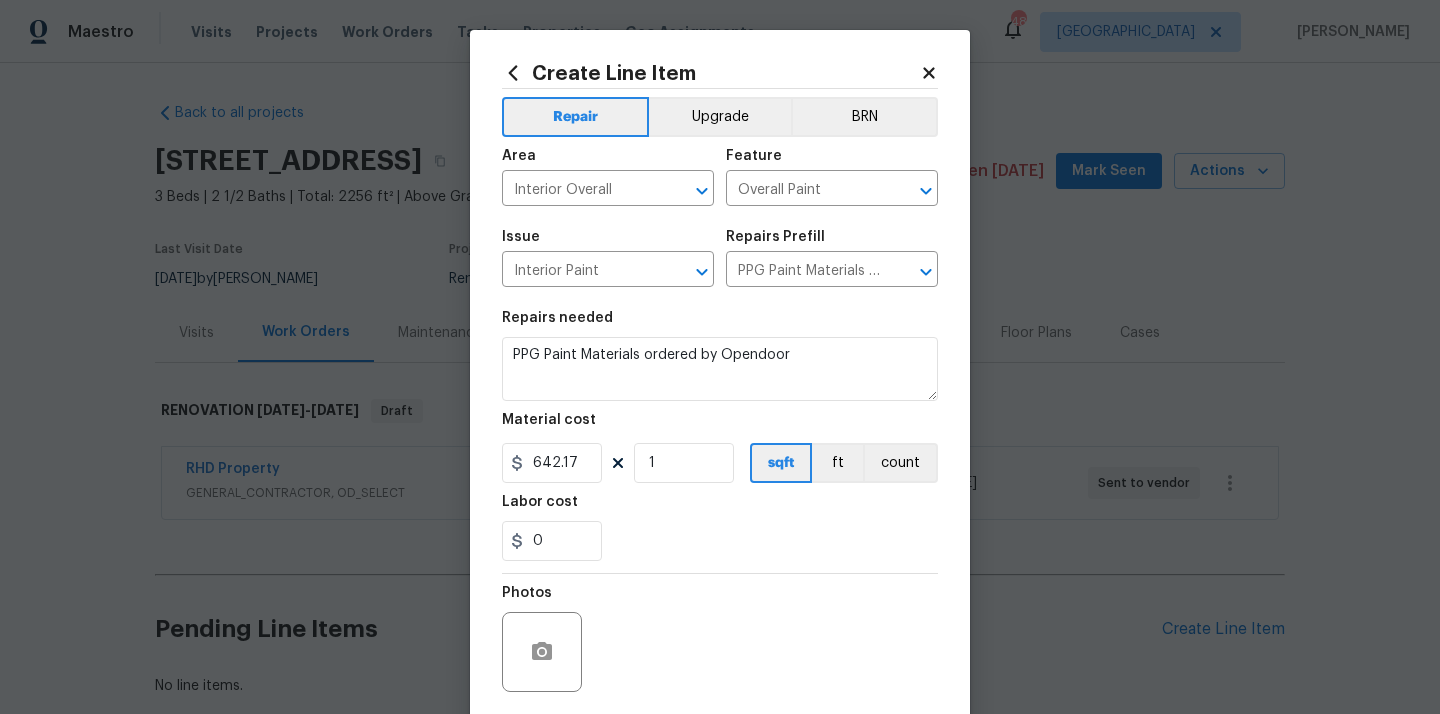 click on "Repairs needed PPG Paint Materials ordered by Opendoor Material cost 642.17 1 sqft ft count Labor cost 0" at bounding box center (720, 436) 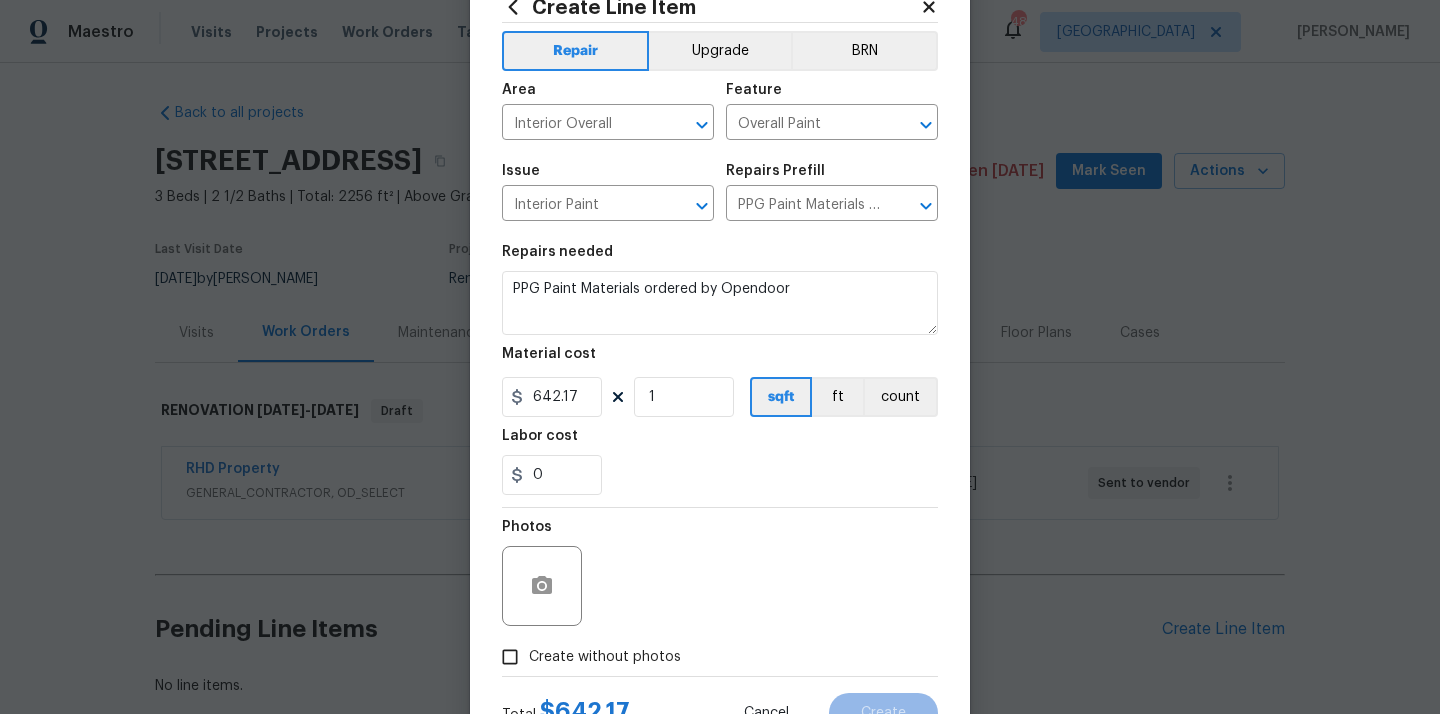scroll, scrollTop: 148, scrollLeft: 0, axis: vertical 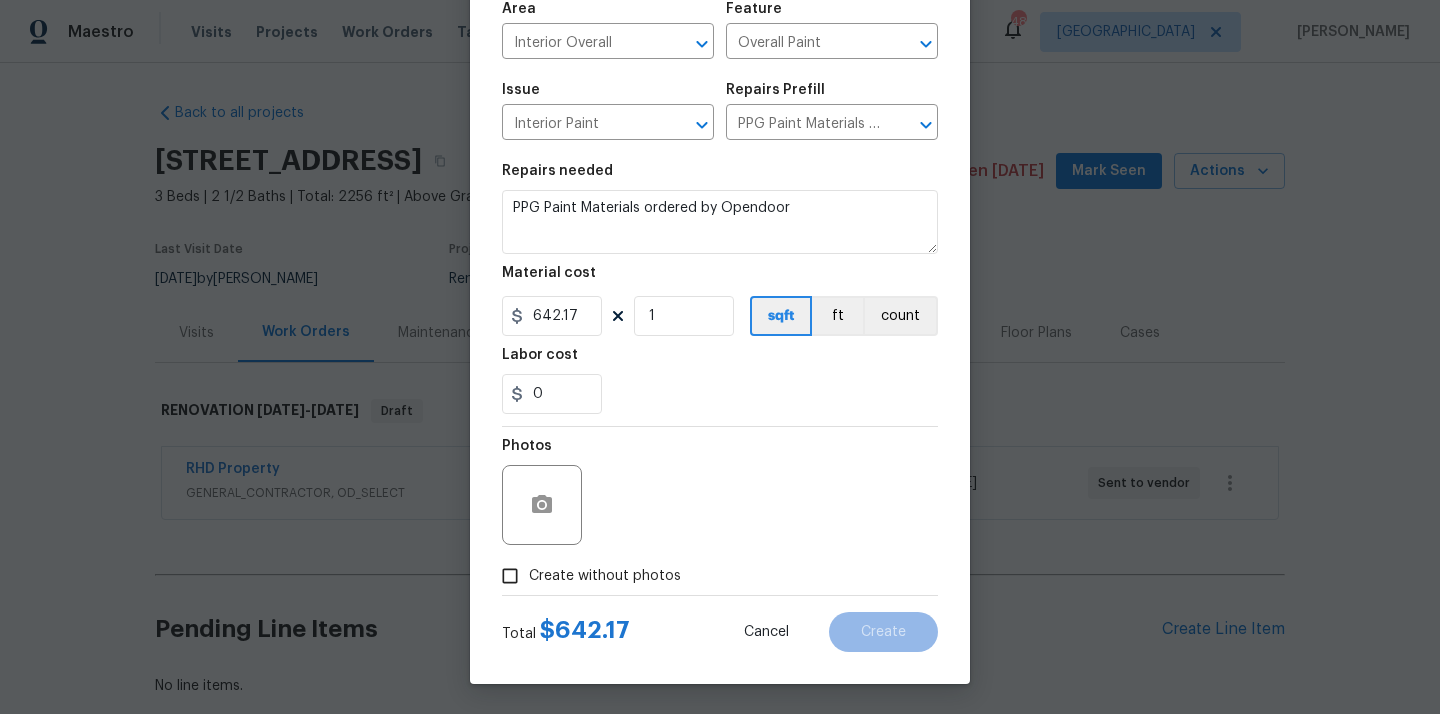 click on "Create without photos" at bounding box center (586, 576) 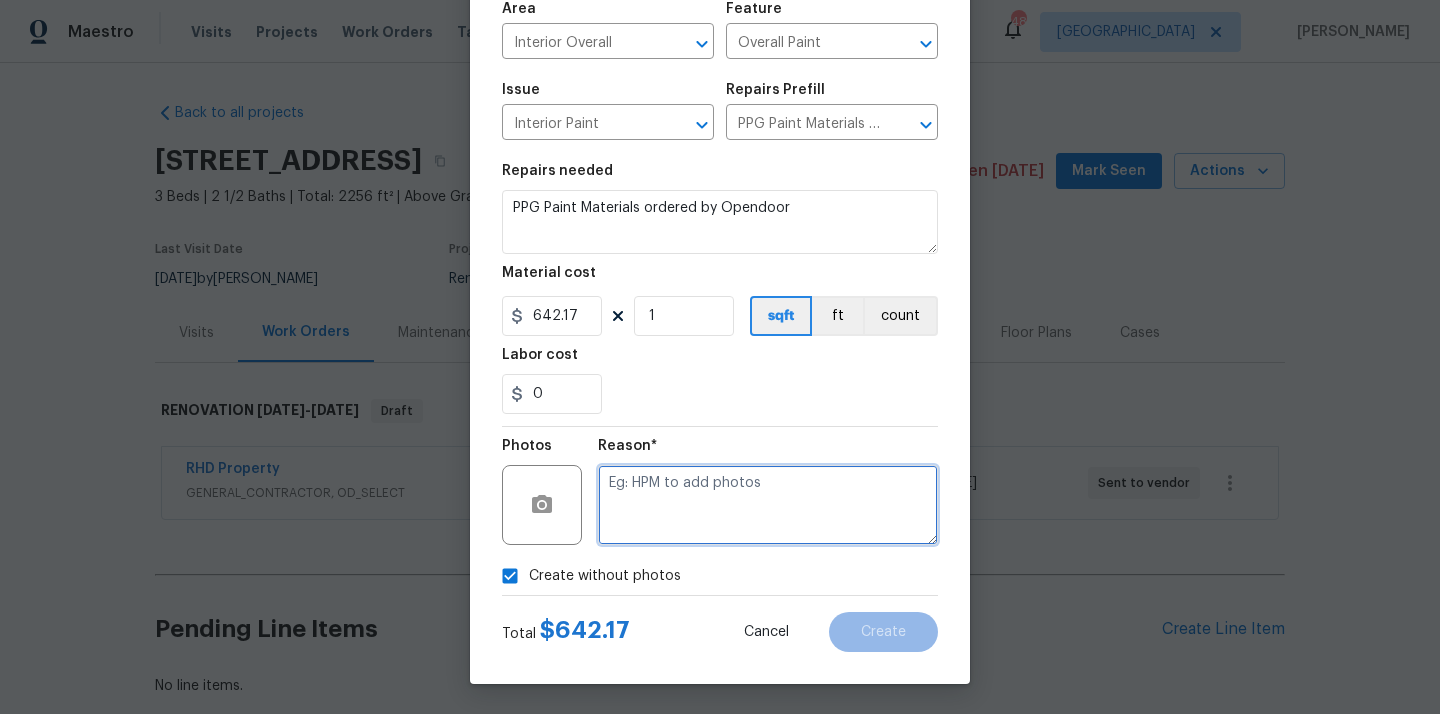 click at bounding box center [768, 505] 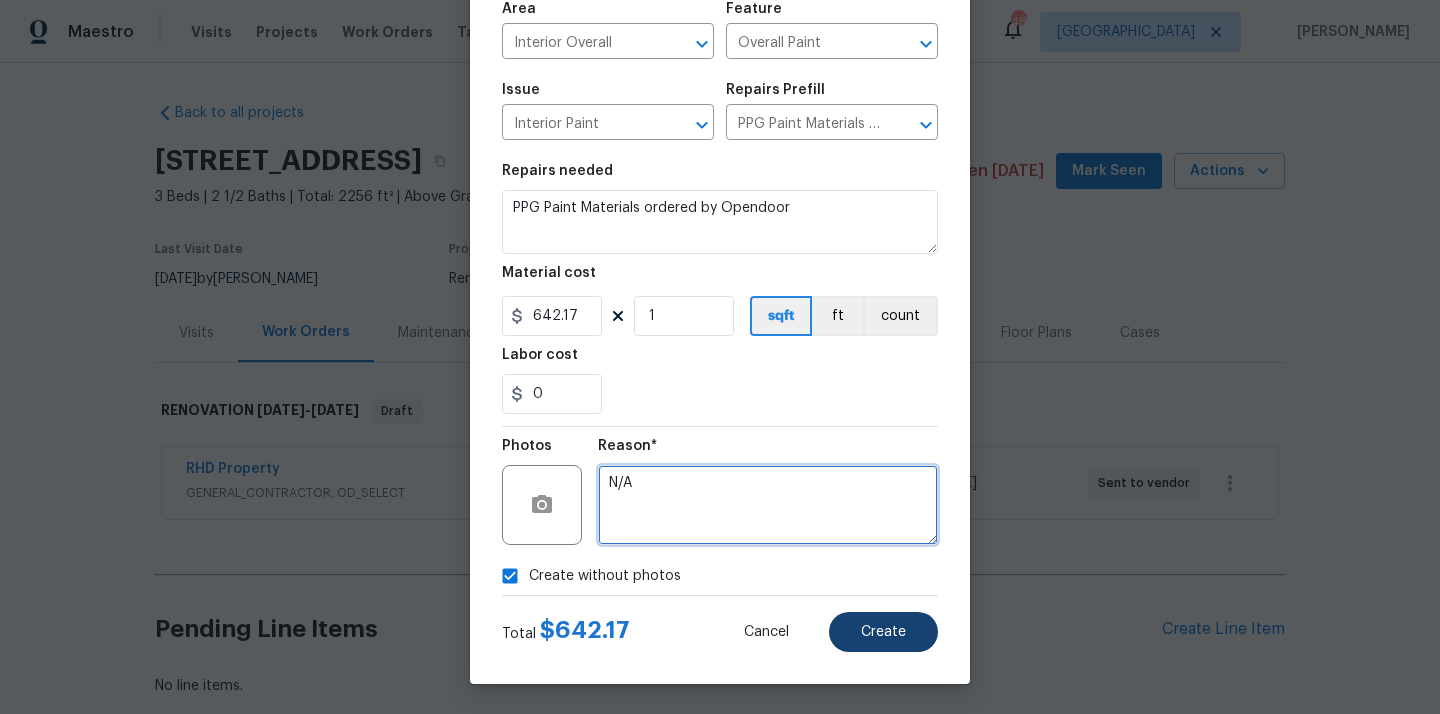 type on "N/A" 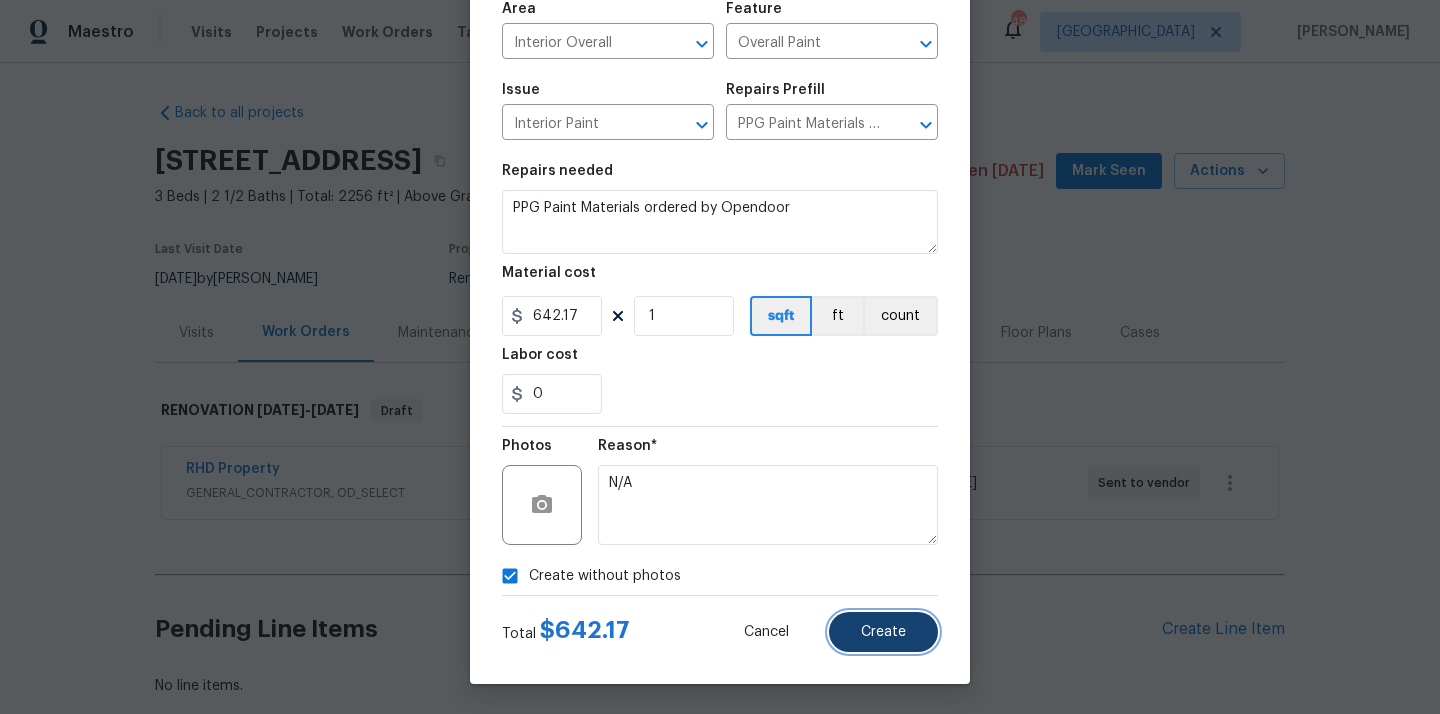 click on "Create" at bounding box center [883, 632] 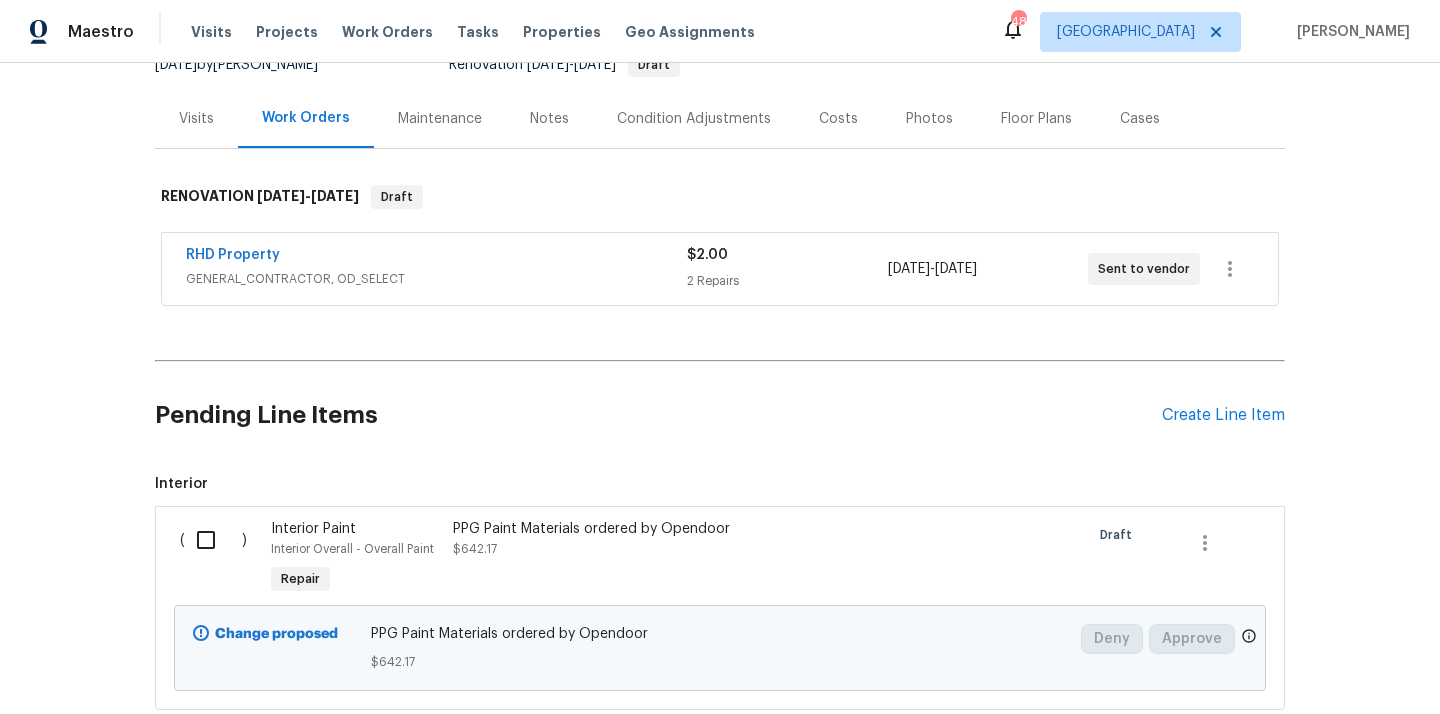 scroll, scrollTop: 229, scrollLeft: 0, axis: vertical 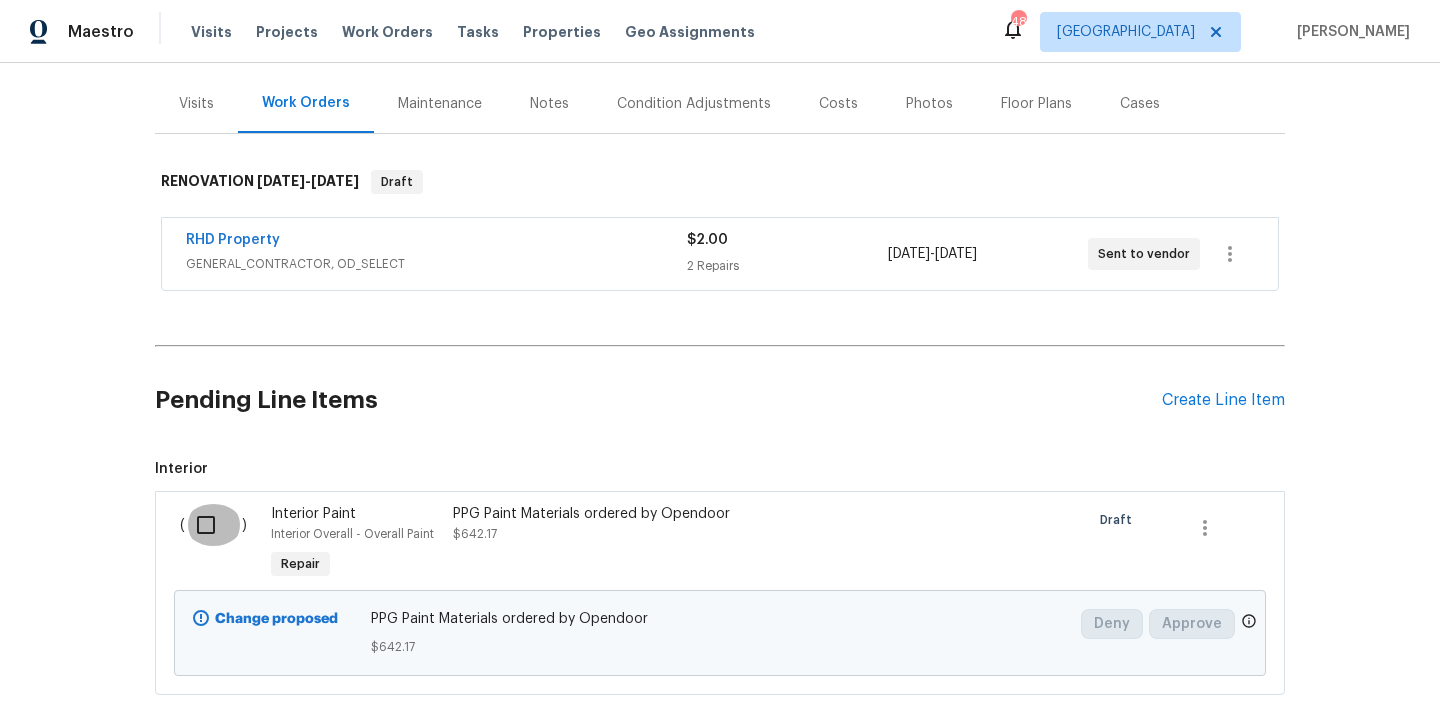 click at bounding box center [213, 525] 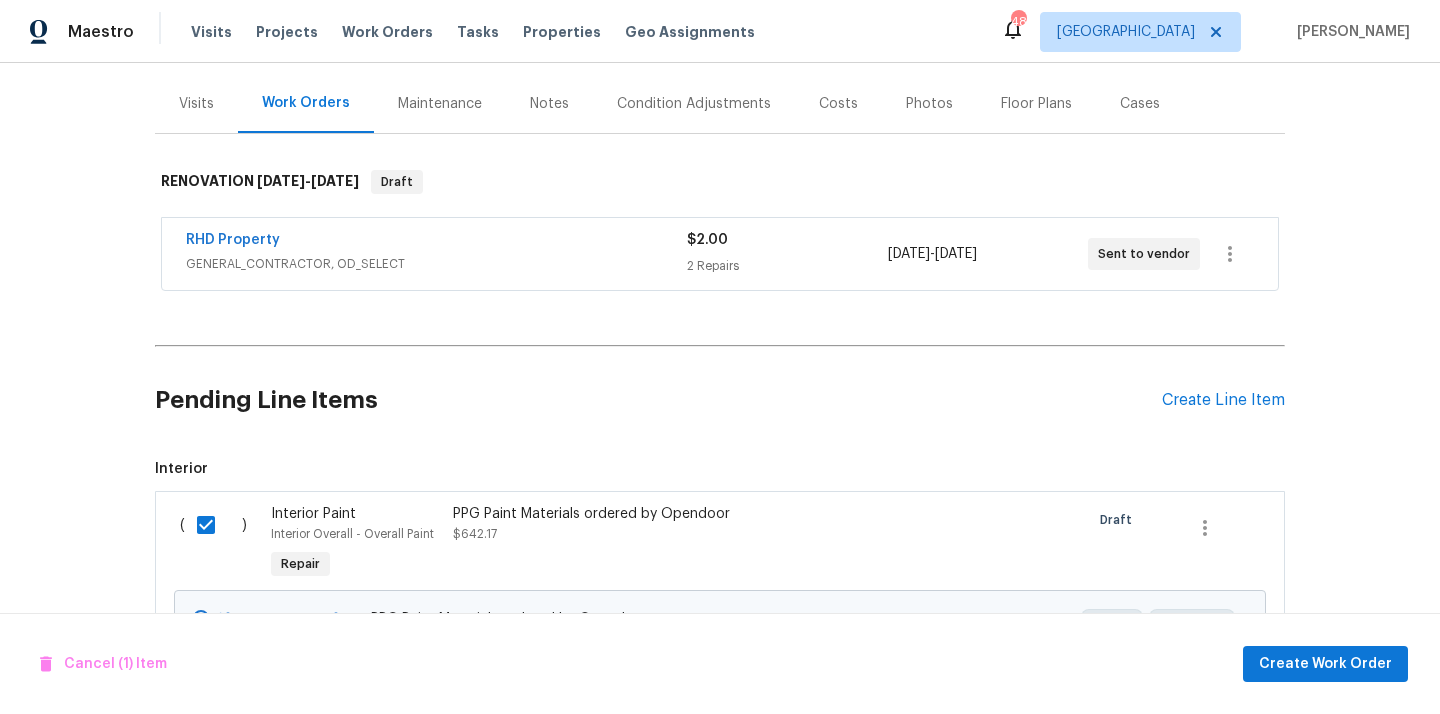 click on "Cancel (1) Item Create Work Order" at bounding box center [720, 664] 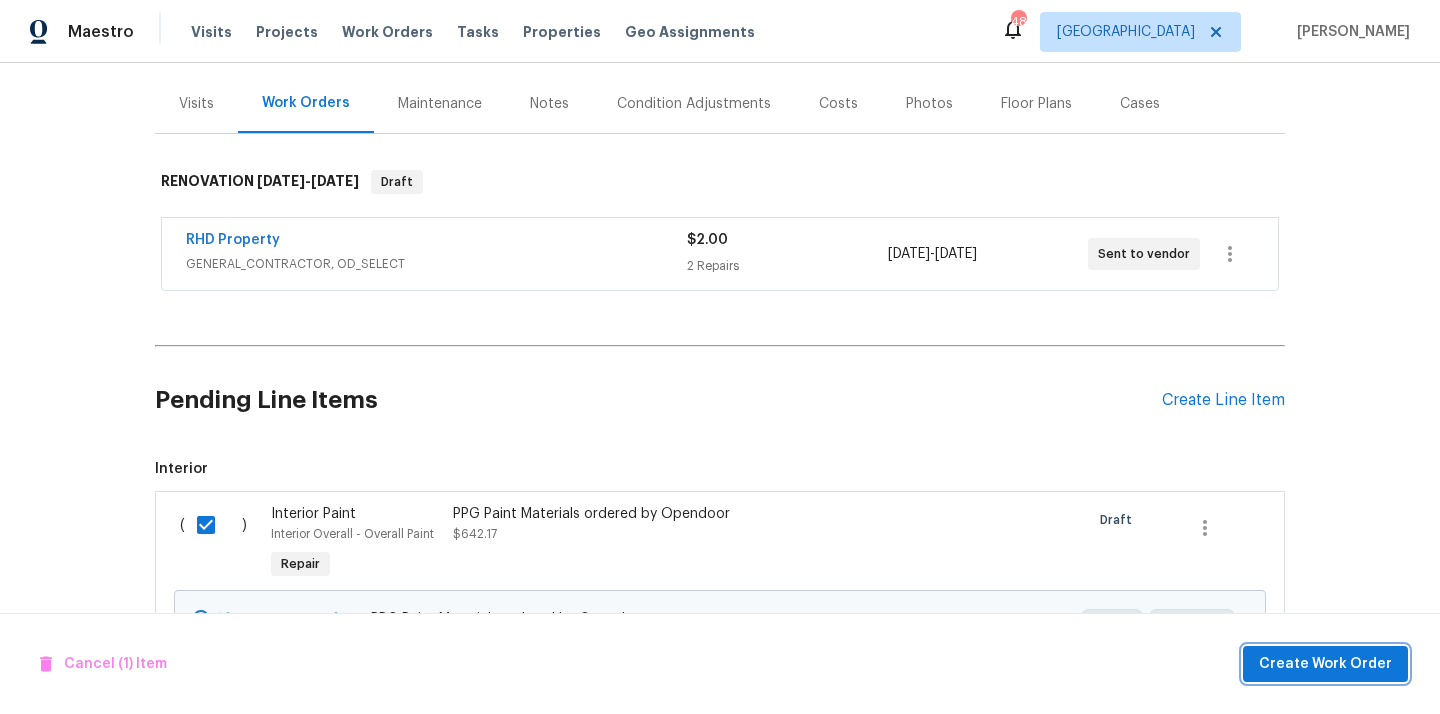 click on "Create Work Order" at bounding box center [1325, 664] 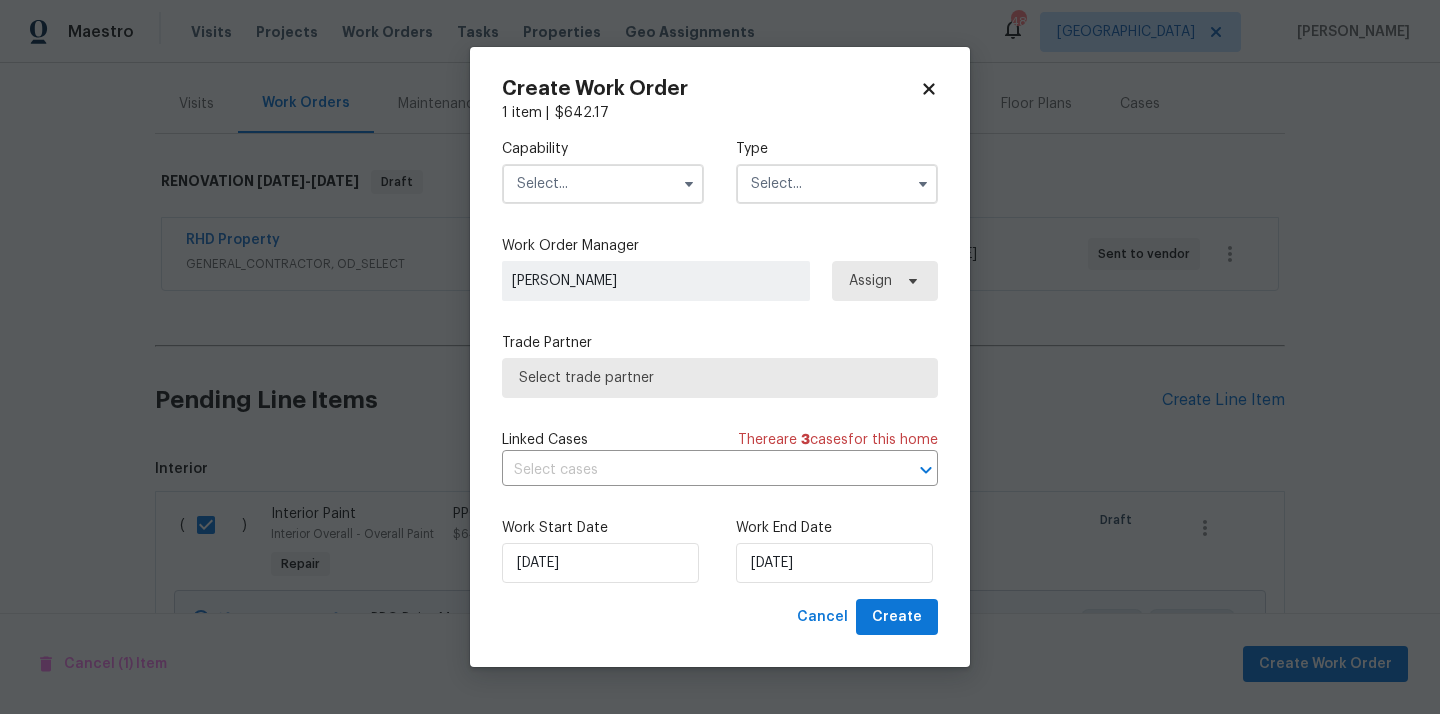 click at bounding box center (603, 184) 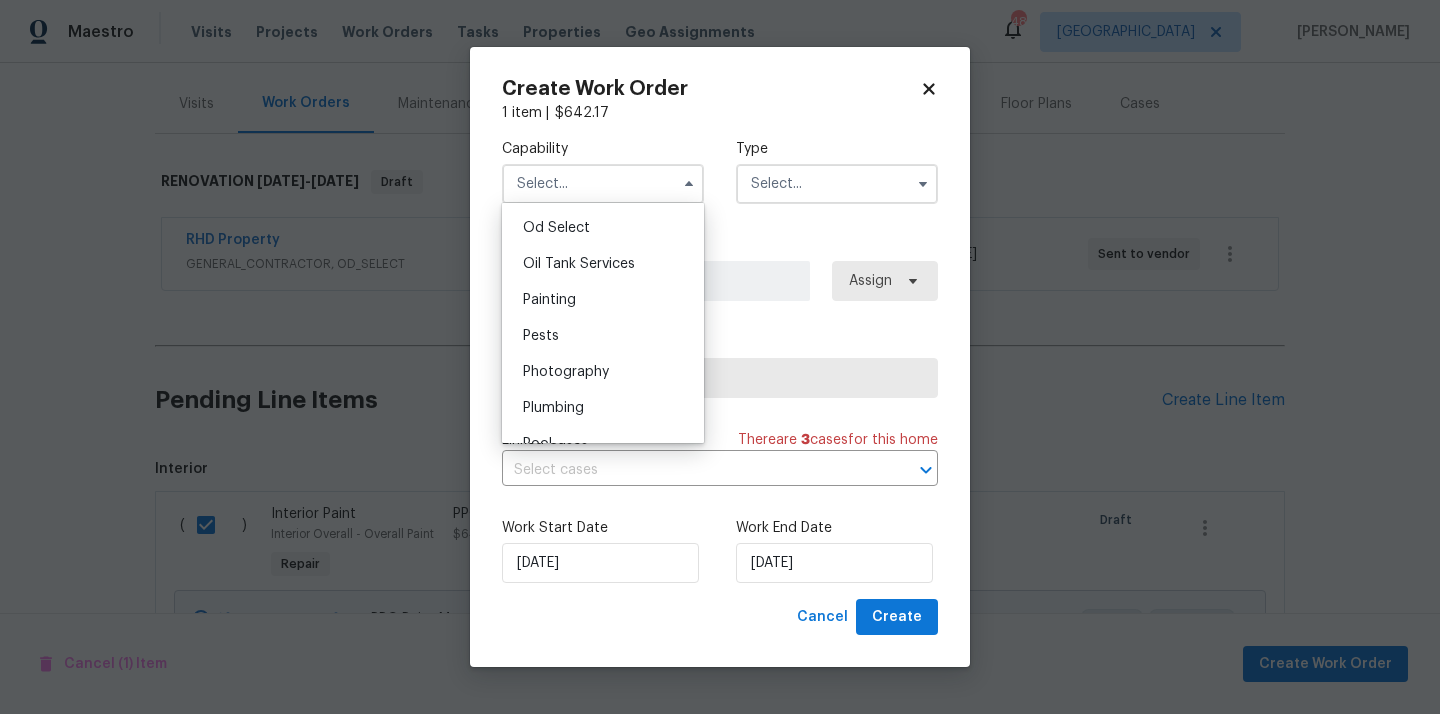 scroll, scrollTop: 1614, scrollLeft: 0, axis: vertical 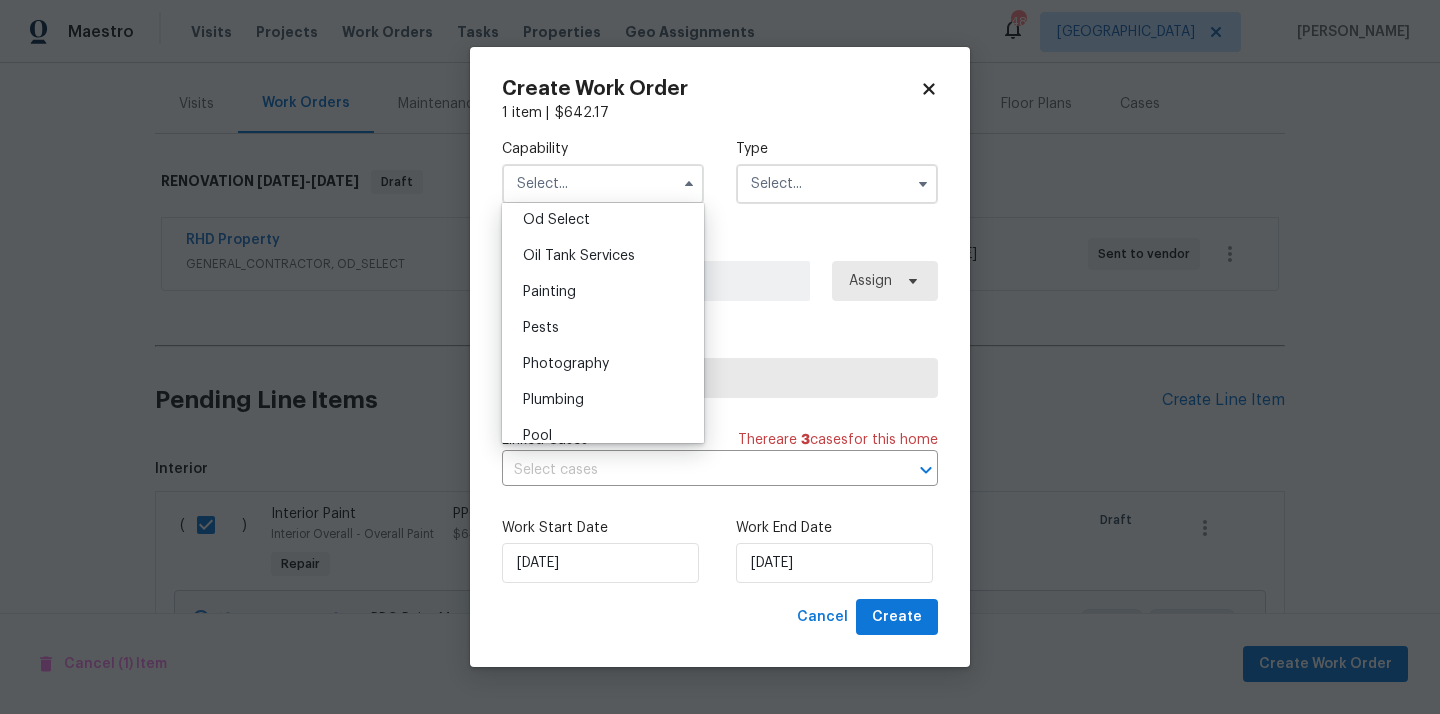 click on "Painting" at bounding box center [603, 292] 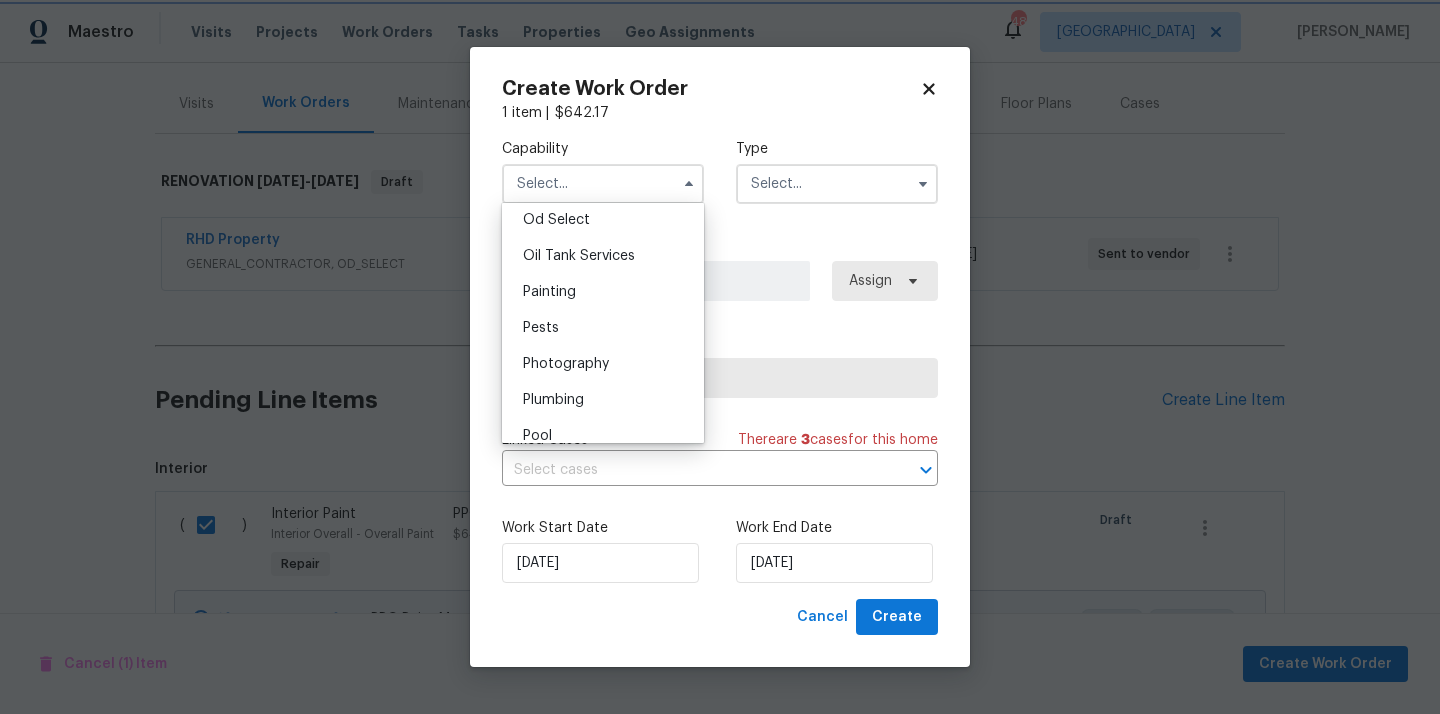 type on "Painting" 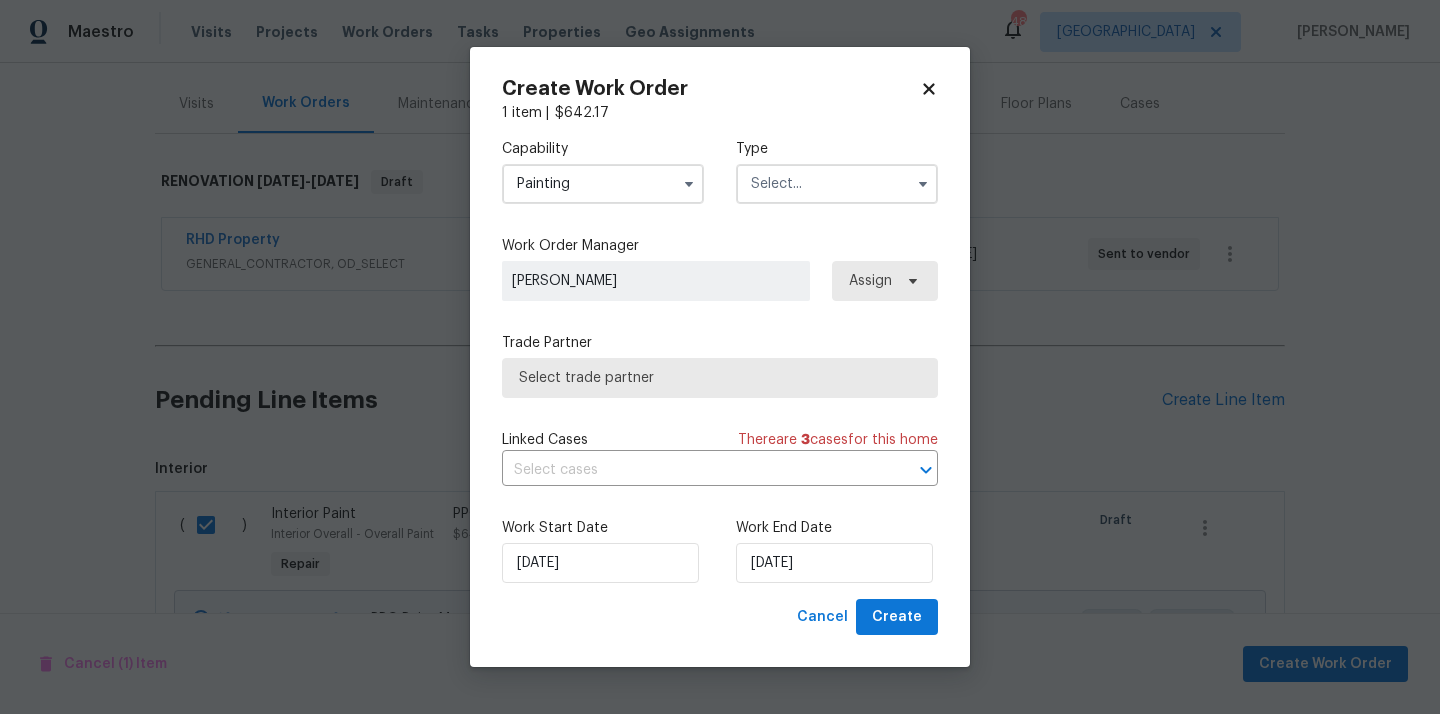 click at bounding box center (837, 184) 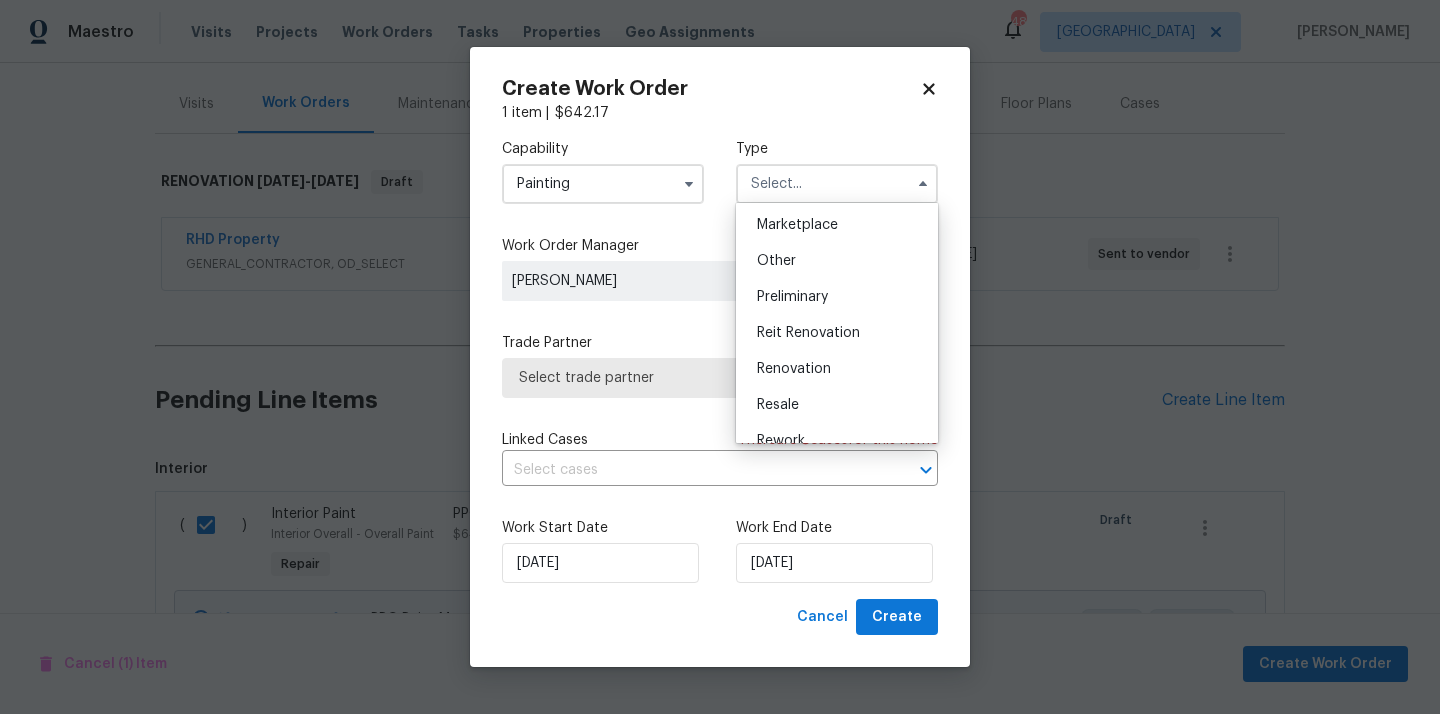 scroll, scrollTop: 454, scrollLeft: 0, axis: vertical 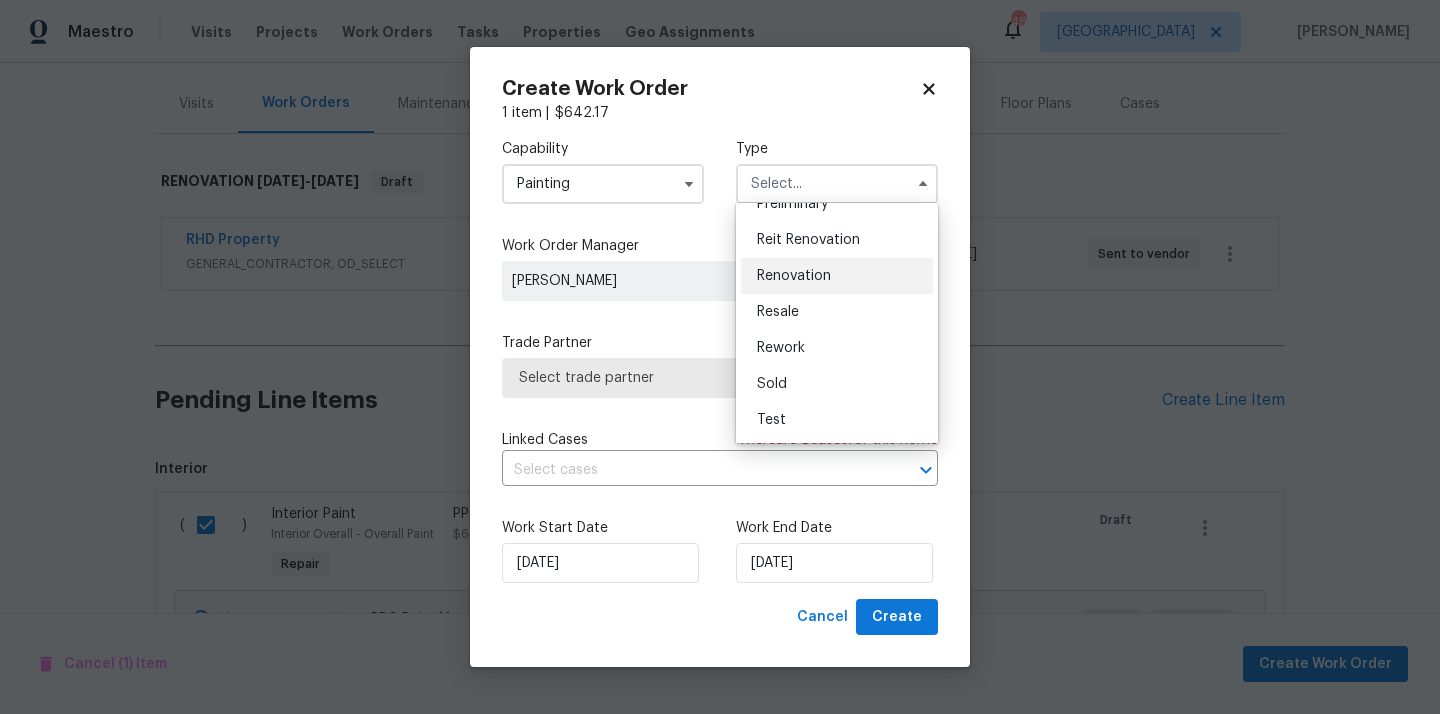 click on "Renovation" at bounding box center [794, 276] 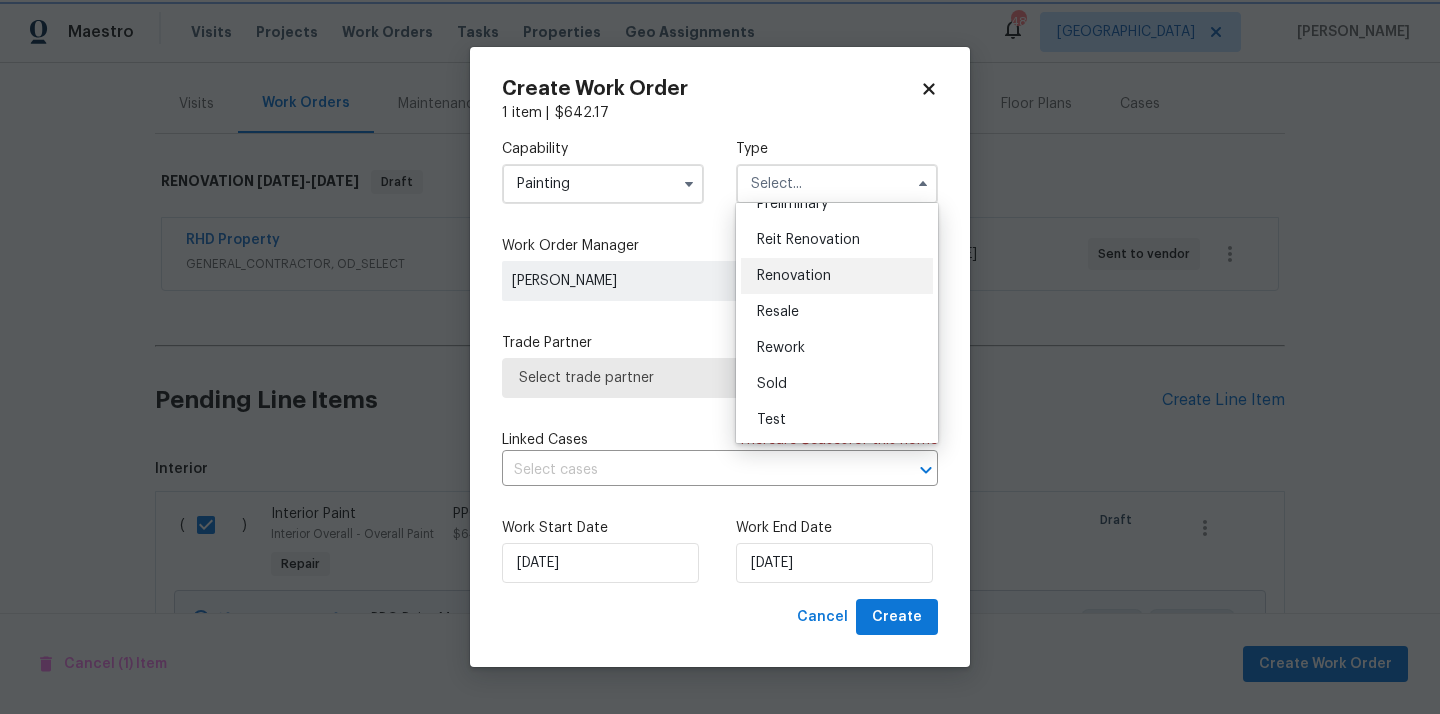 type on "Renovation" 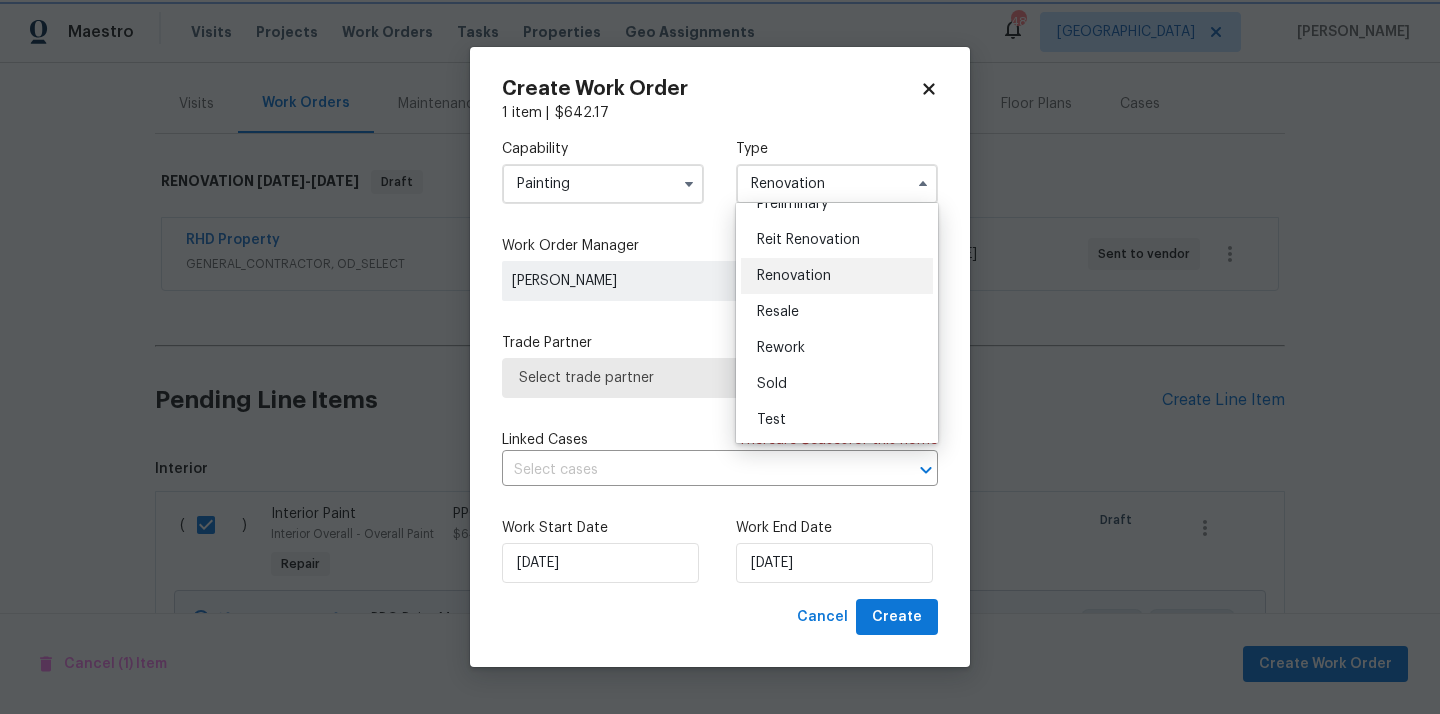 scroll, scrollTop: 0, scrollLeft: 0, axis: both 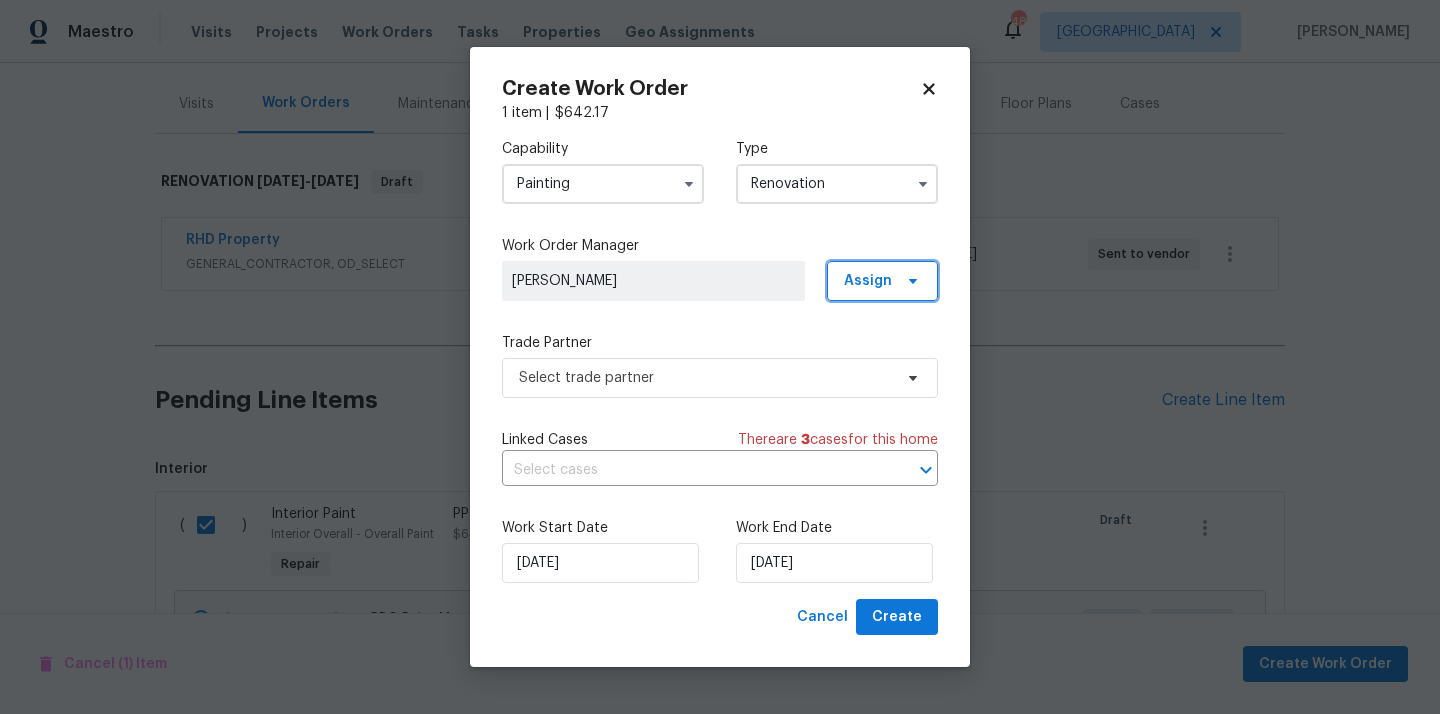 click on "Assign" at bounding box center (882, 281) 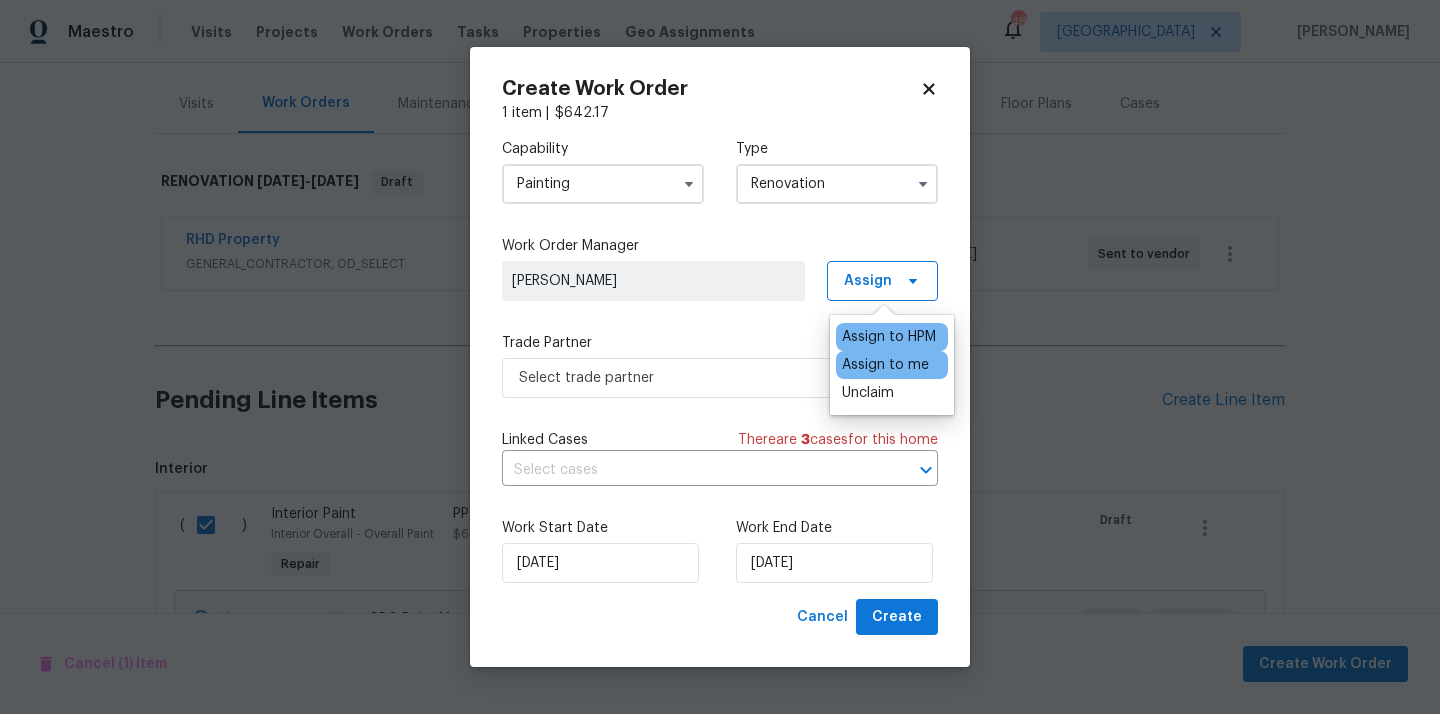 click on "Assign to me" at bounding box center [885, 365] 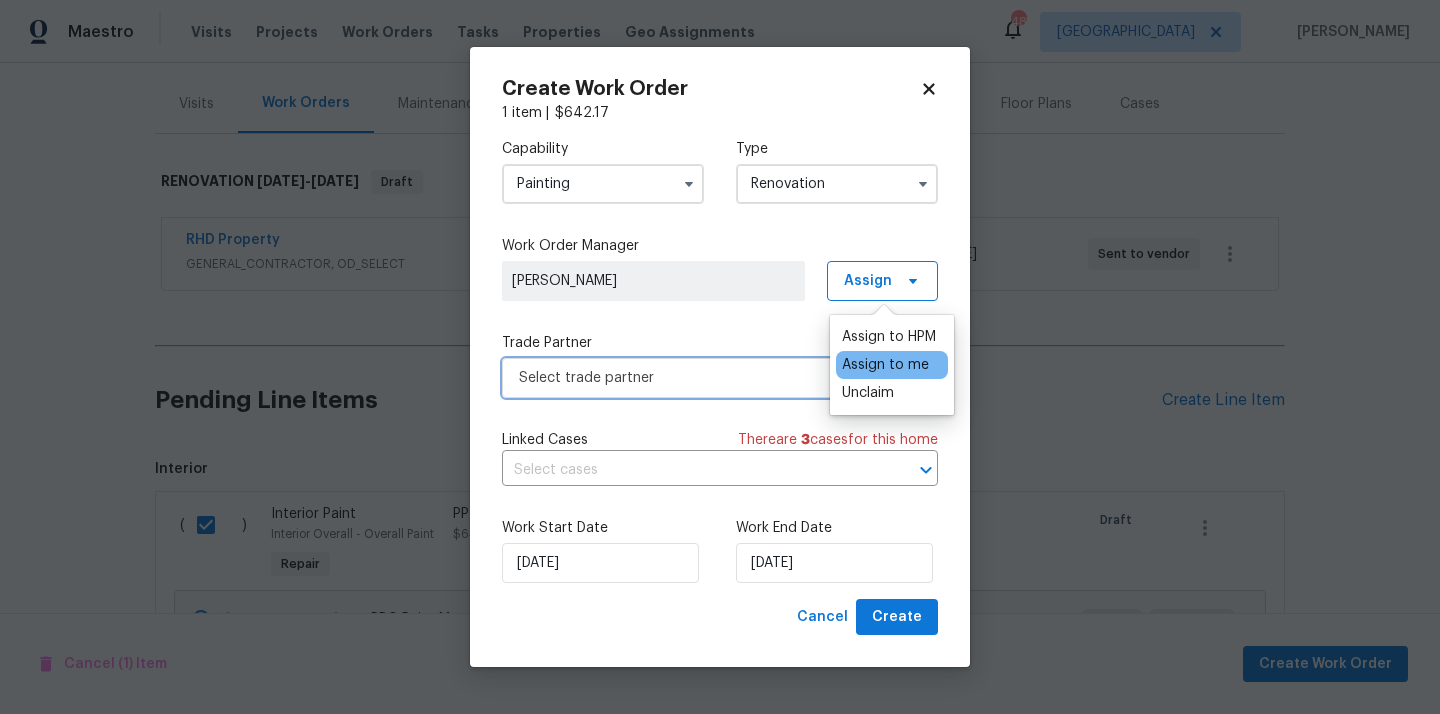 click on "Select trade partner" at bounding box center [705, 378] 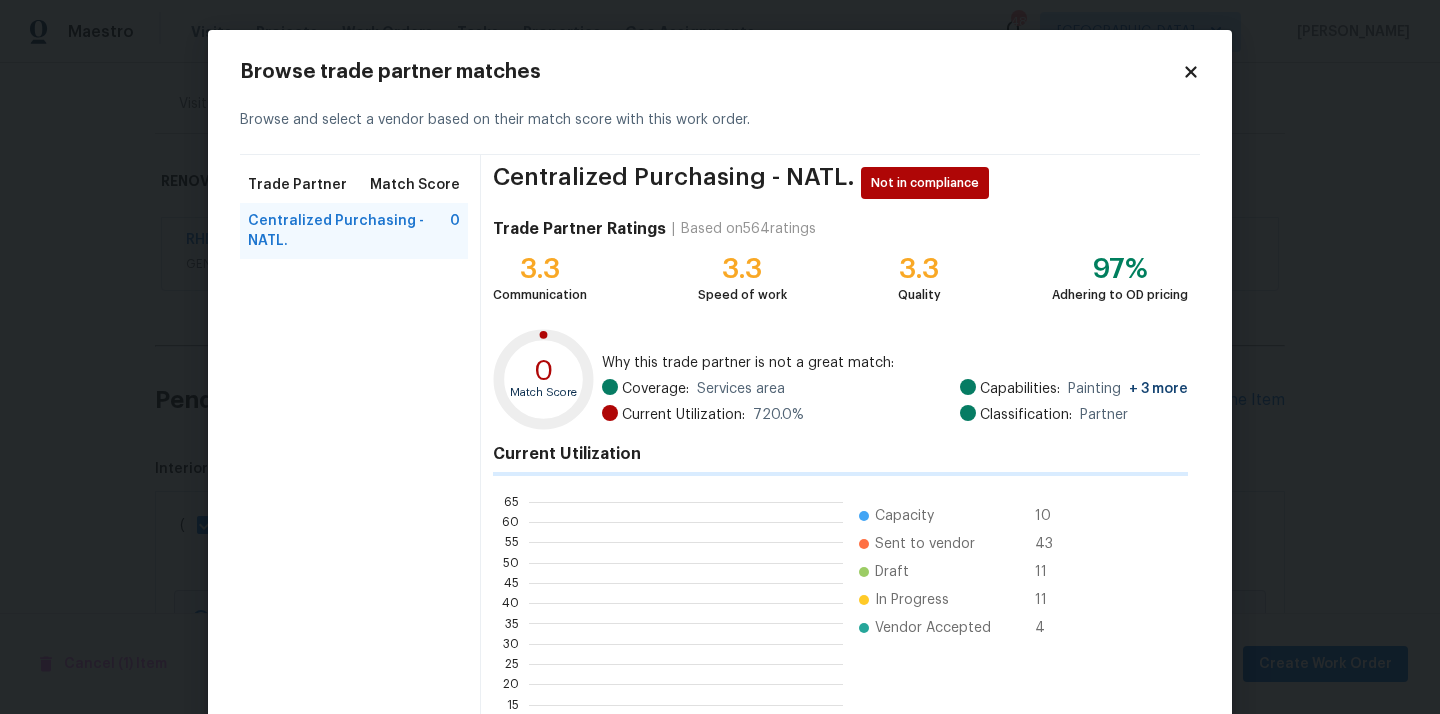 scroll, scrollTop: 2, scrollLeft: 1, axis: both 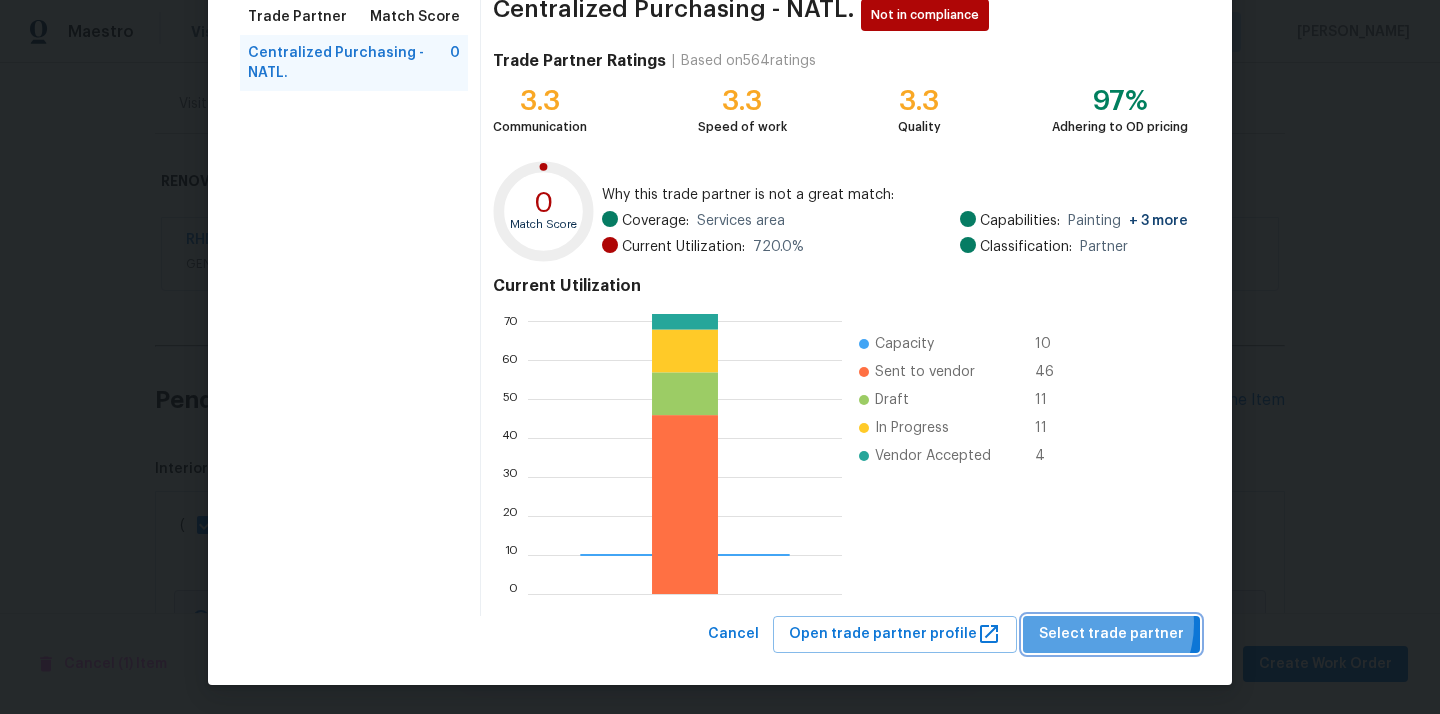 click on "Select trade partner" at bounding box center (1111, 634) 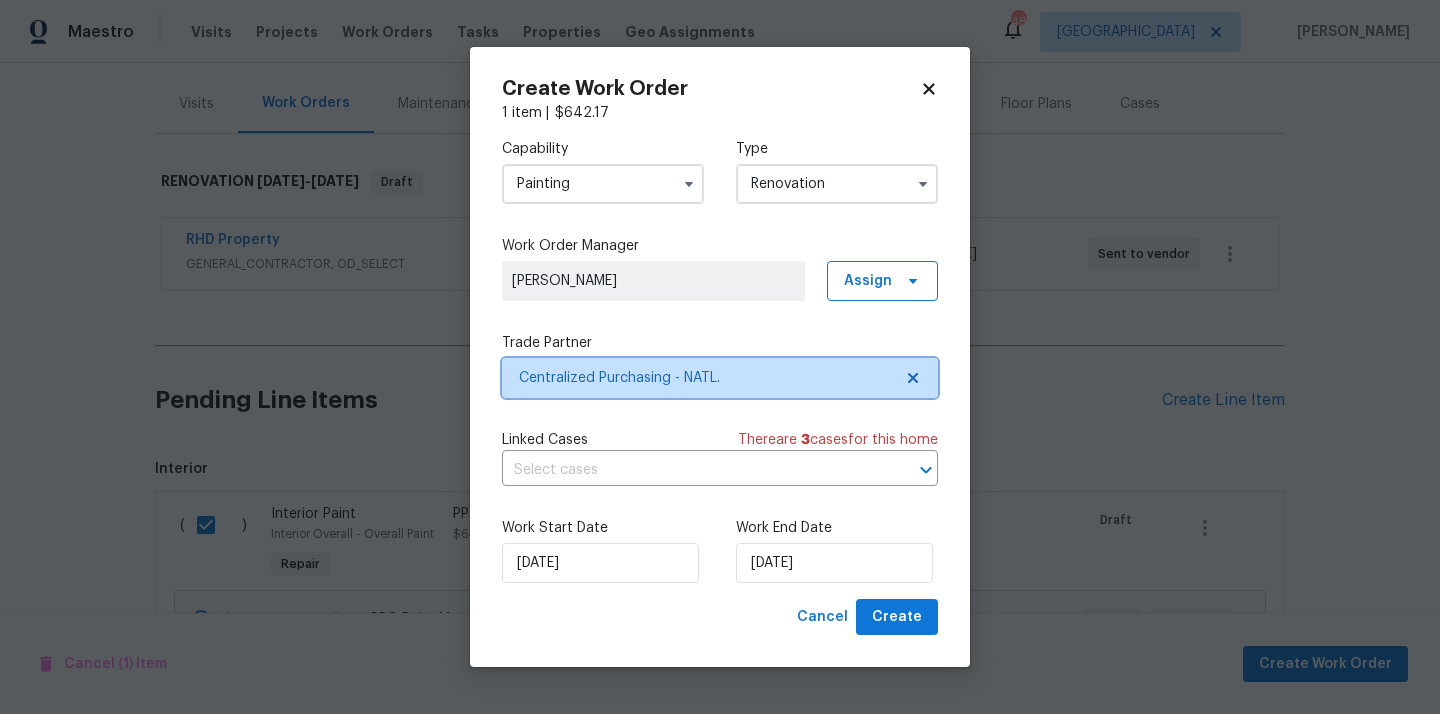 scroll, scrollTop: 0, scrollLeft: 0, axis: both 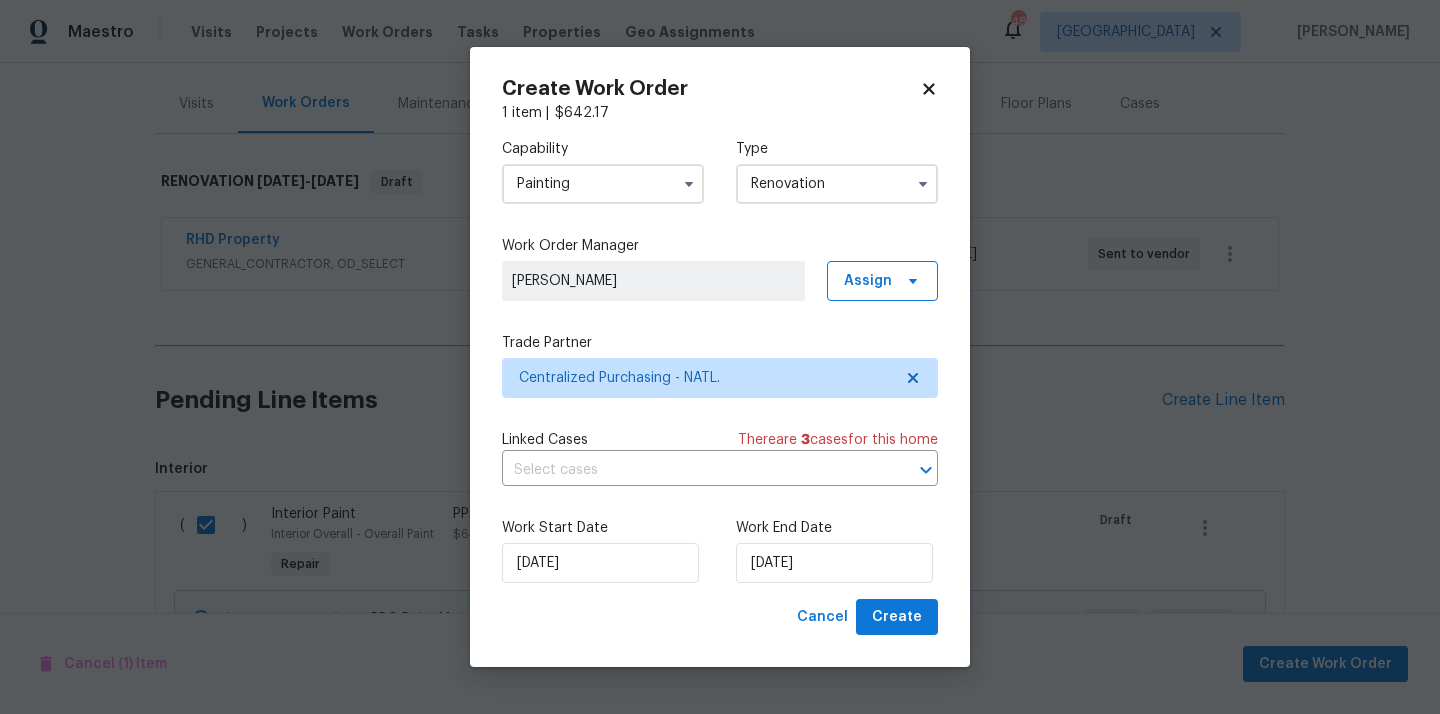 click on "Create Work Order 1 item | $ 642.17 Capability   Painting Type   Renovation Work Order Manager   [PERSON_NAME] Assign Trade Partner   Centralized Purchasing - NATL. Linked Cases There  are   3  case s  for this home   ​ Work Start Date   [DATE] Work End Date   [DATE] Cancel Create" at bounding box center (720, 357) 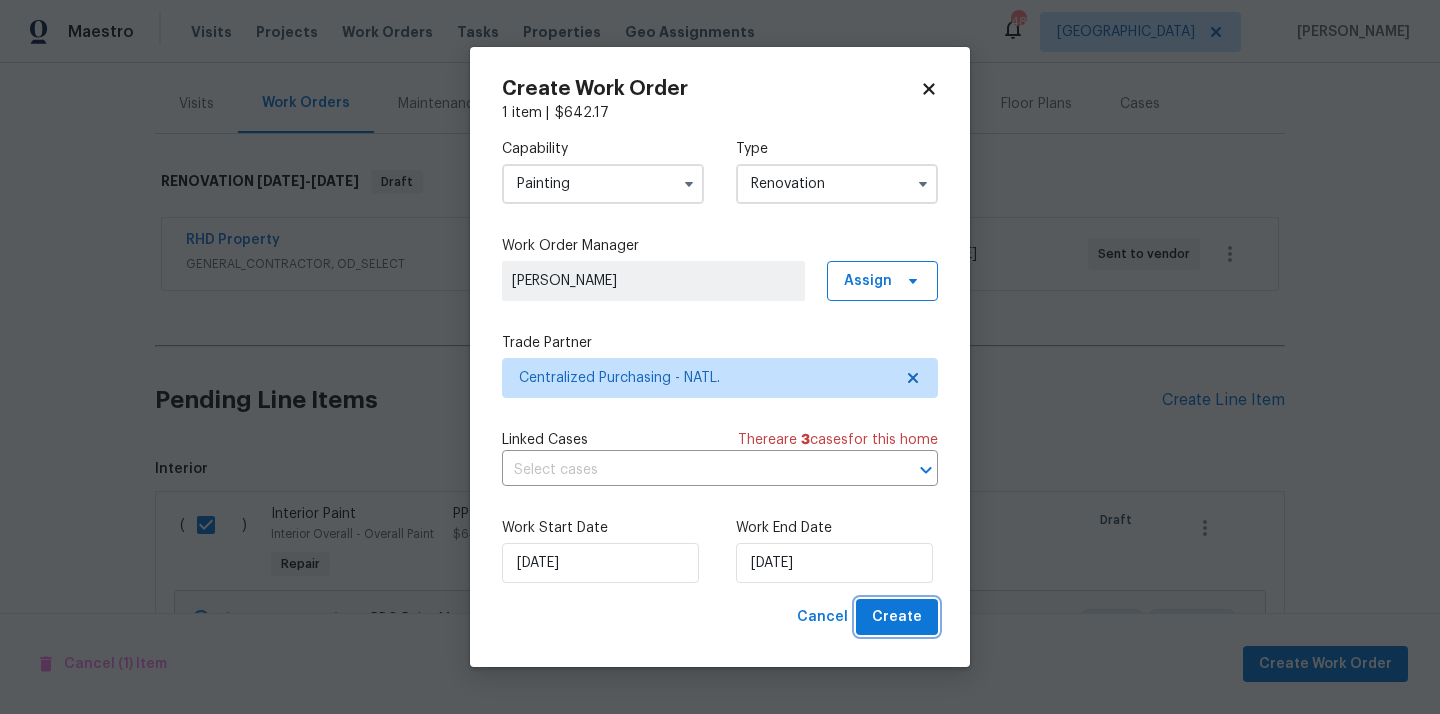 click on "Create" at bounding box center [897, 617] 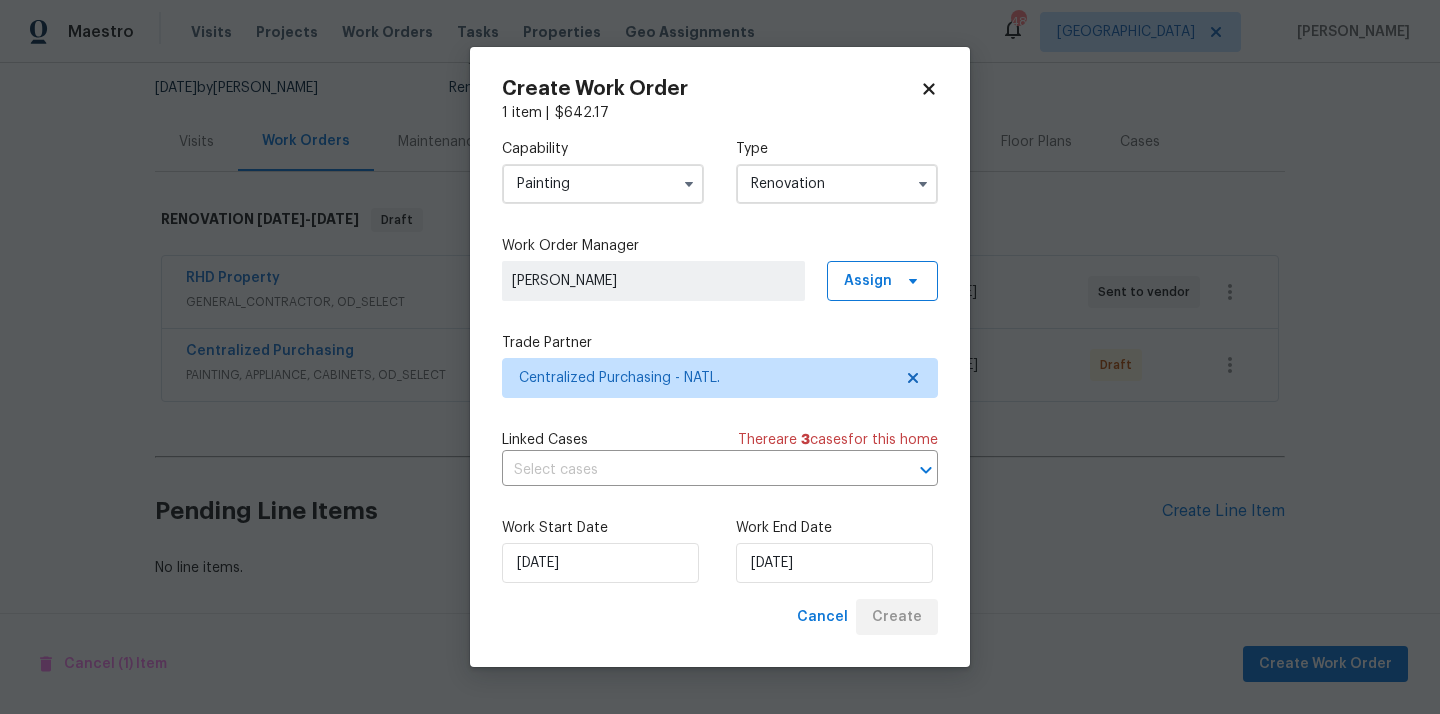 scroll, scrollTop: 191, scrollLeft: 0, axis: vertical 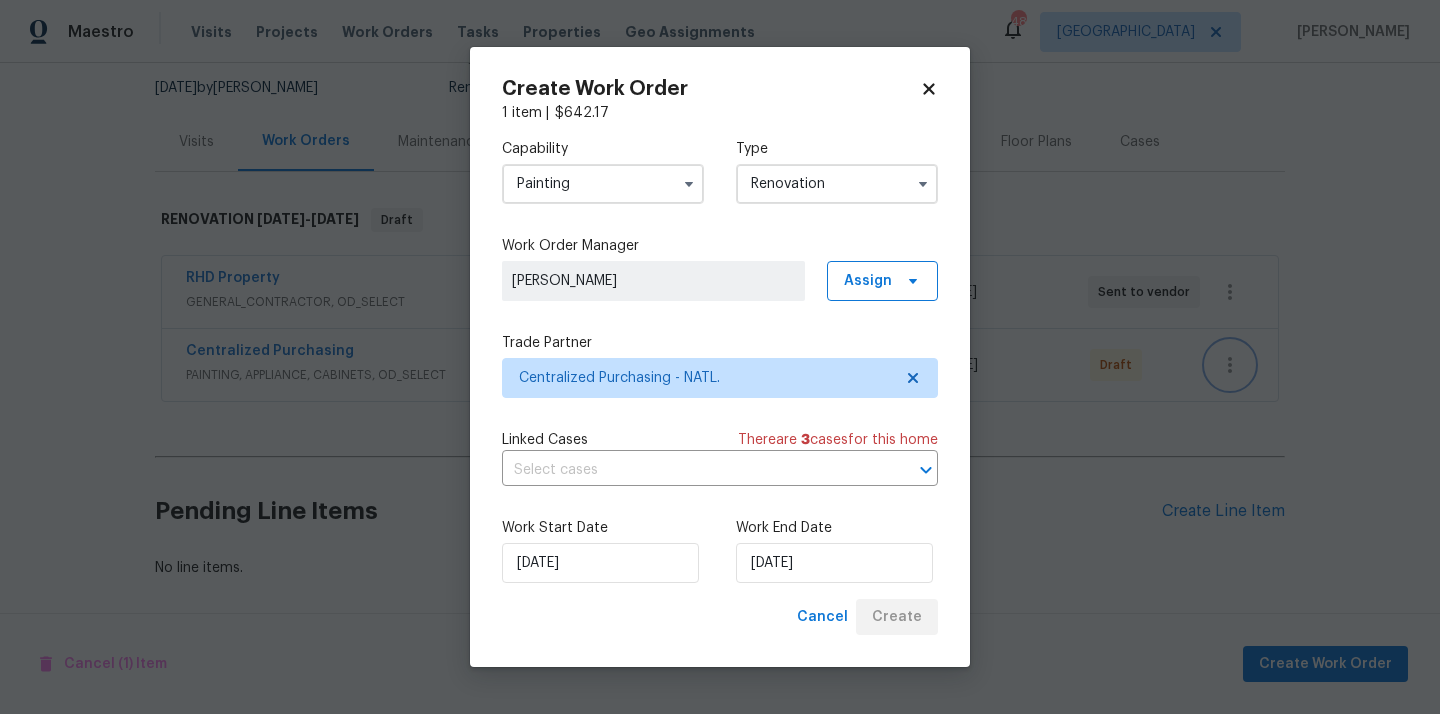 click 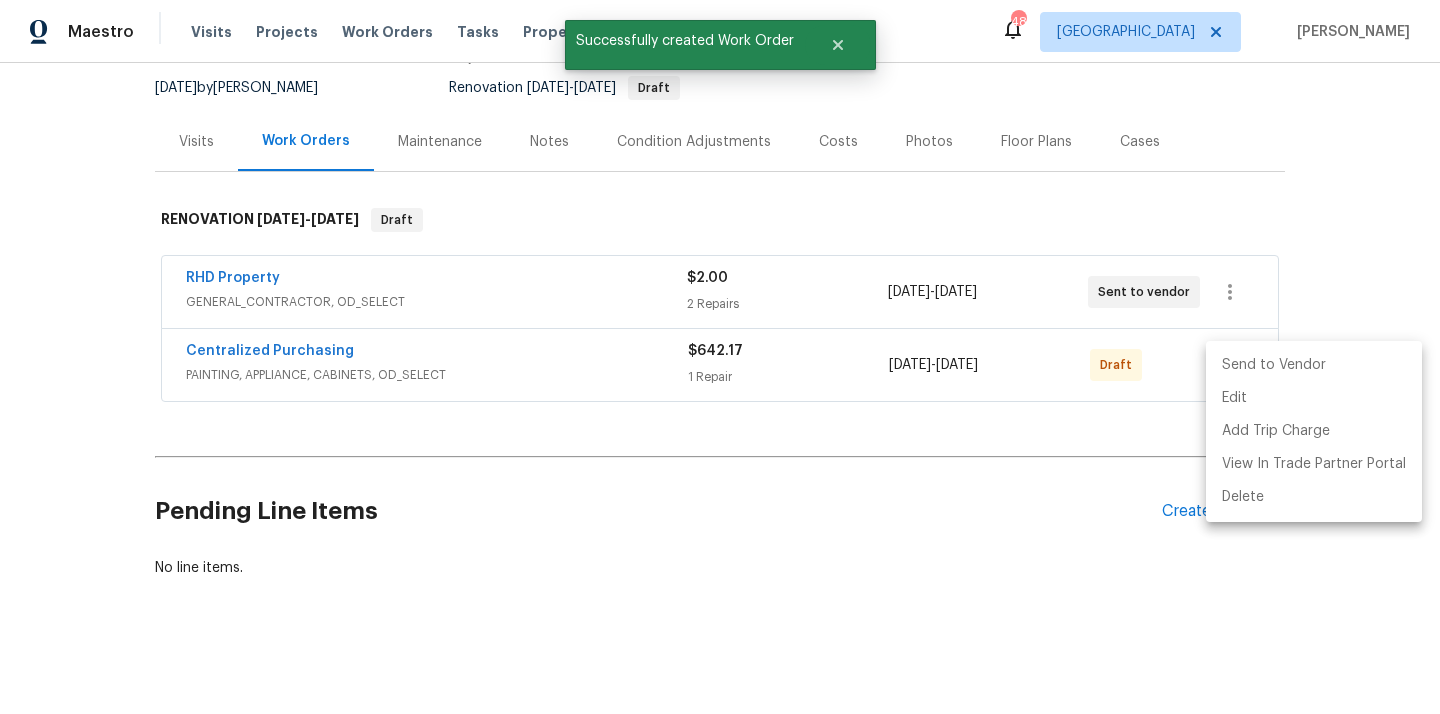 click on "Send to Vendor" at bounding box center [1314, 365] 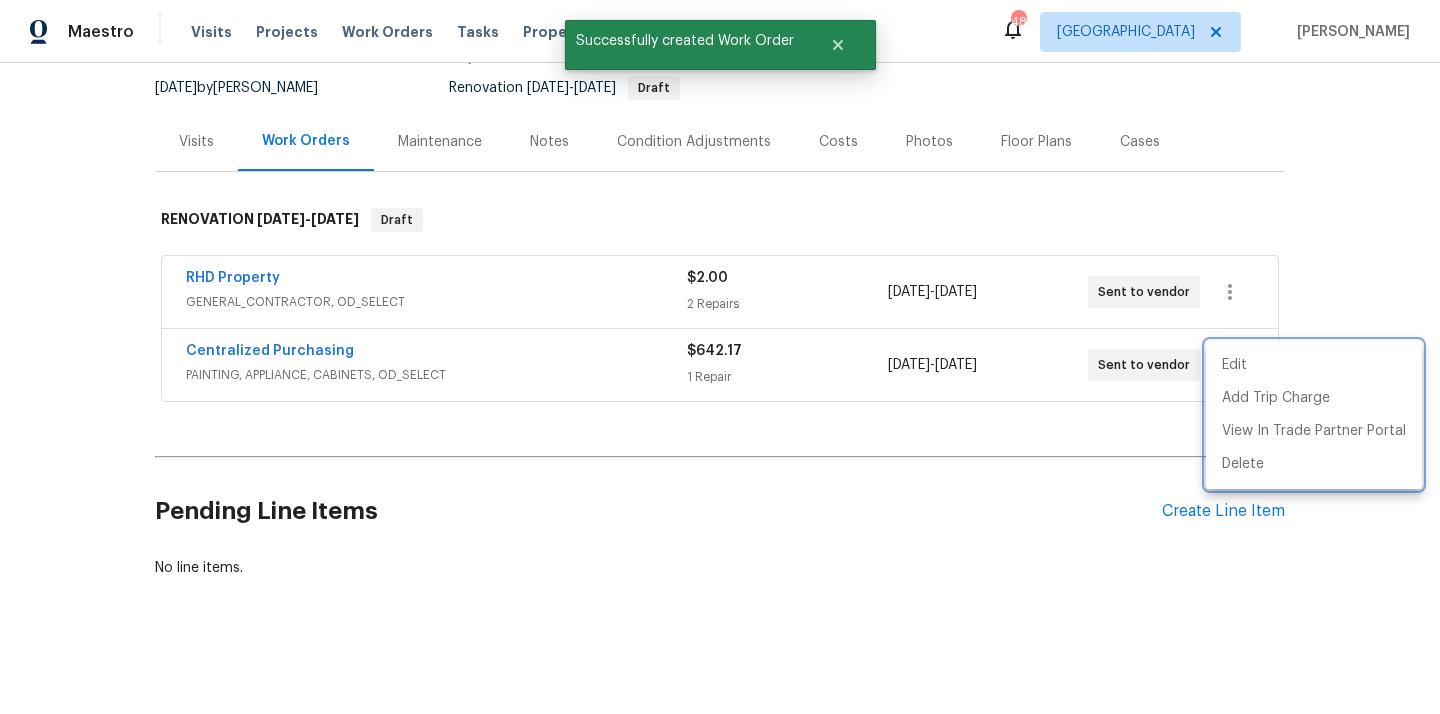 click at bounding box center (720, 357) 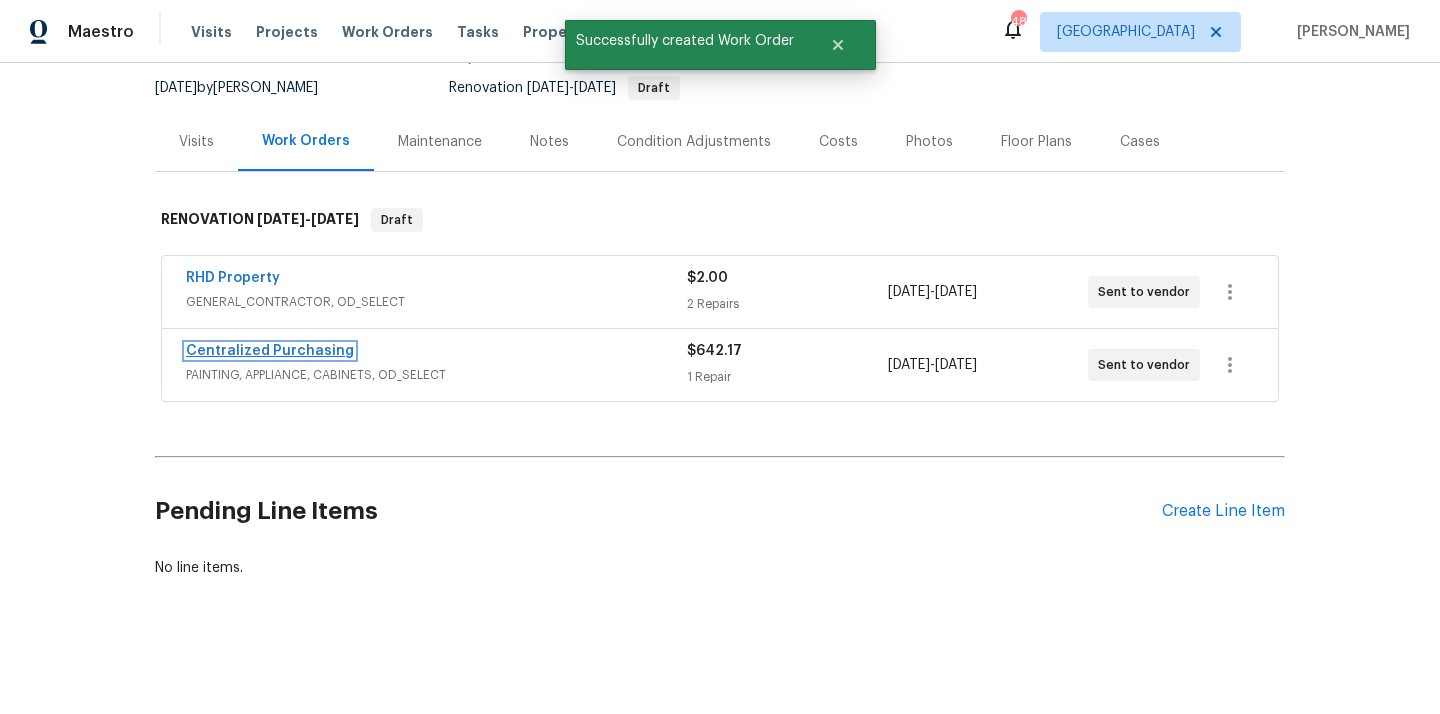 click on "Centralized Purchasing" at bounding box center (270, 351) 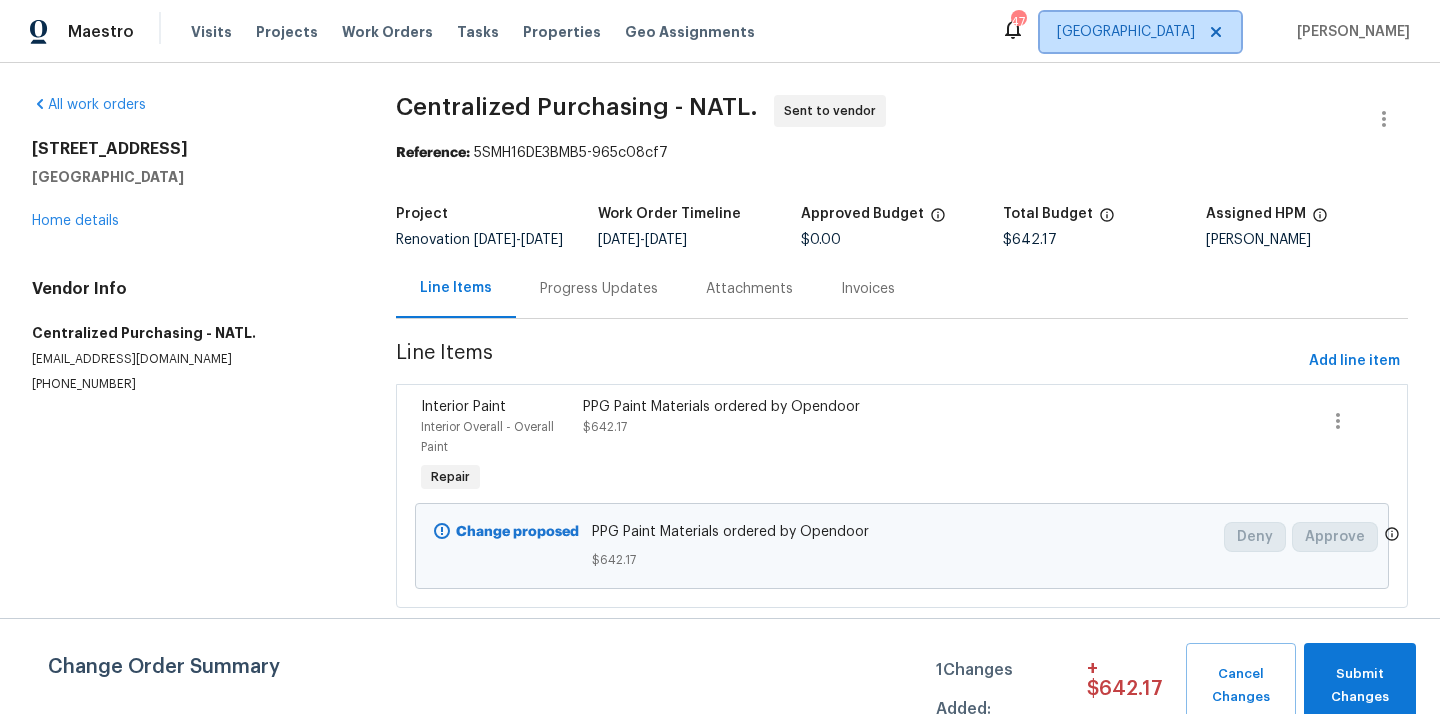 click on "[GEOGRAPHIC_DATA]" at bounding box center [1126, 32] 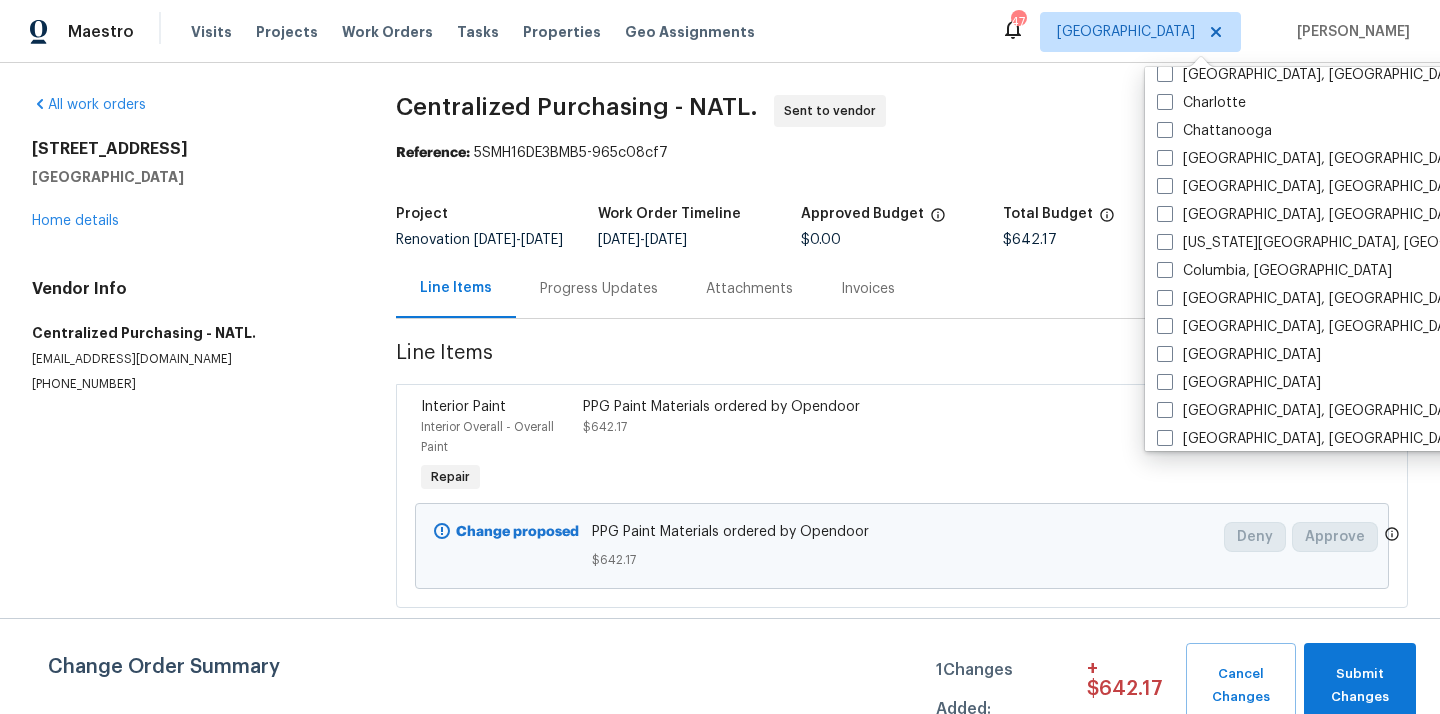 scroll, scrollTop: 329, scrollLeft: 0, axis: vertical 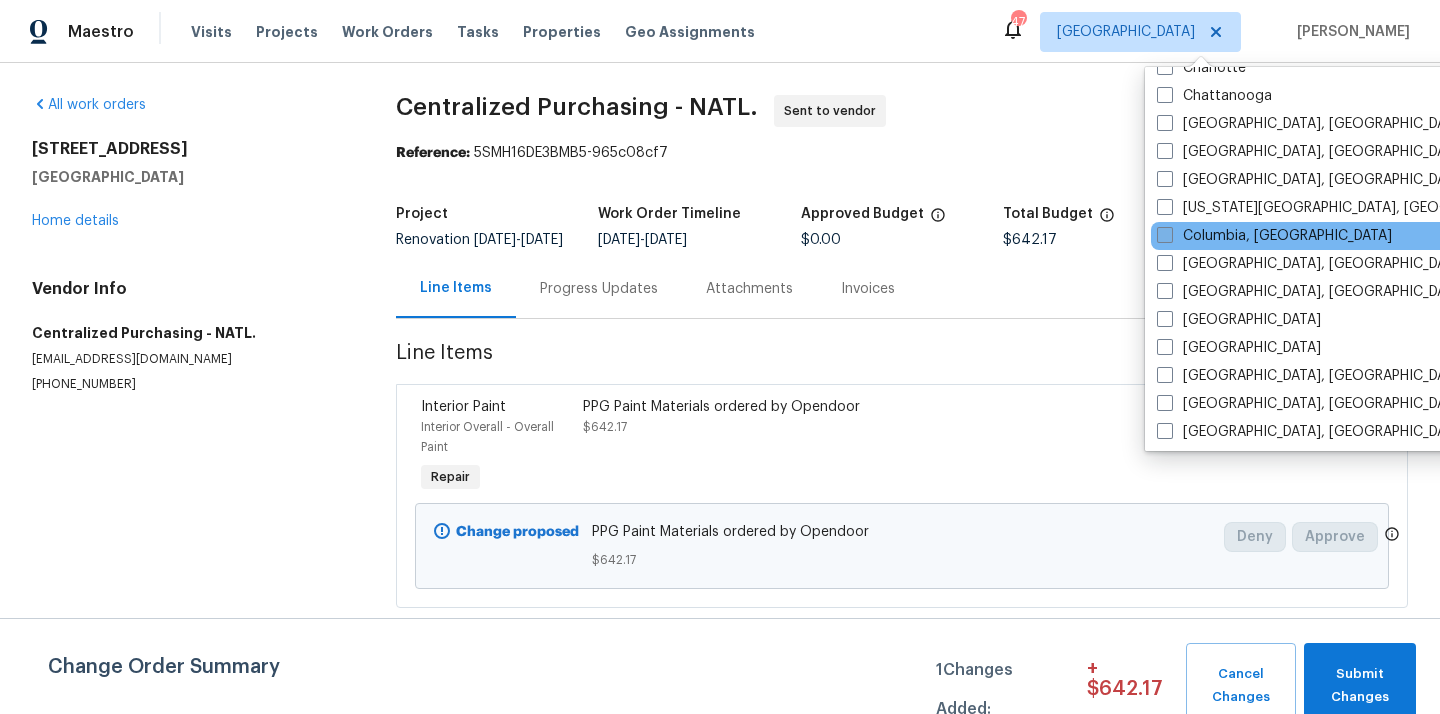 click on "Columbia, [GEOGRAPHIC_DATA]" at bounding box center [1274, 236] 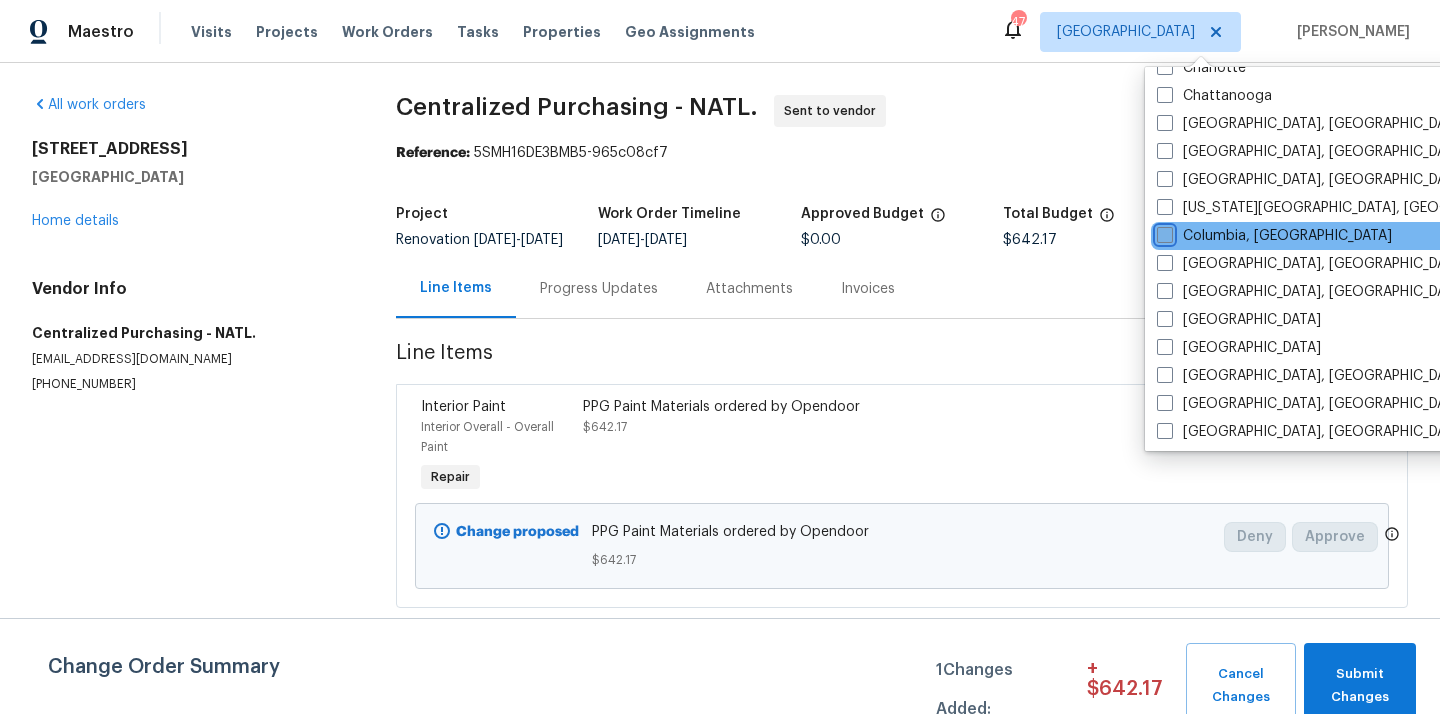 click on "Columbia, [GEOGRAPHIC_DATA]" at bounding box center (1163, 232) 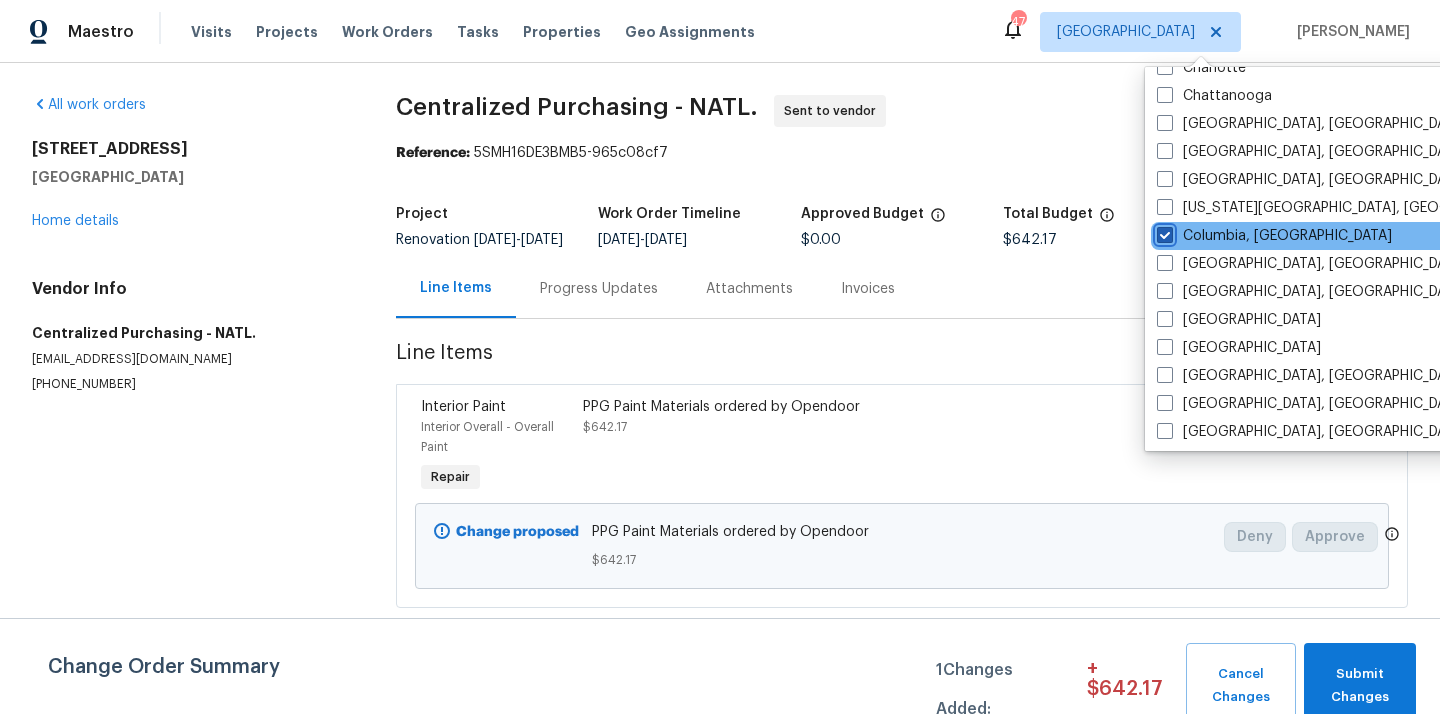 checkbox on "true" 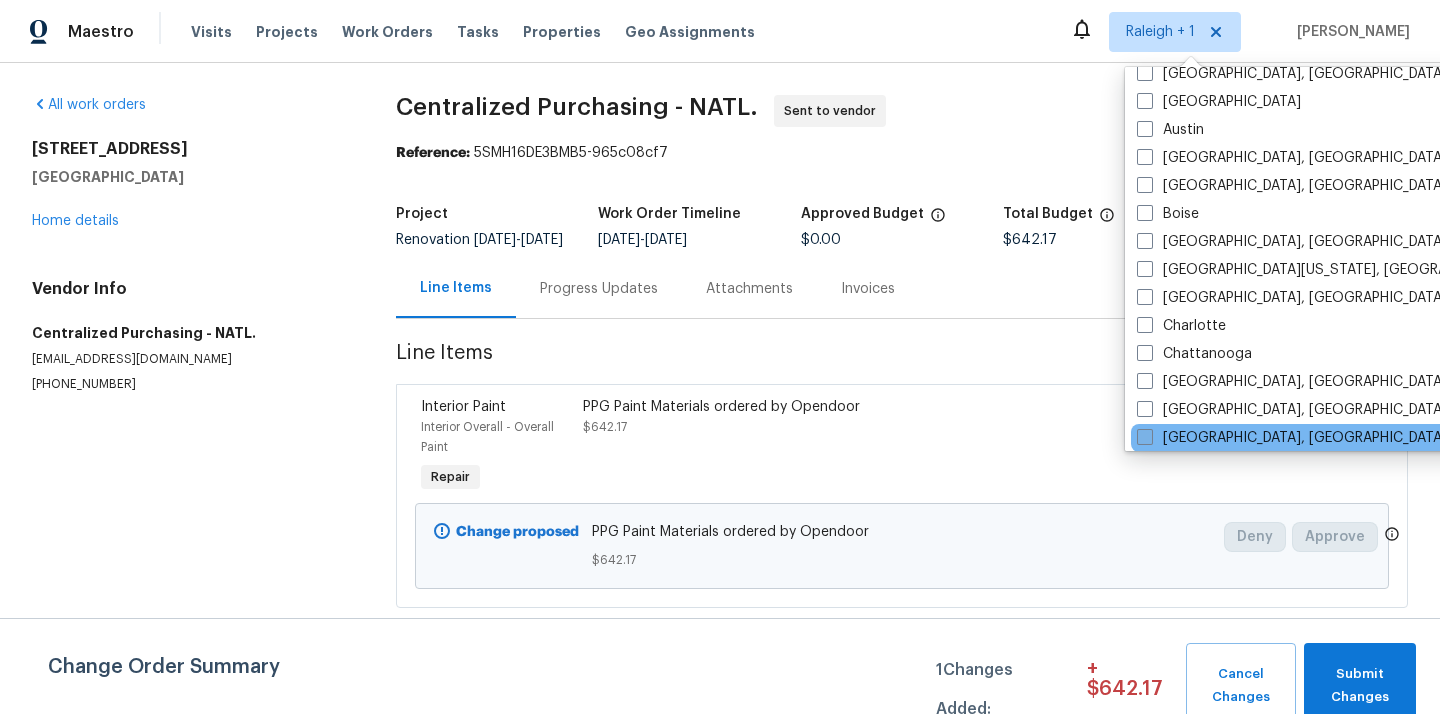 scroll, scrollTop: 0, scrollLeft: 0, axis: both 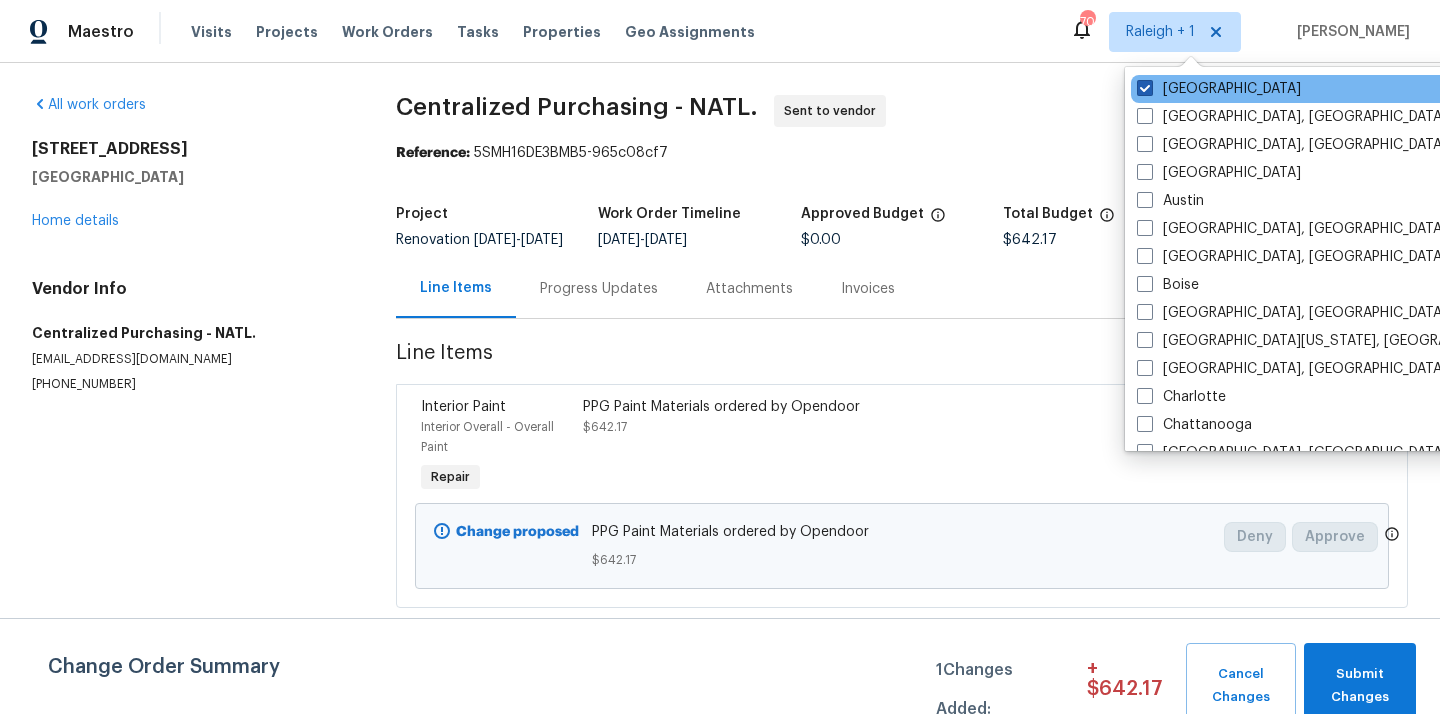 click on "[GEOGRAPHIC_DATA]" at bounding box center (1219, 89) 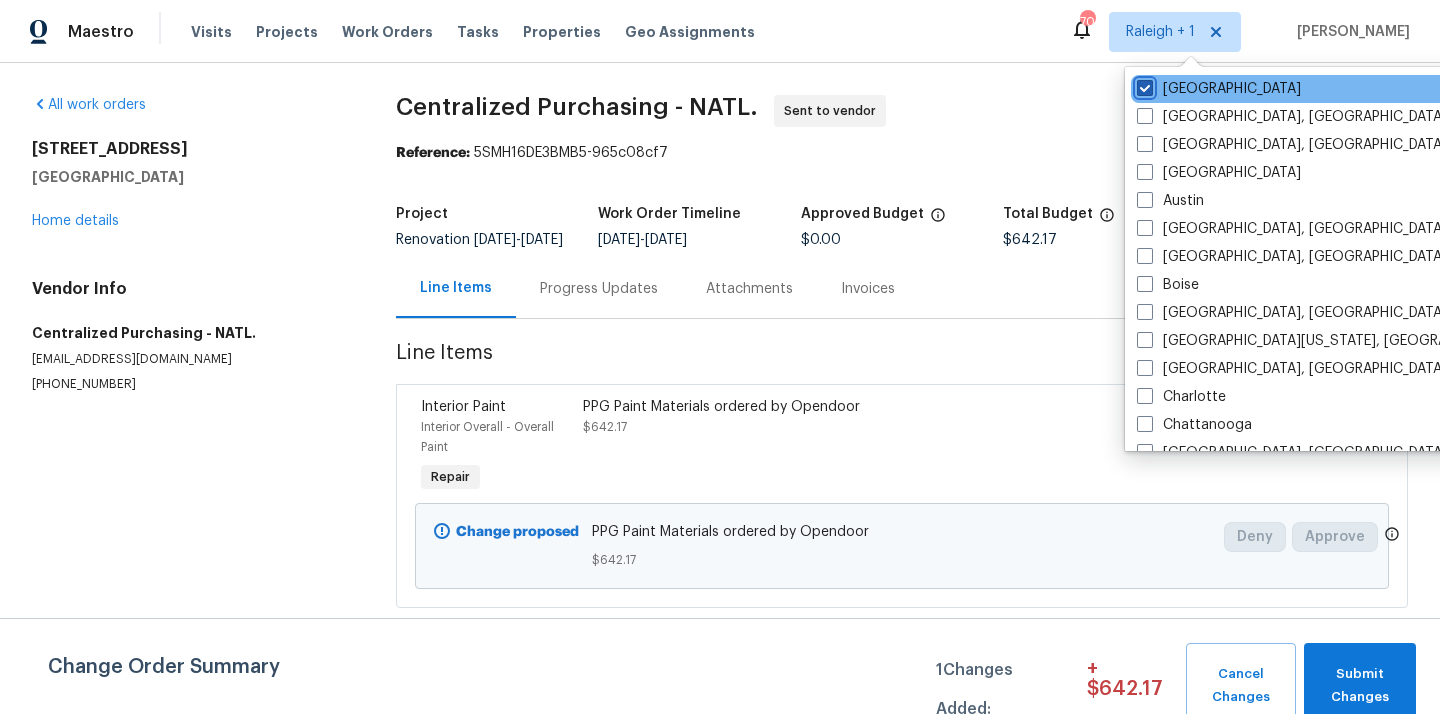 click on "[GEOGRAPHIC_DATA]" at bounding box center (1143, 85) 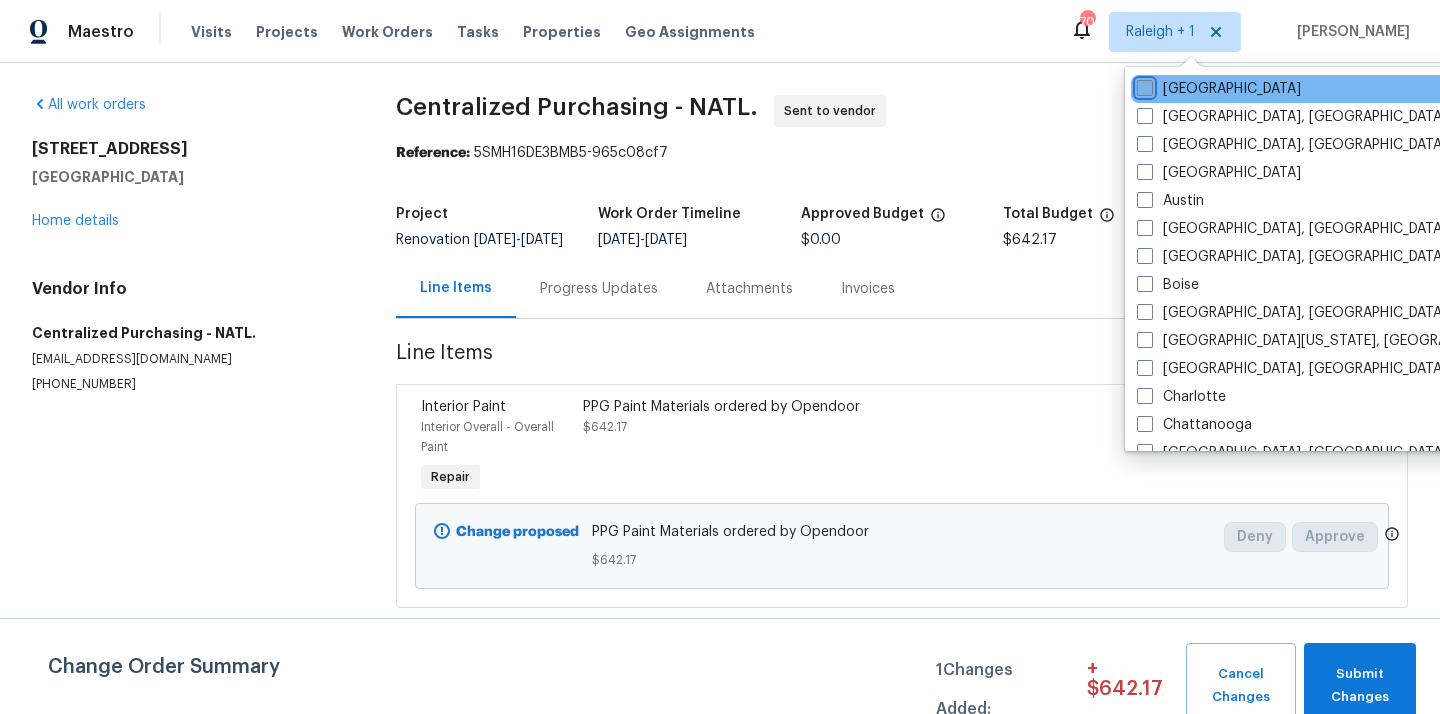 checkbox on "false" 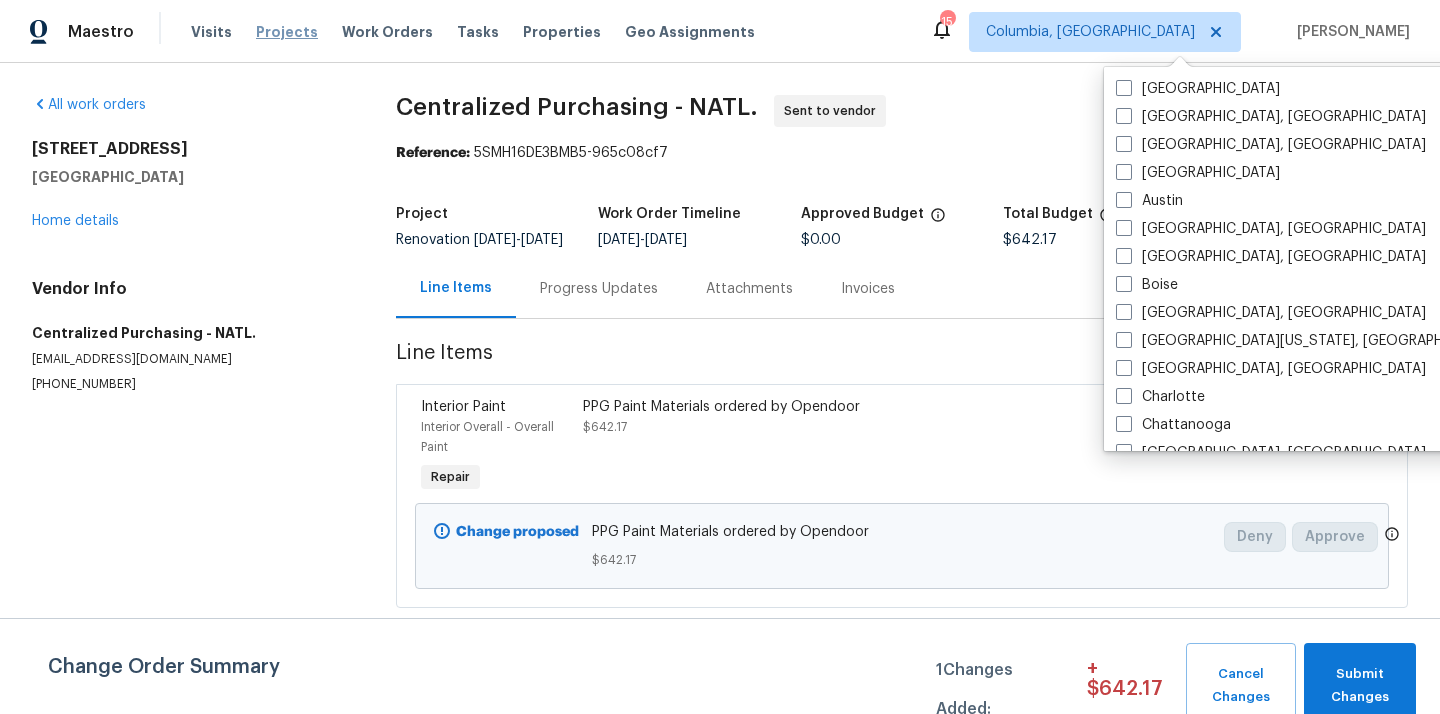 click on "Projects" at bounding box center (287, 32) 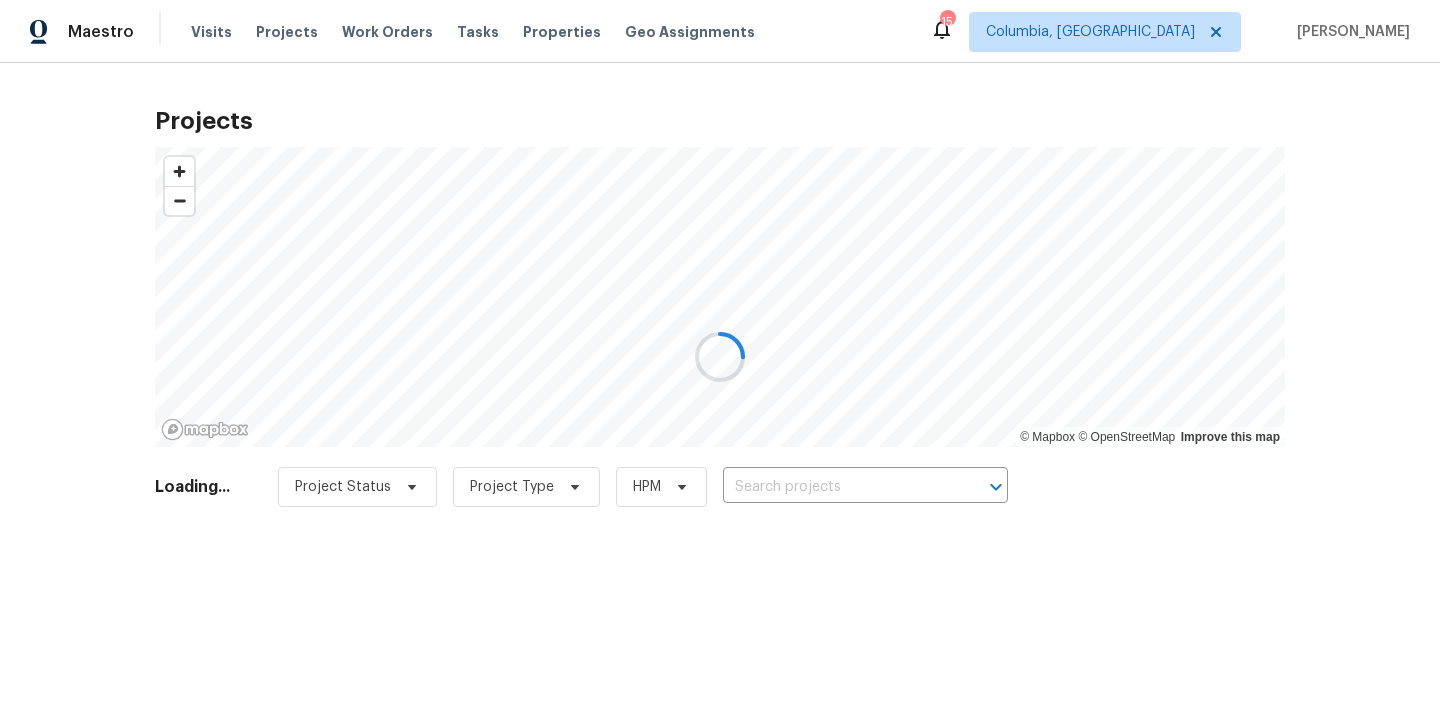 click at bounding box center (720, 357) 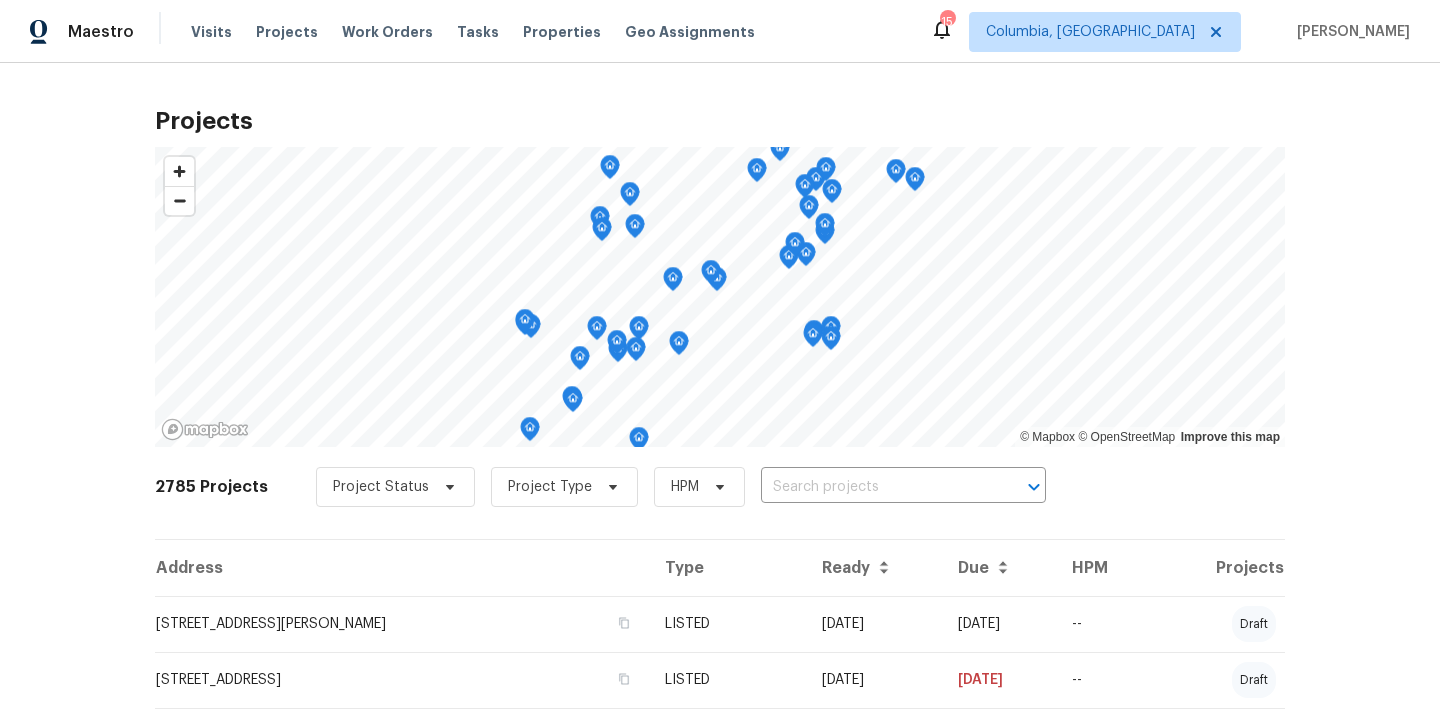 click at bounding box center (875, 487) 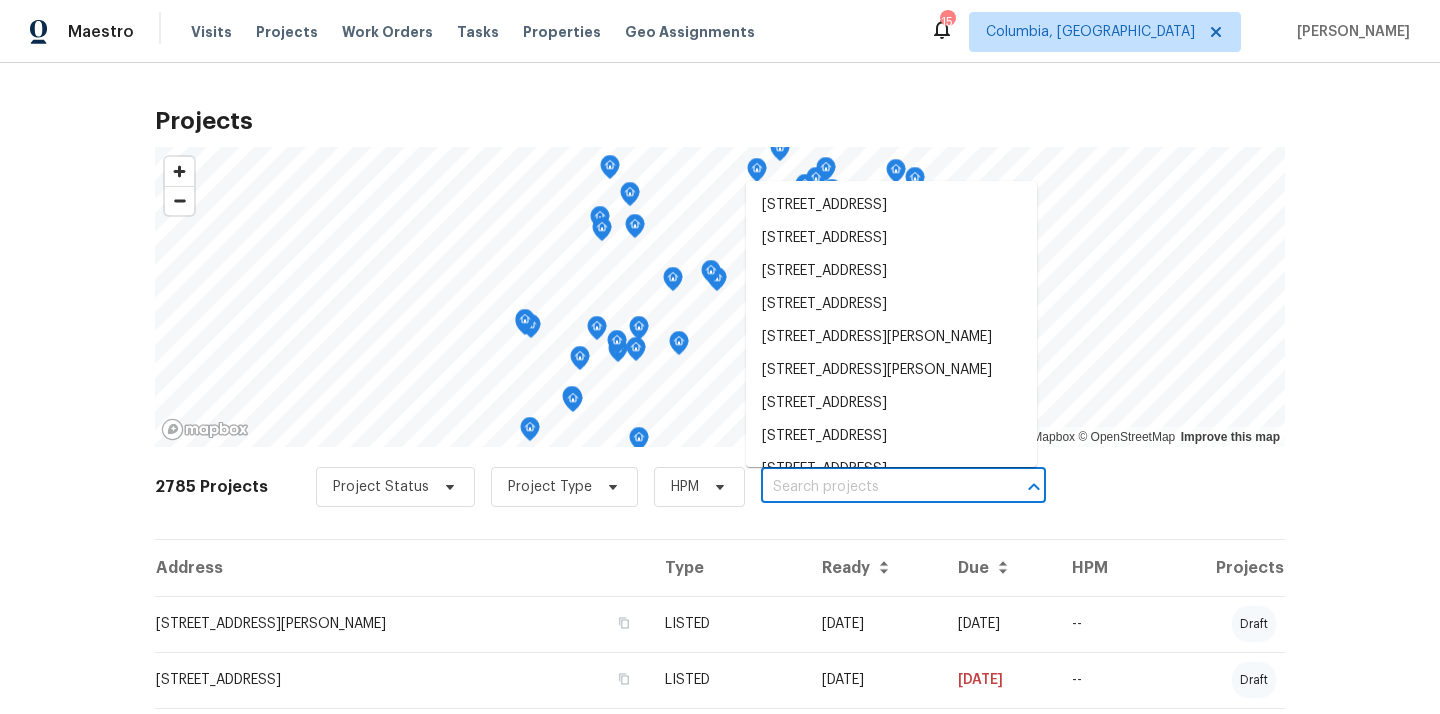 paste on "[STREET_ADDRESS]" 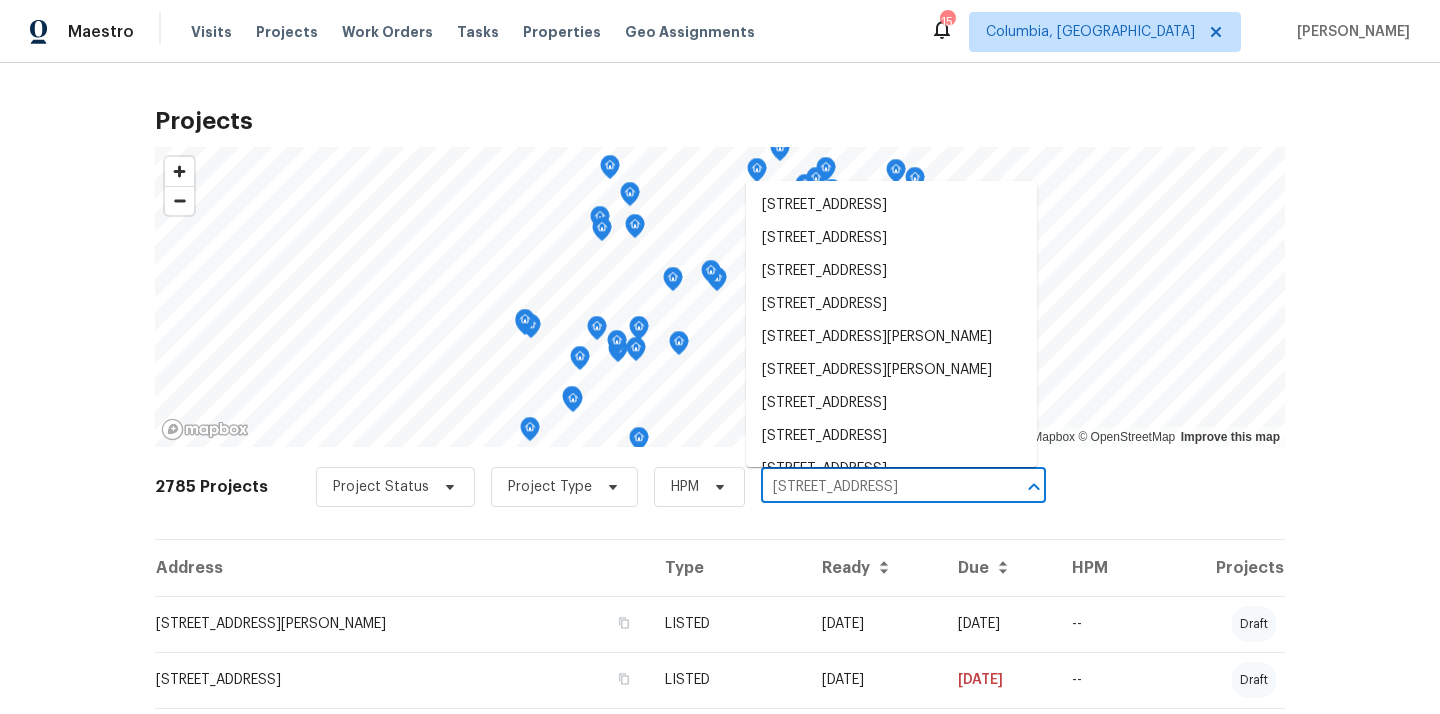 scroll, scrollTop: 0, scrollLeft: 46, axis: horizontal 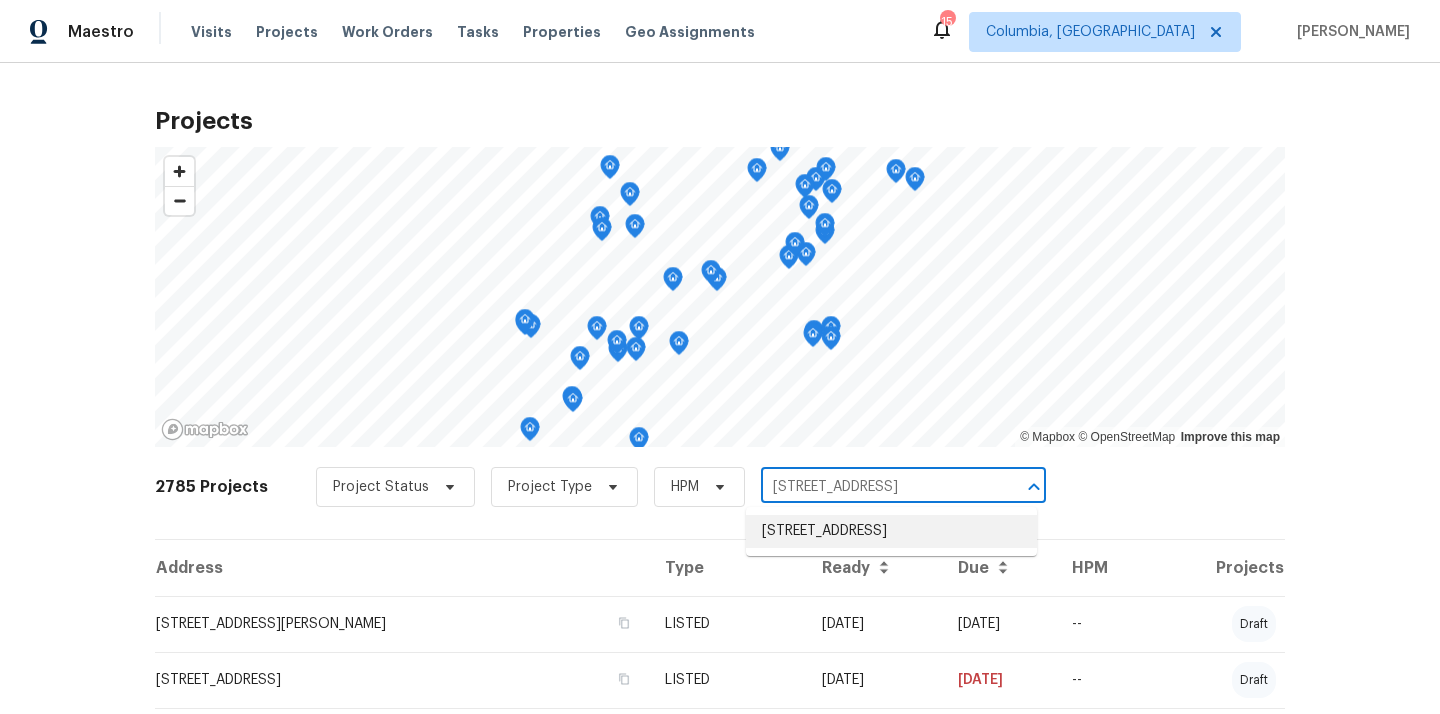 click on "[STREET_ADDRESS]" at bounding box center (891, 531) 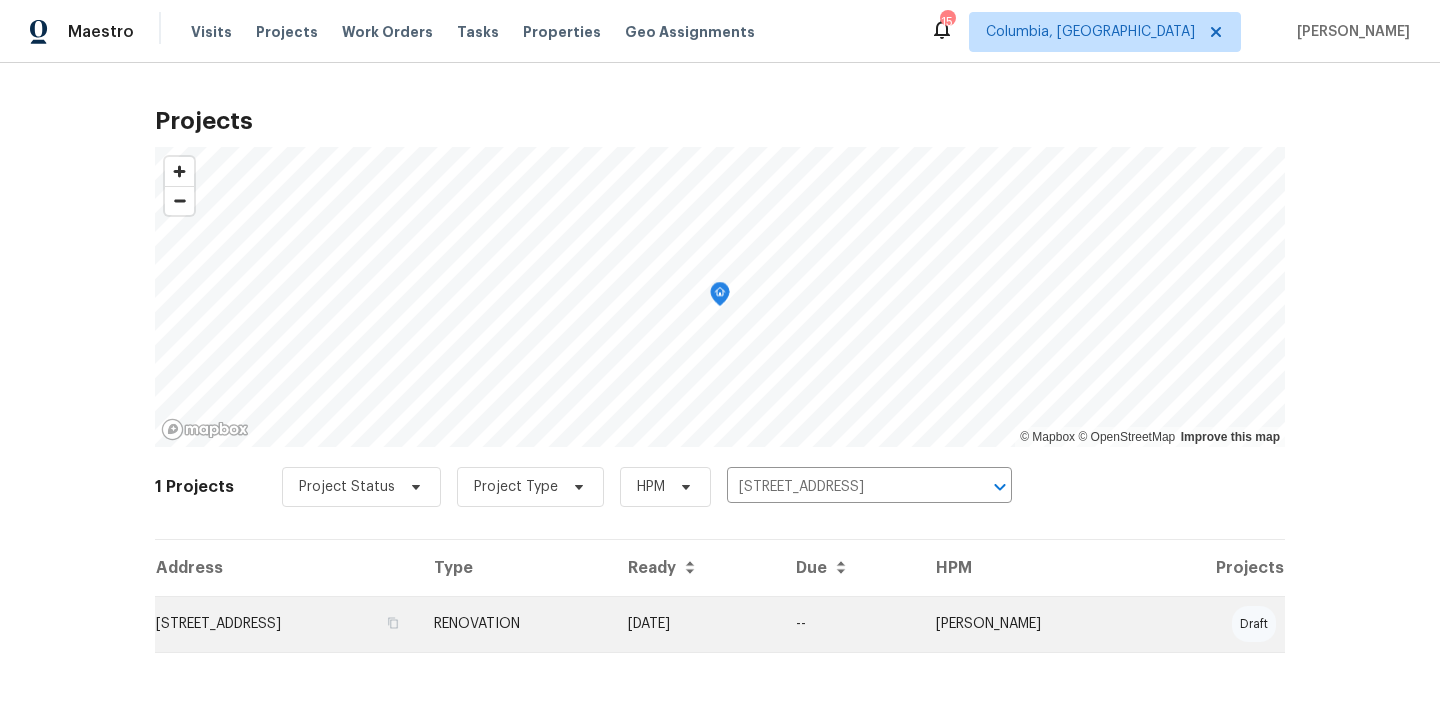 click on "[STREET_ADDRESS]" at bounding box center [286, 624] 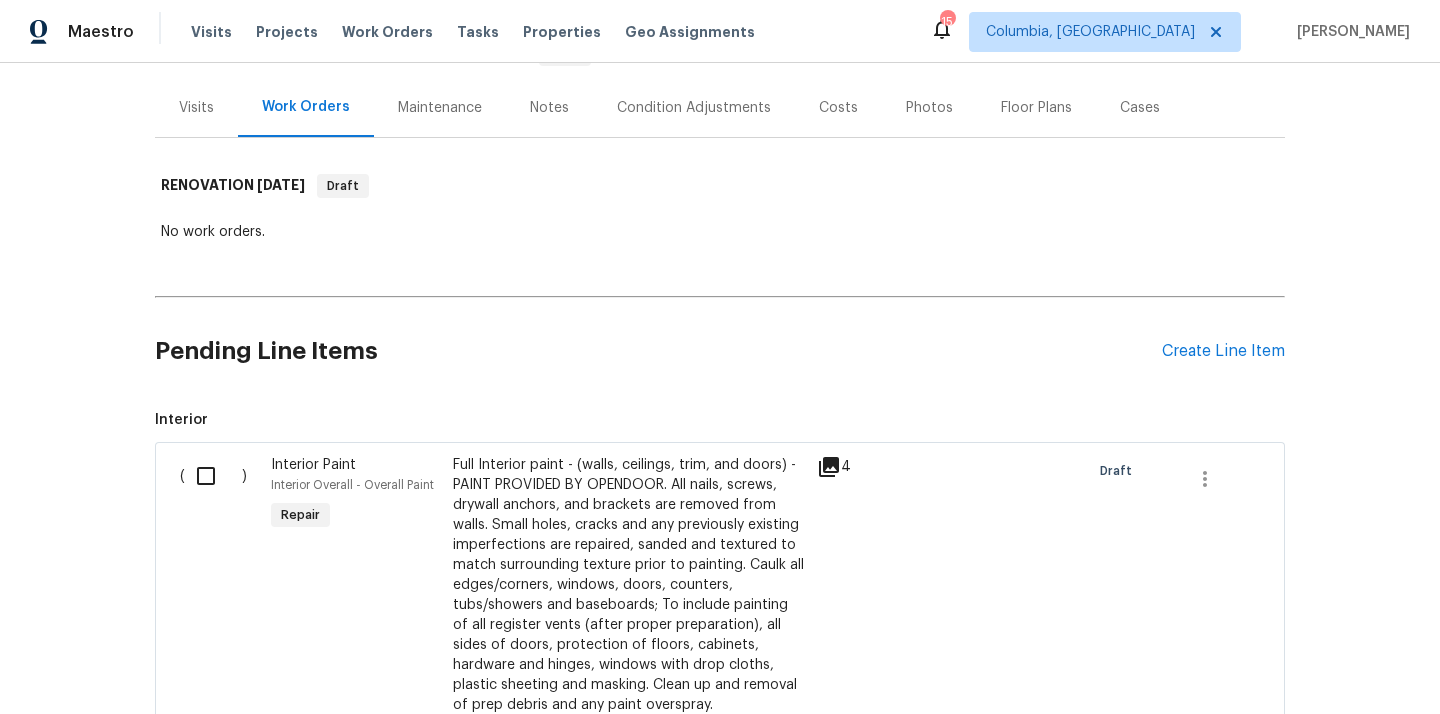 scroll, scrollTop: 298, scrollLeft: 0, axis: vertical 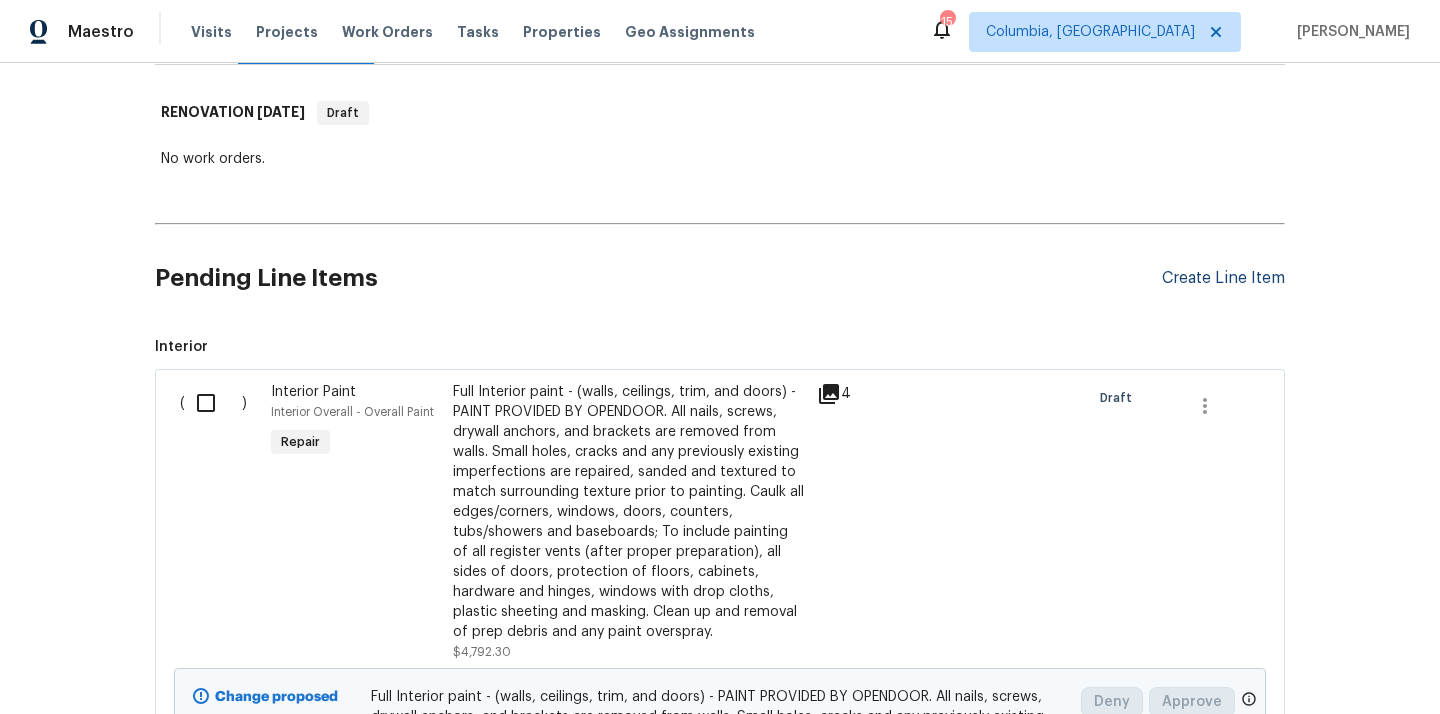 click on "Create Line Item" at bounding box center (1223, 278) 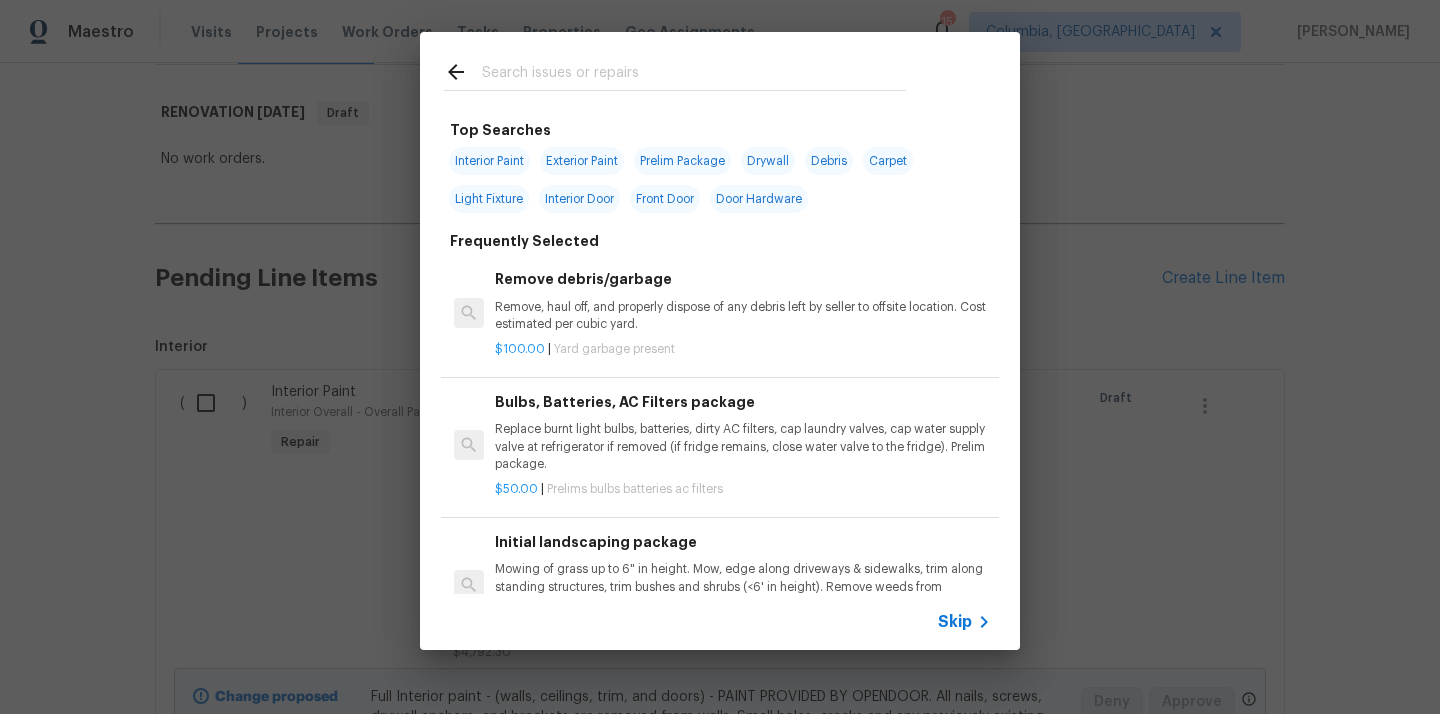 click at bounding box center (694, 75) 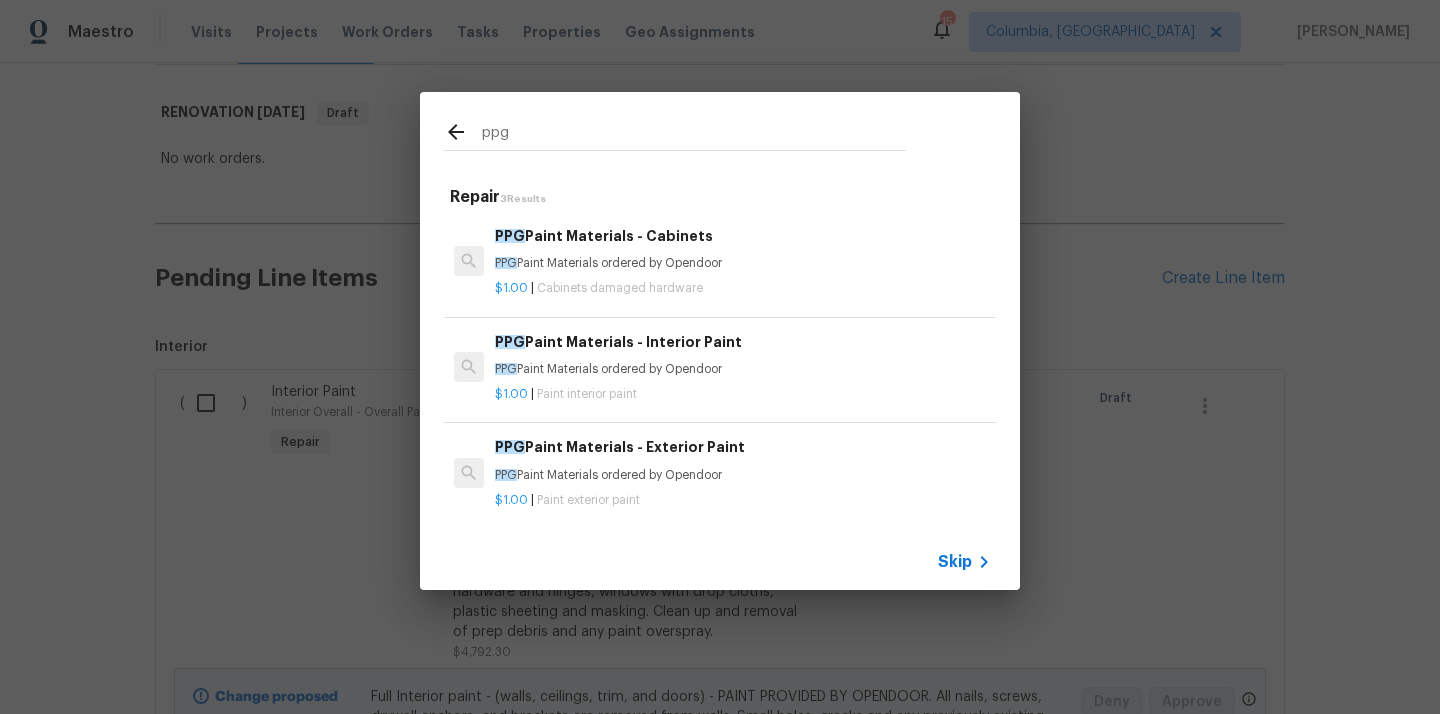 type on "ppg" 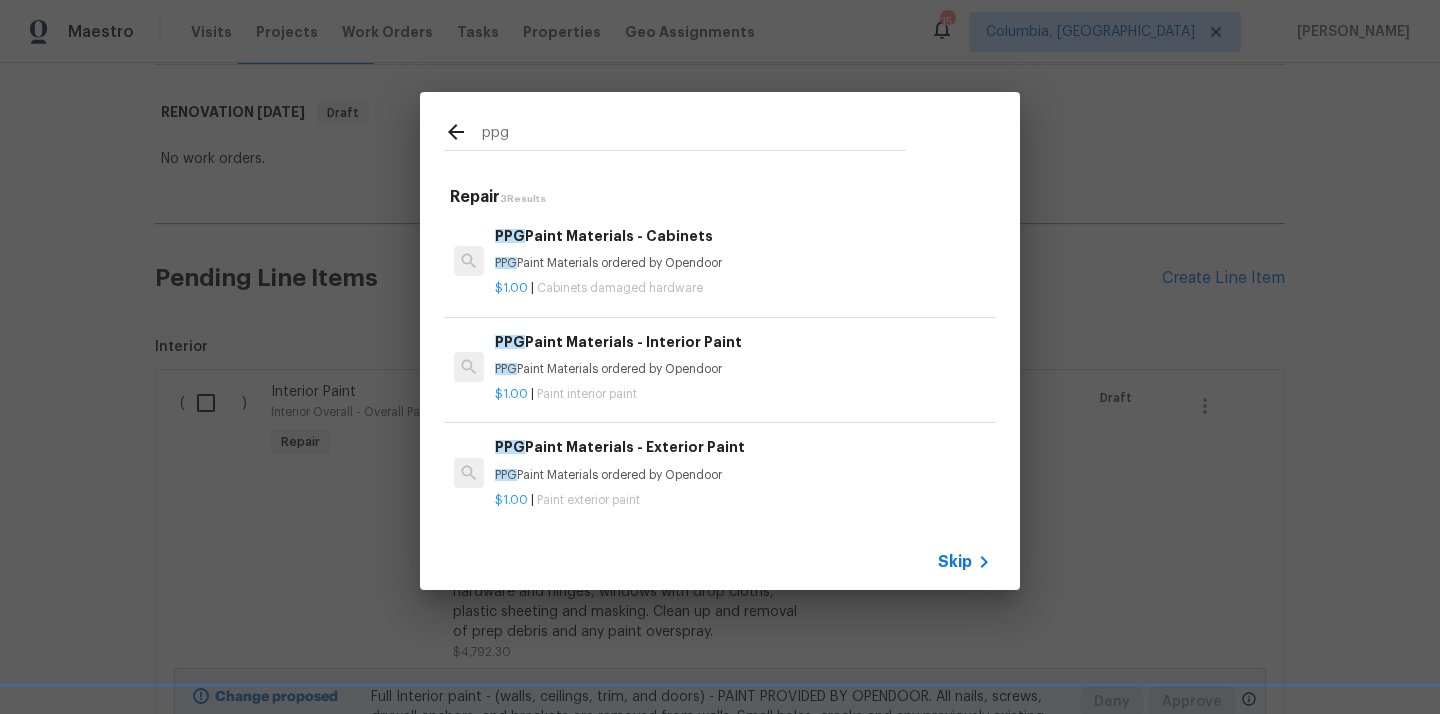 click on "PPG  Paint Materials - Interior Paint PPG  Paint Materials ordered by Opendoor" at bounding box center [743, 355] 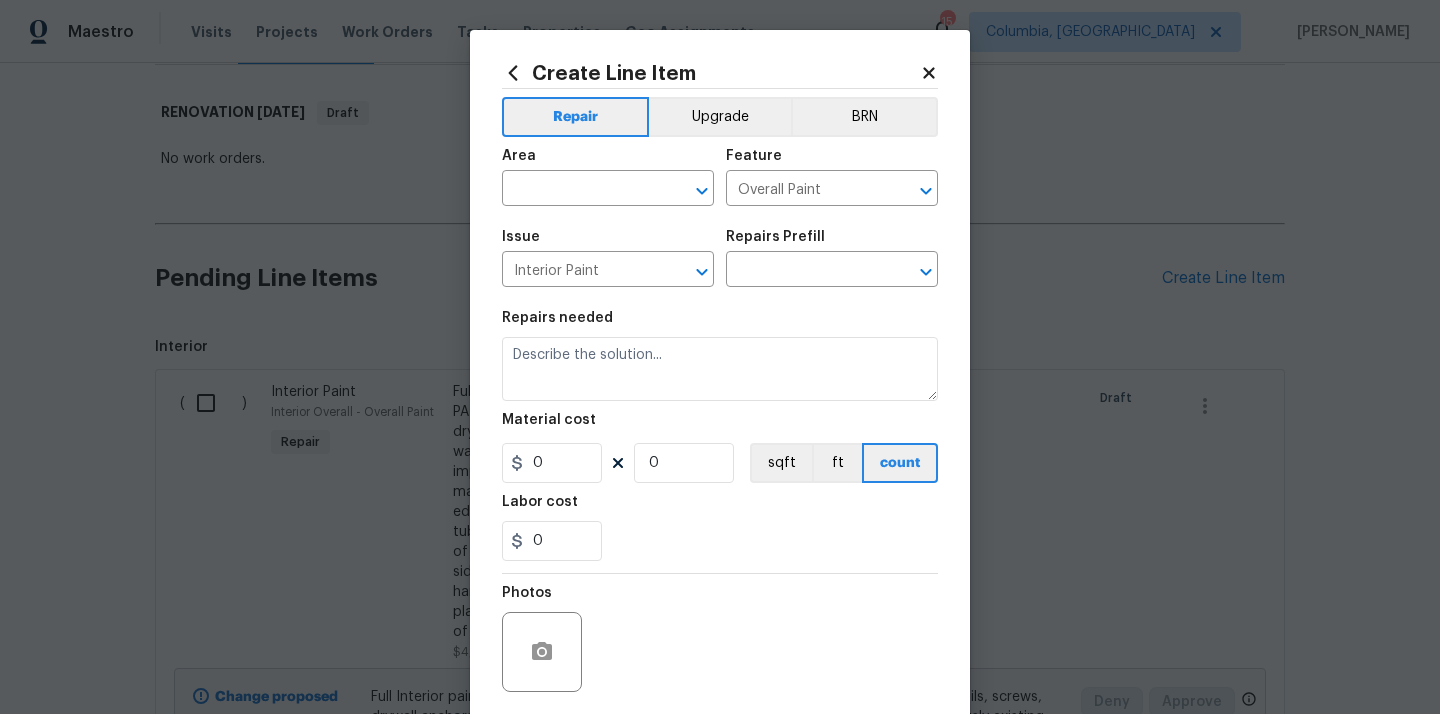 type on "PPG Paint Materials - Interior Paint $1.00" 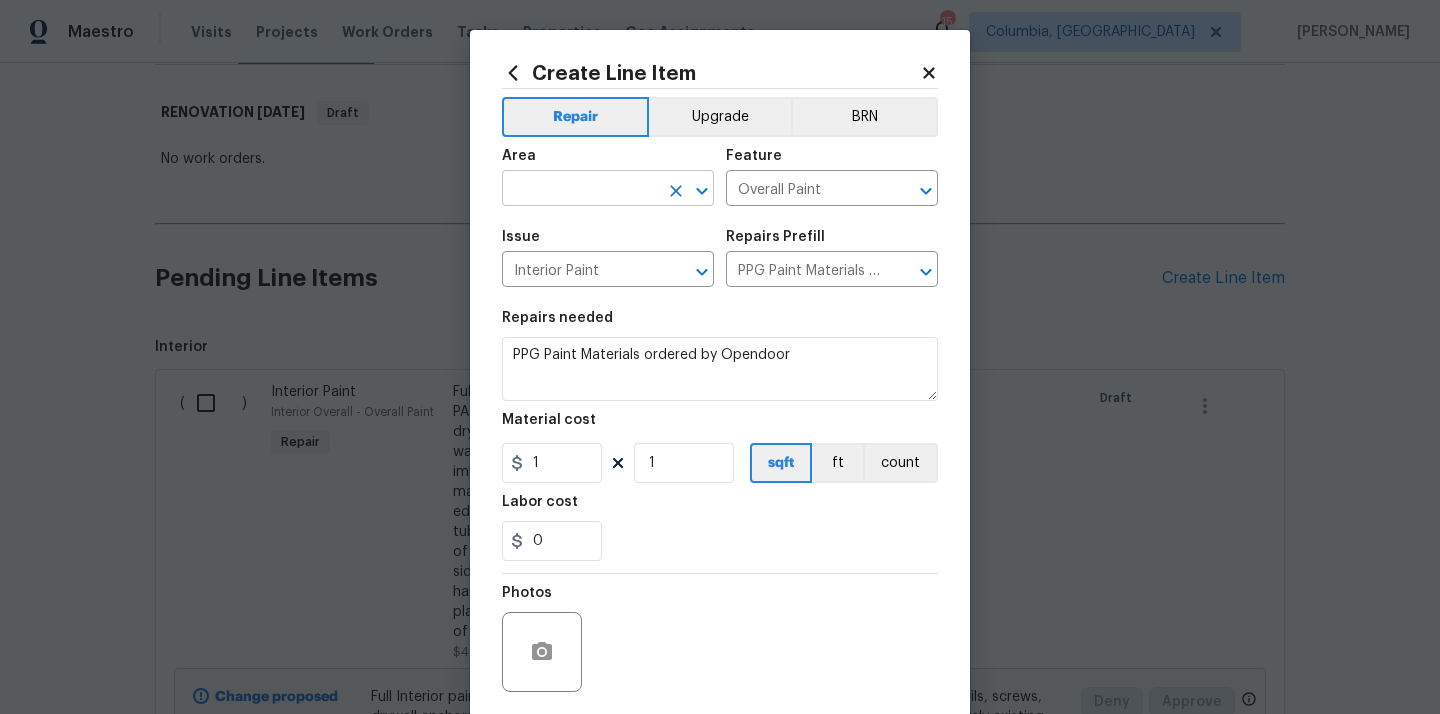 click at bounding box center (580, 190) 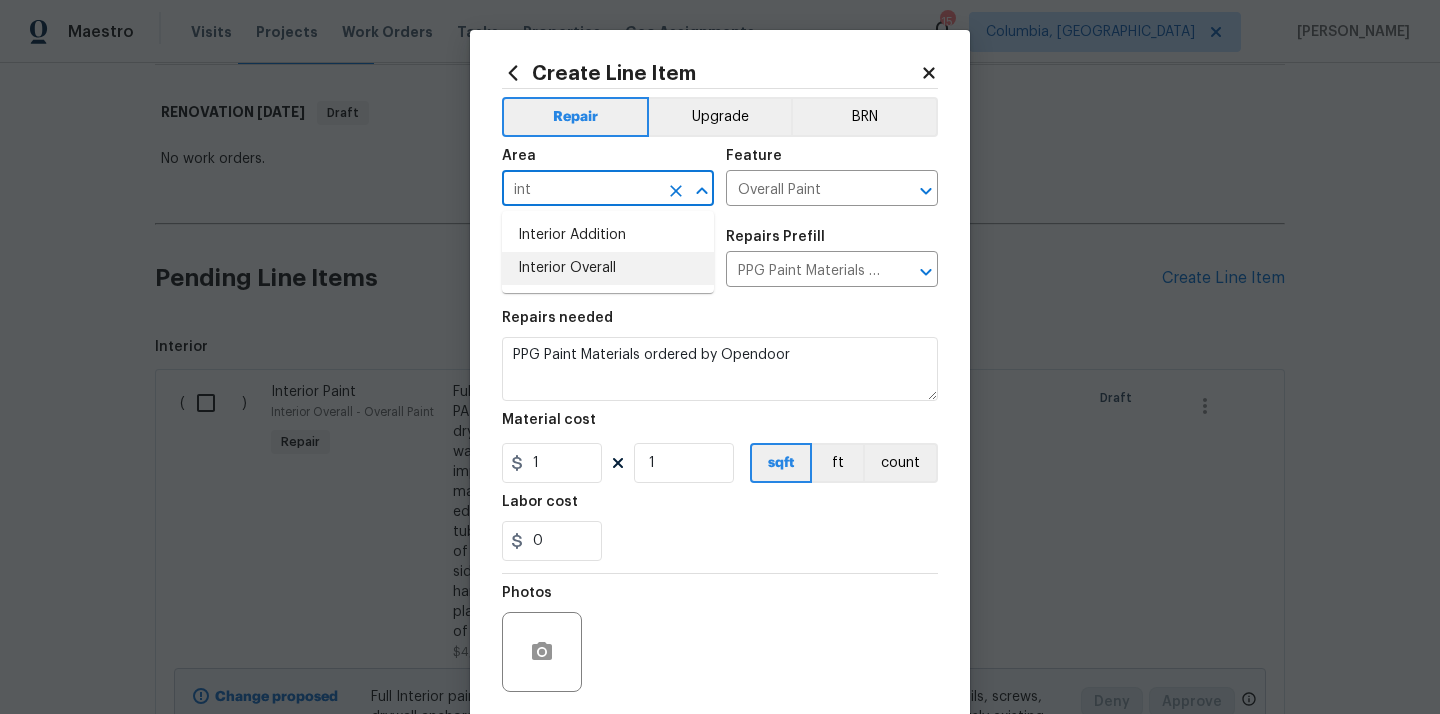 click on "Interior Overall" at bounding box center [608, 268] 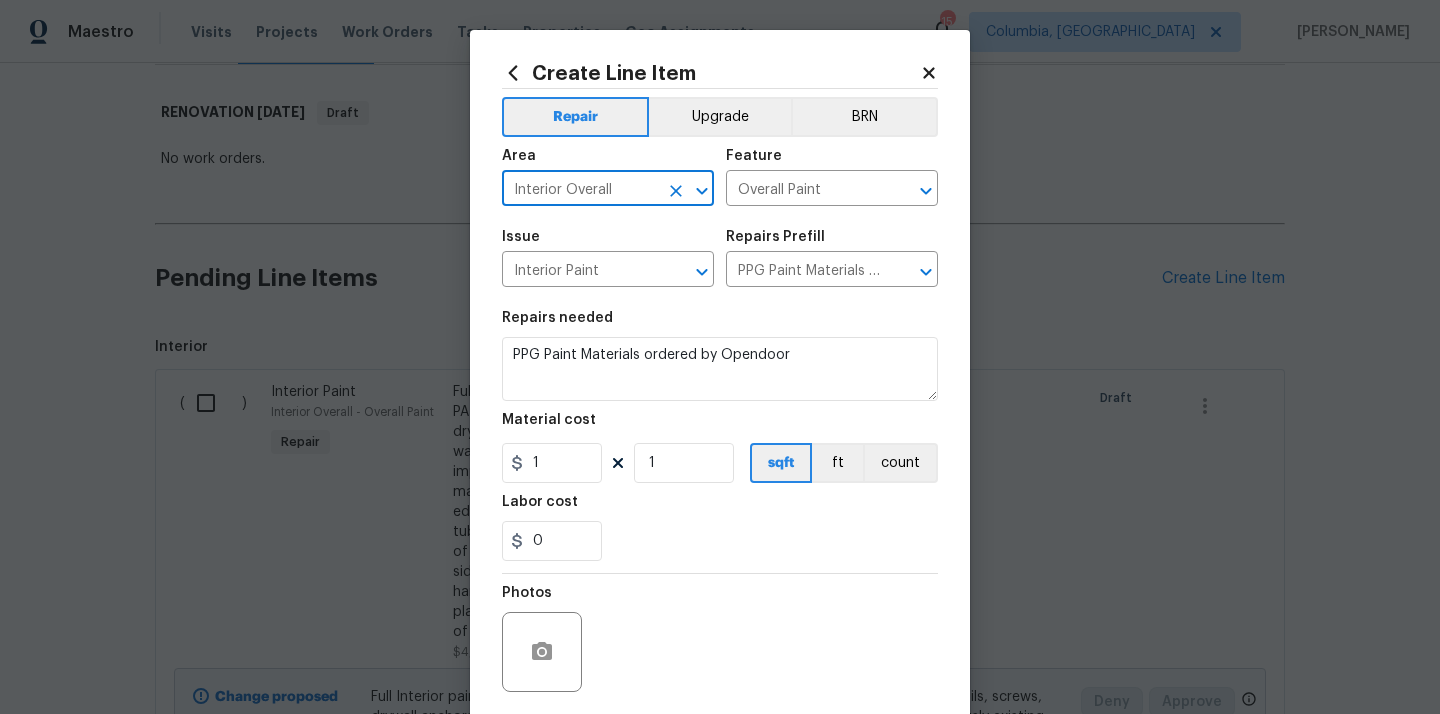 type on "Interior Overall" 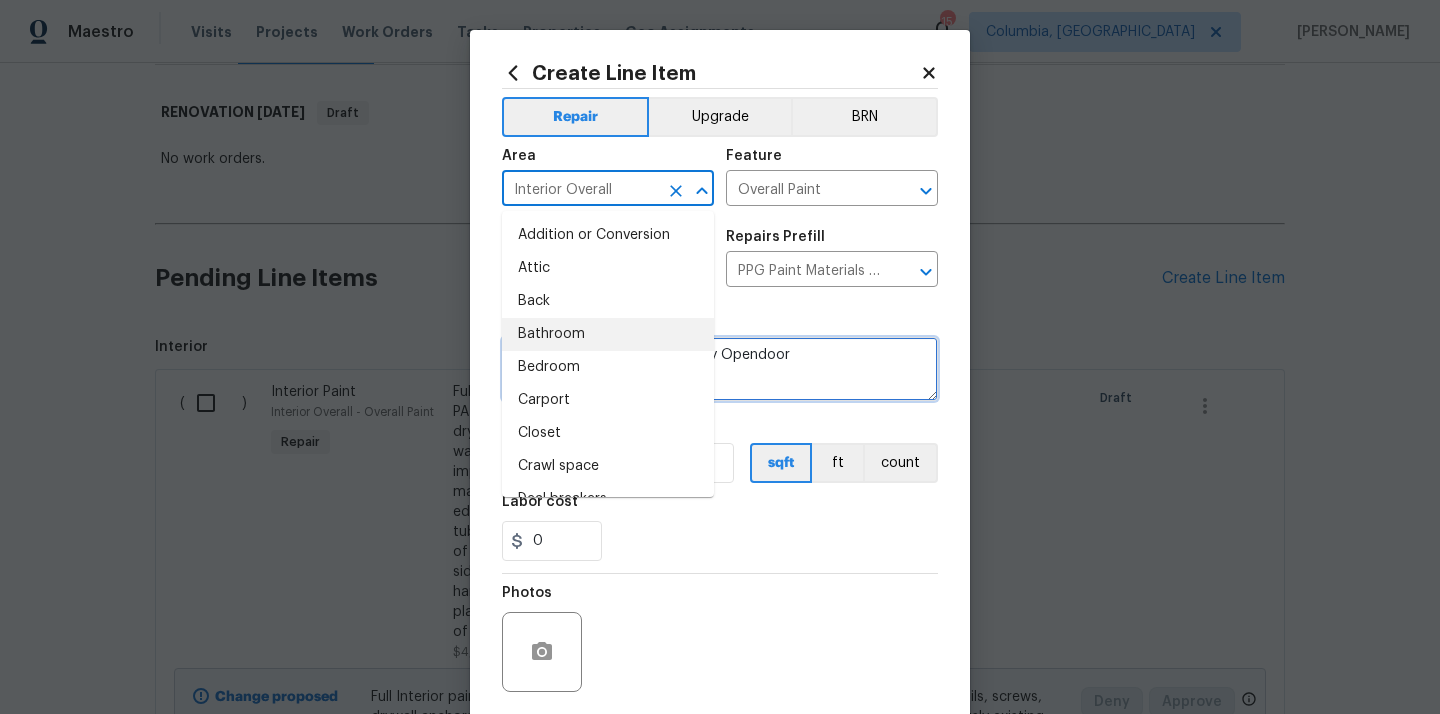 click on "PPG Paint Materials ordered by Opendoor" at bounding box center [720, 369] 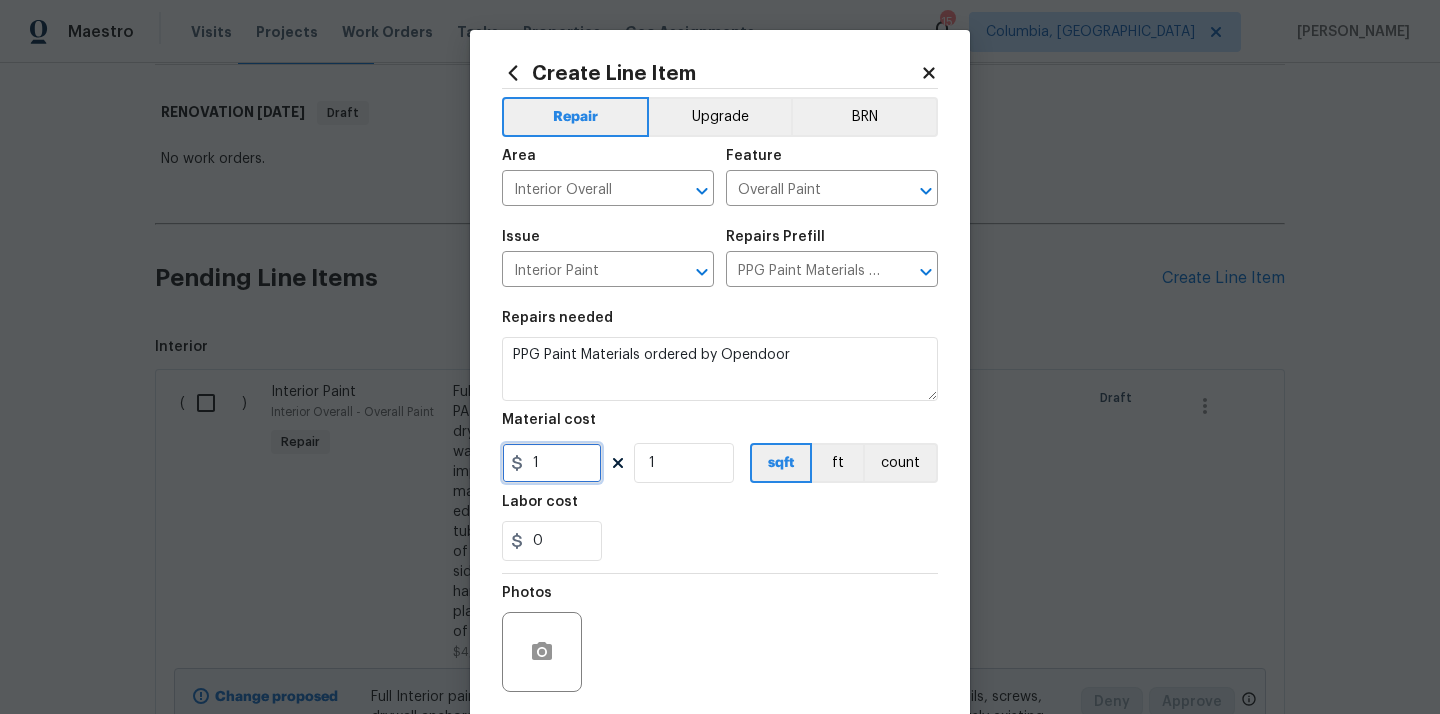 drag, startPoint x: 562, startPoint y: 467, endPoint x: 513, endPoint y: 467, distance: 49 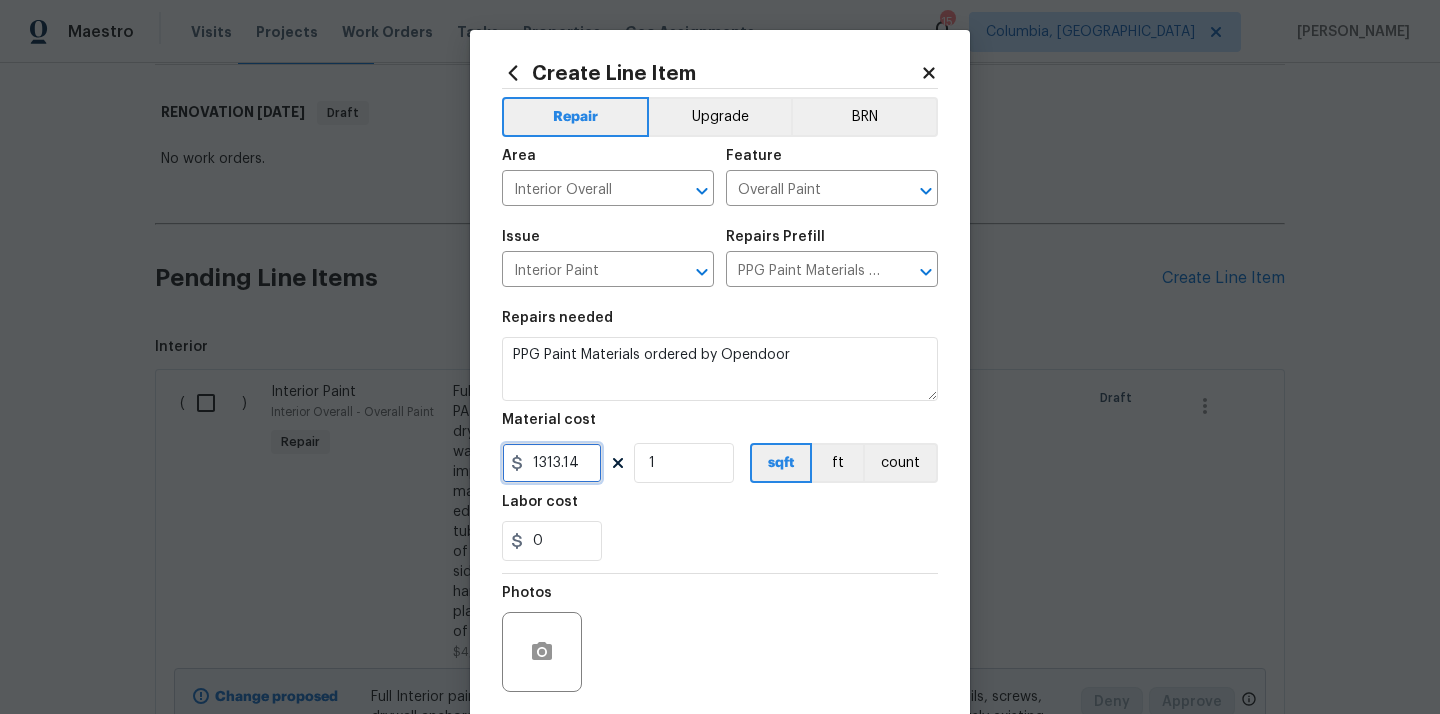 type on "1313.14" 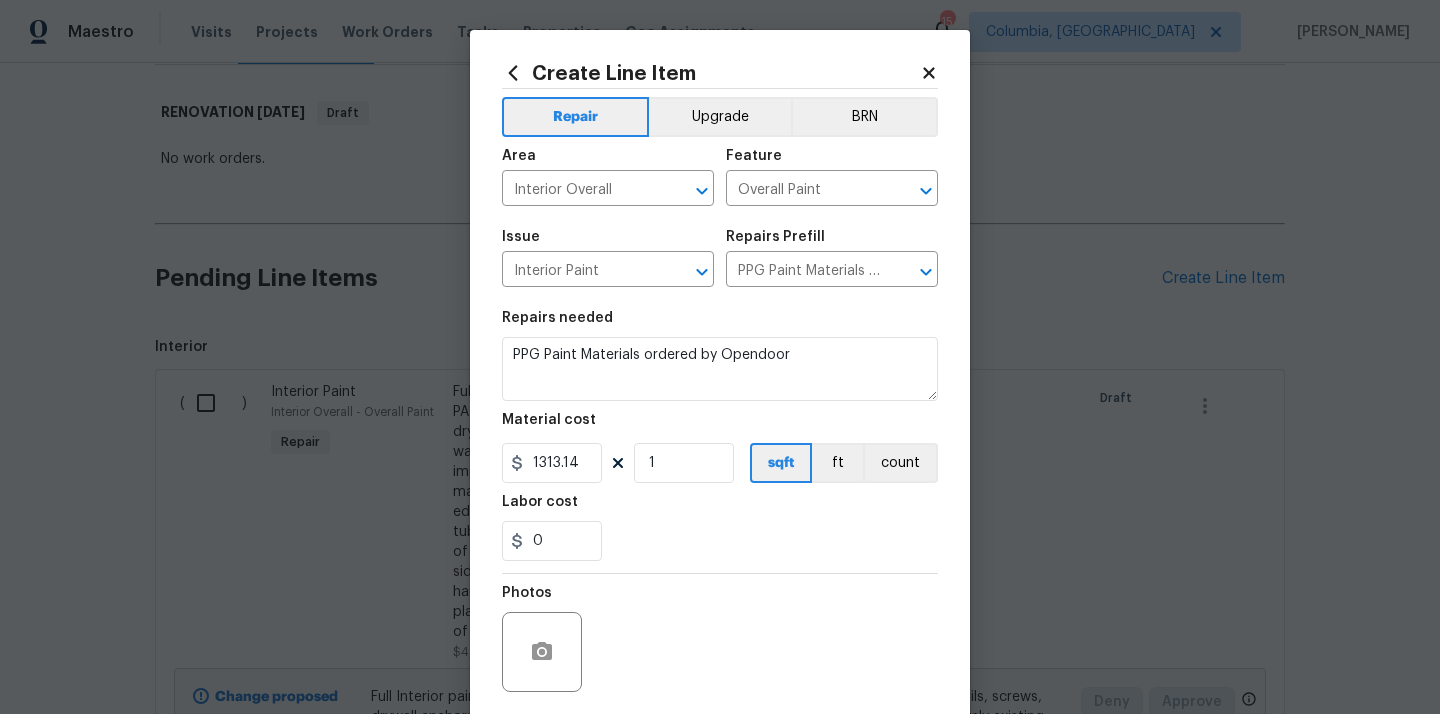 click on "0" at bounding box center [720, 541] 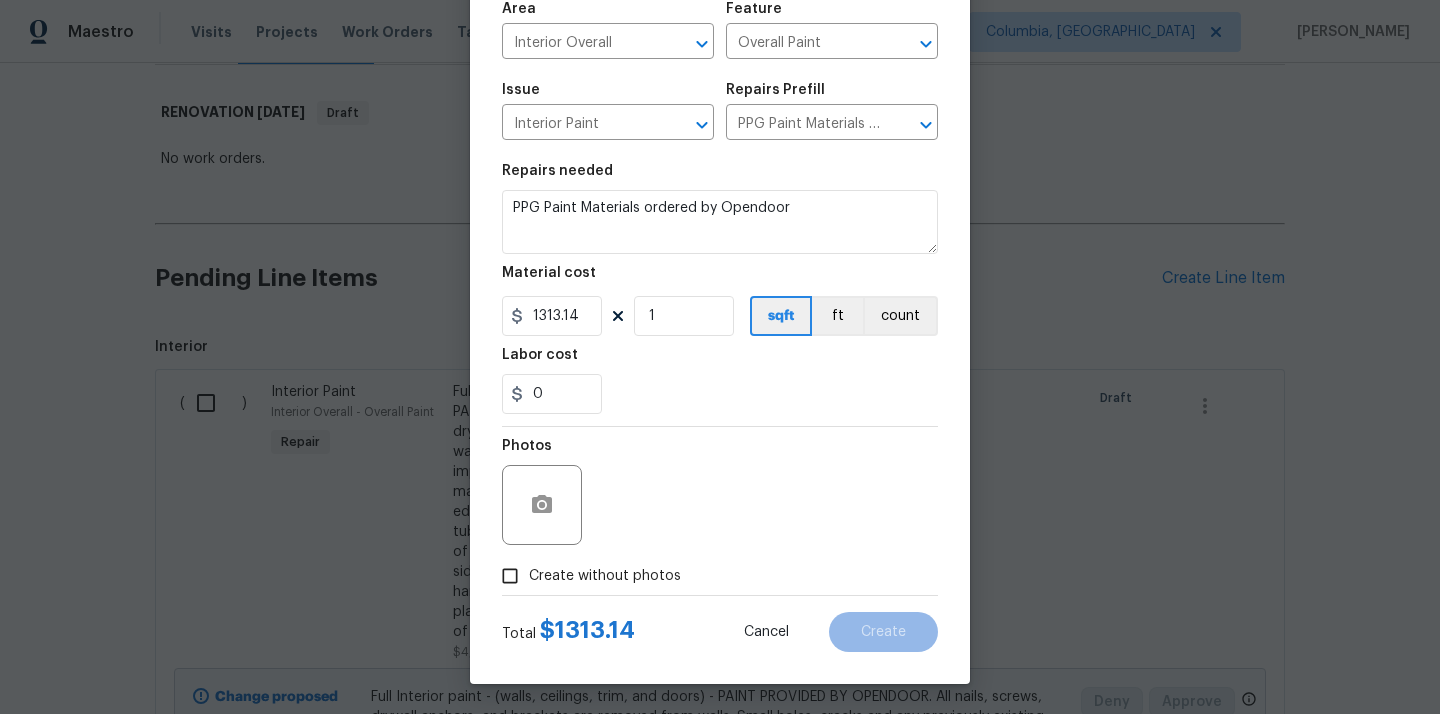 click on "Create without photos" at bounding box center (605, 576) 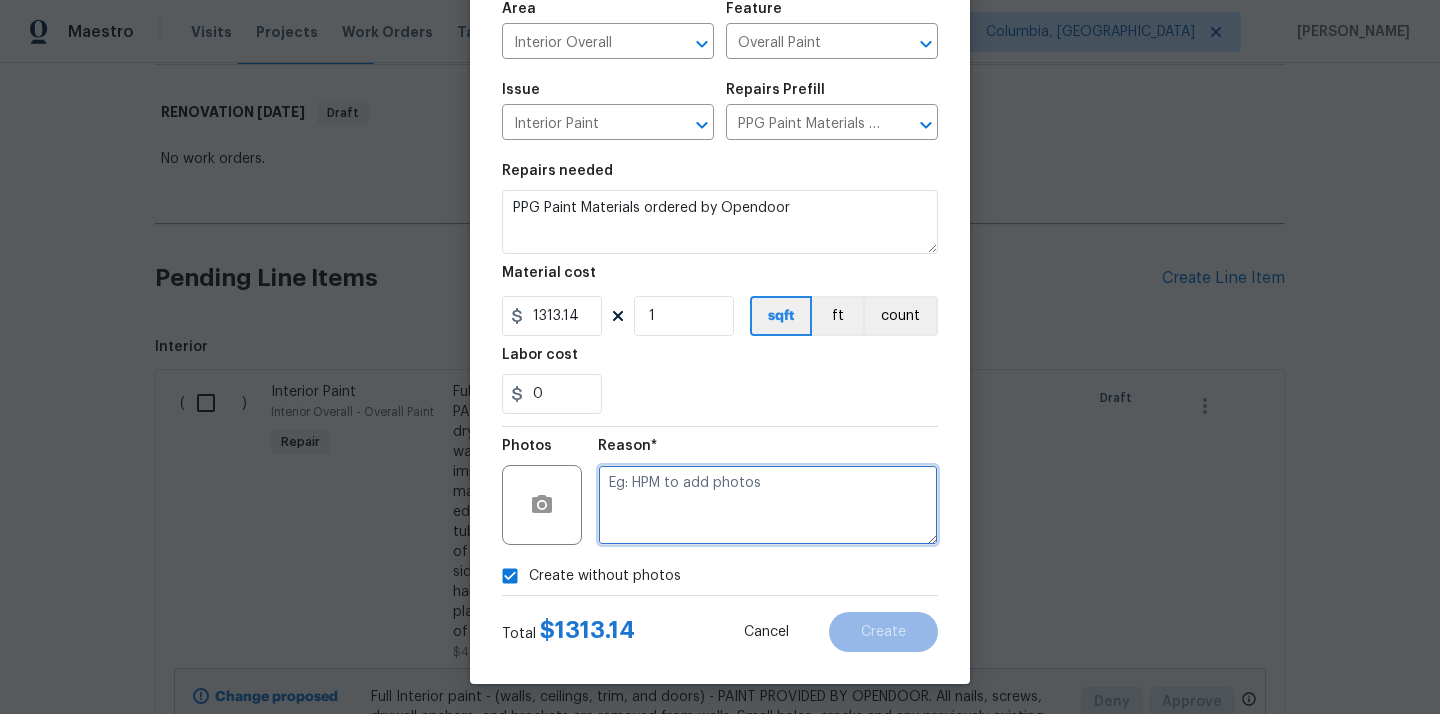 click at bounding box center [768, 505] 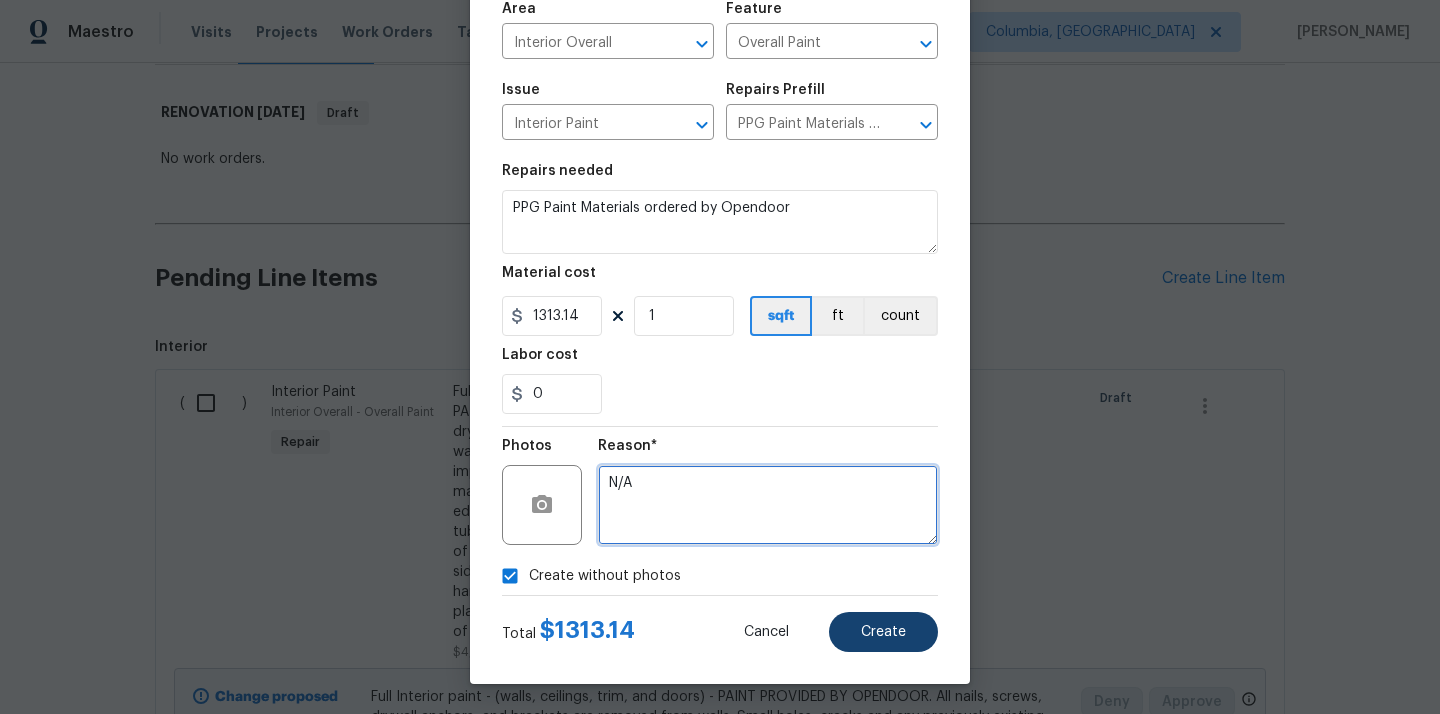 type on "N/A" 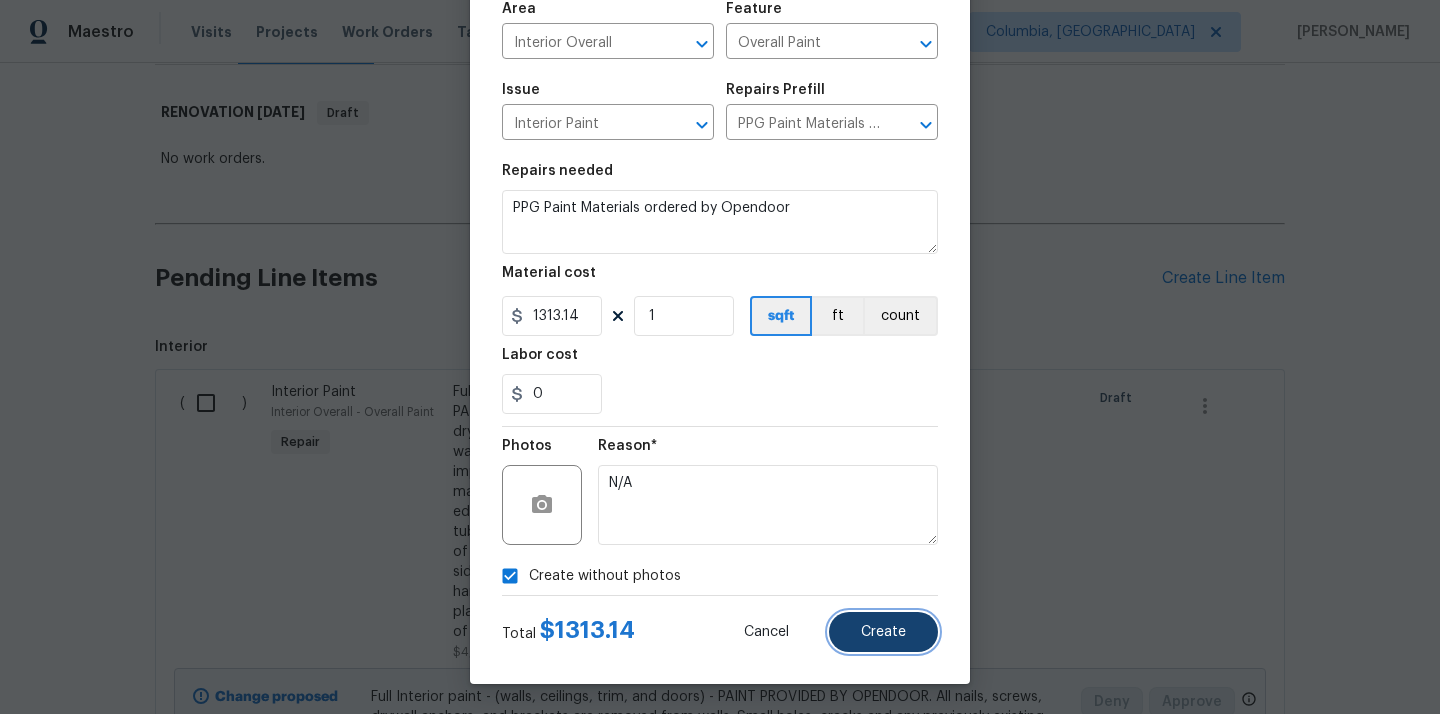 click on "Create" at bounding box center (883, 632) 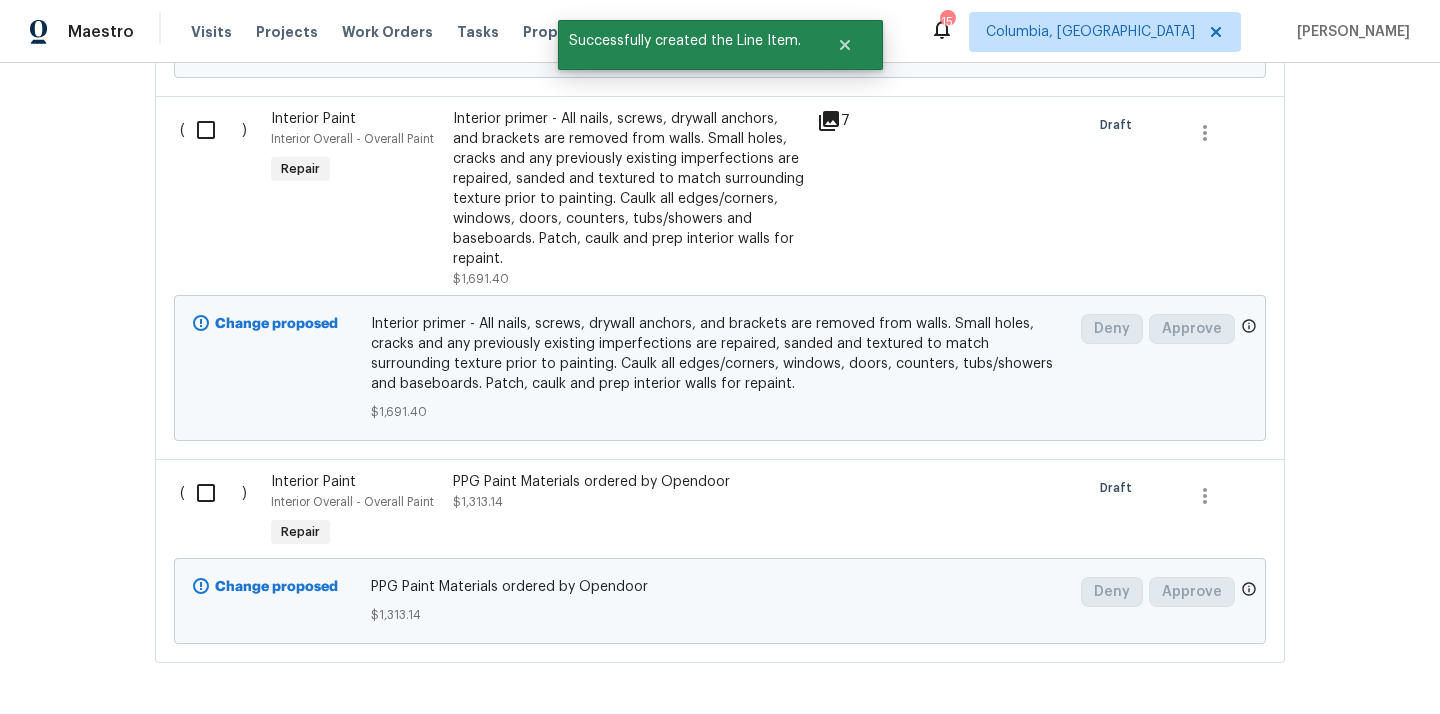 scroll, scrollTop: 1114, scrollLeft: 0, axis: vertical 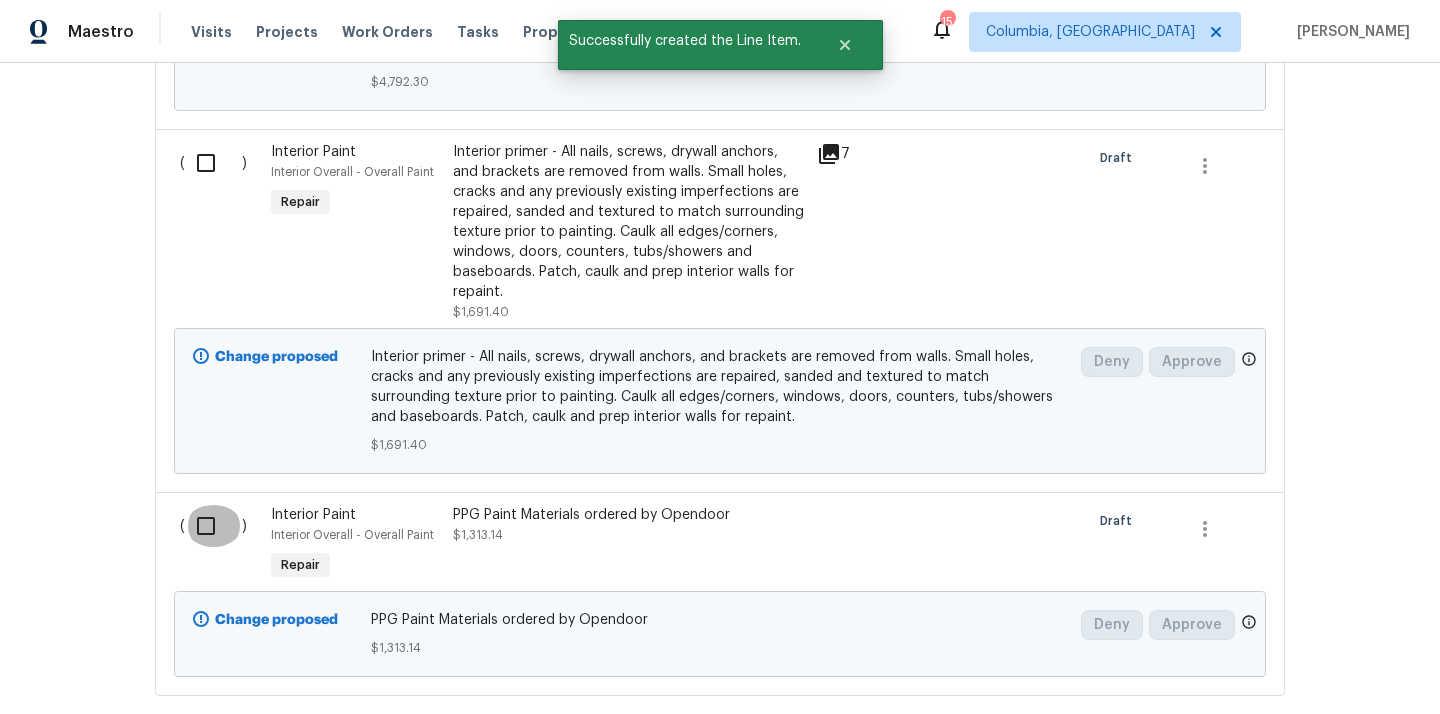 click at bounding box center [213, 526] 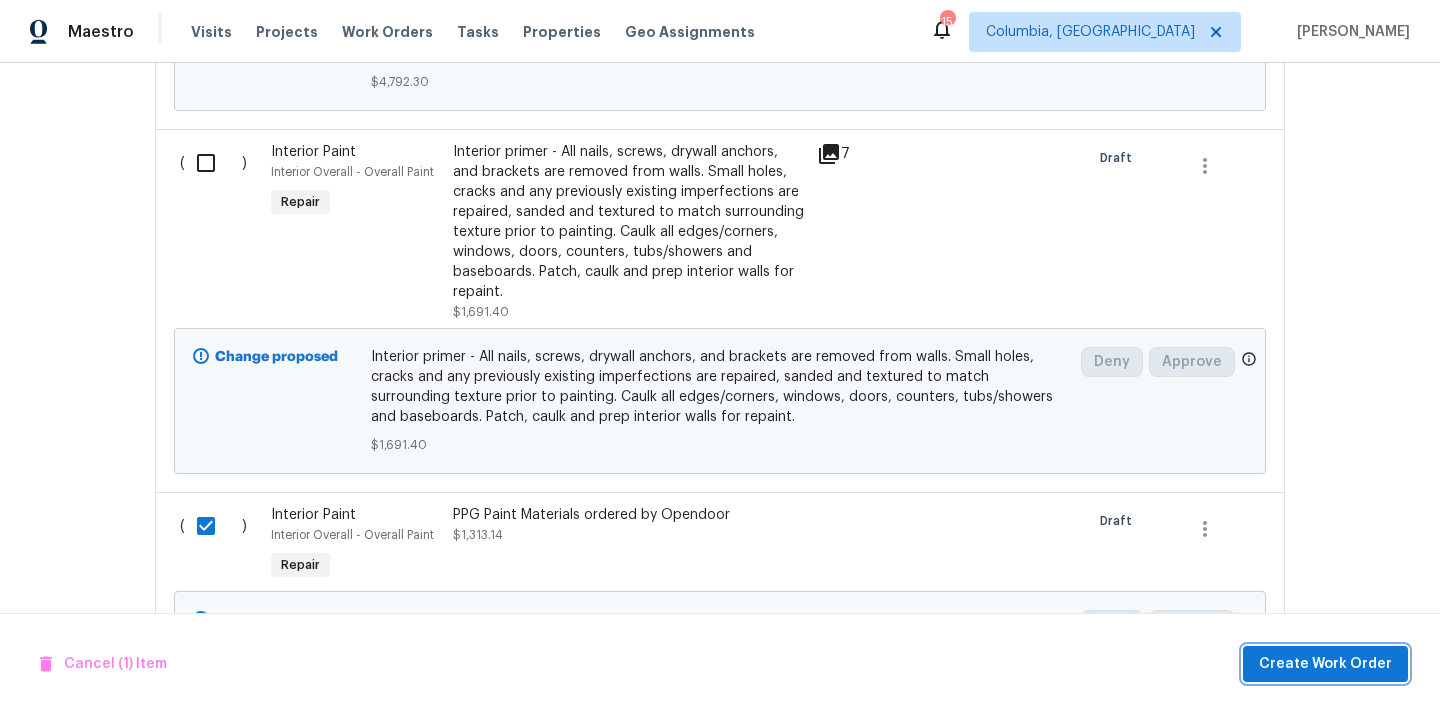 click on "Create Work Order" at bounding box center [1325, 664] 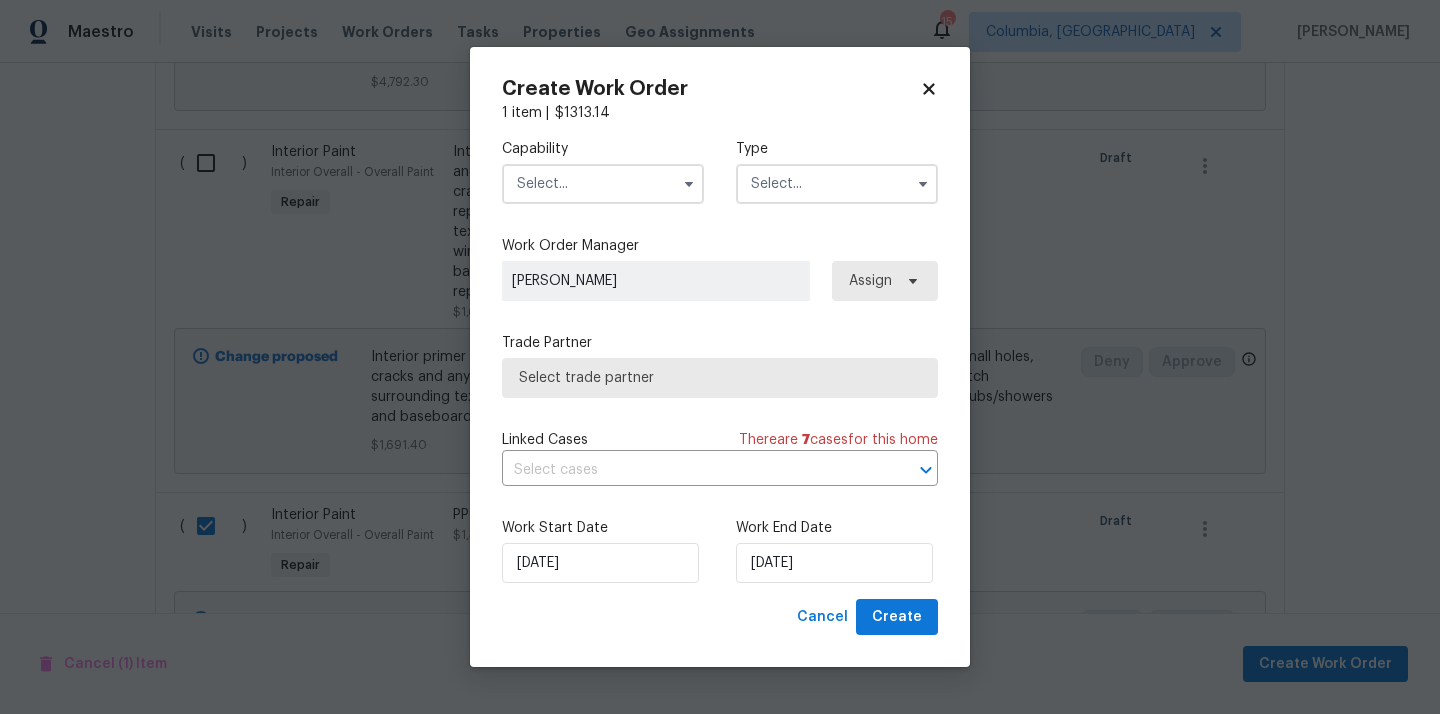 click at bounding box center (603, 184) 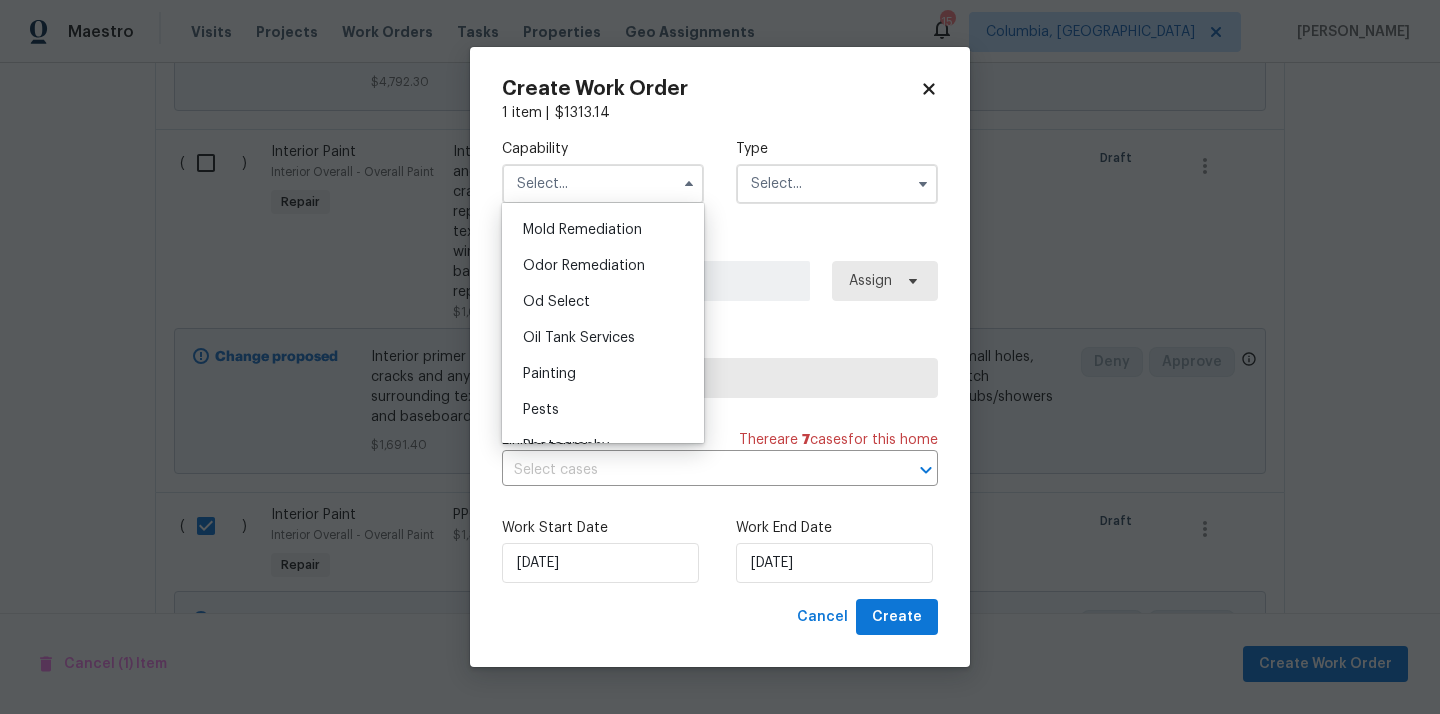 scroll, scrollTop: 1567, scrollLeft: 0, axis: vertical 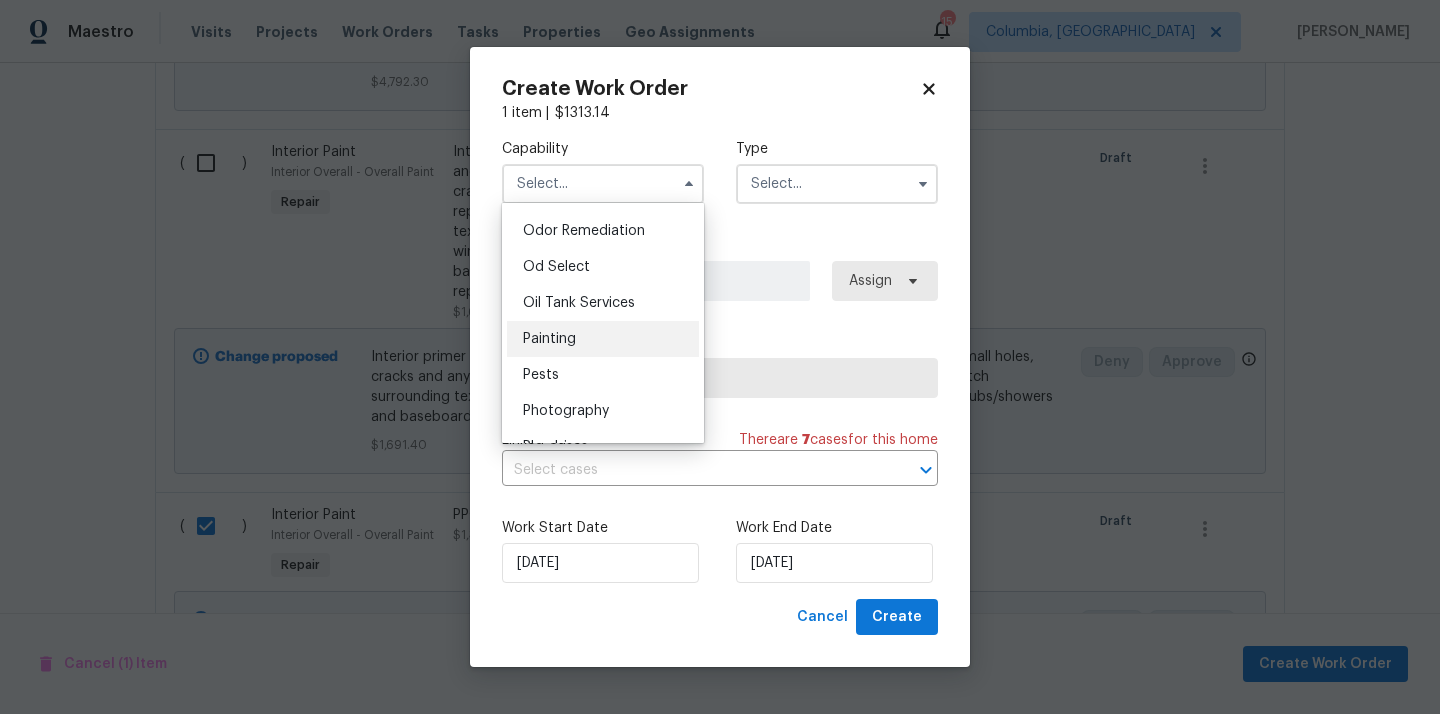 click on "Painting" at bounding box center [603, 339] 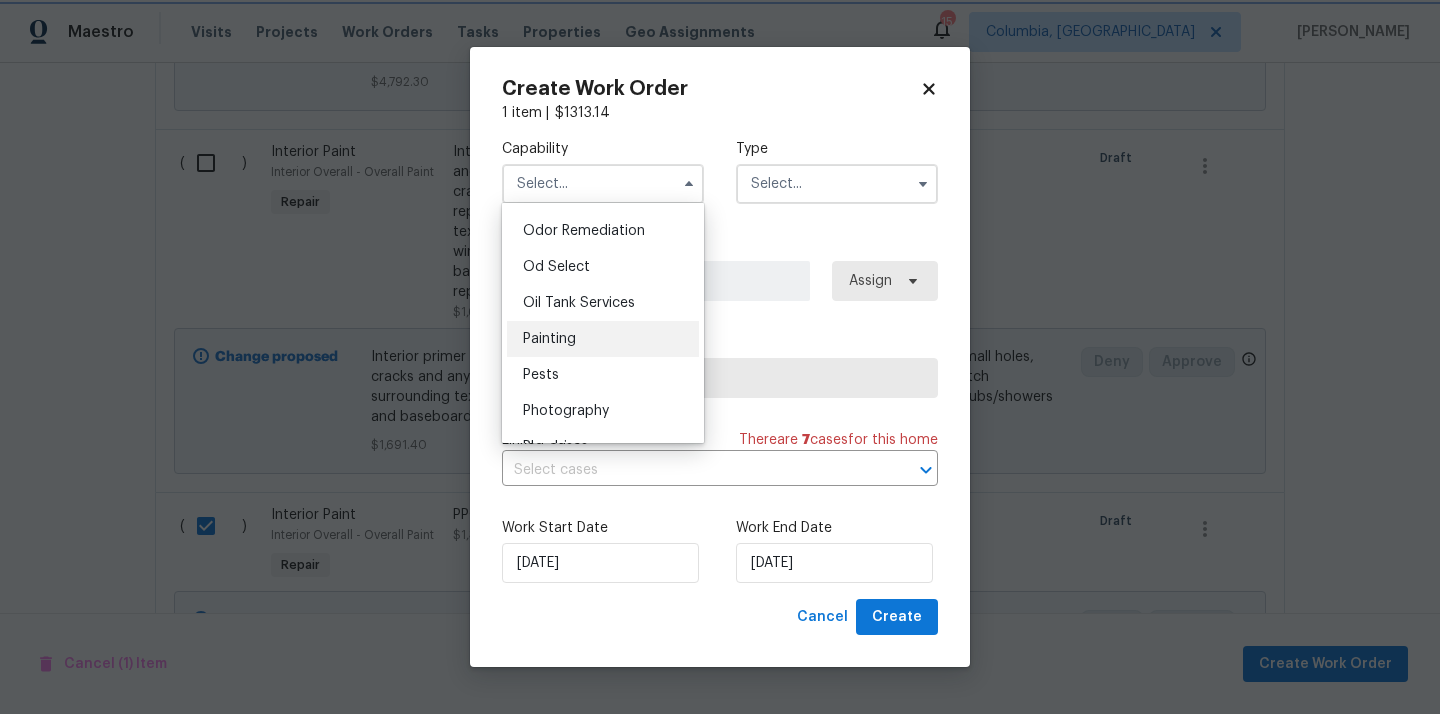 type on "Painting" 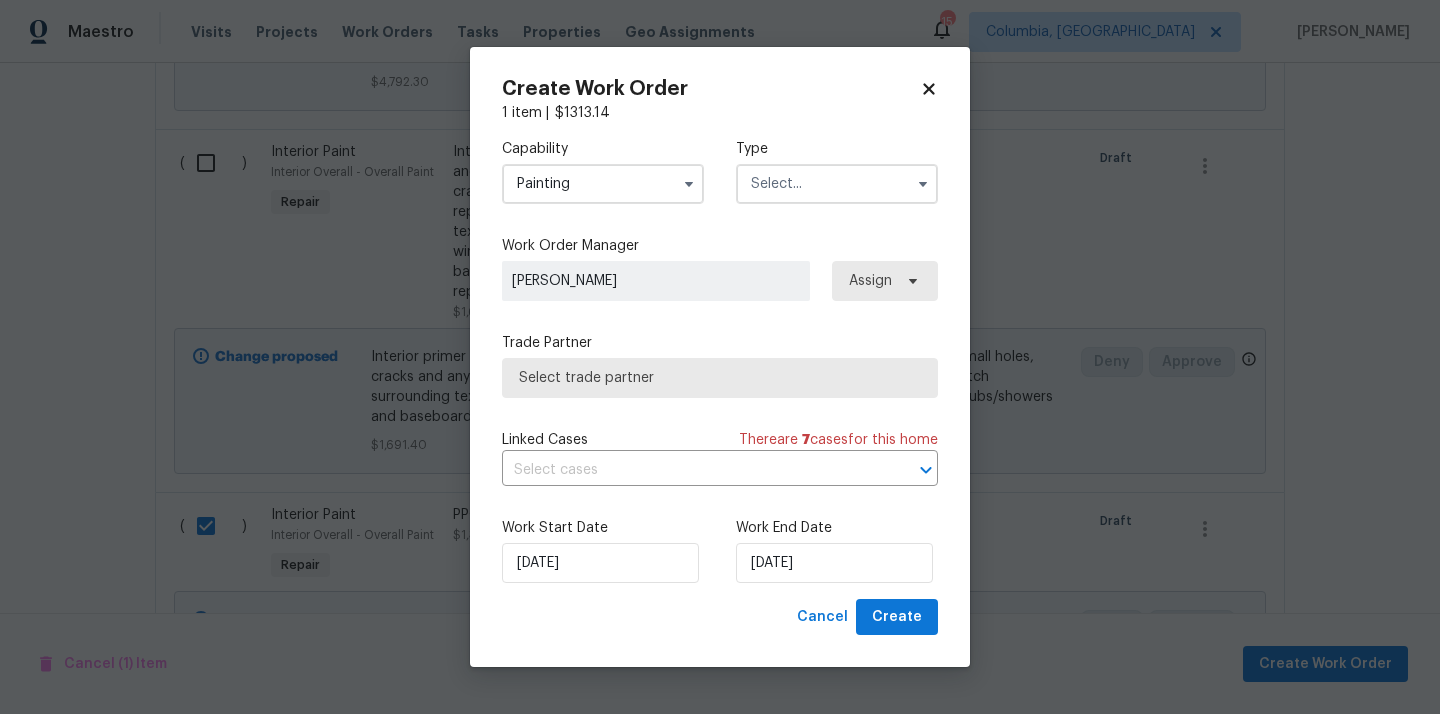 click on "Type" at bounding box center [837, 149] 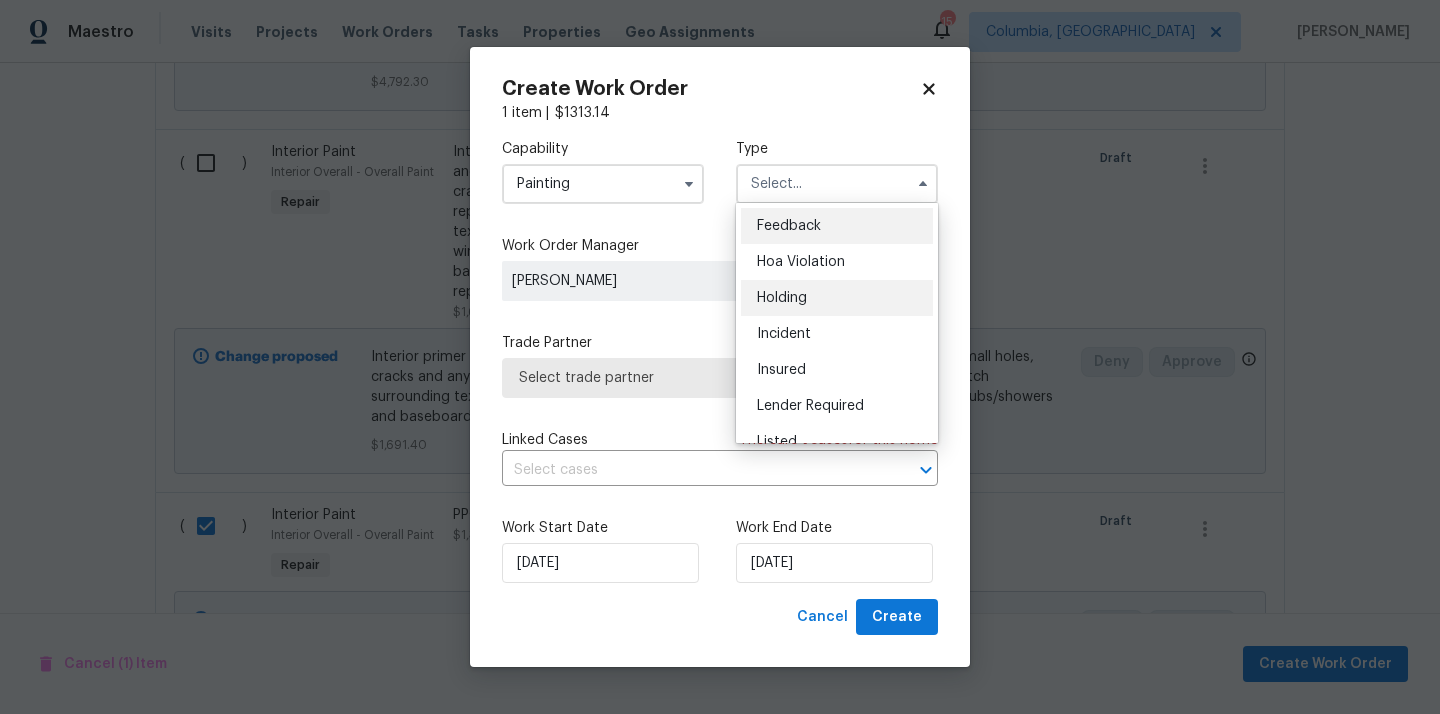 scroll, scrollTop: 454, scrollLeft: 0, axis: vertical 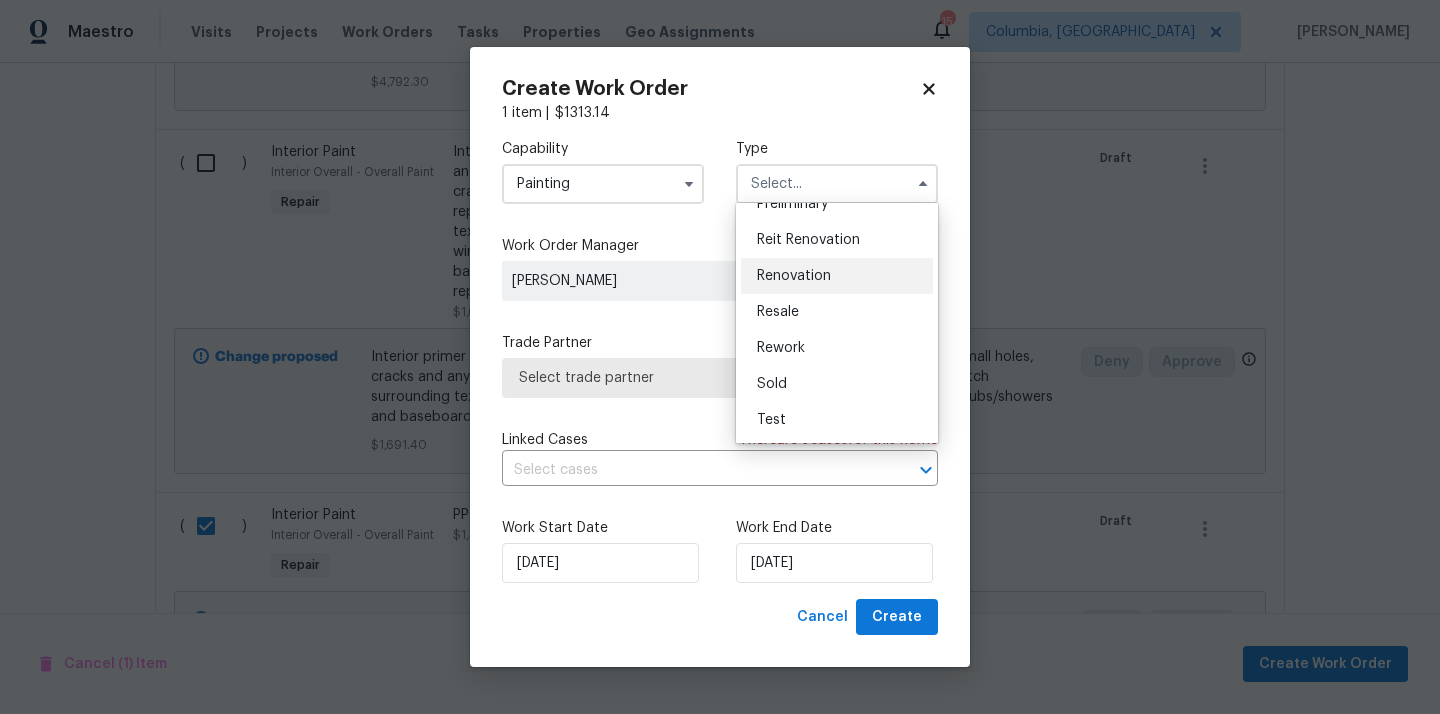 click on "Renovation" at bounding box center [794, 276] 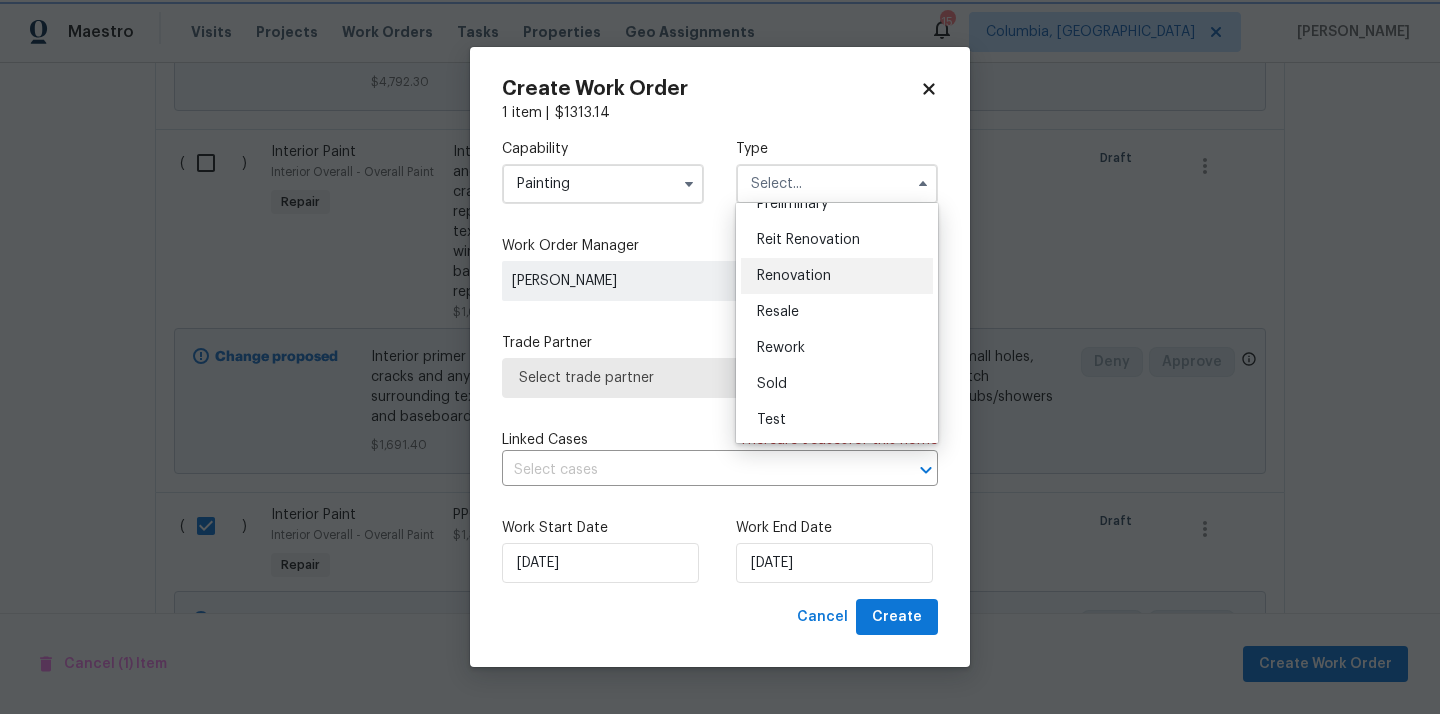 type on "Renovation" 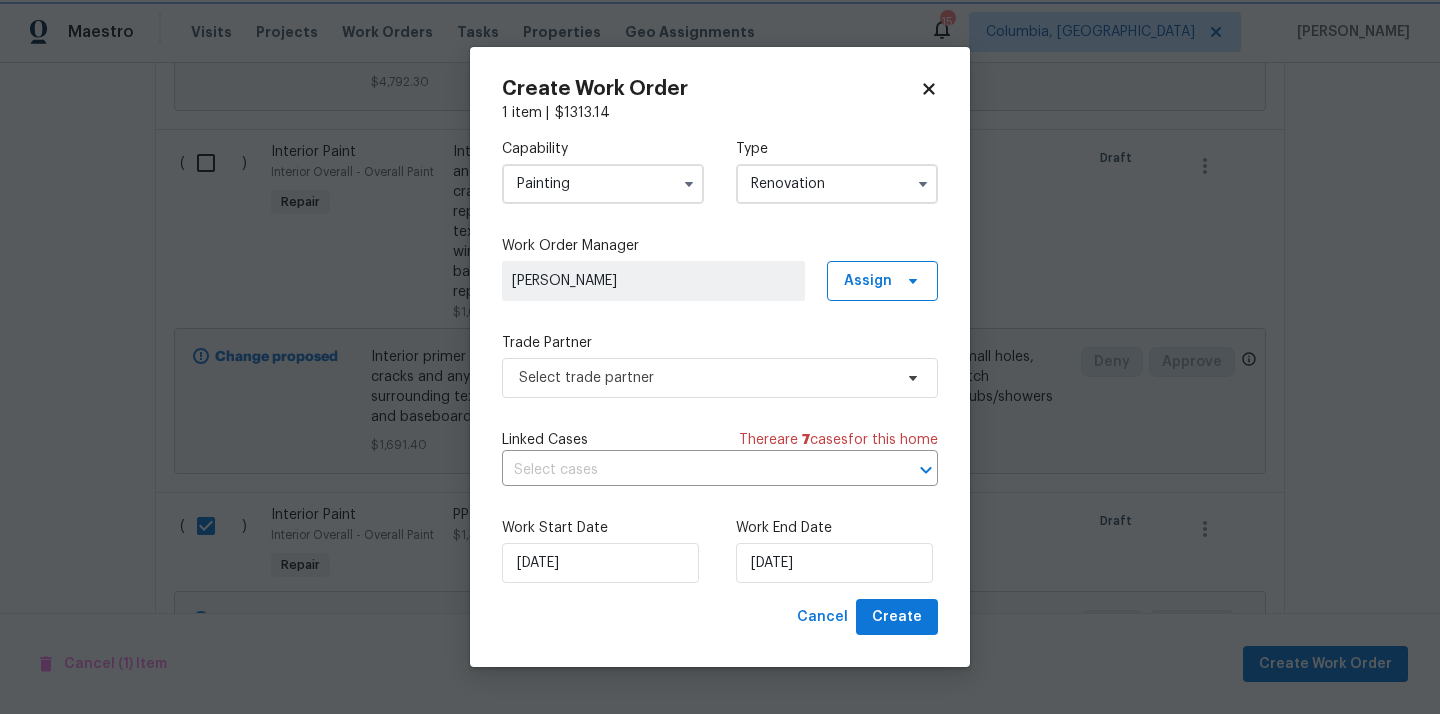 scroll, scrollTop: 0, scrollLeft: 0, axis: both 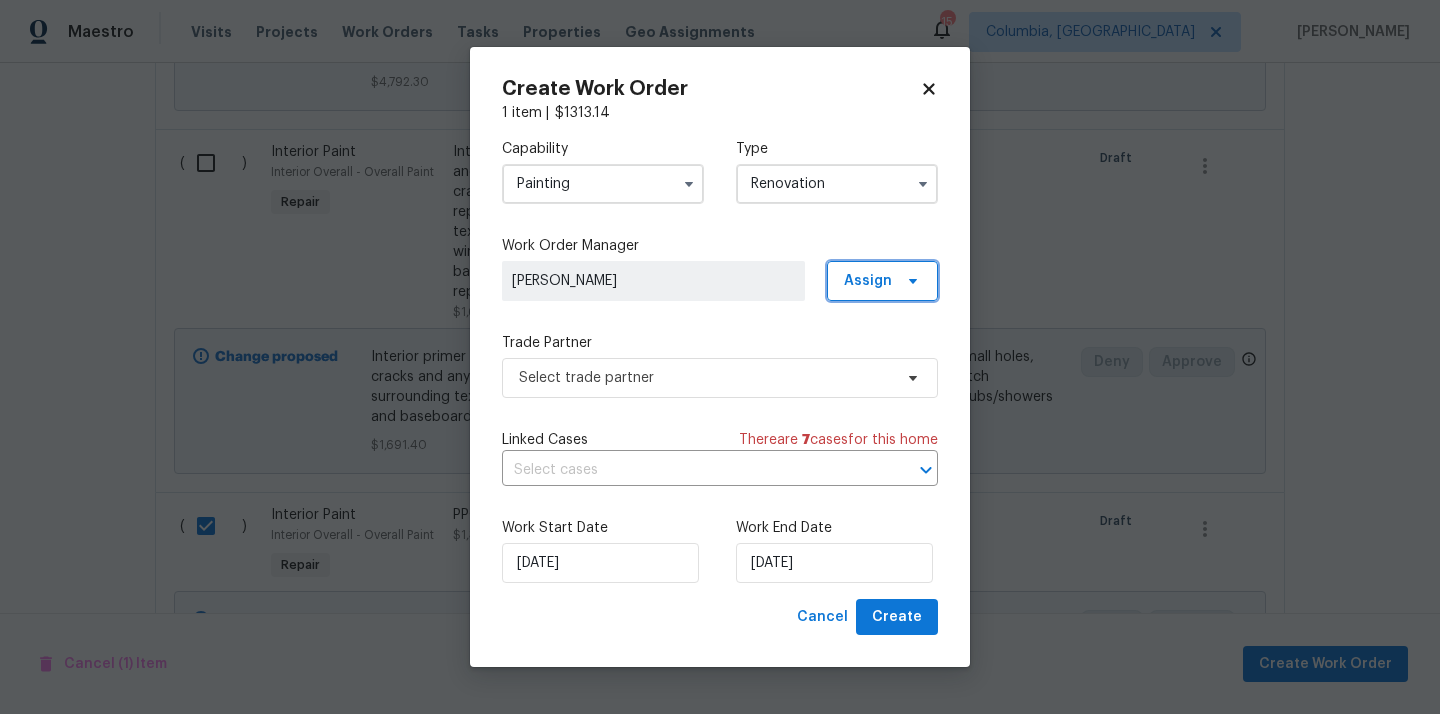 click on "Assign" at bounding box center (882, 281) 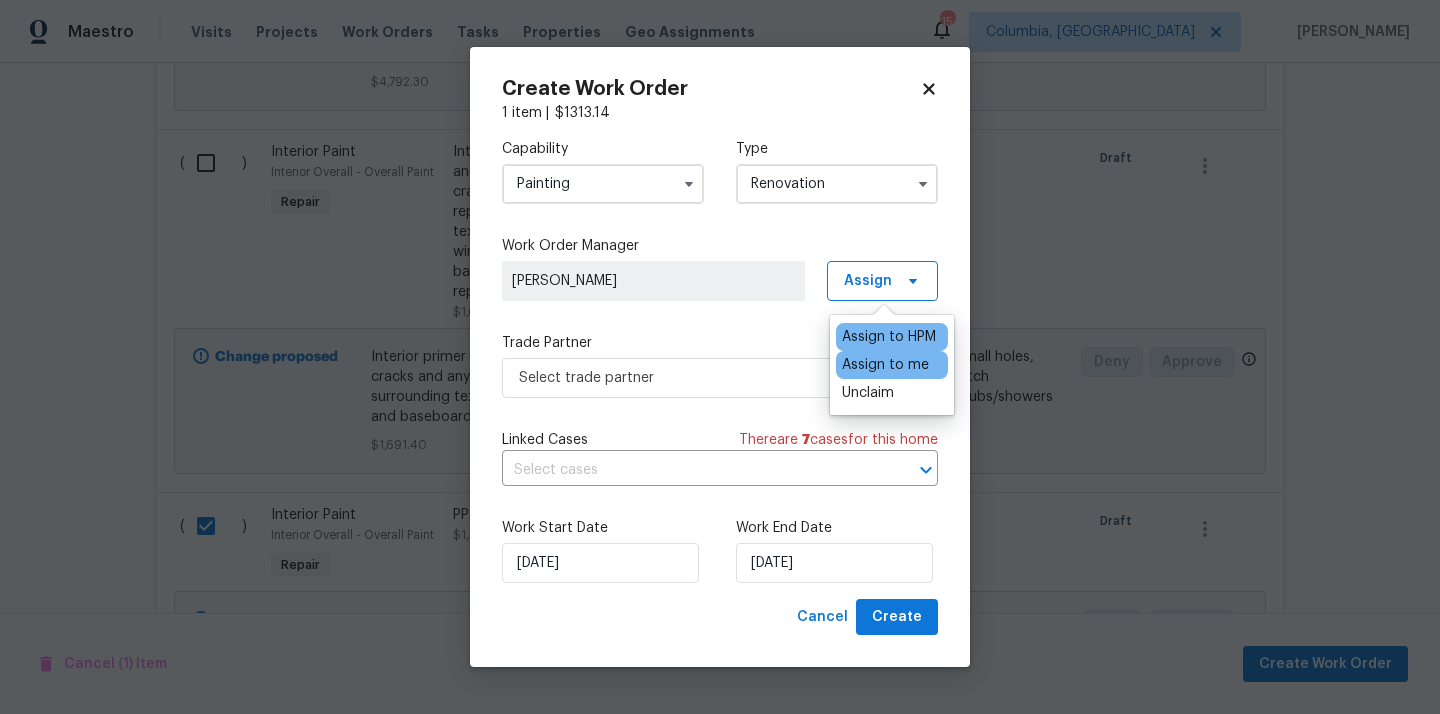 click on "Assign to me" at bounding box center [885, 365] 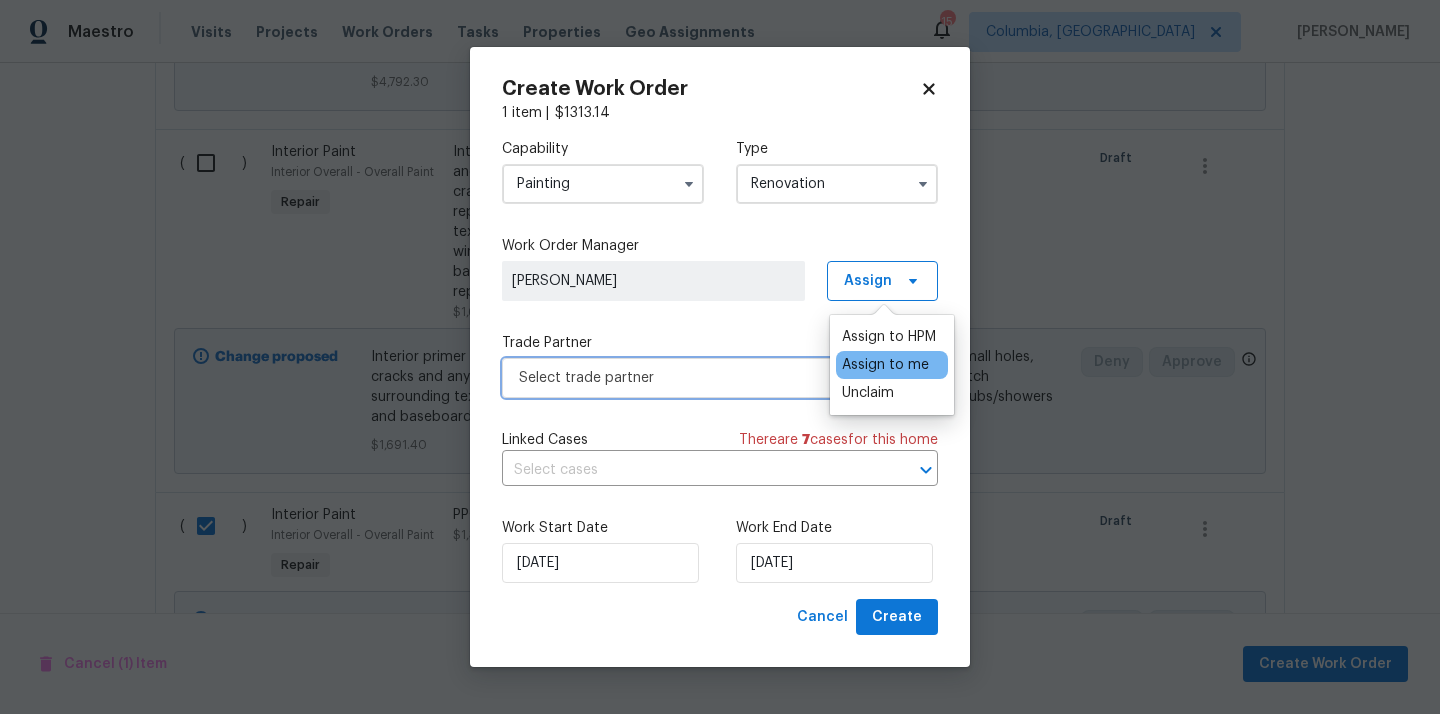 click on "Select trade partner" at bounding box center (705, 378) 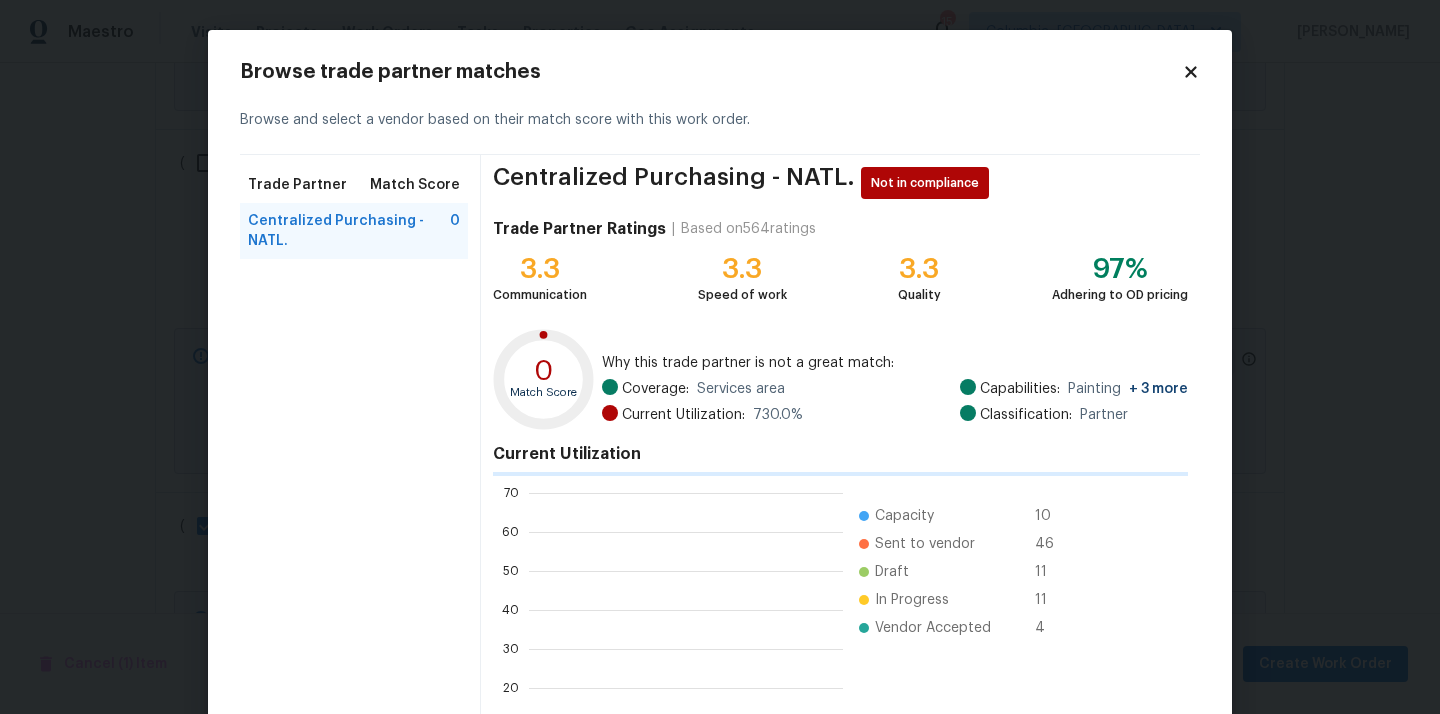 scroll, scrollTop: 2, scrollLeft: 1, axis: both 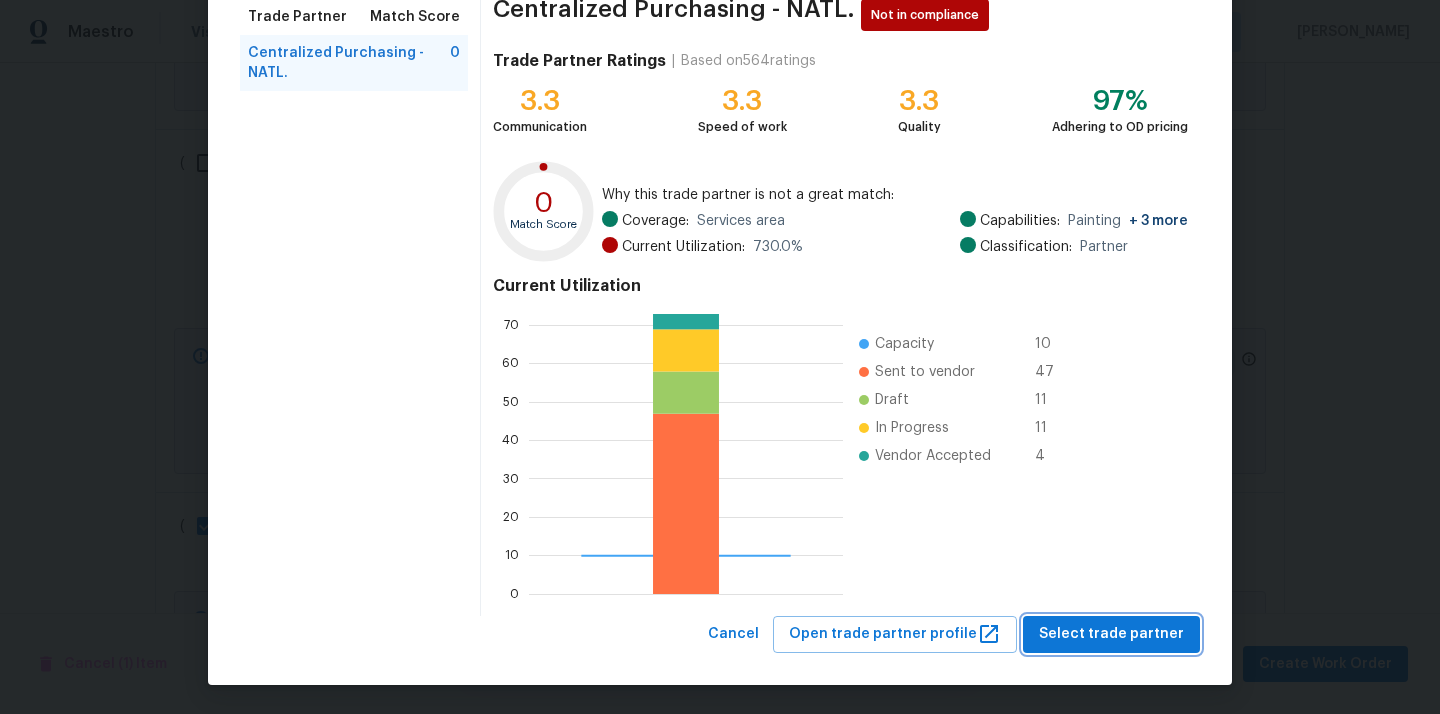 click on "Select trade partner" at bounding box center (1111, 634) 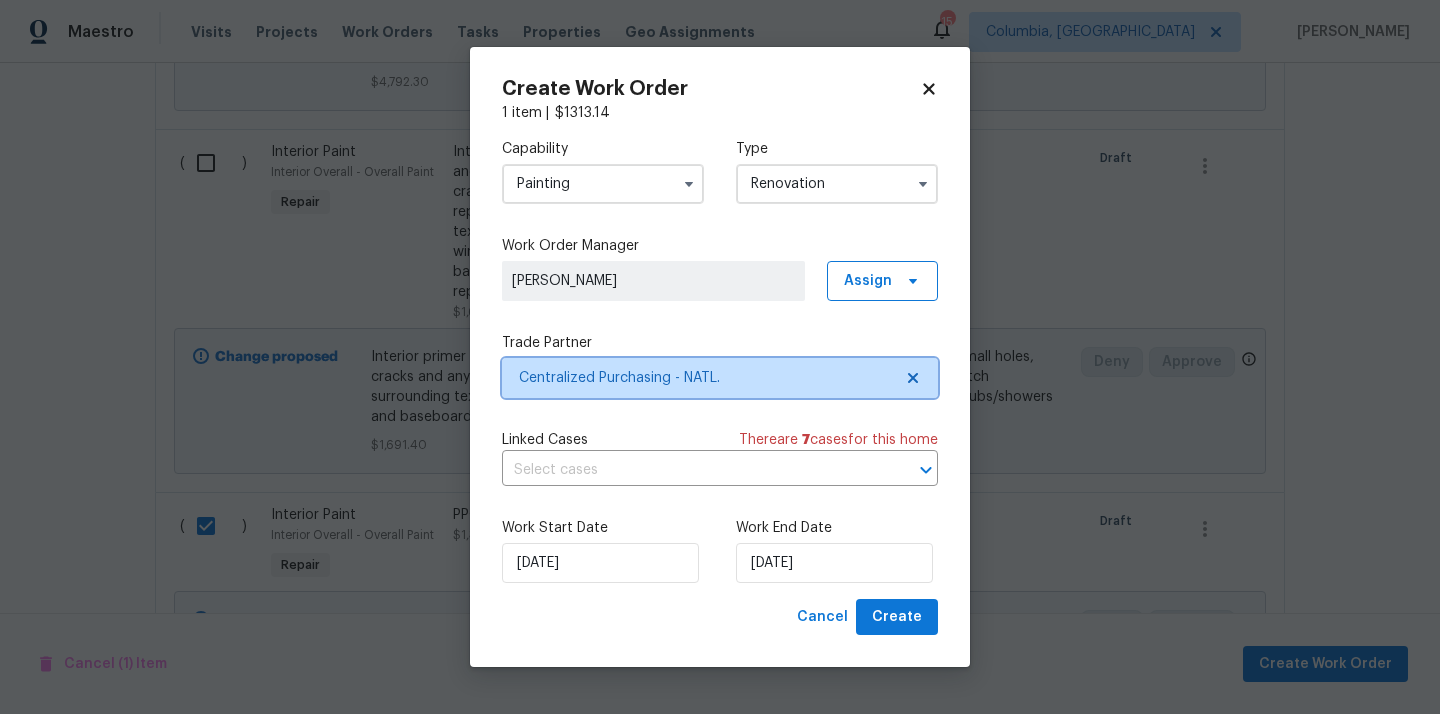 scroll, scrollTop: 0, scrollLeft: 0, axis: both 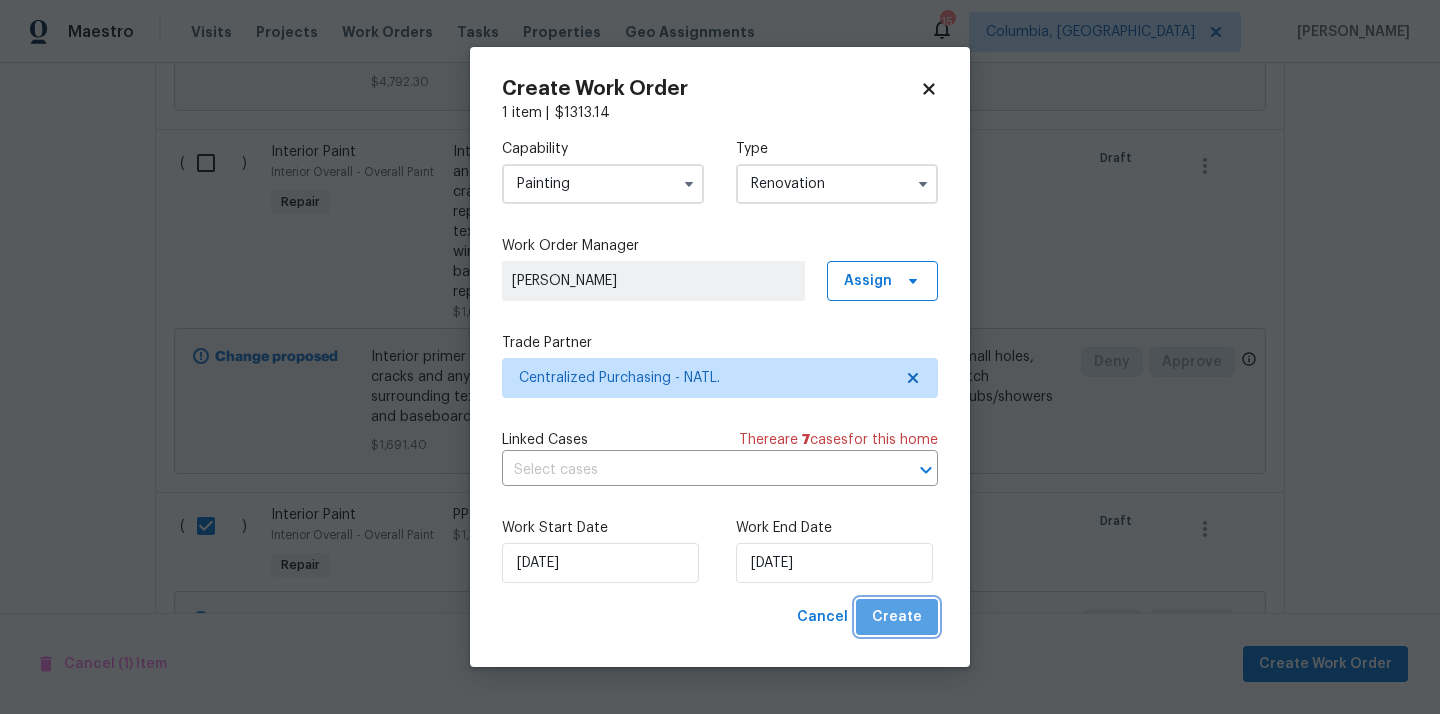 click on "Create" at bounding box center (897, 617) 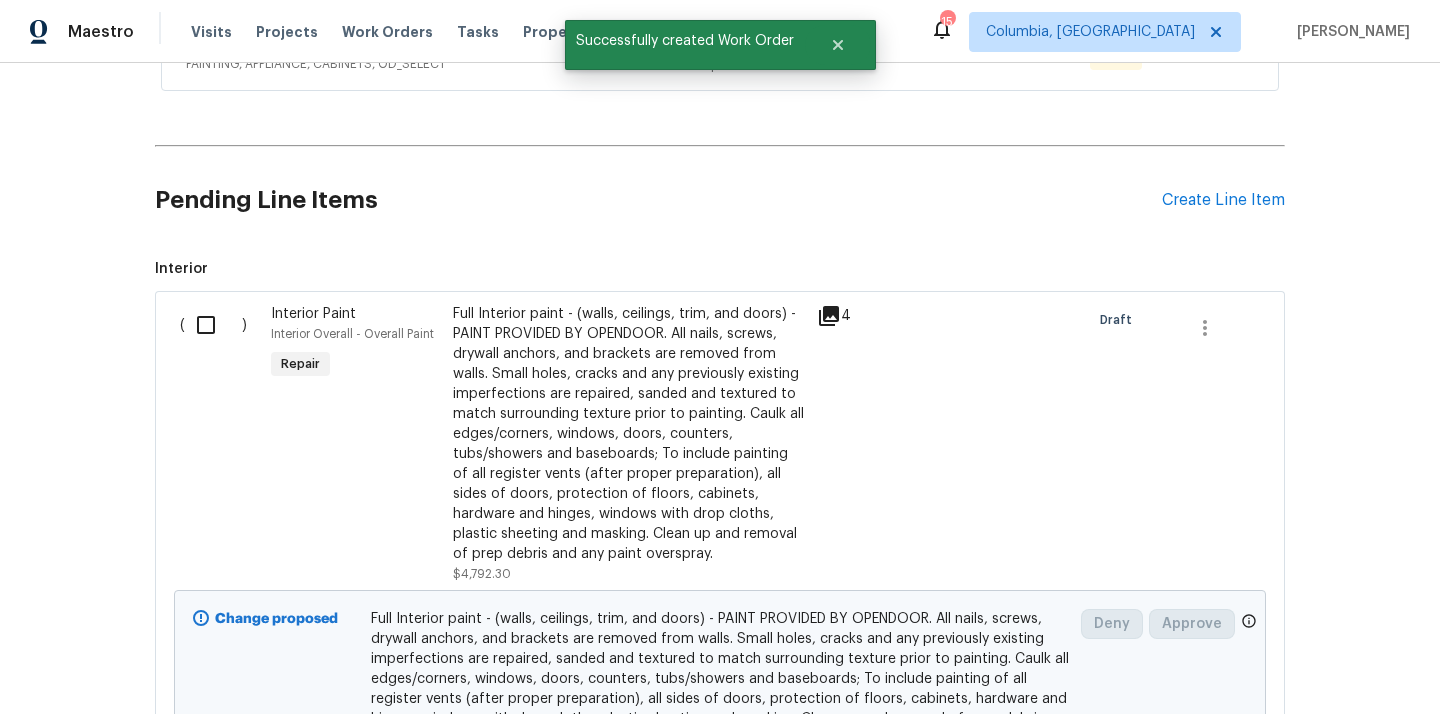 scroll, scrollTop: 170, scrollLeft: 0, axis: vertical 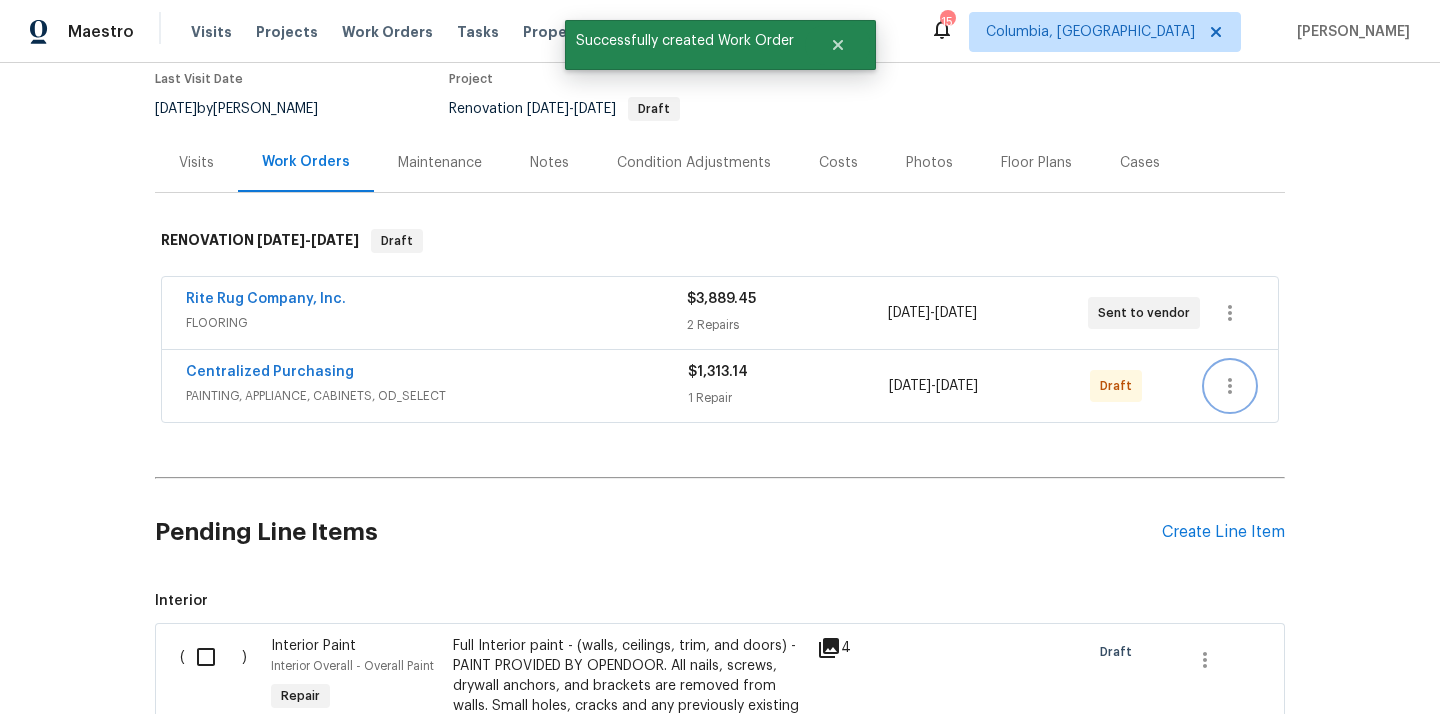 click 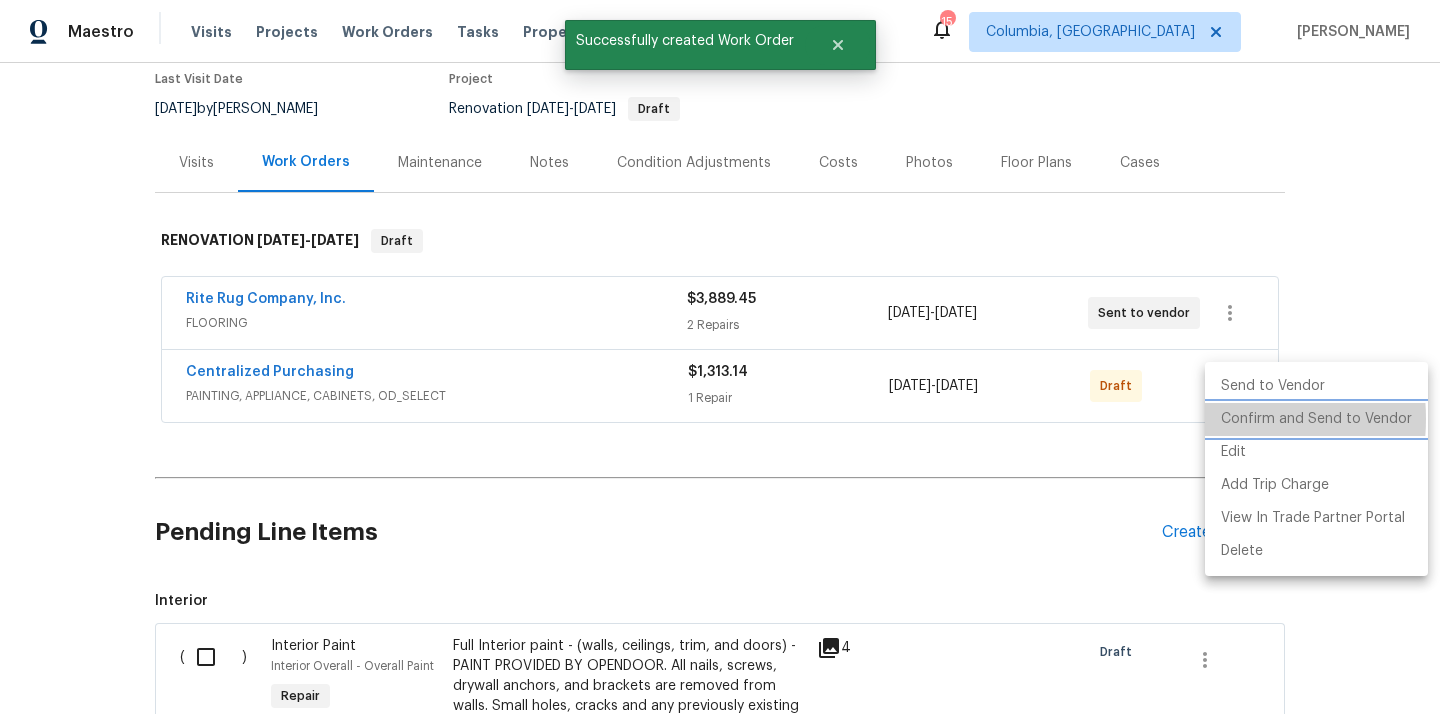 click on "Confirm and Send to Vendor" at bounding box center [1316, 419] 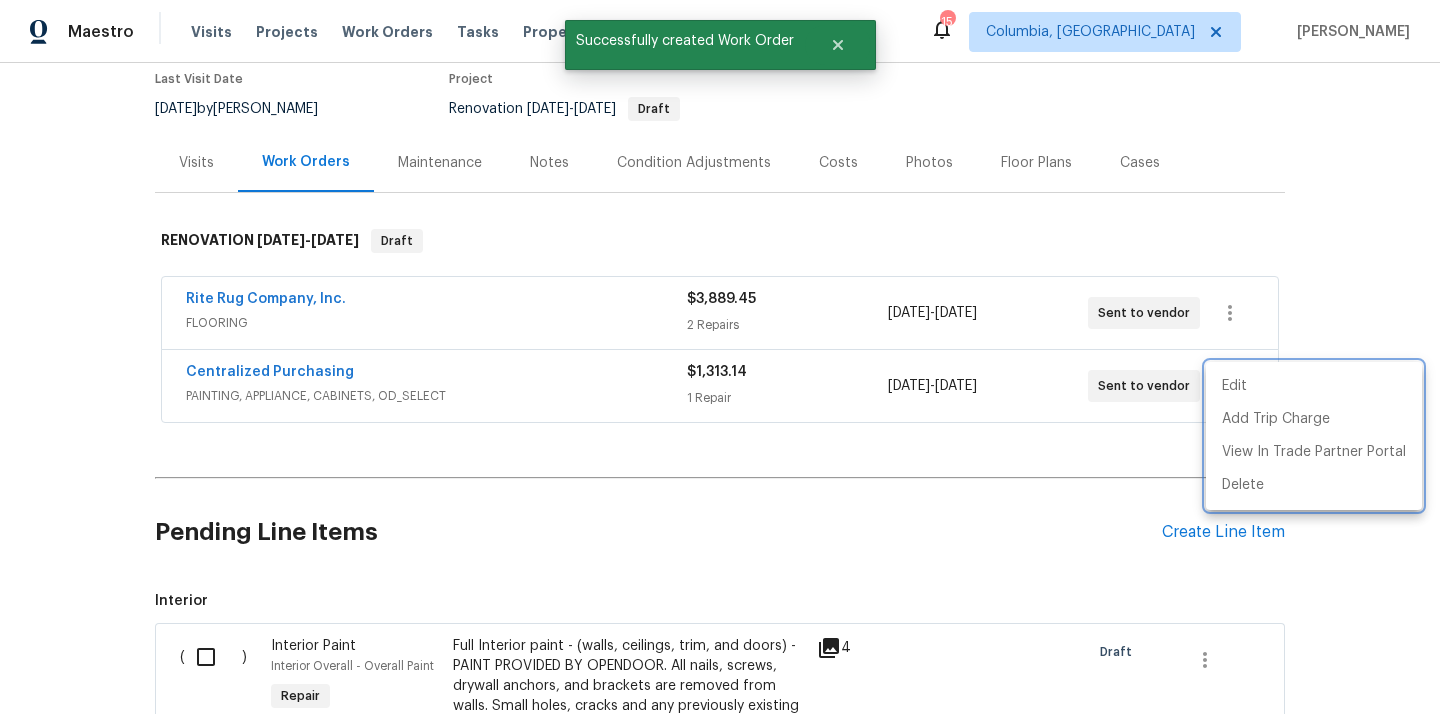 click at bounding box center [720, 357] 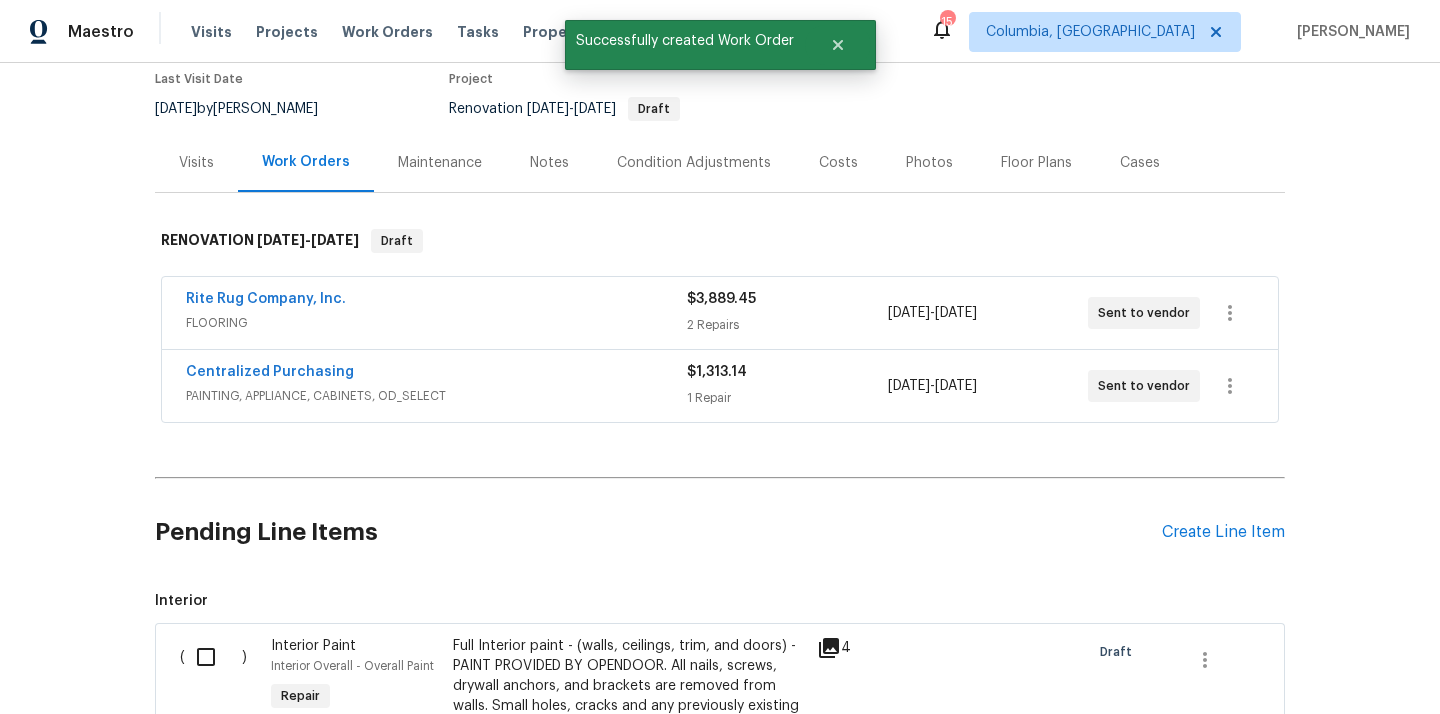 click on "Centralized Purchasing" at bounding box center [270, 372] 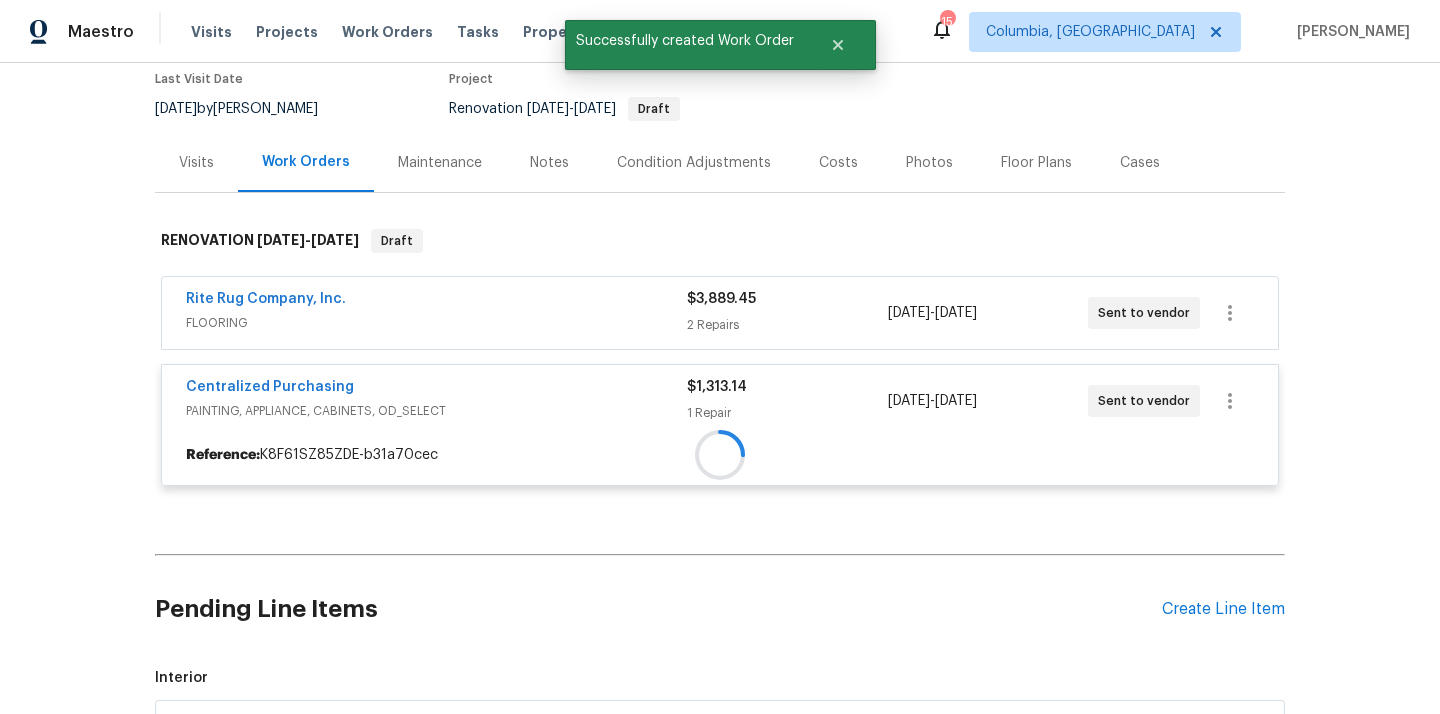 click at bounding box center [720, 455] 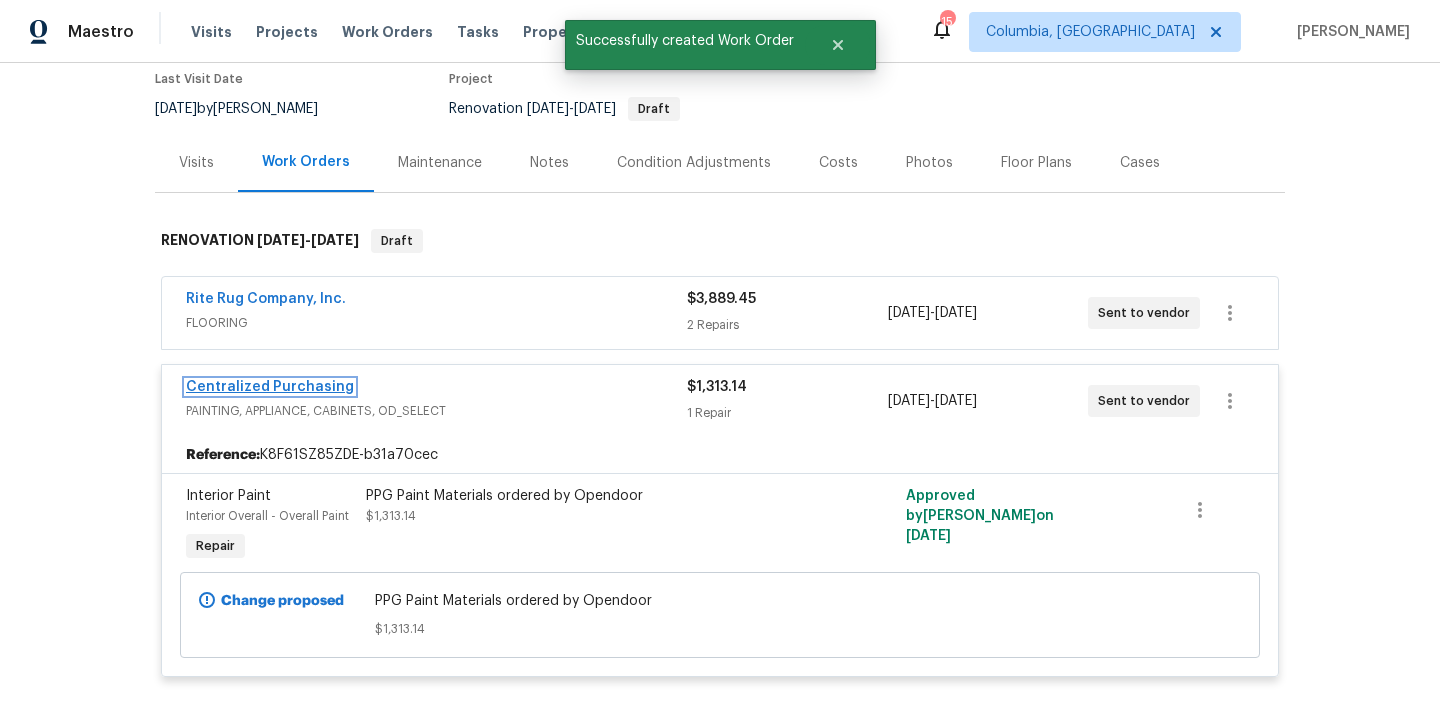 click on "Centralized Purchasing" at bounding box center (270, 387) 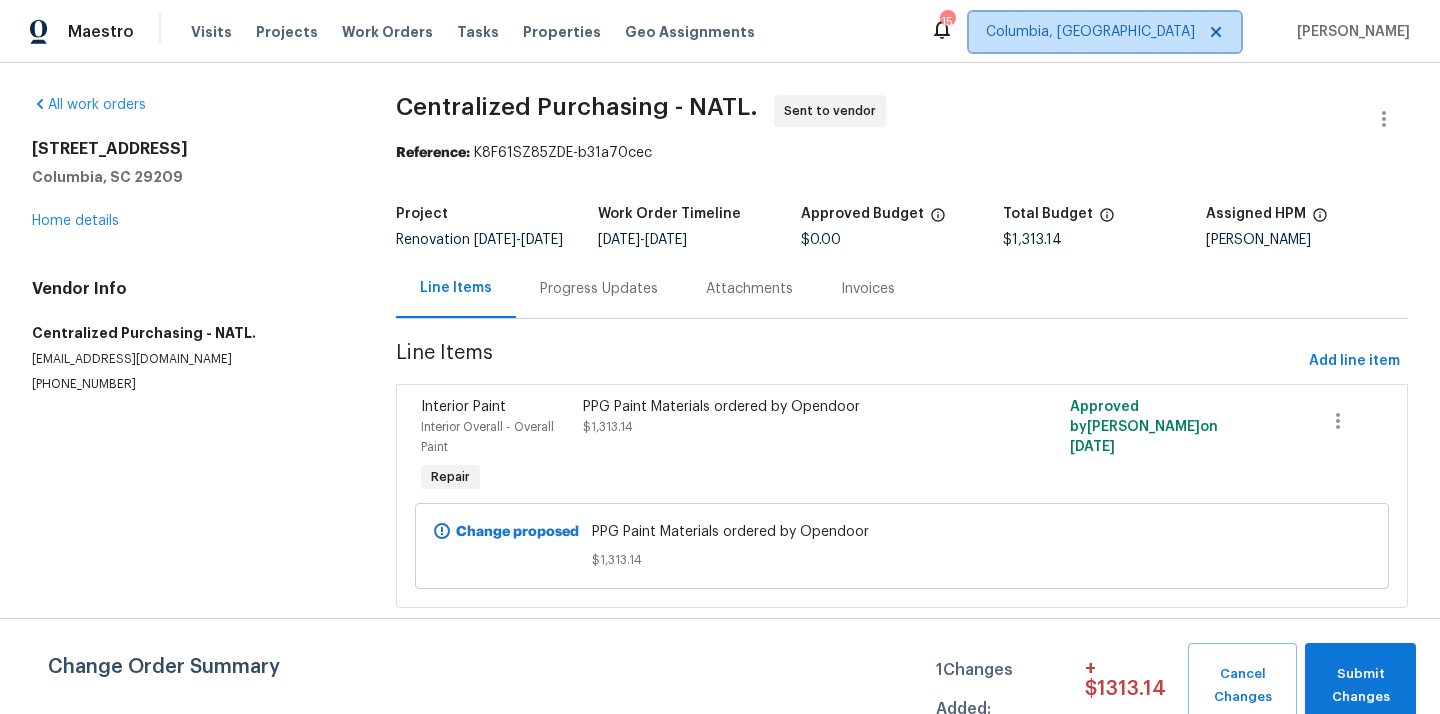 click on "Columbia, [GEOGRAPHIC_DATA]" at bounding box center (1105, 32) 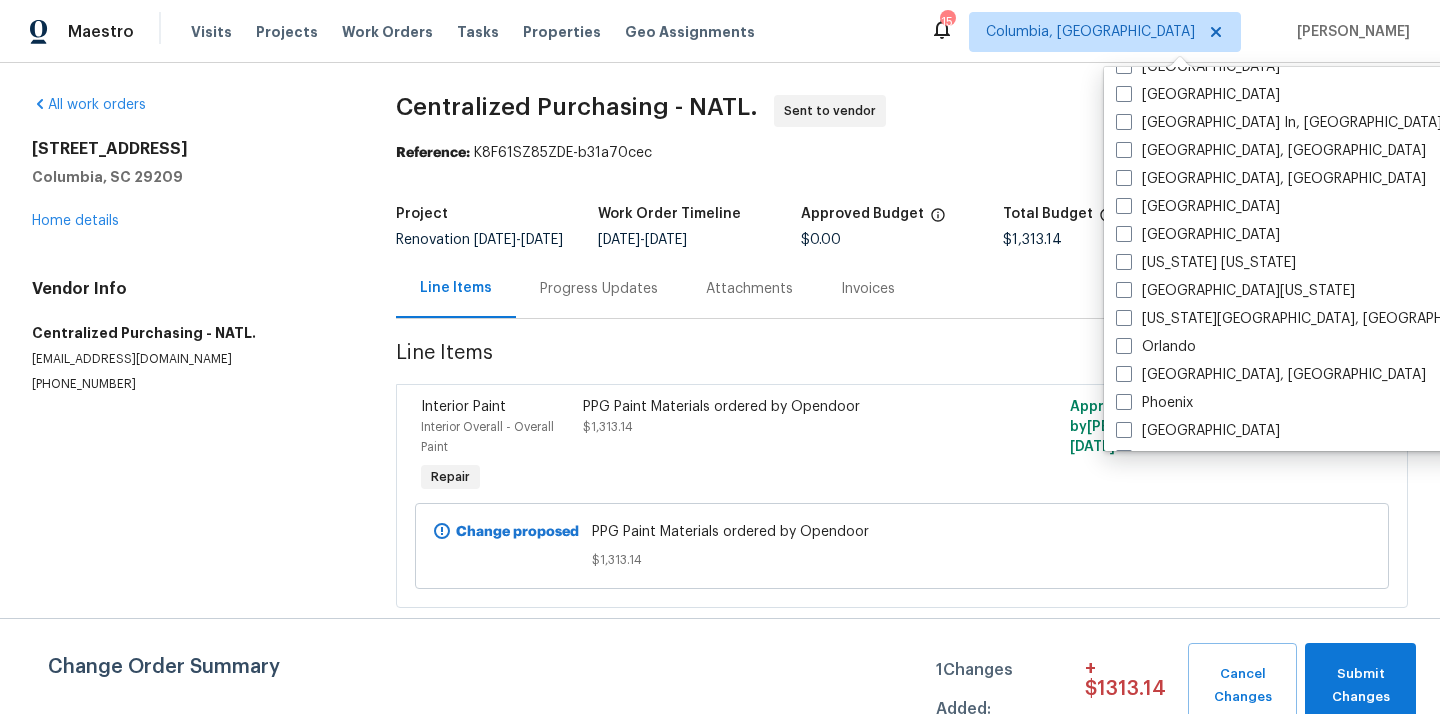 scroll, scrollTop: 896, scrollLeft: 0, axis: vertical 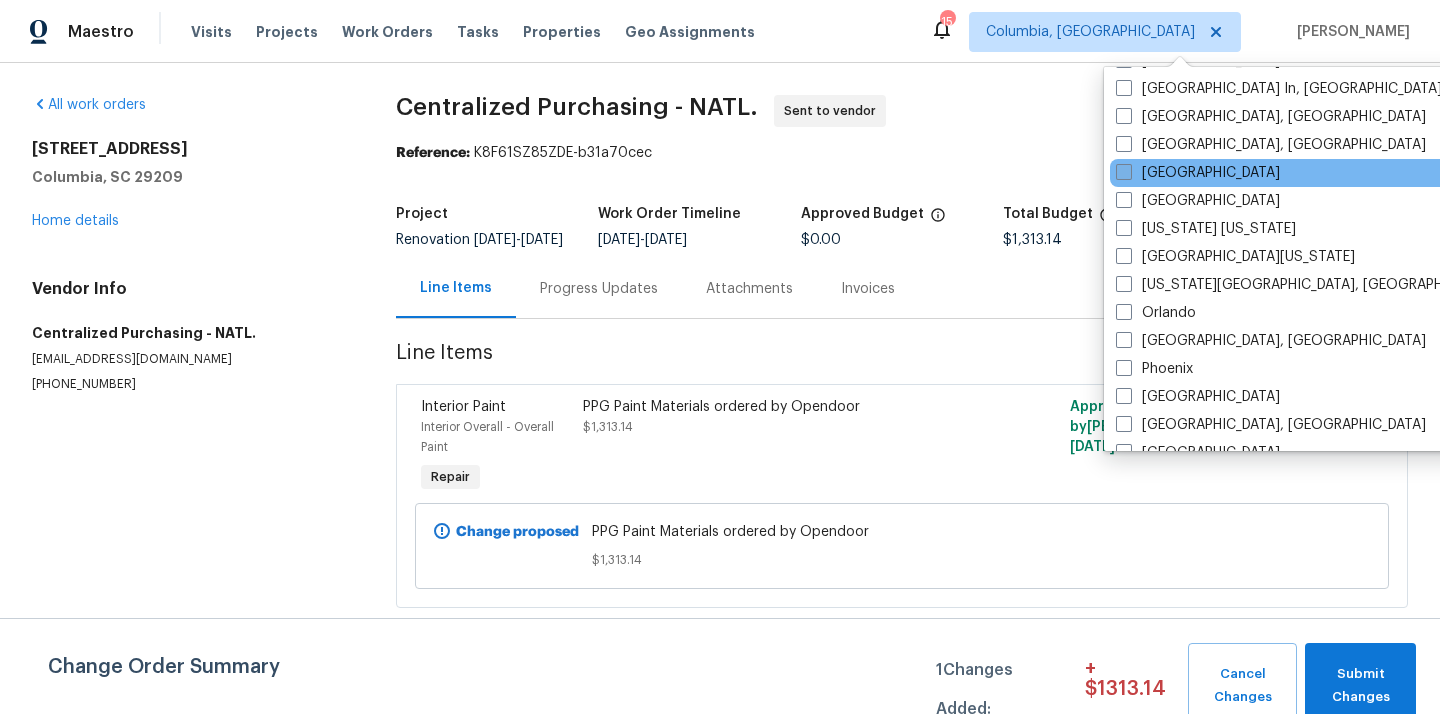 click on "[GEOGRAPHIC_DATA]" at bounding box center (1198, 173) 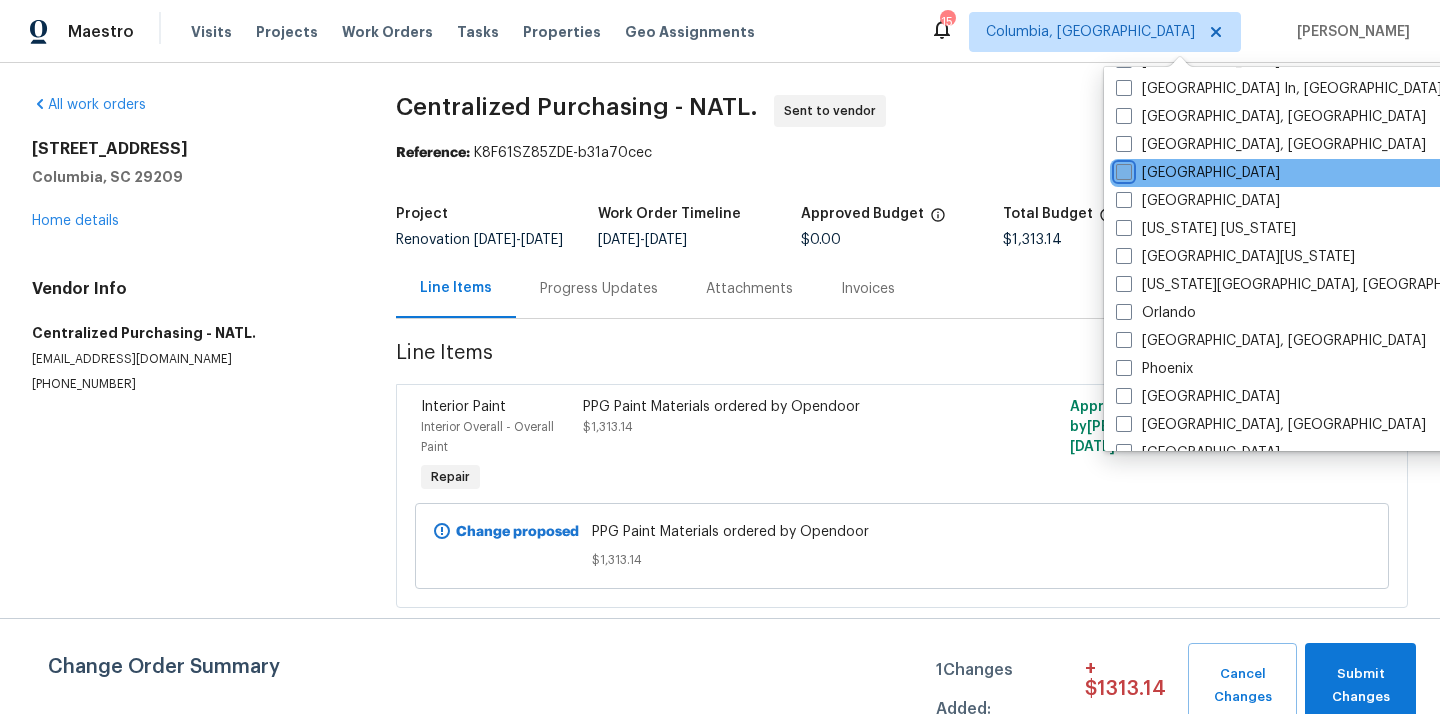 click on "[GEOGRAPHIC_DATA]" at bounding box center (1122, 169) 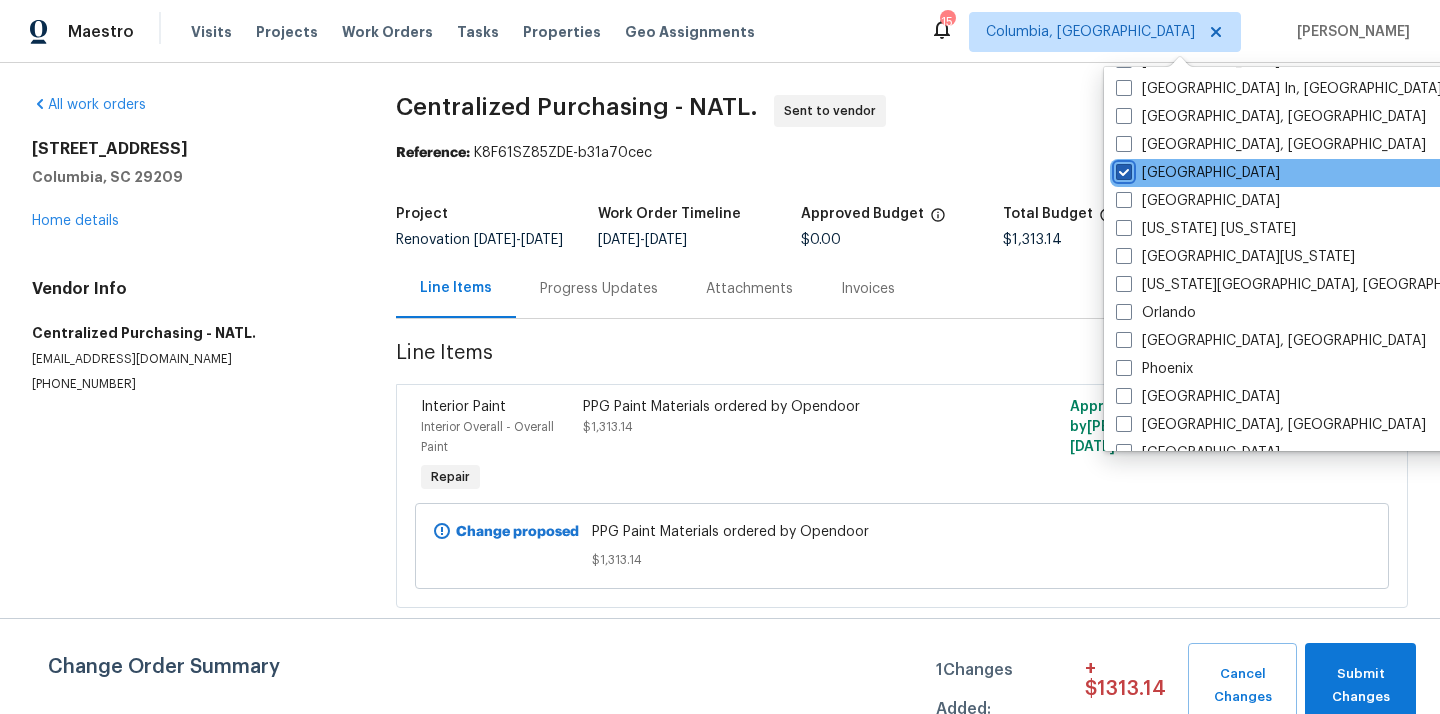 checkbox on "true" 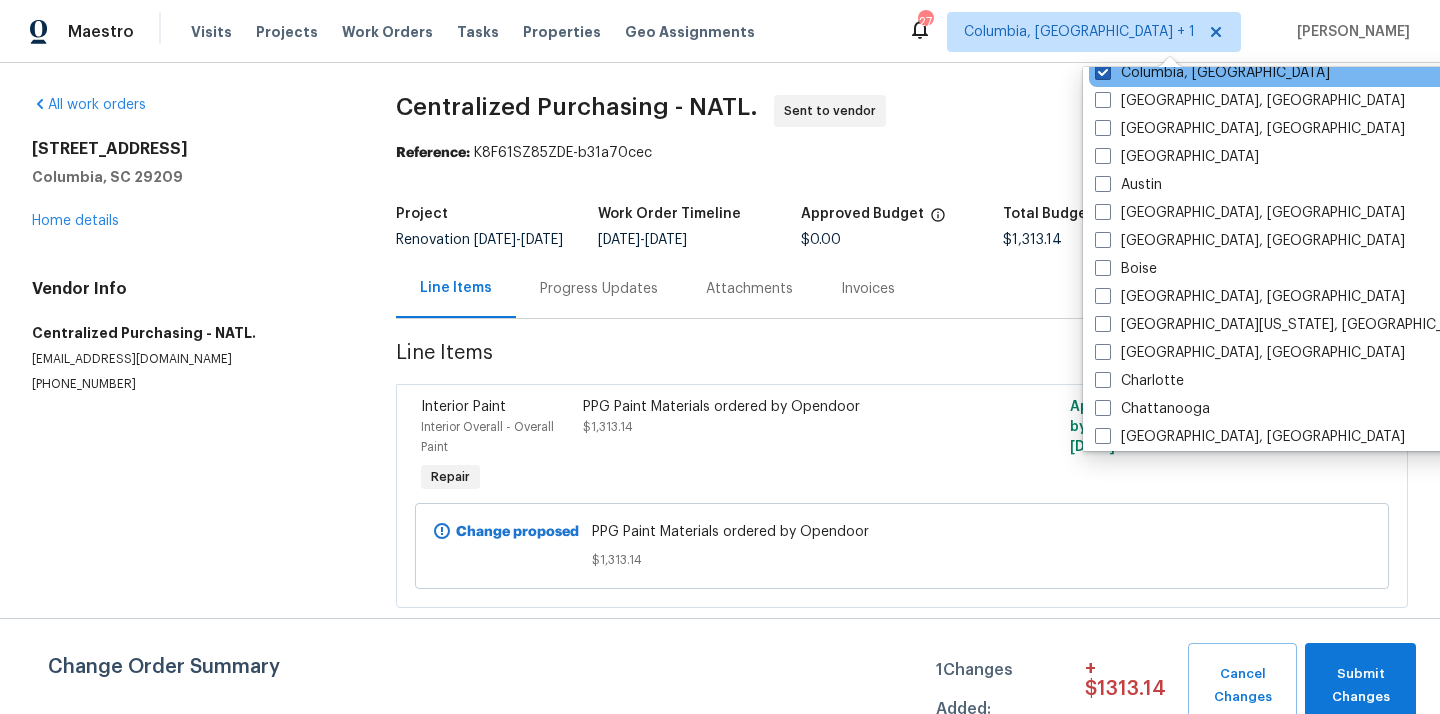 click on "Columbia, [GEOGRAPHIC_DATA]" at bounding box center [1212, 73] 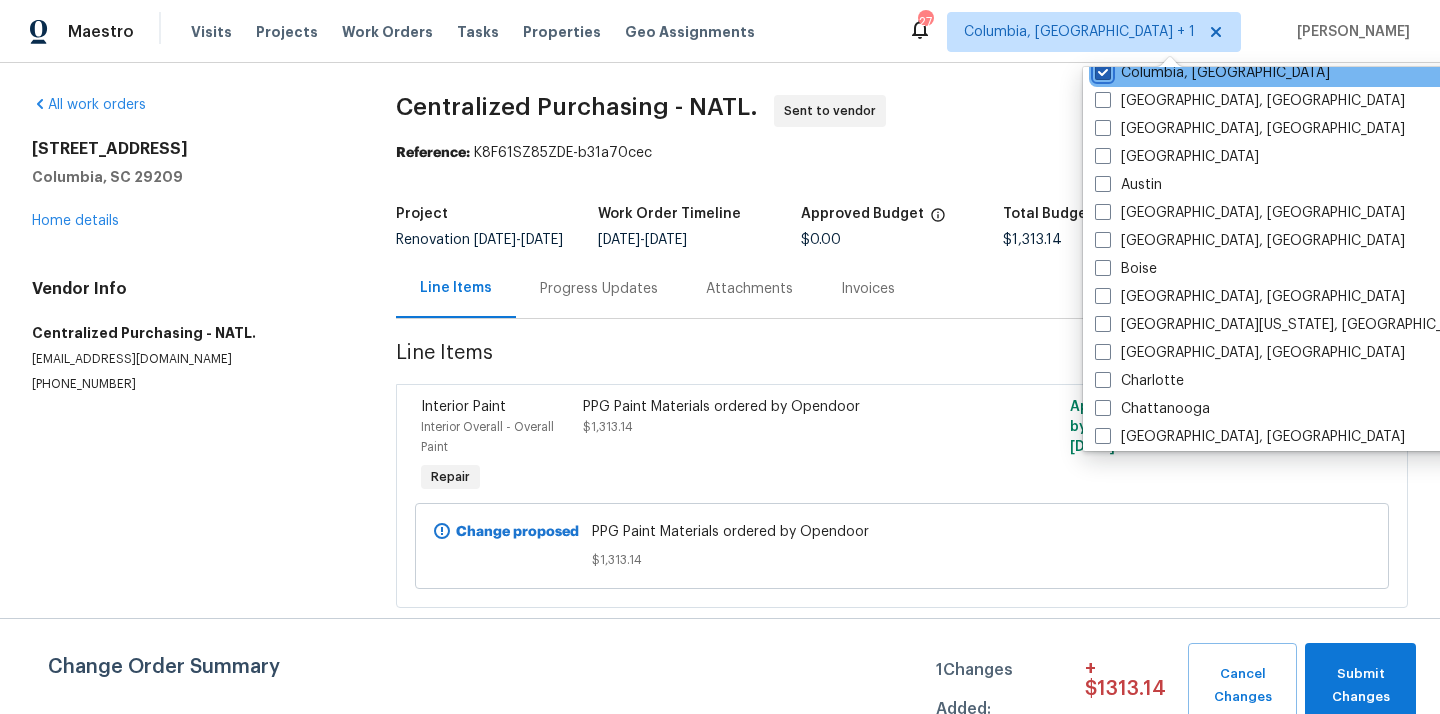 click on "Columbia, [GEOGRAPHIC_DATA]" at bounding box center [1101, 69] 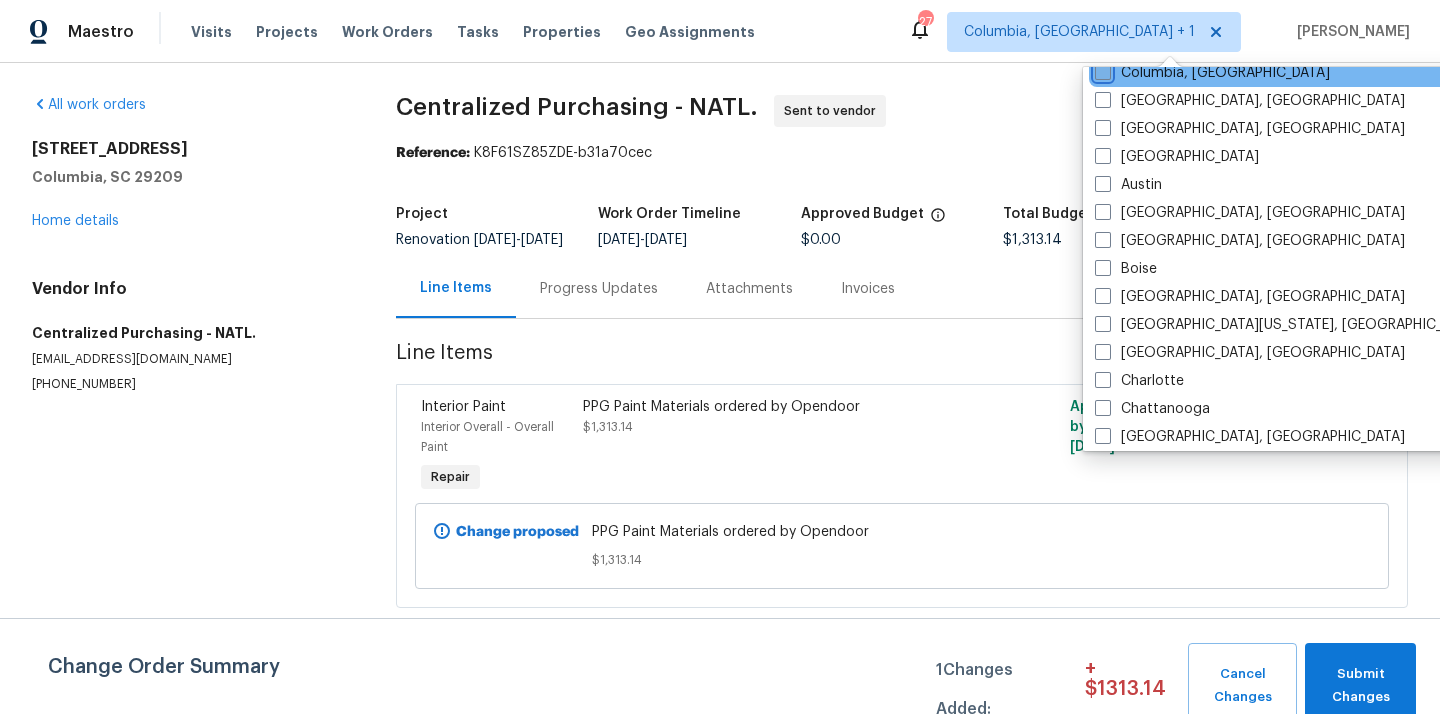 checkbox on "false" 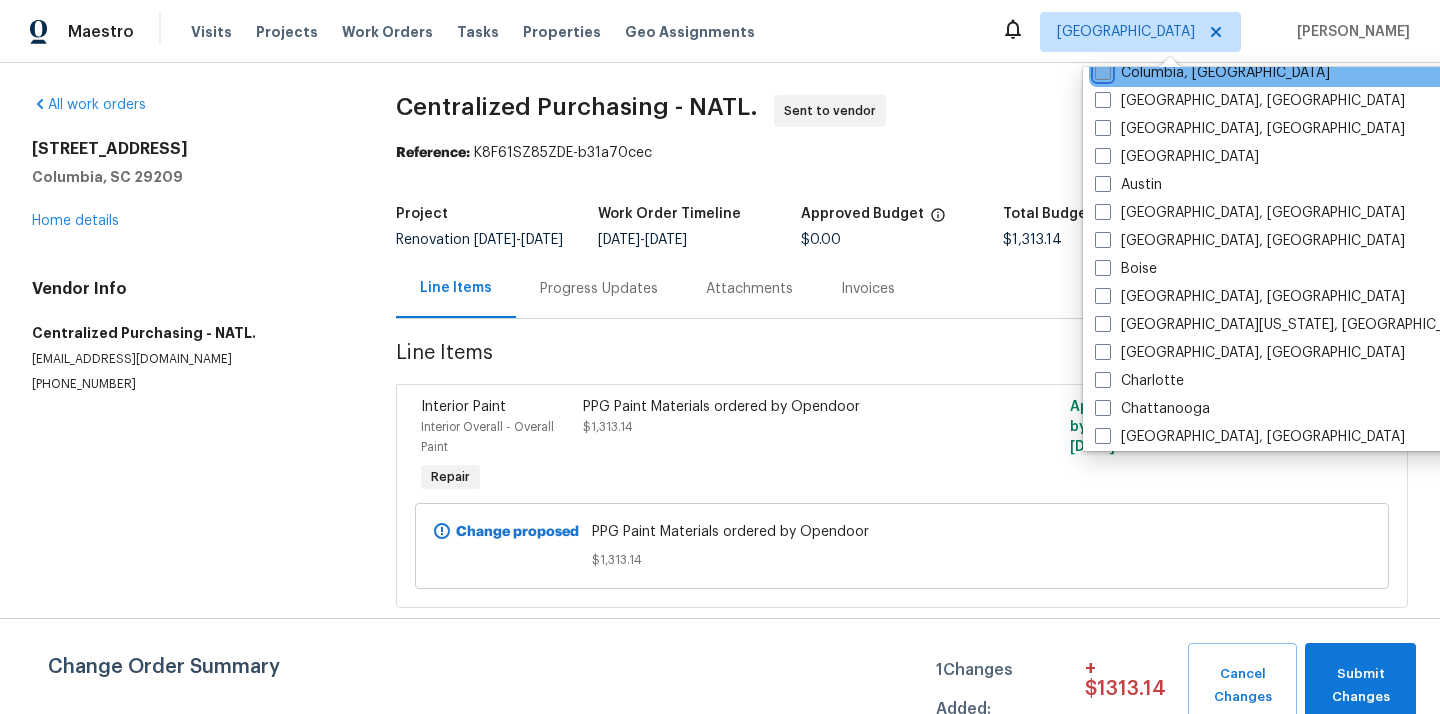 scroll, scrollTop: 12, scrollLeft: 0, axis: vertical 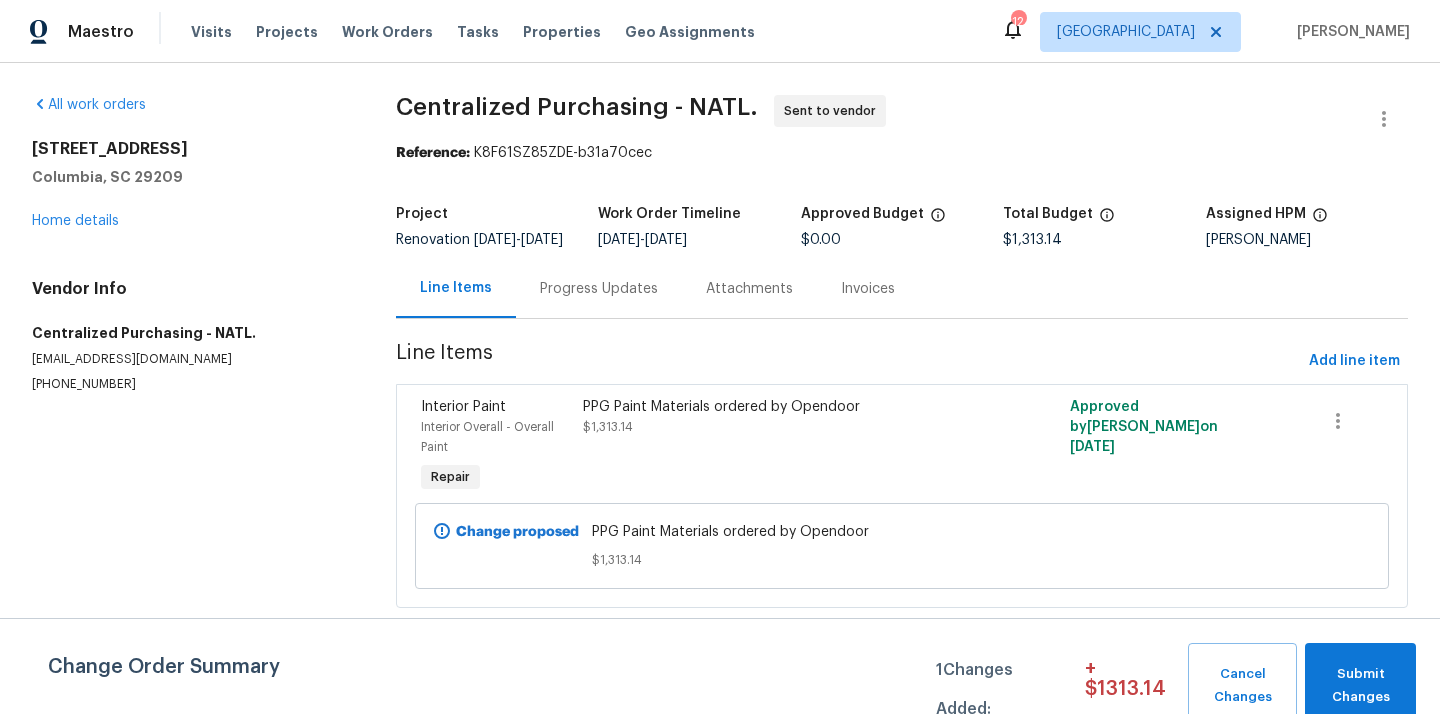 click on "Visits Projects Work Orders Tasks Properties Geo Assignments" at bounding box center (485, 32) 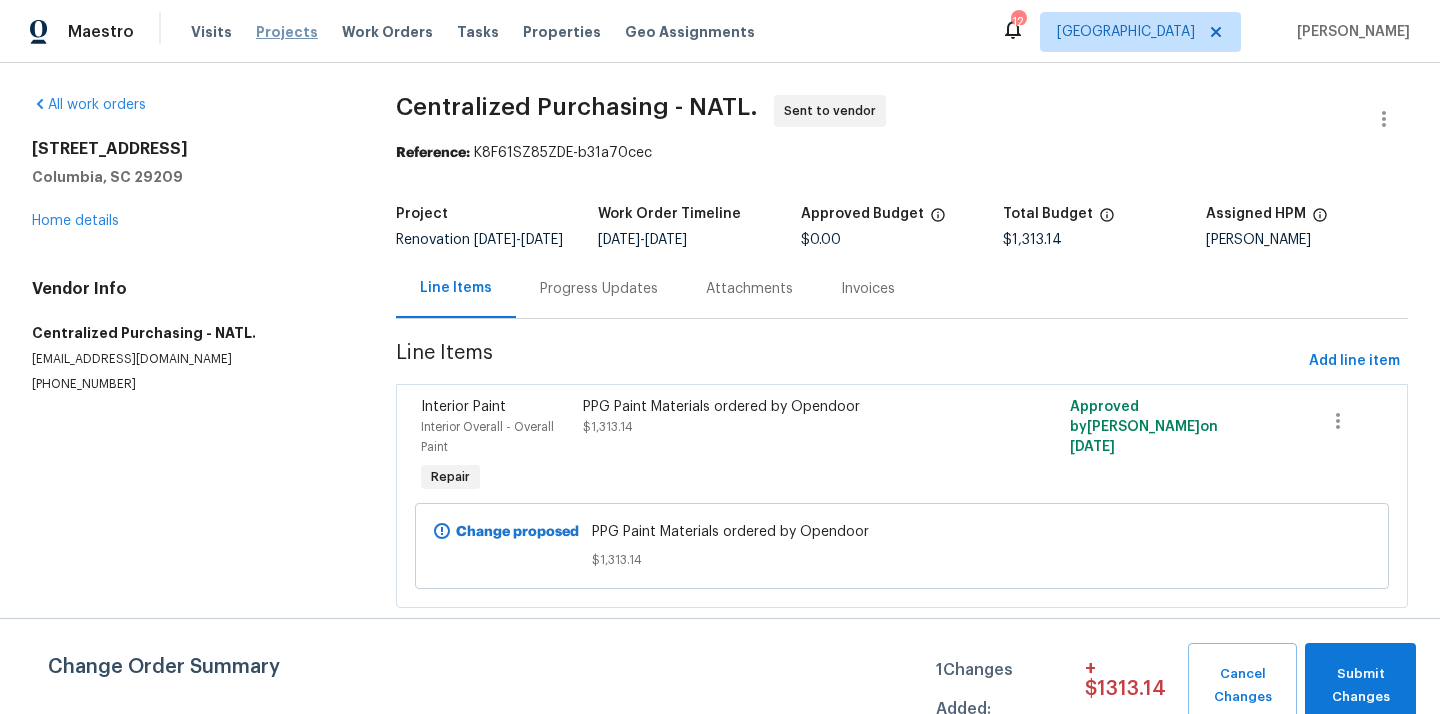 click on "Projects" at bounding box center [287, 32] 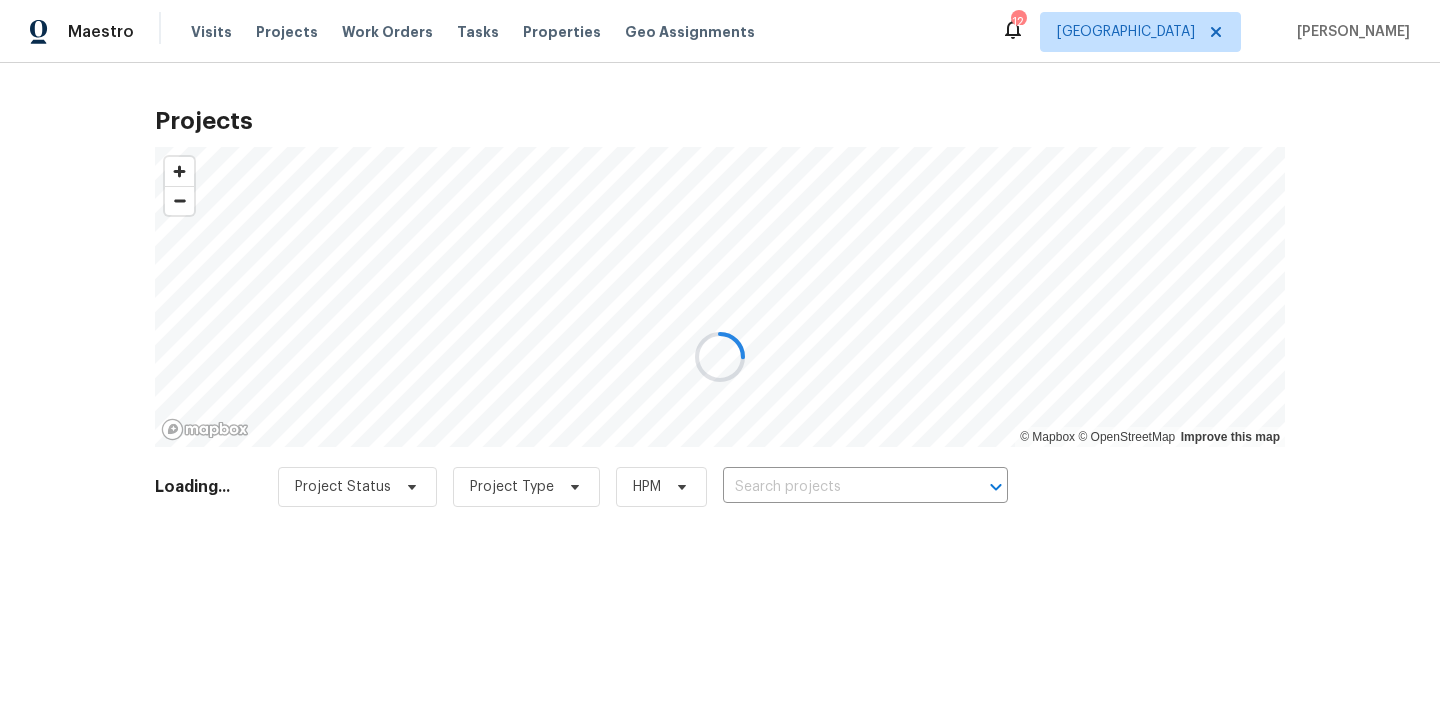 click at bounding box center [720, 357] 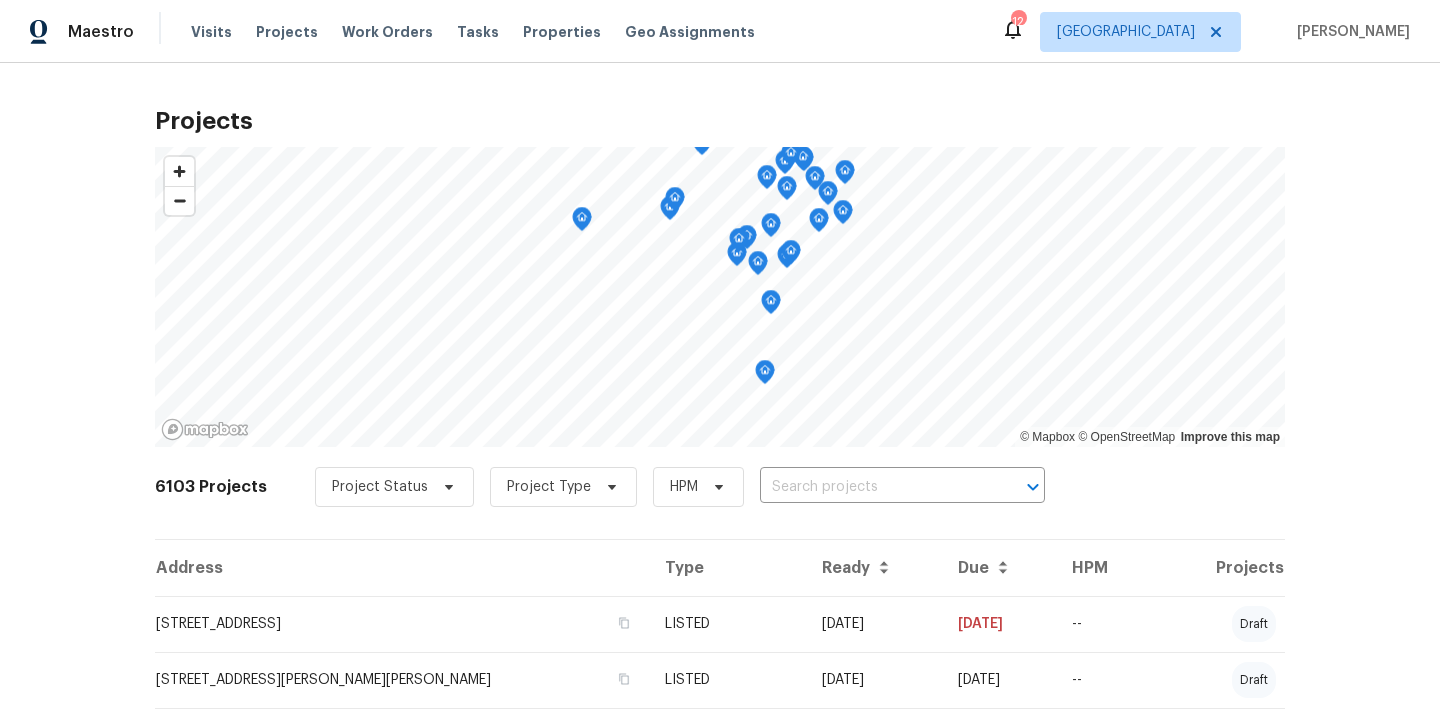 click at bounding box center (874, 487) 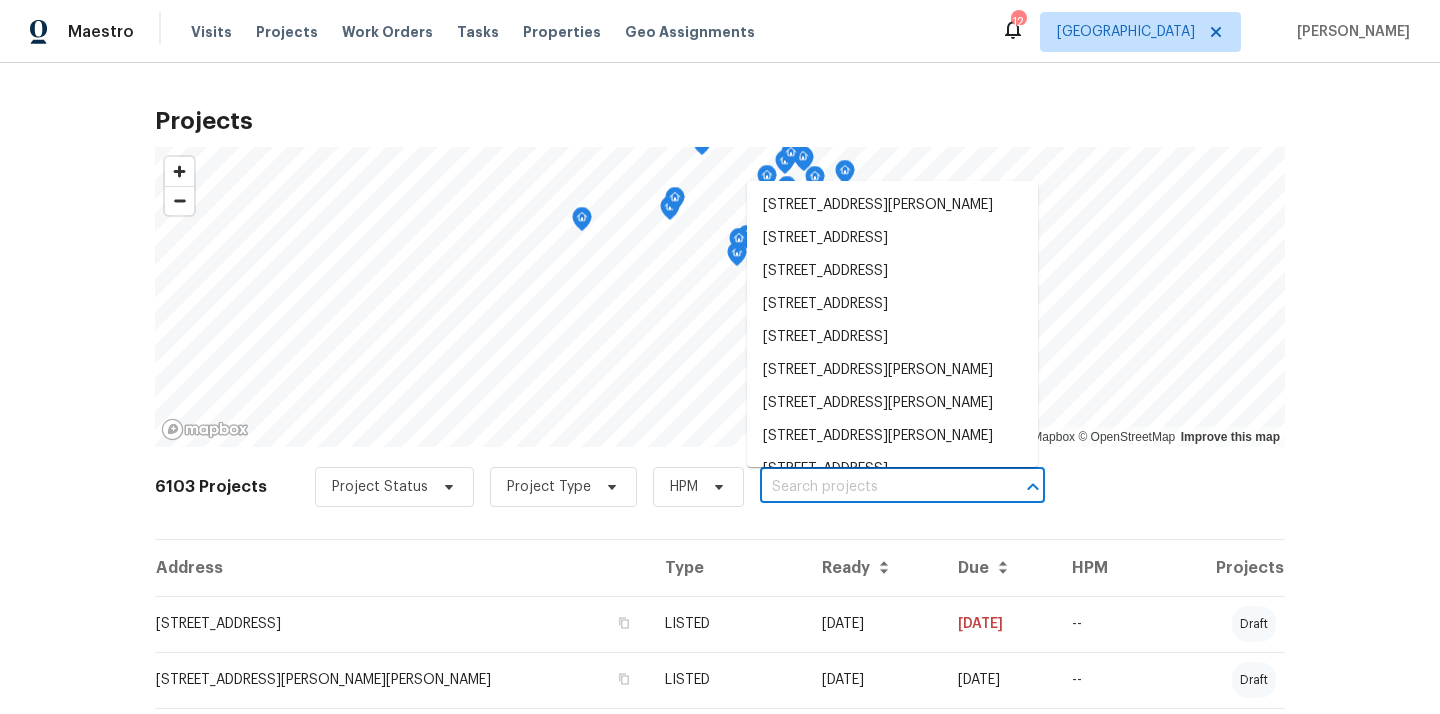 paste on "[STREET_ADDRESS]" 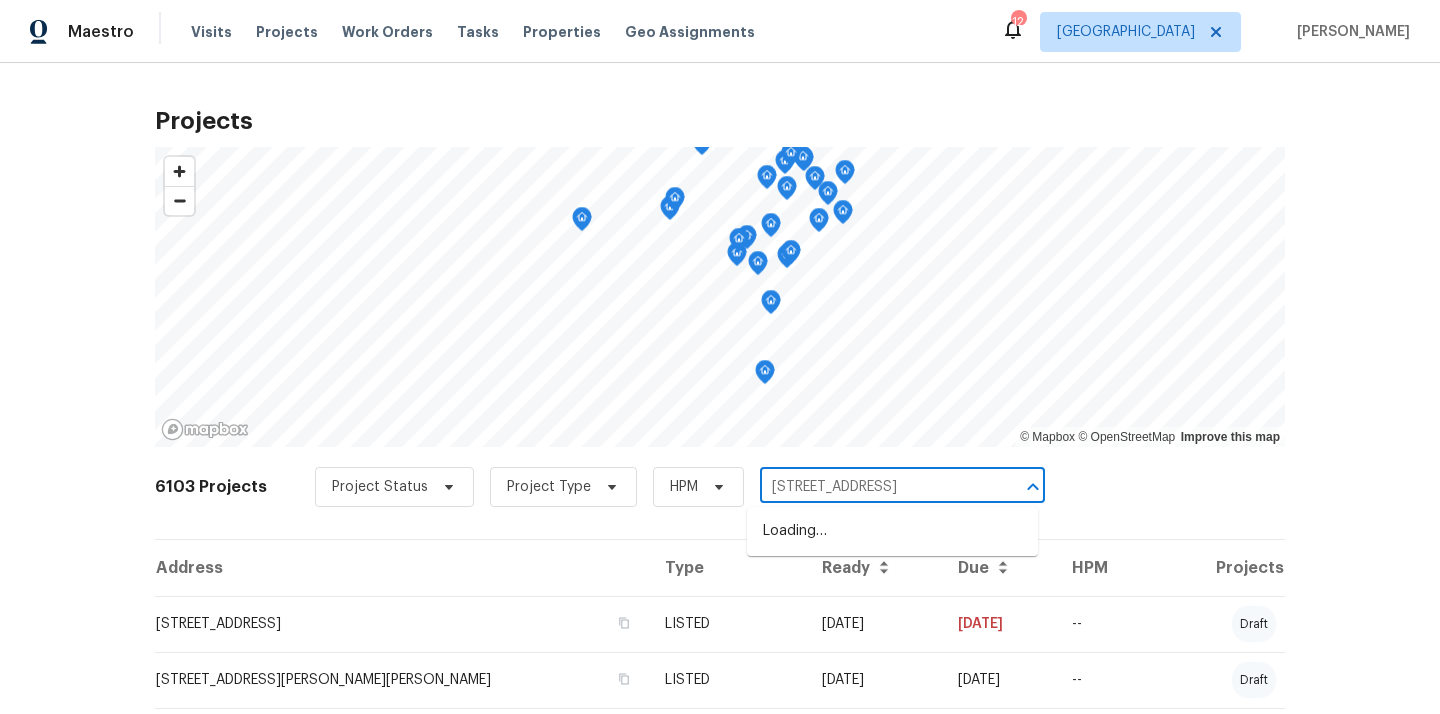 scroll, scrollTop: 0, scrollLeft: 65, axis: horizontal 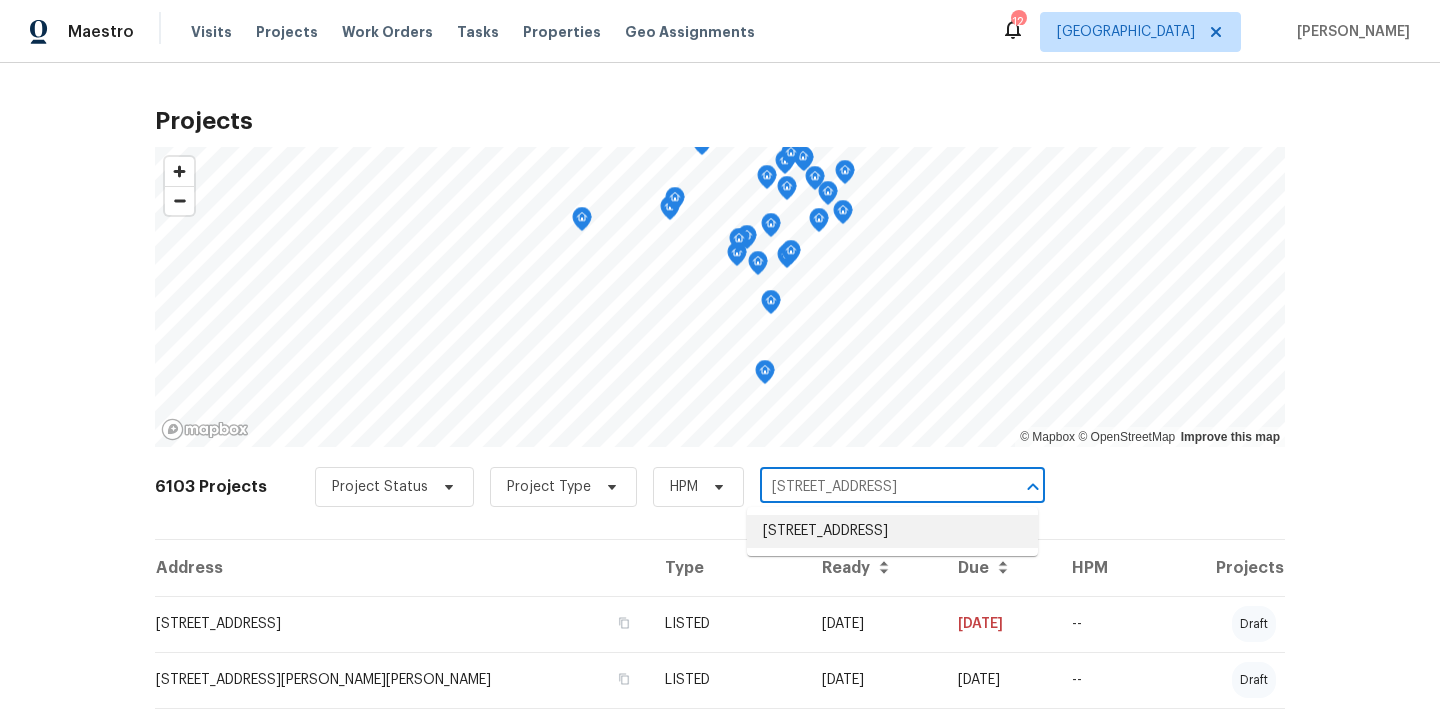 click on "[STREET_ADDRESS]" at bounding box center [892, 531] 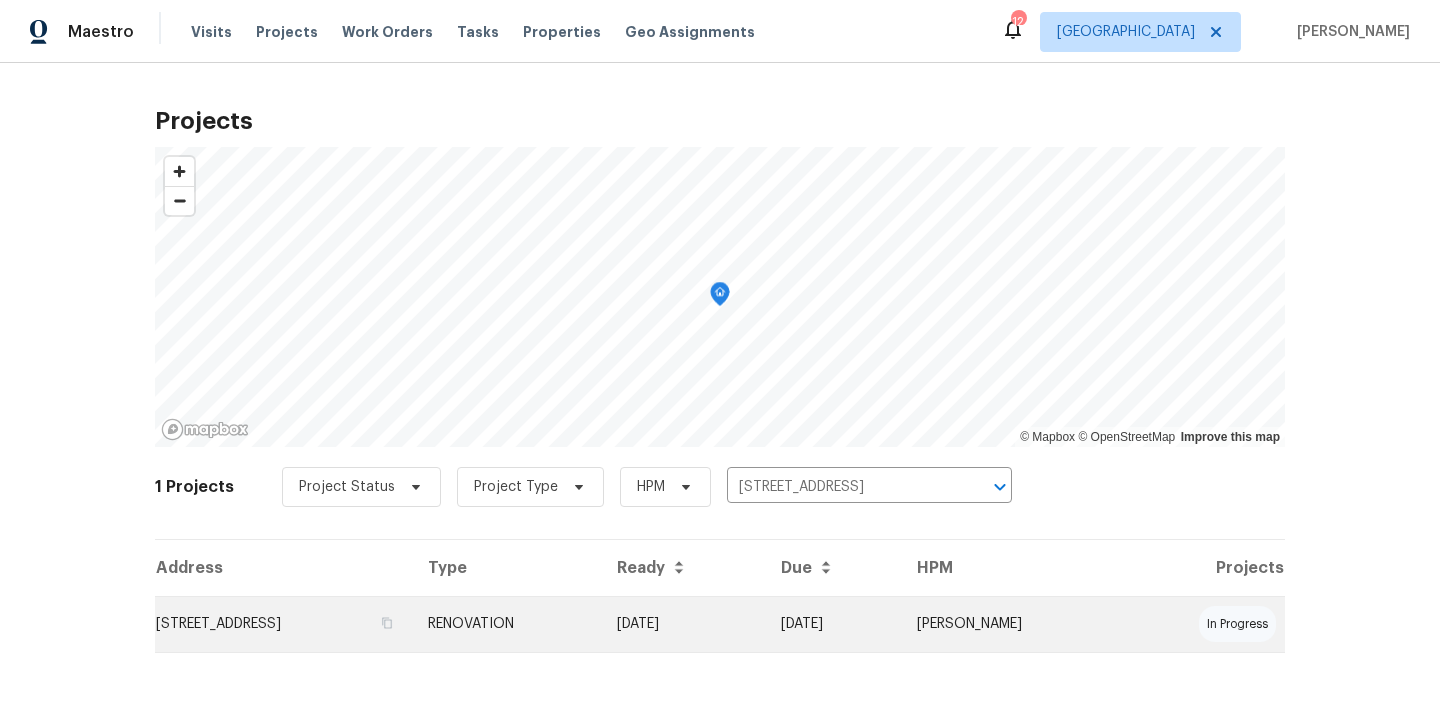 click on "RENOVATION" at bounding box center [506, 624] 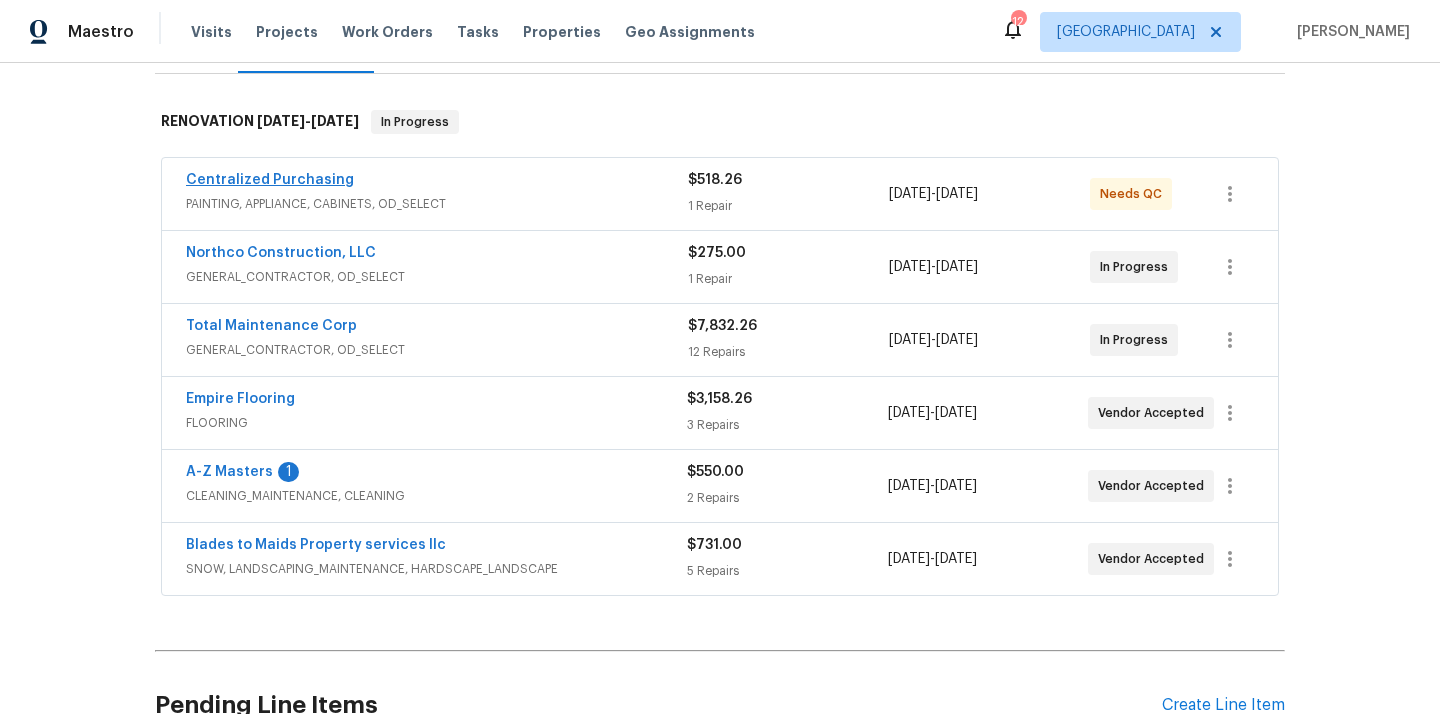scroll, scrollTop: 253, scrollLeft: 0, axis: vertical 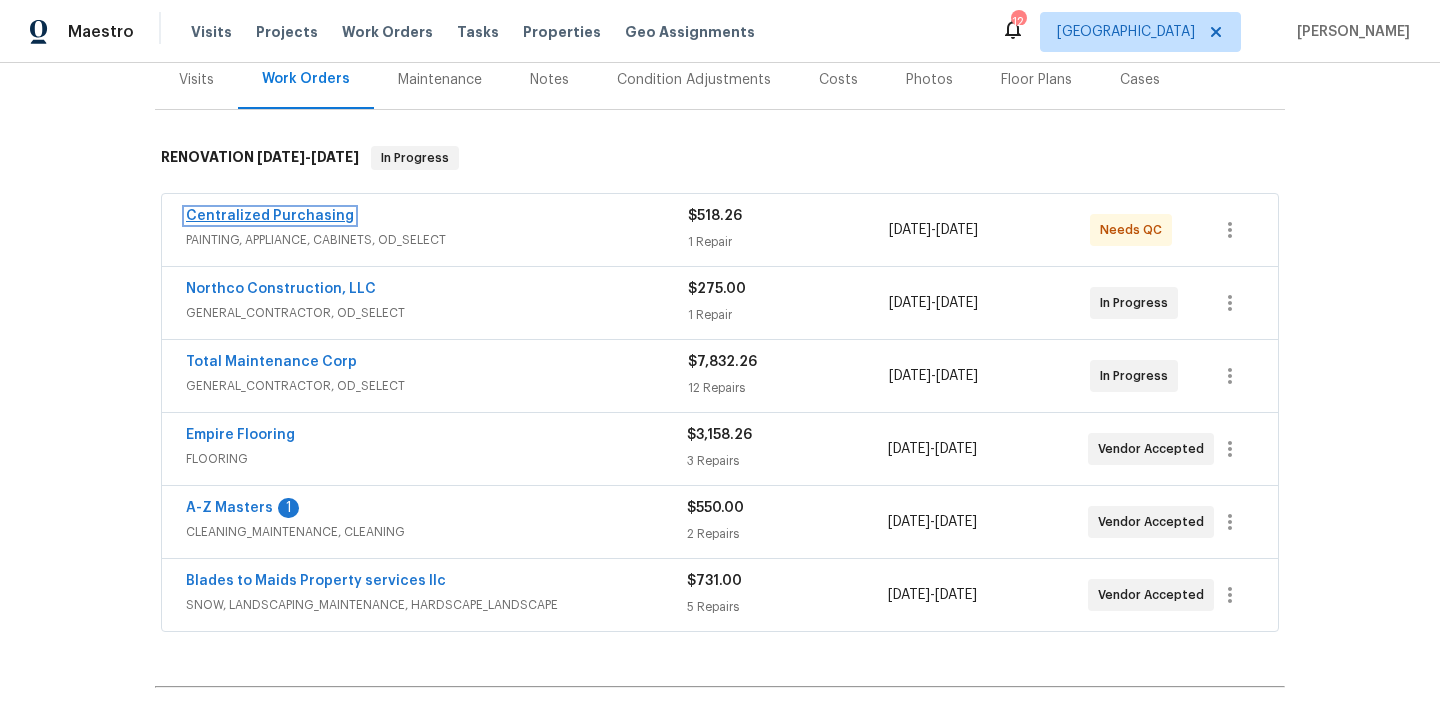 click on "Centralized Purchasing" at bounding box center [270, 216] 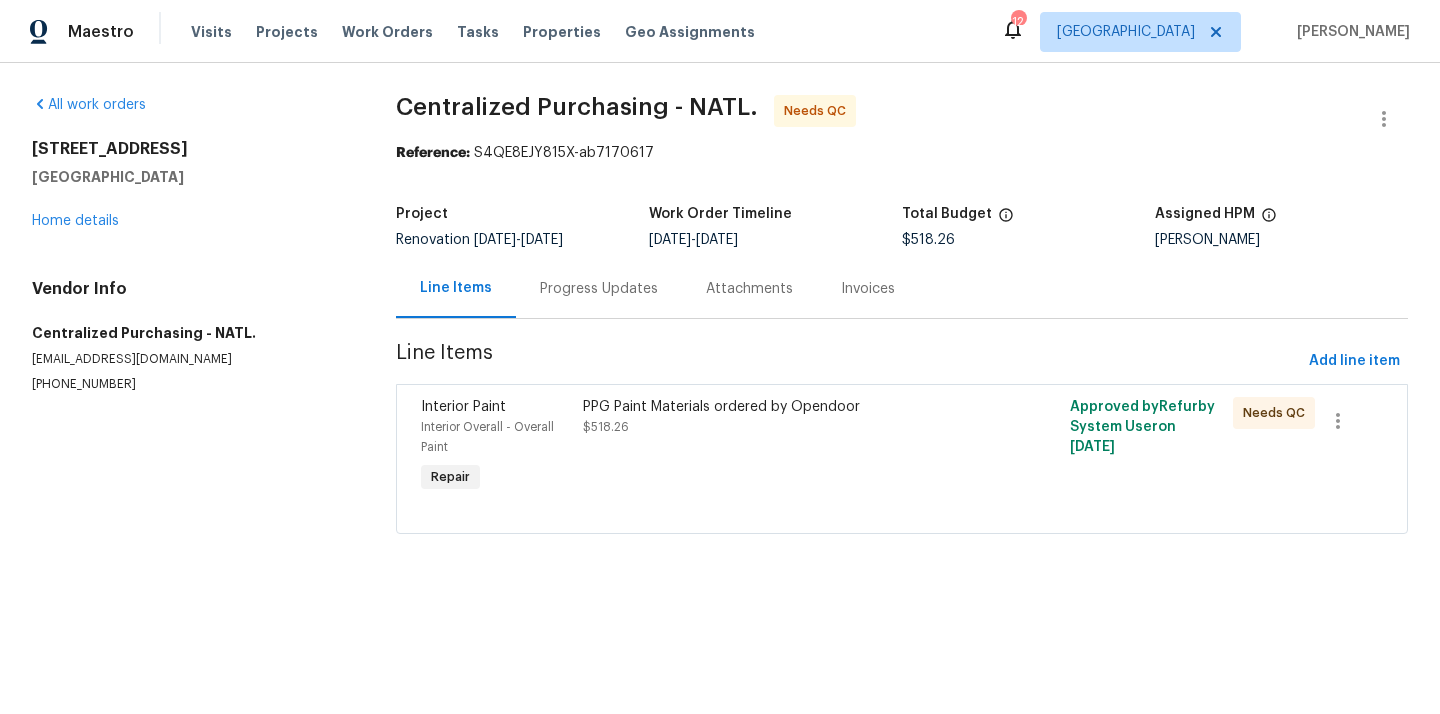 click on "[STREET_ADDRESS] Home details" at bounding box center [190, 185] 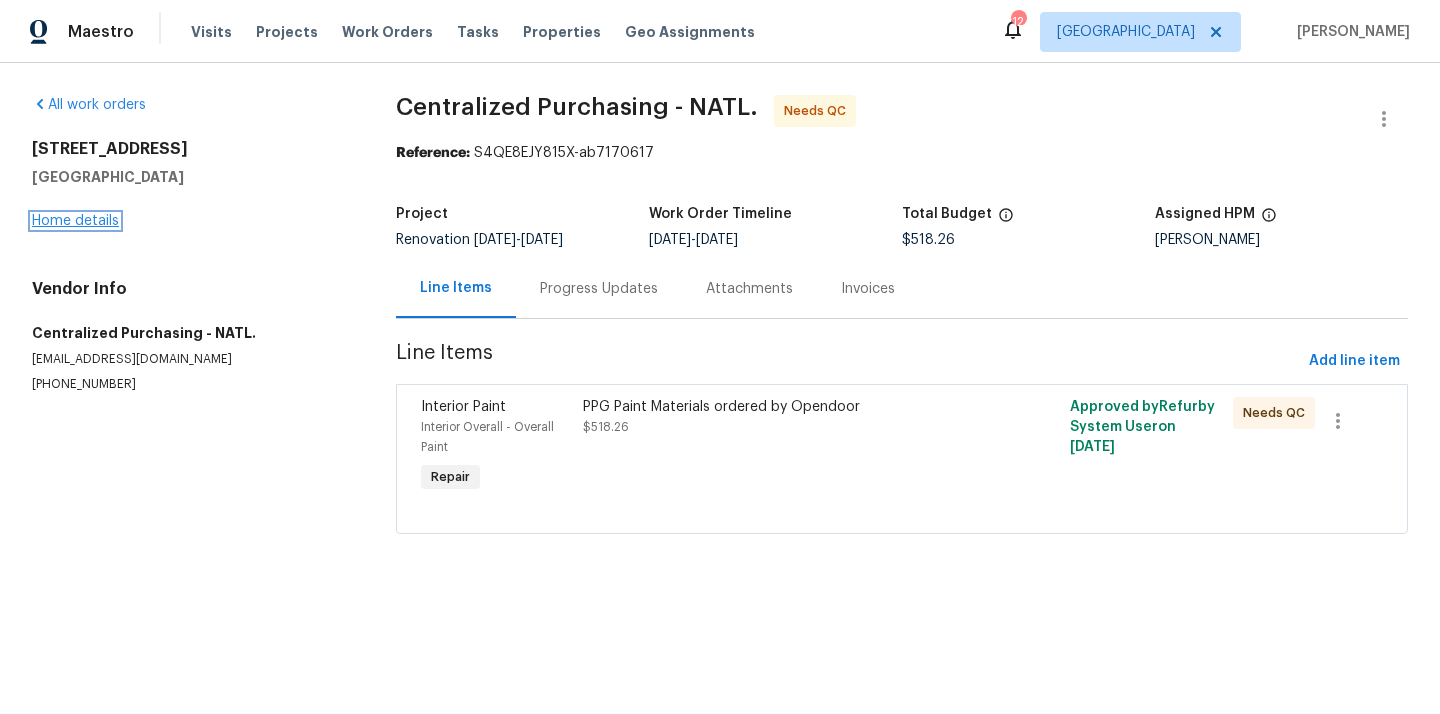 click on "Home details" at bounding box center (75, 221) 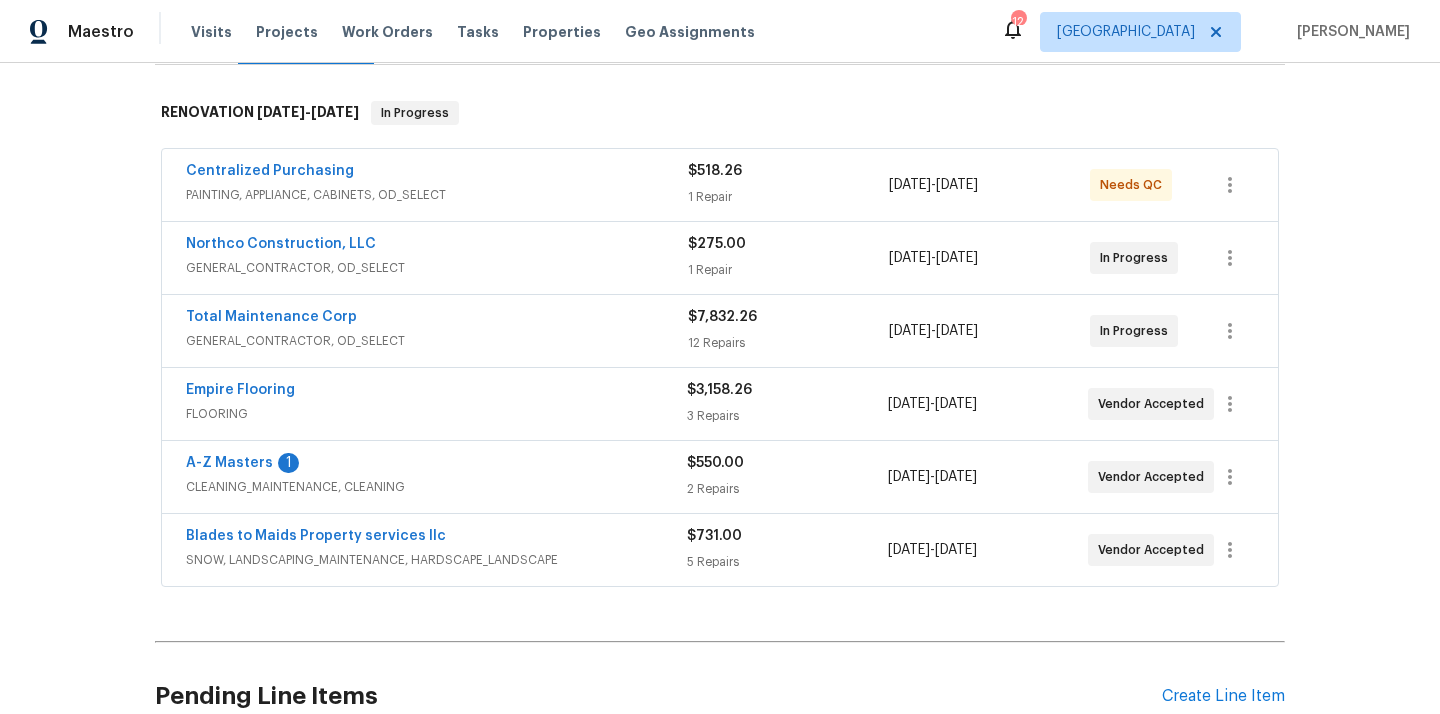 scroll, scrollTop: 313, scrollLeft: 0, axis: vertical 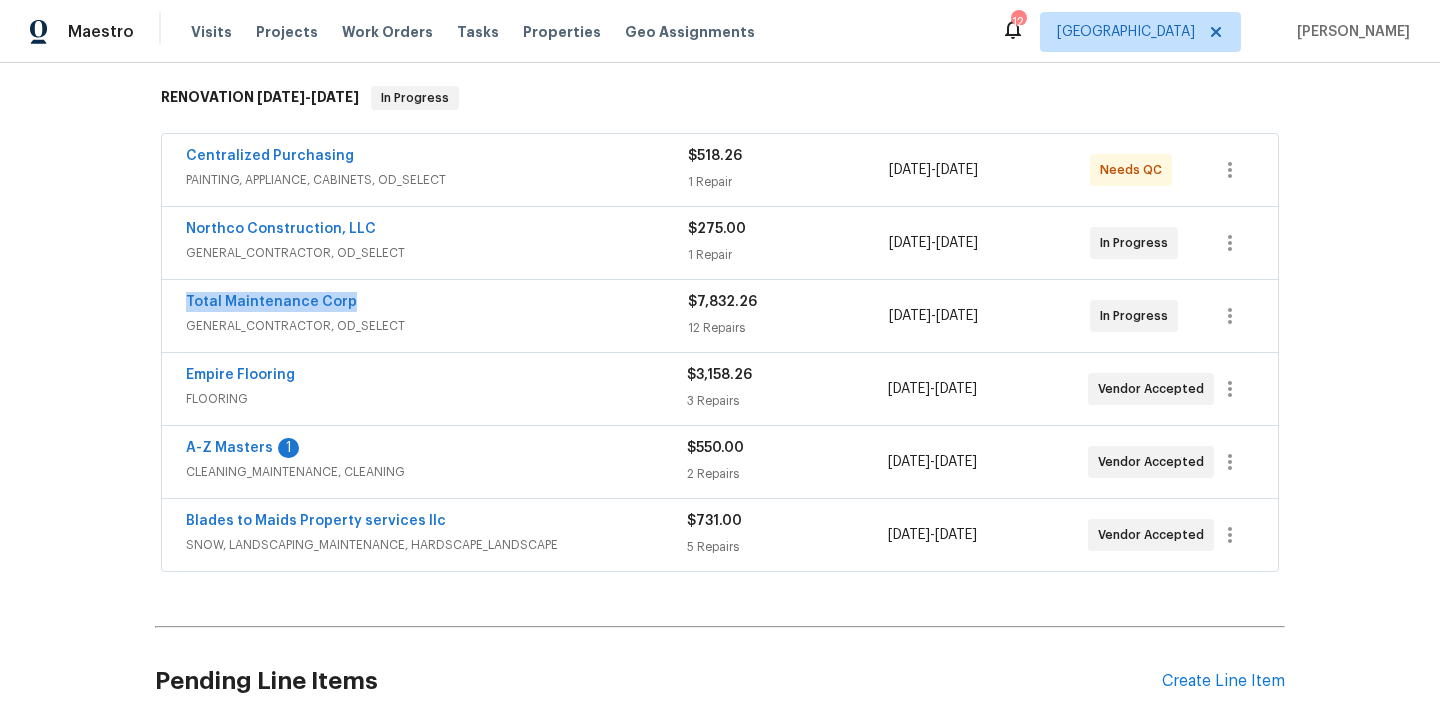 drag, startPoint x: 368, startPoint y: 298, endPoint x: 172, endPoint y: 299, distance: 196.00255 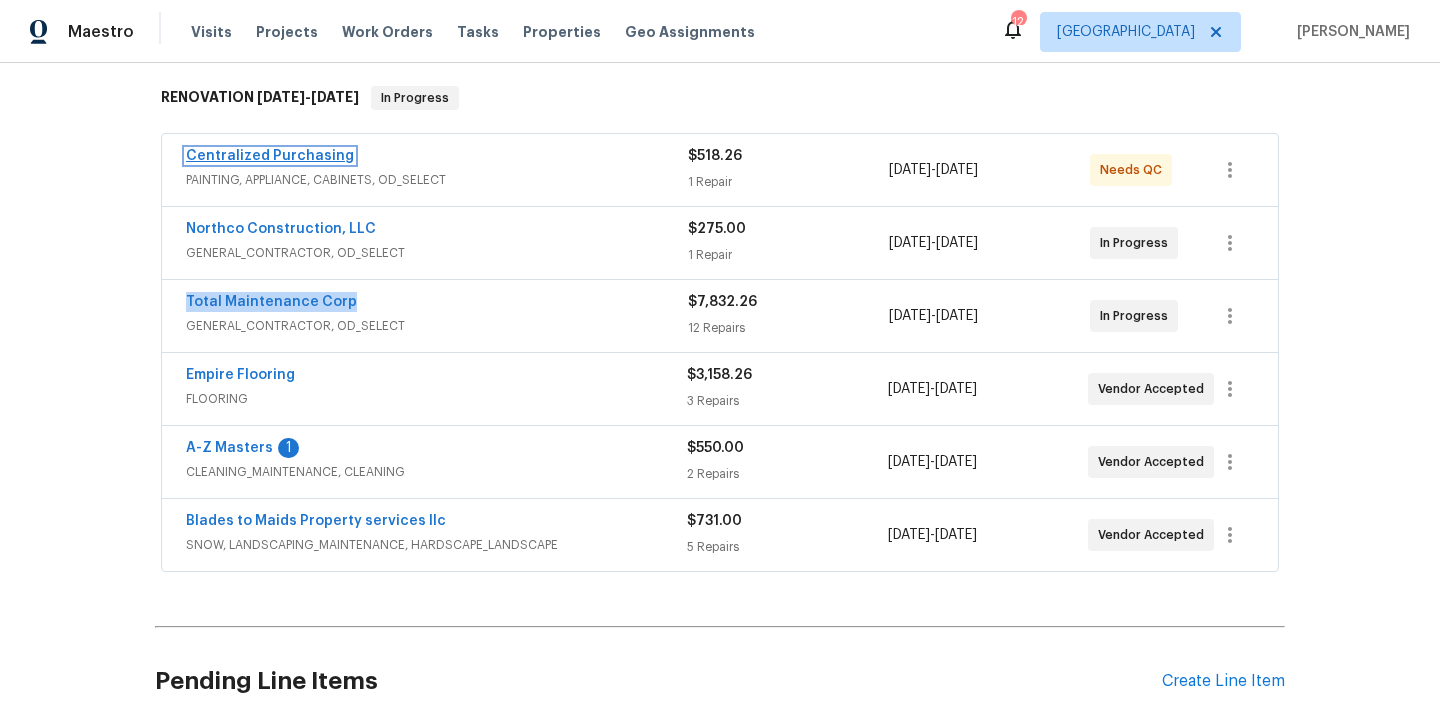 click on "Centralized Purchasing" at bounding box center [270, 156] 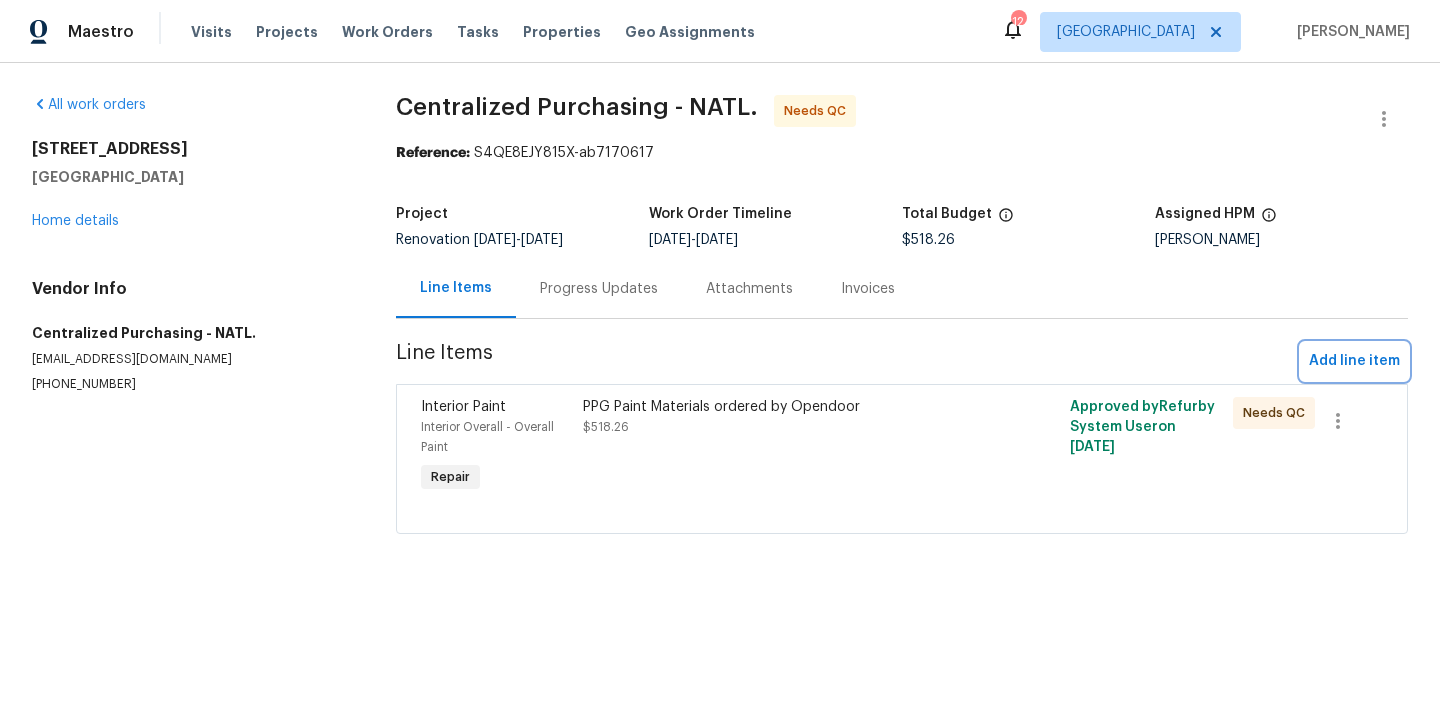 click on "Add line item" at bounding box center [1354, 361] 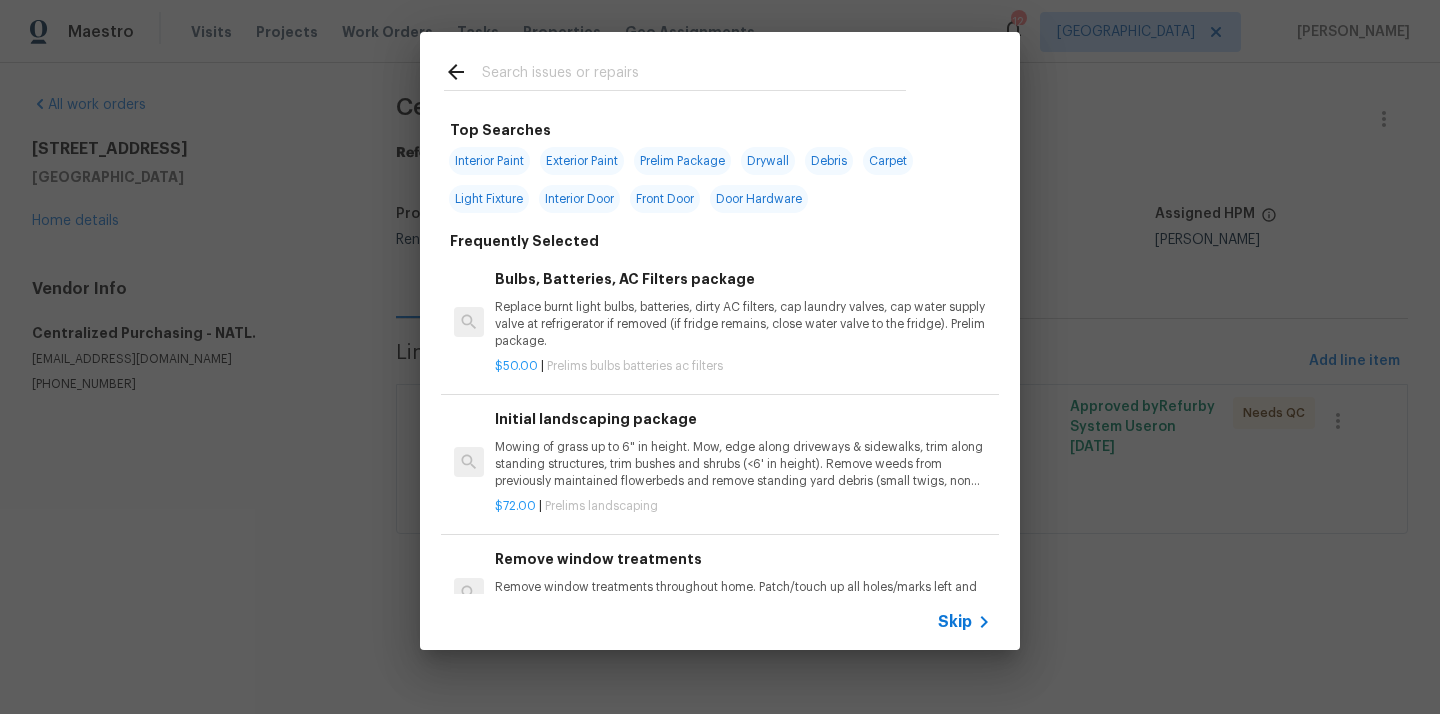 click at bounding box center [694, 75] 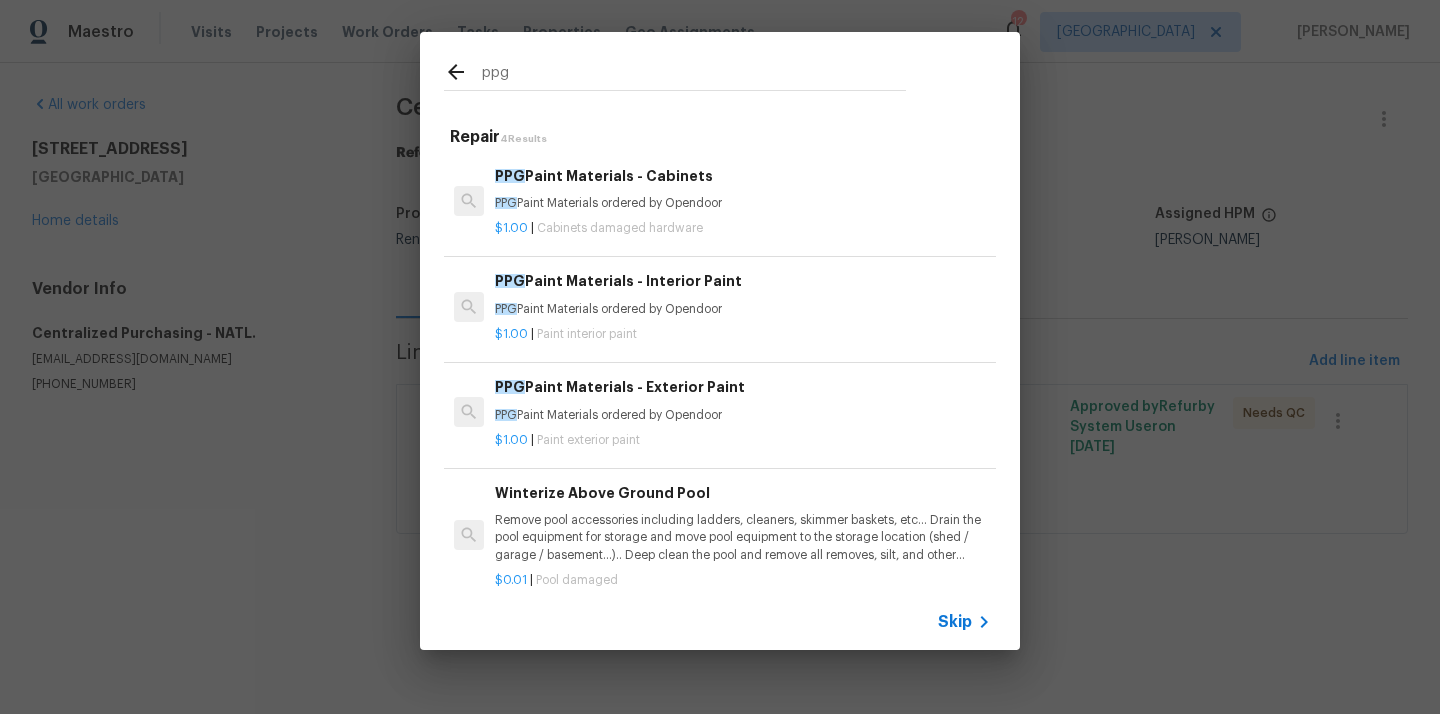 type on "ppg" 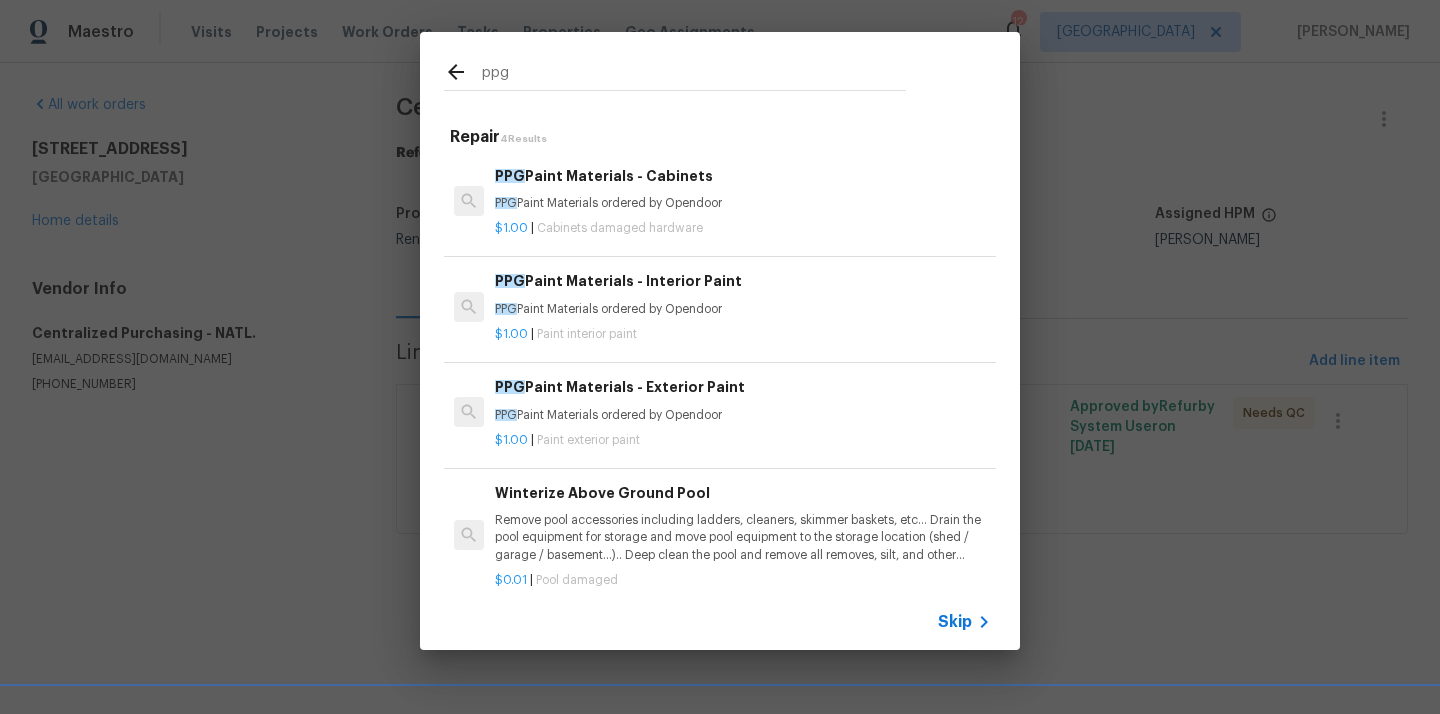 click on "PPG  Paint Materials - Exterior Paint" at bounding box center [743, 387] 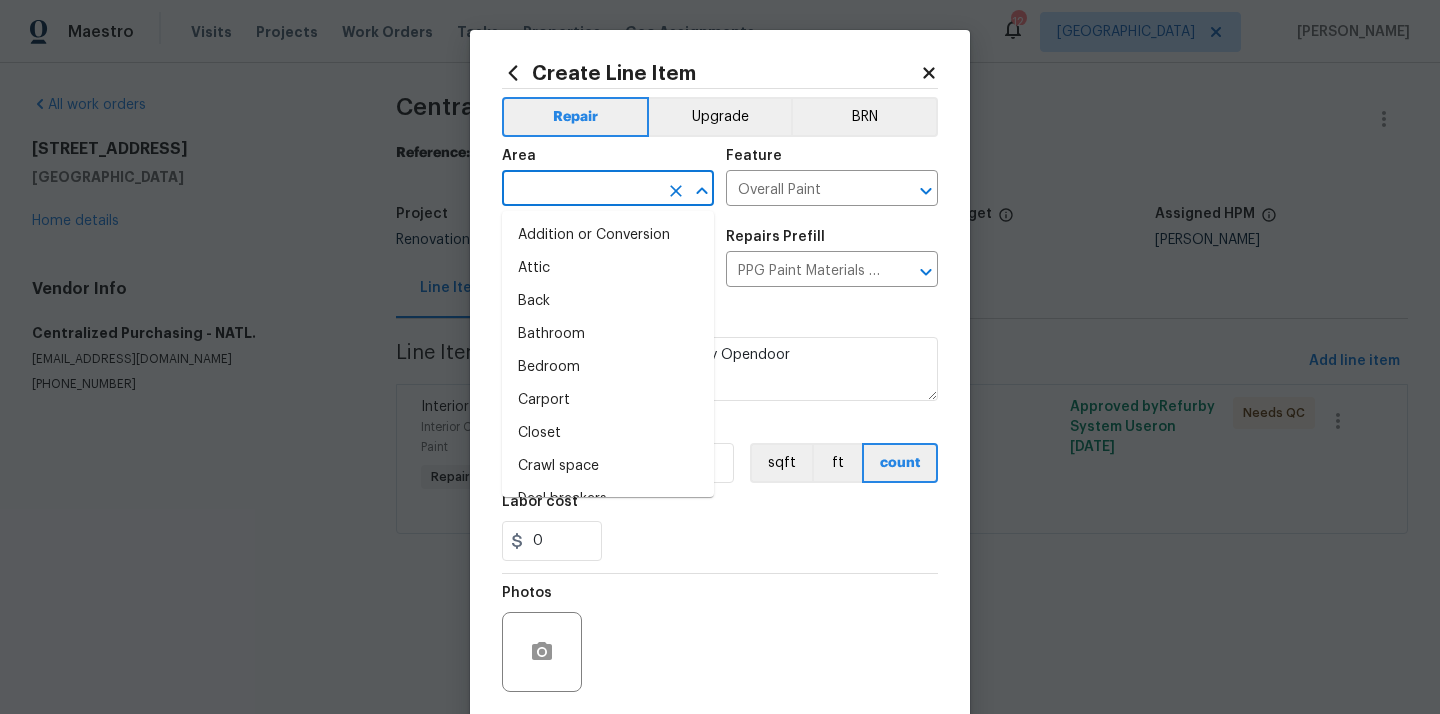 click at bounding box center (580, 190) 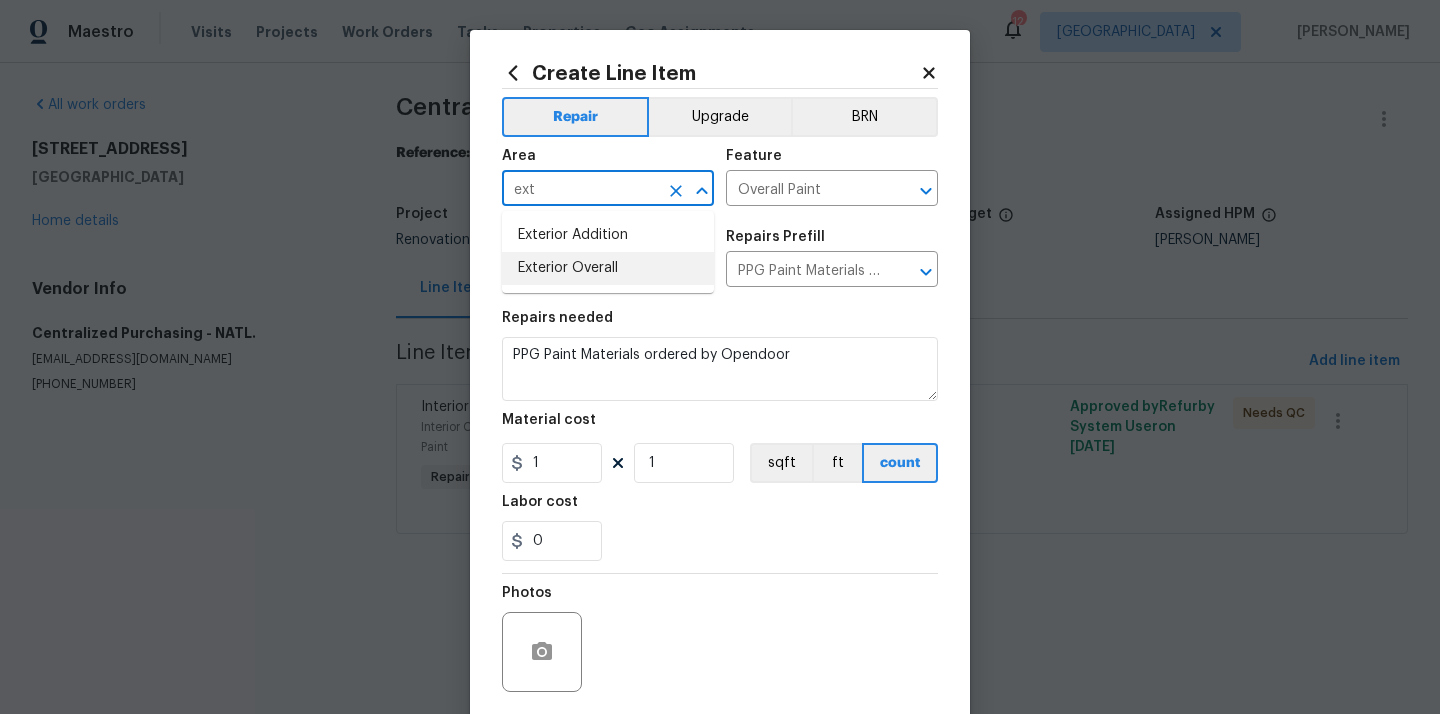 click on "Exterior Overall" at bounding box center [608, 268] 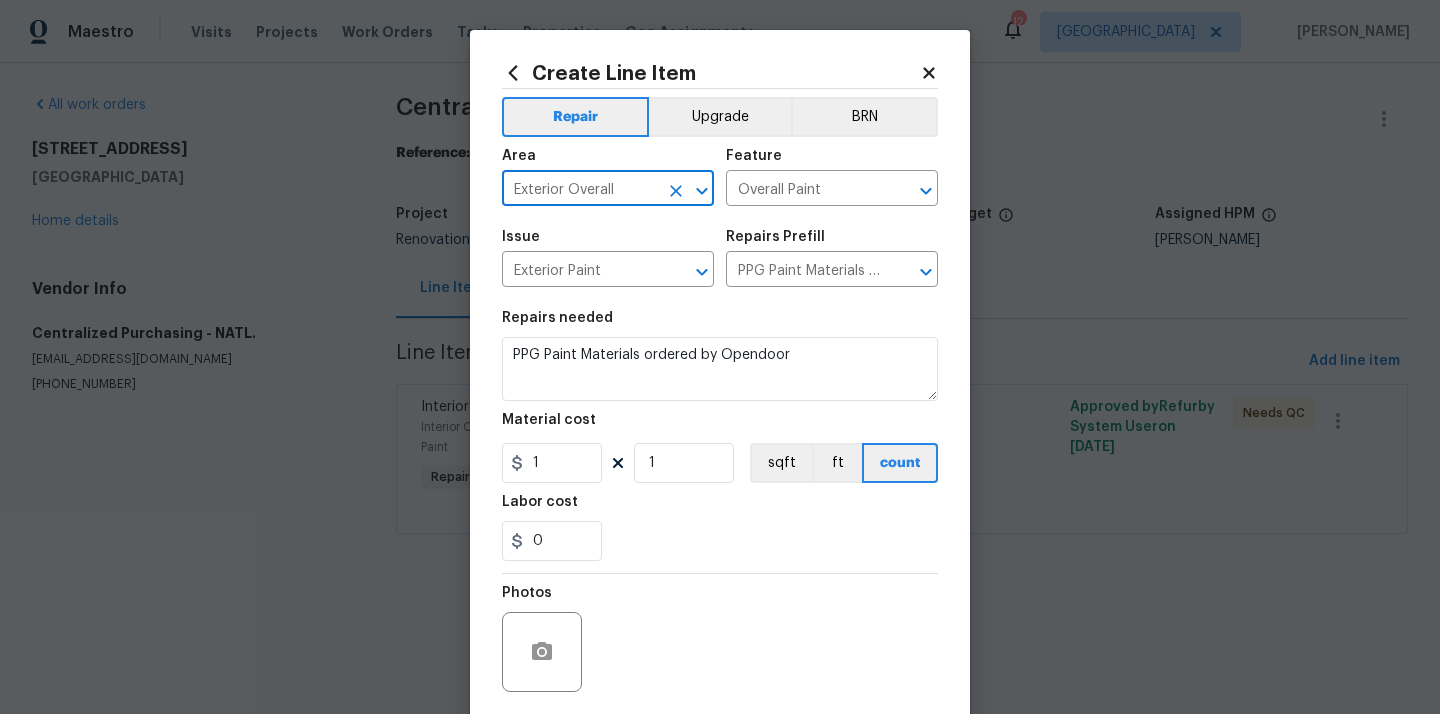 type on "Exterior Overall" 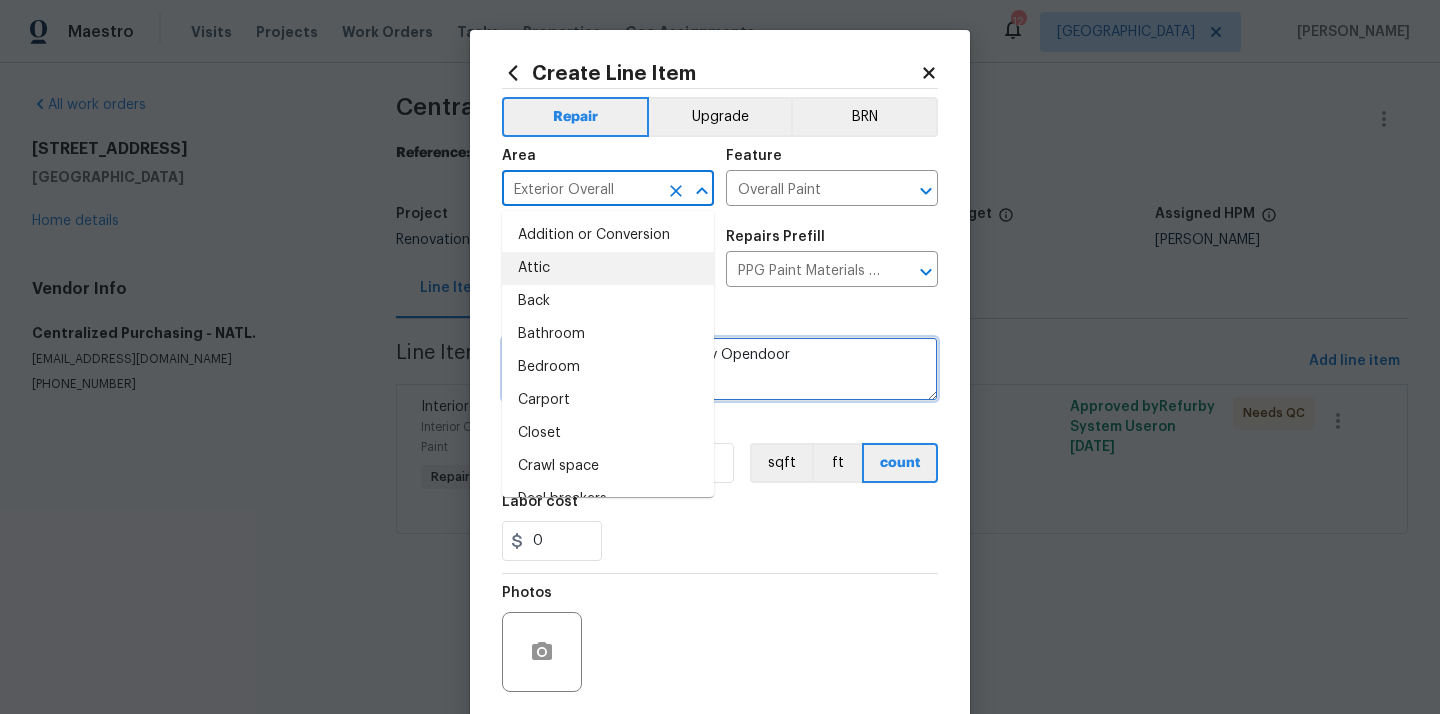 click on "PPG Paint Materials ordered by Opendoor" at bounding box center [720, 369] 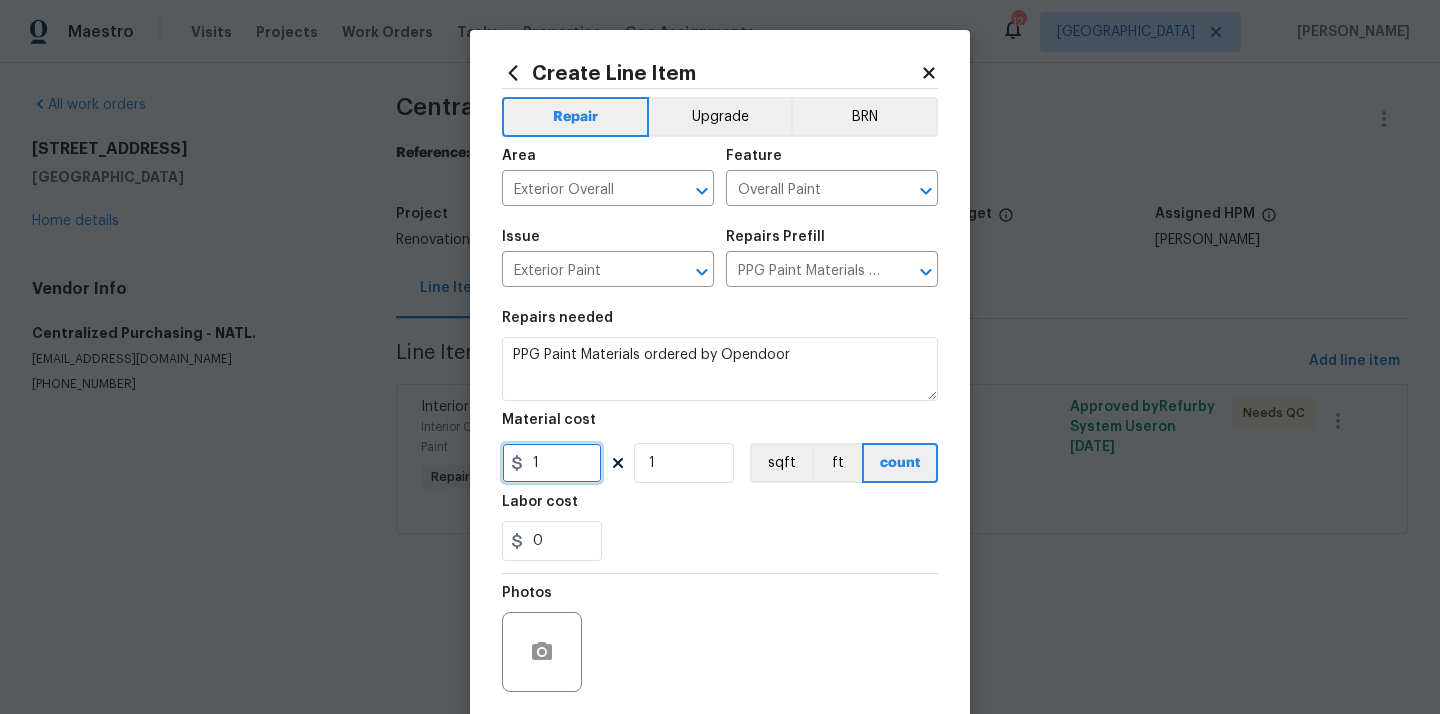 drag, startPoint x: 567, startPoint y: 462, endPoint x: 480, endPoint y: 457, distance: 87.14356 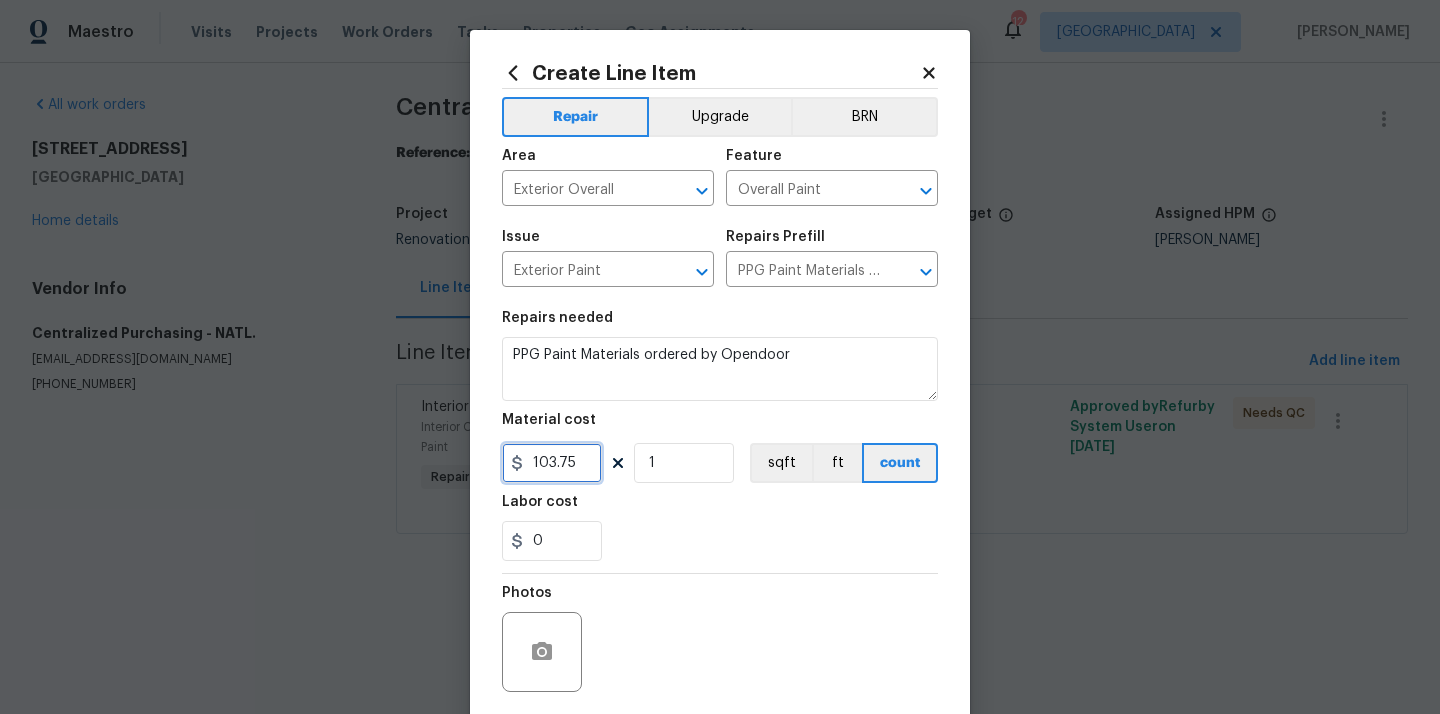 type on "103.75" 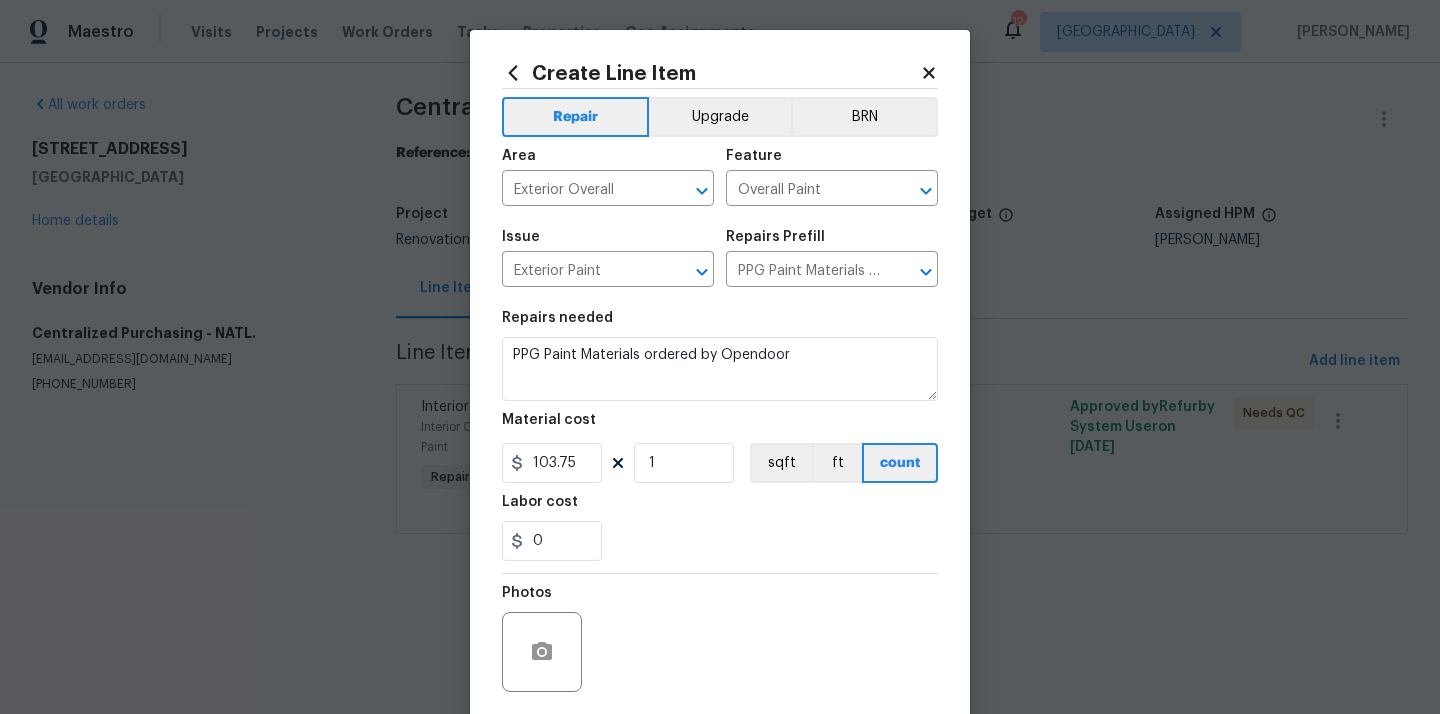 click on "0" at bounding box center [720, 541] 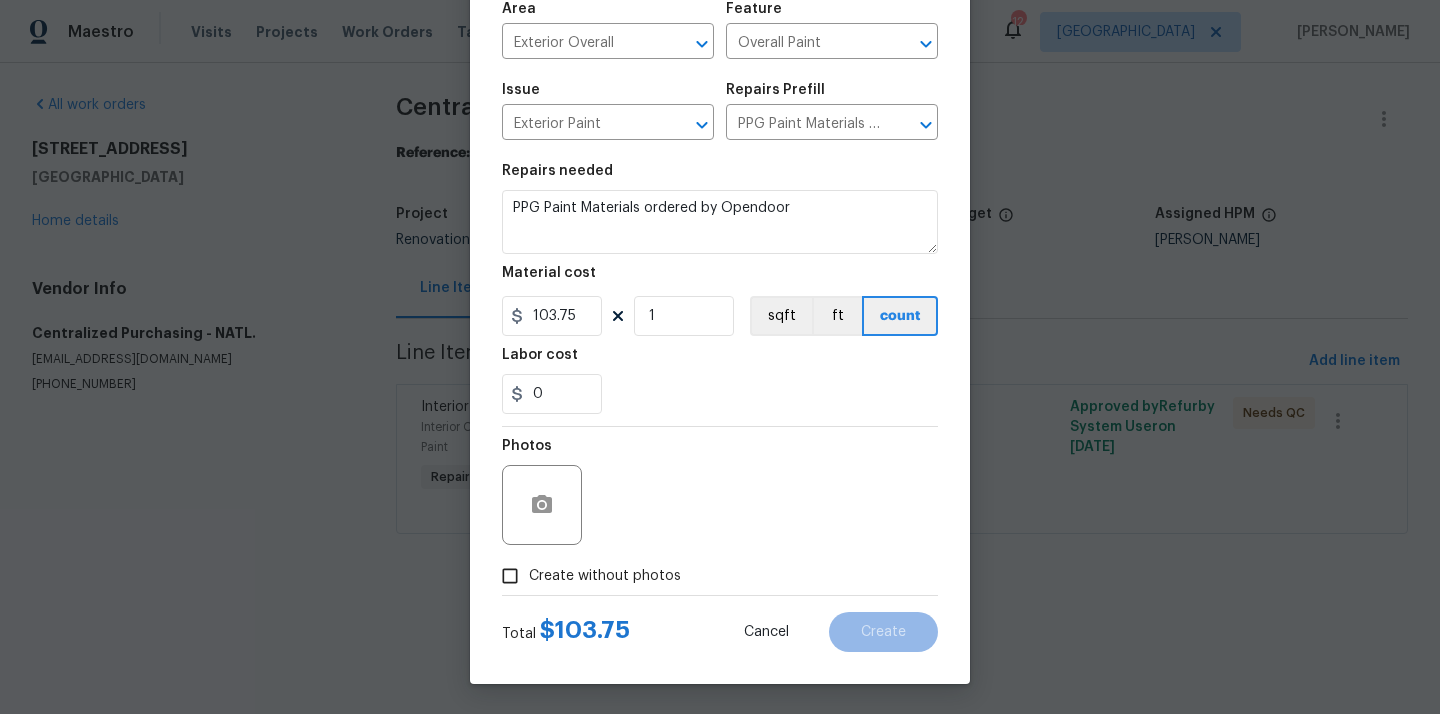 click on "Create without photos" at bounding box center [605, 576] 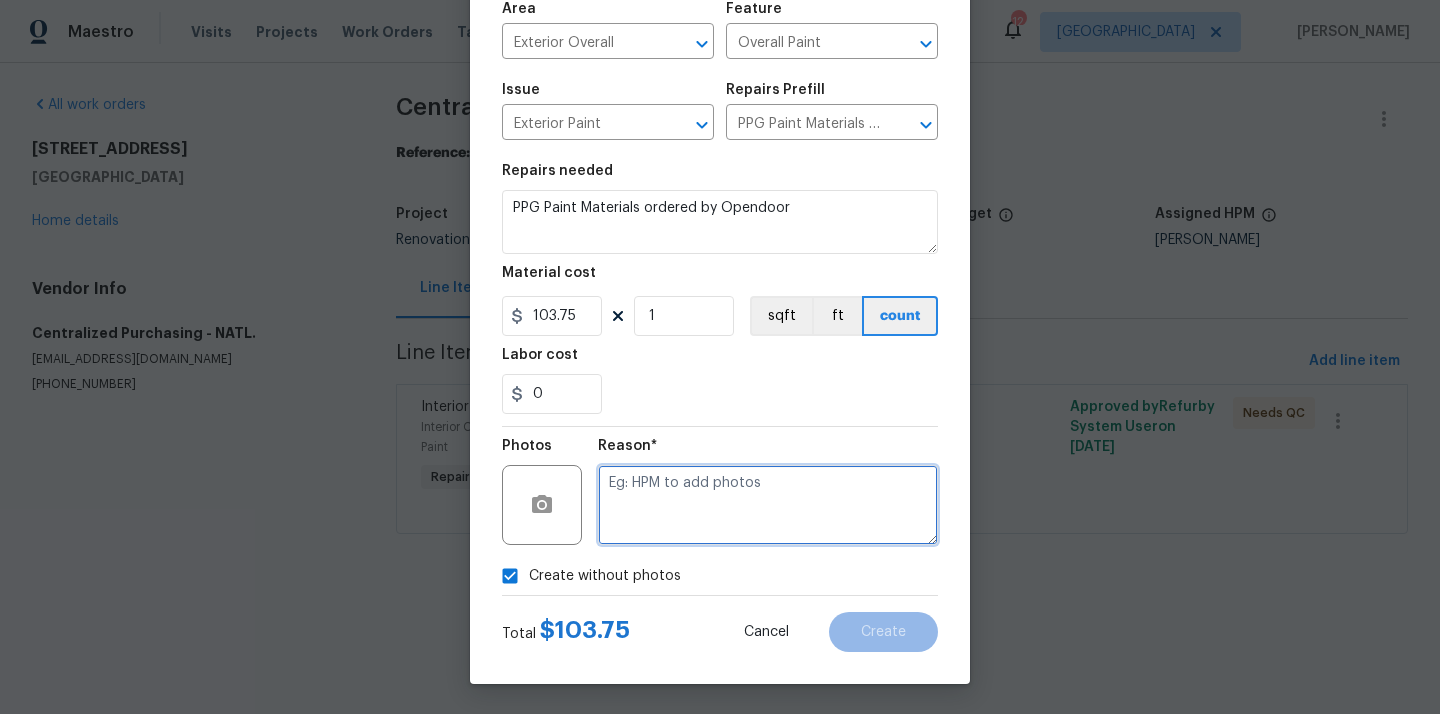 click at bounding box center [768, 505] 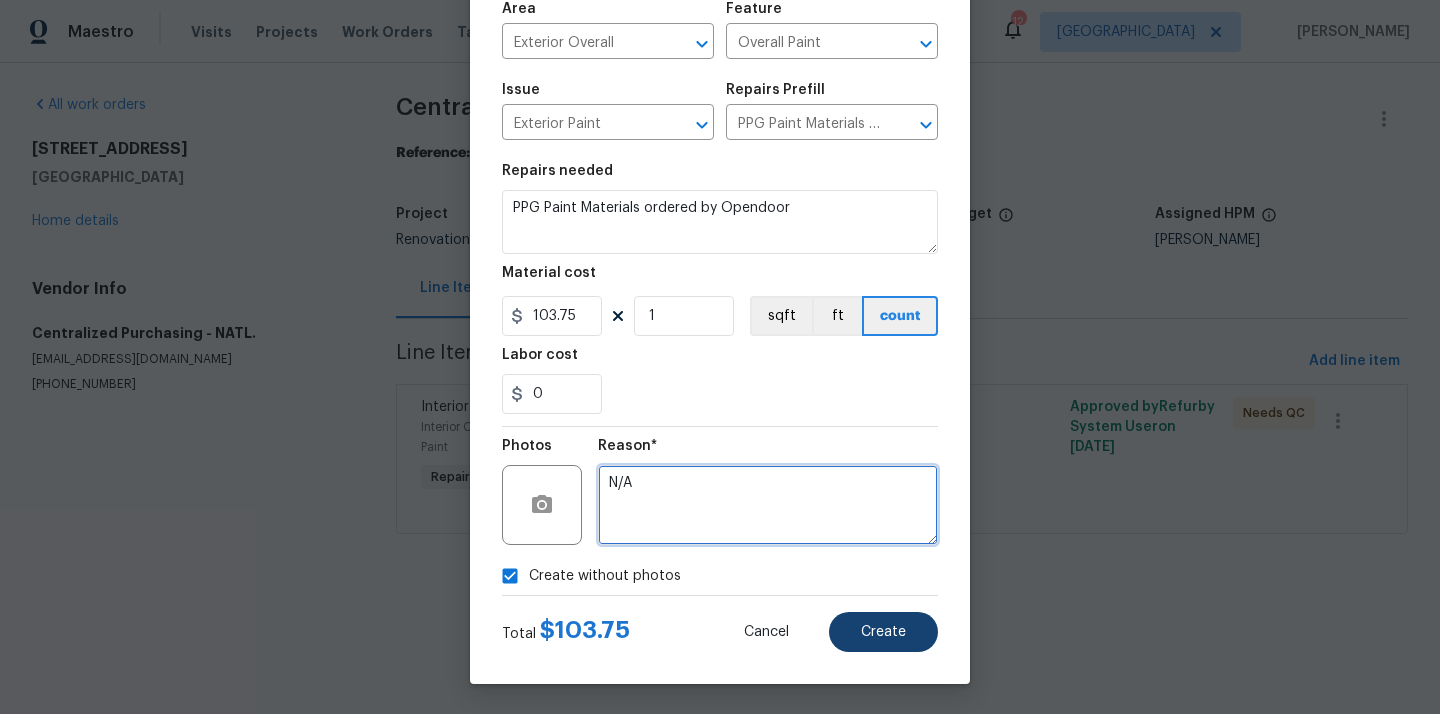 type on "N/A" 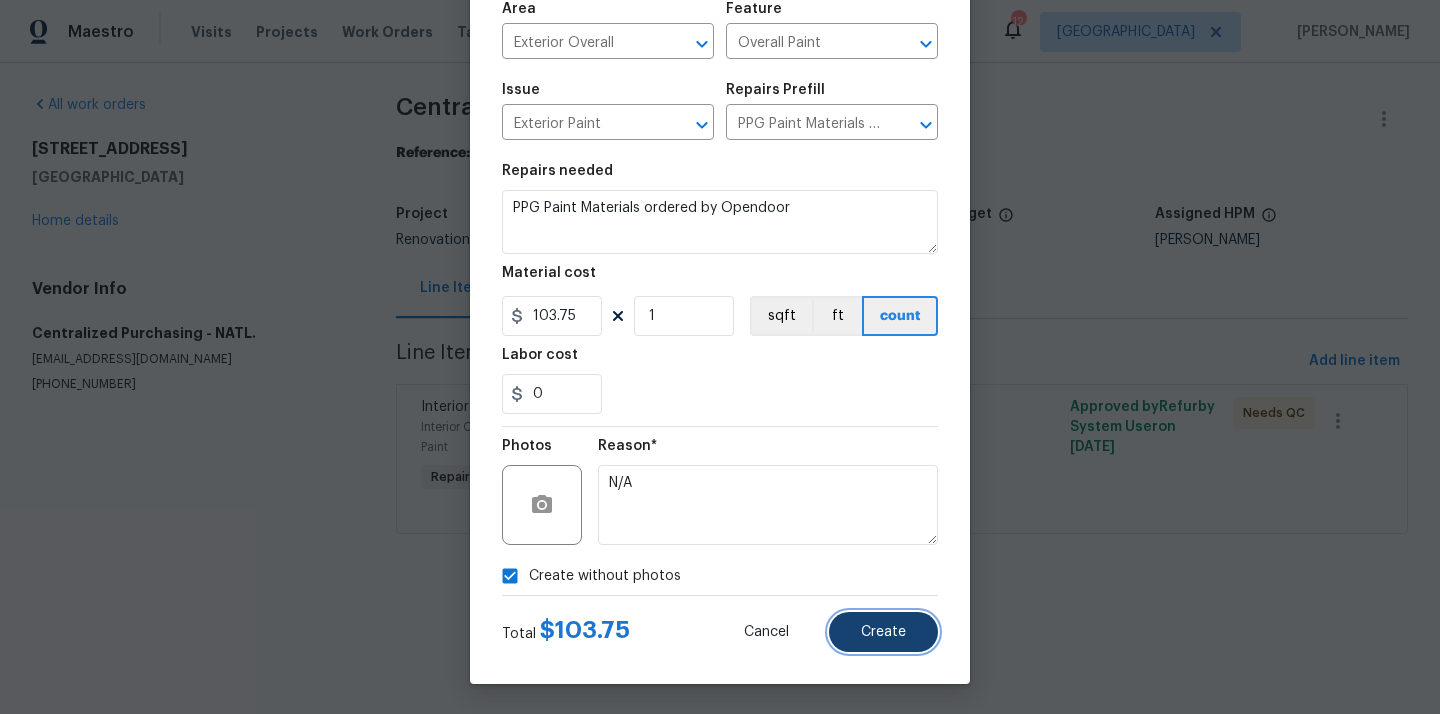 click on "Create" at bounding box center [883, 632] 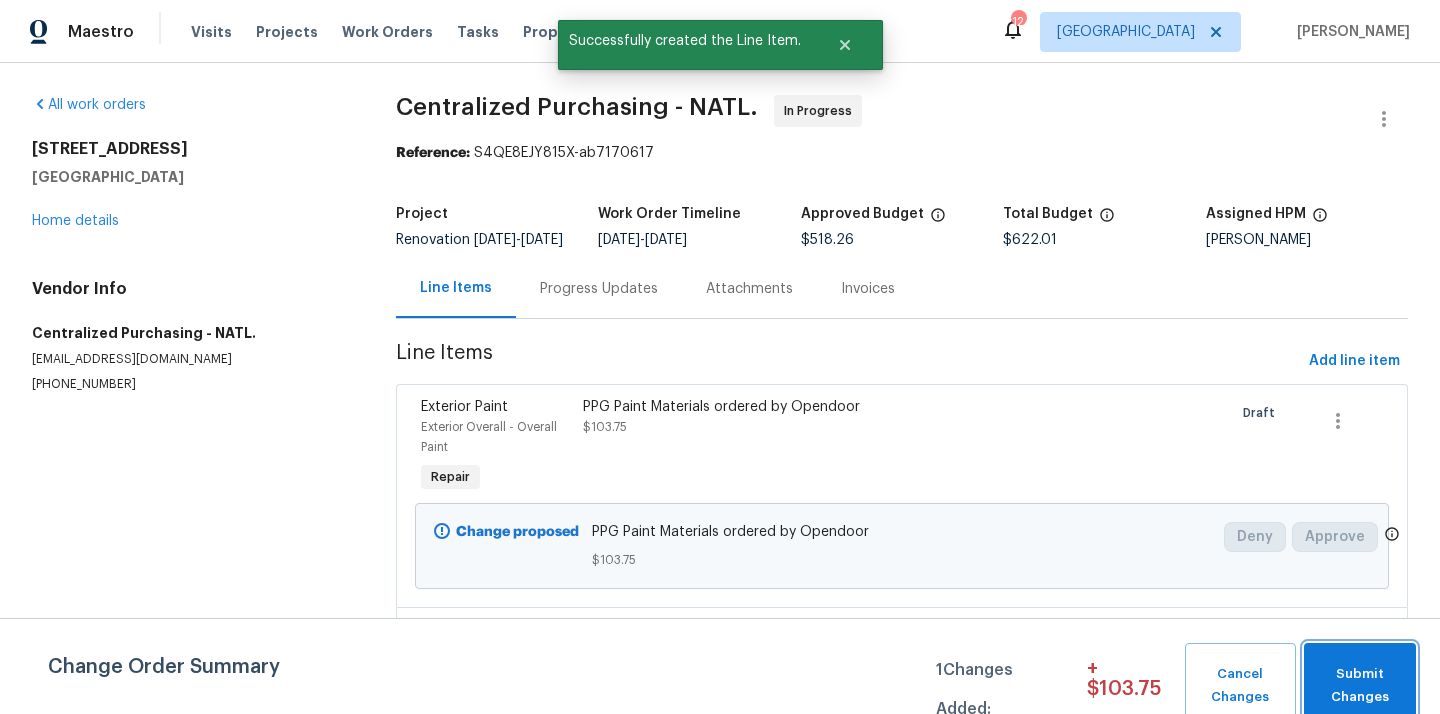 click on "Submit Changes" at bounding box center (1360, 686) 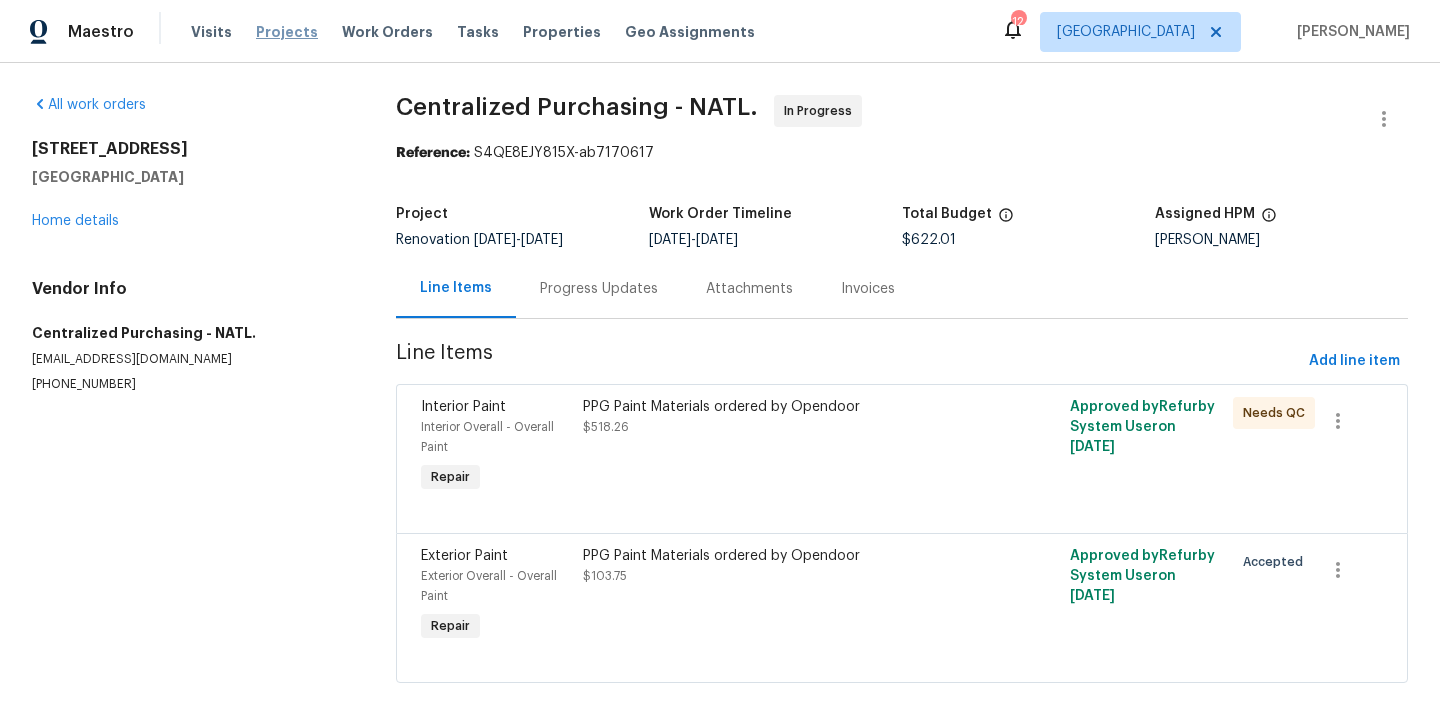 click on "Projects" at bounding box center (287, 32) 